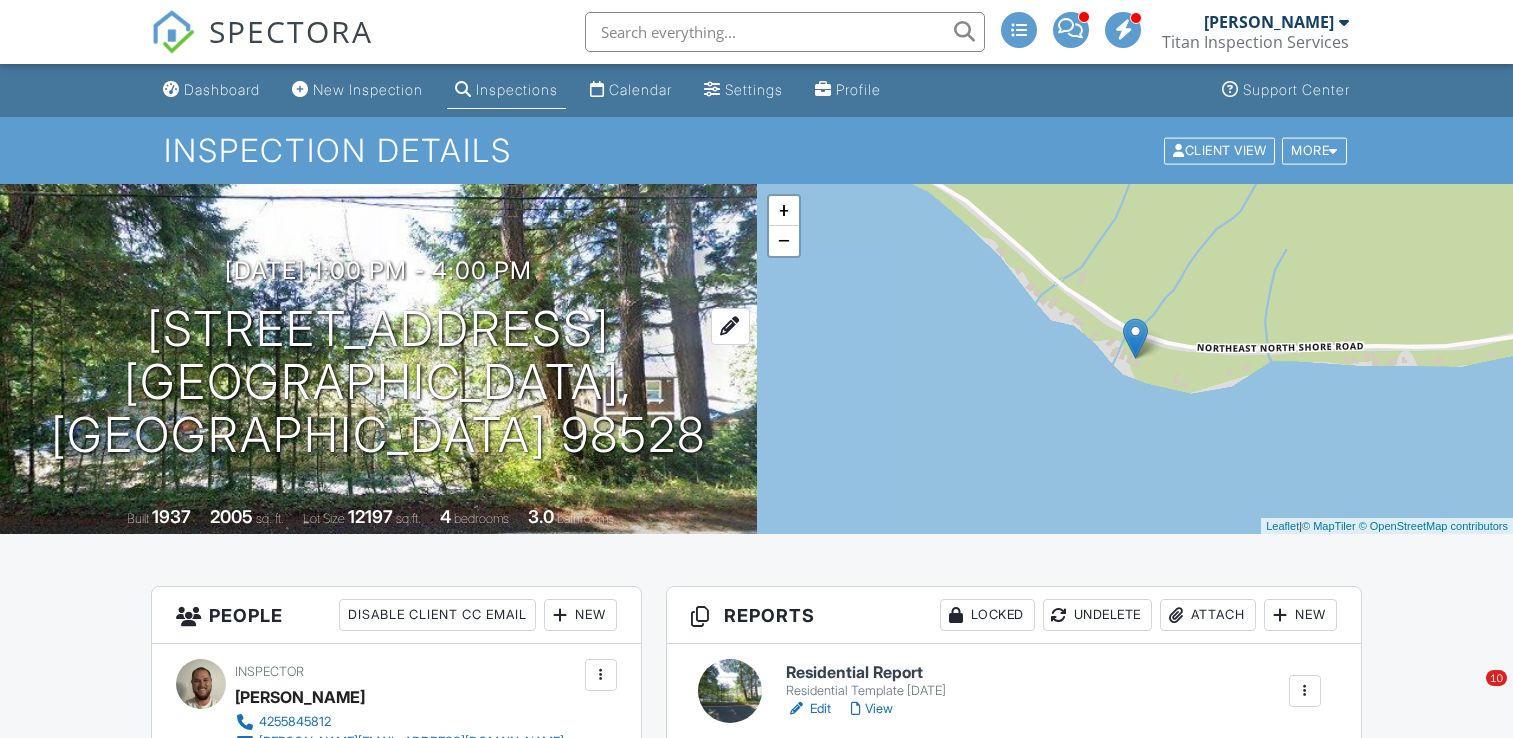 scroll, scrollTop: 0, scrollLeft: 0, axis: both 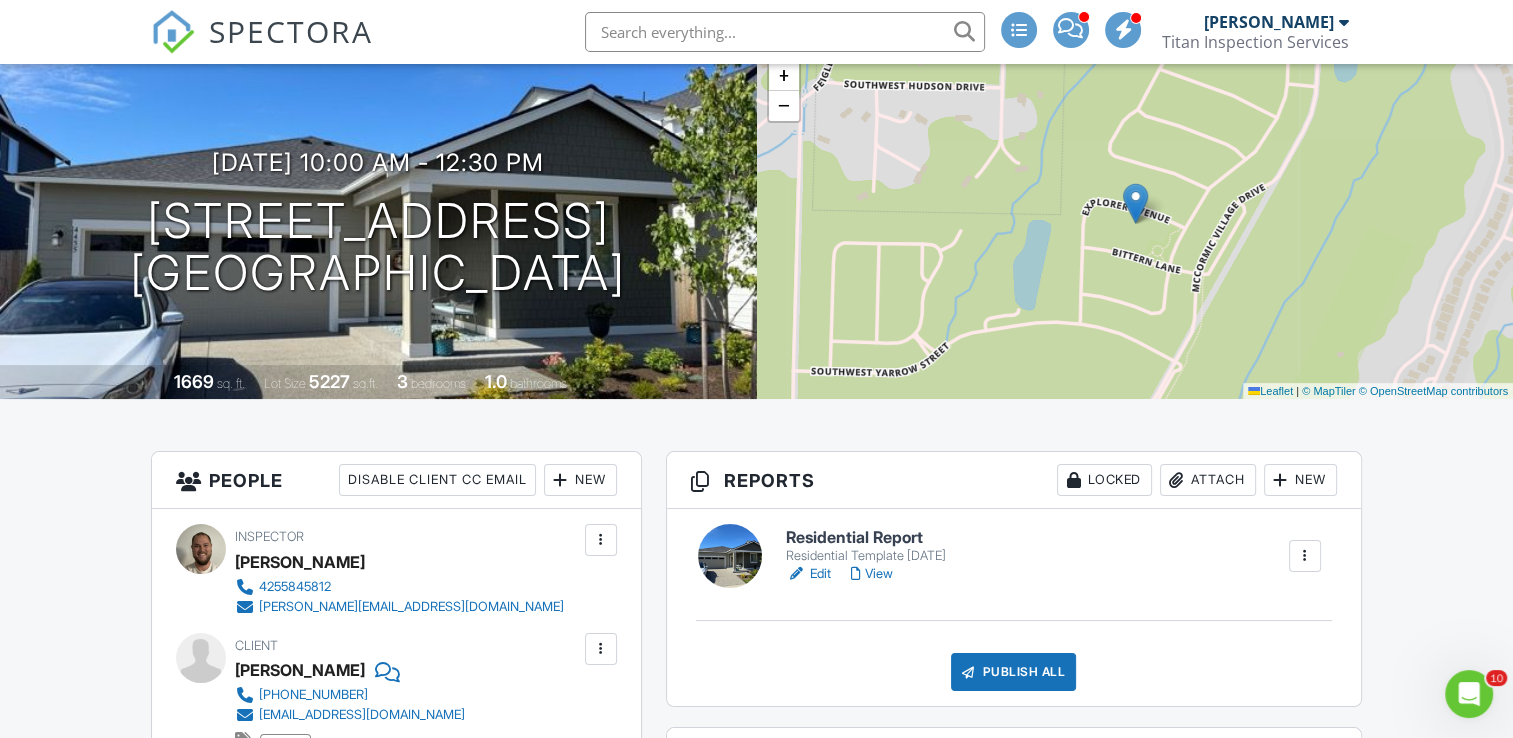 click on "Edit" at bounding box center [808, 574] 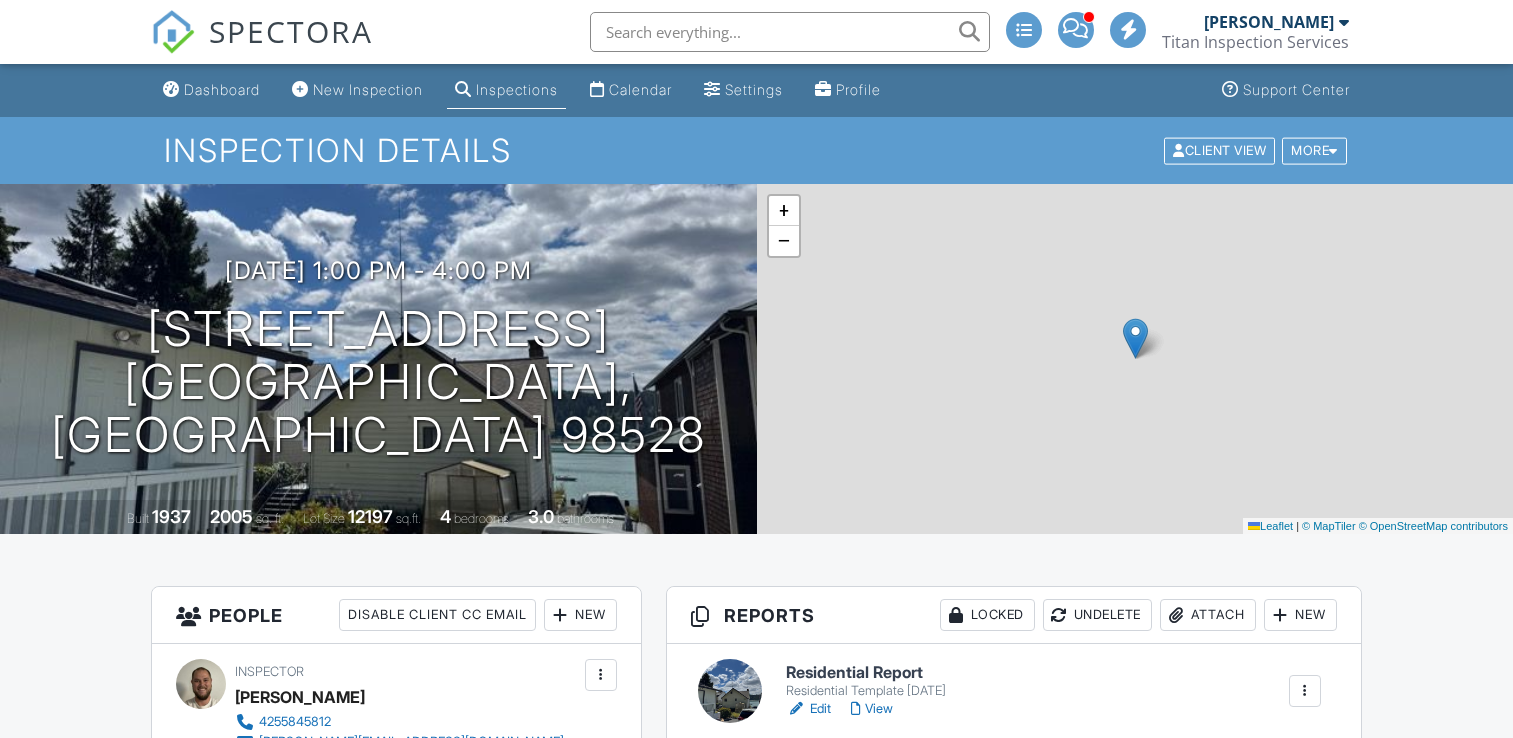 scroll, scrollTop: 0, scrollLeft: 0, axis: both 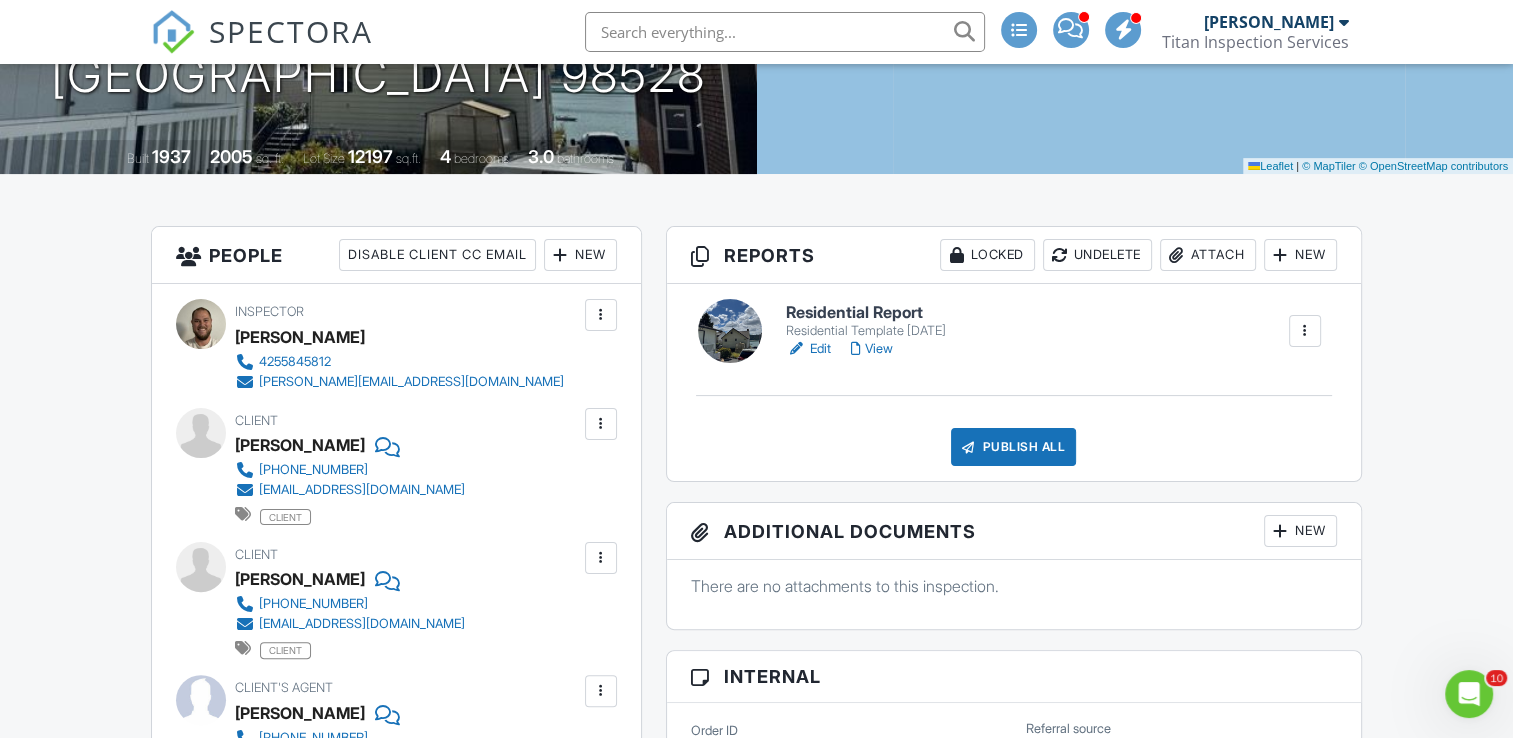 click on "Edit" at bounding box center [808, 349] 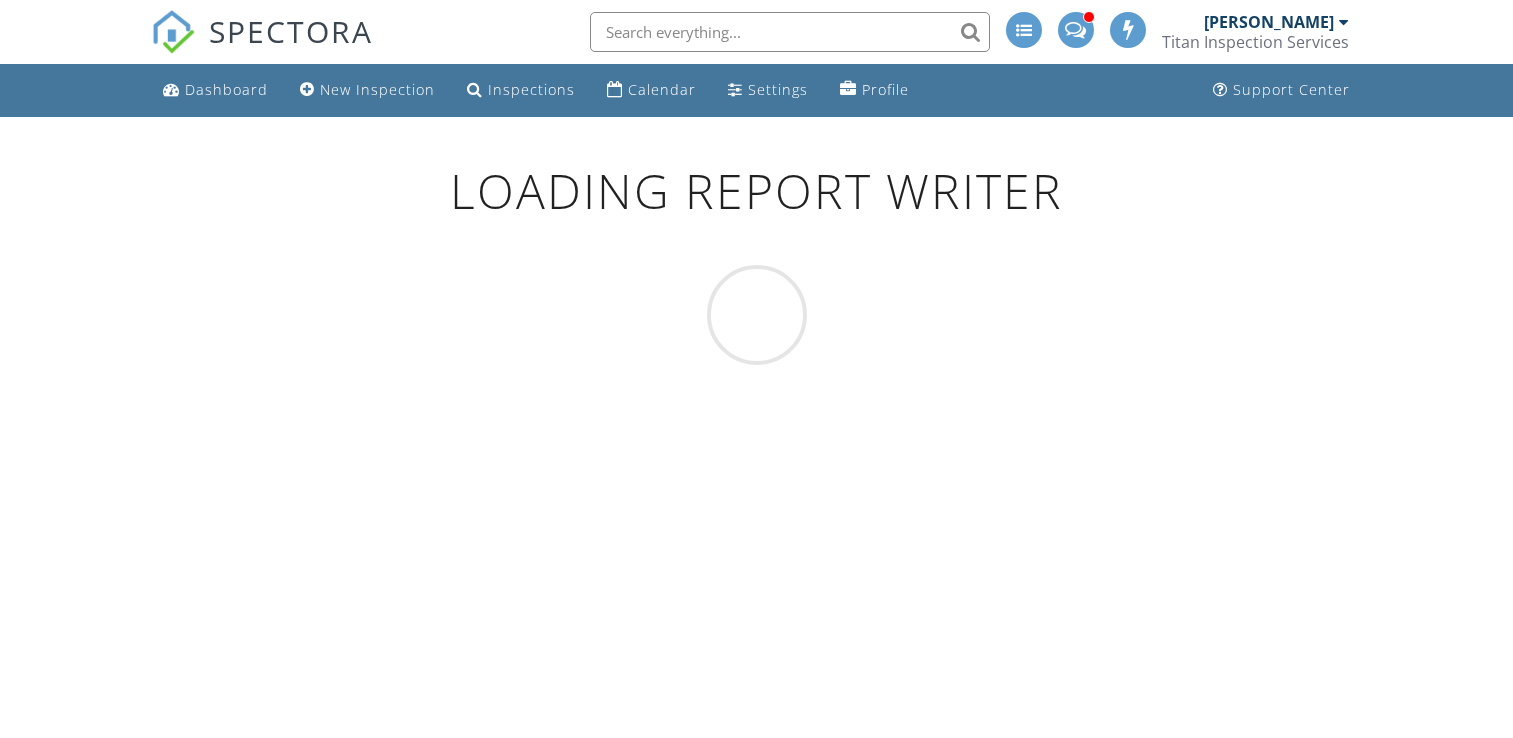 scroll, scrollTop: 0, scrollLeft: 0, axis: both 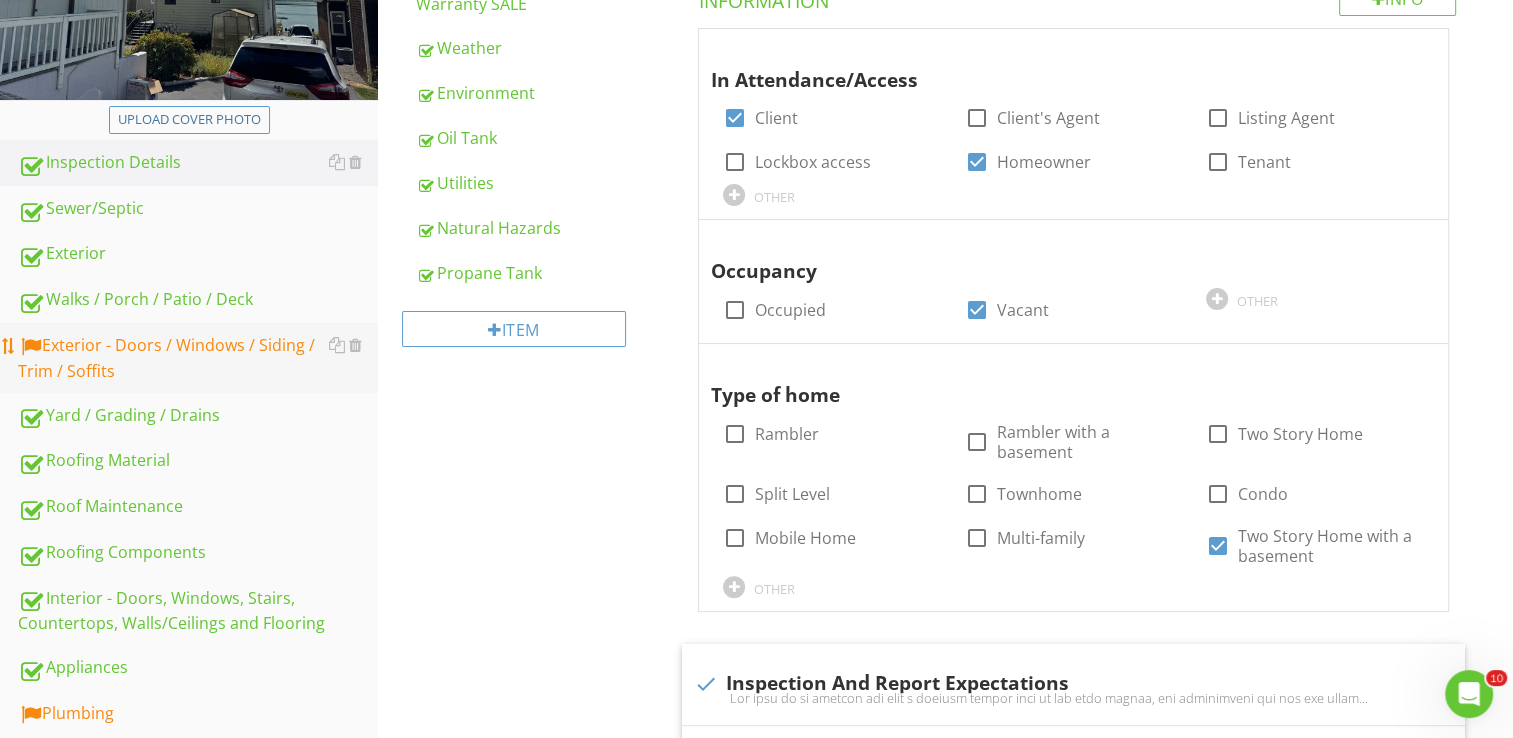 click on "Exterior - Doors / Windows / Siding / Trim / Soffits" at bounding box center [198, 358] 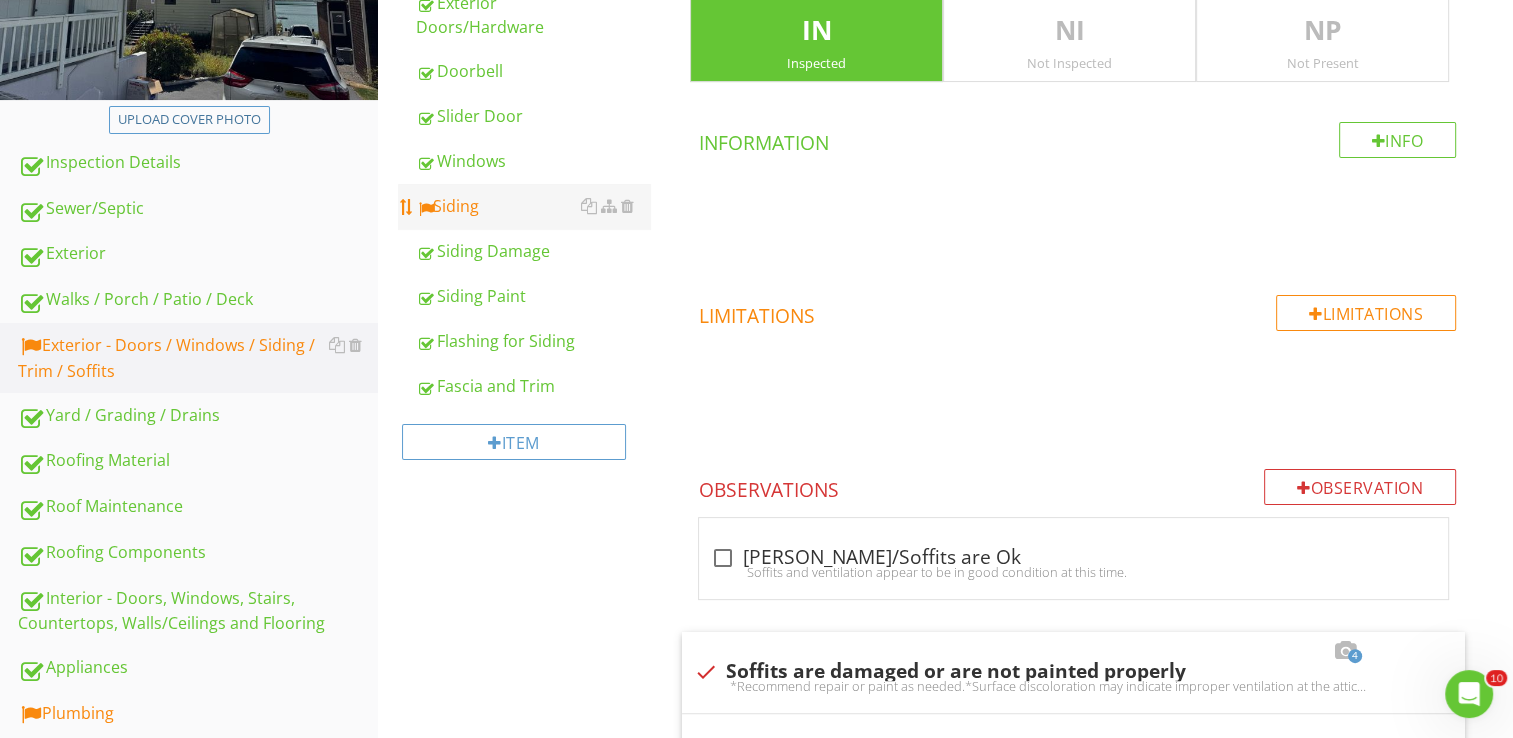 click on "Siding" at bounding box center [533, 206] 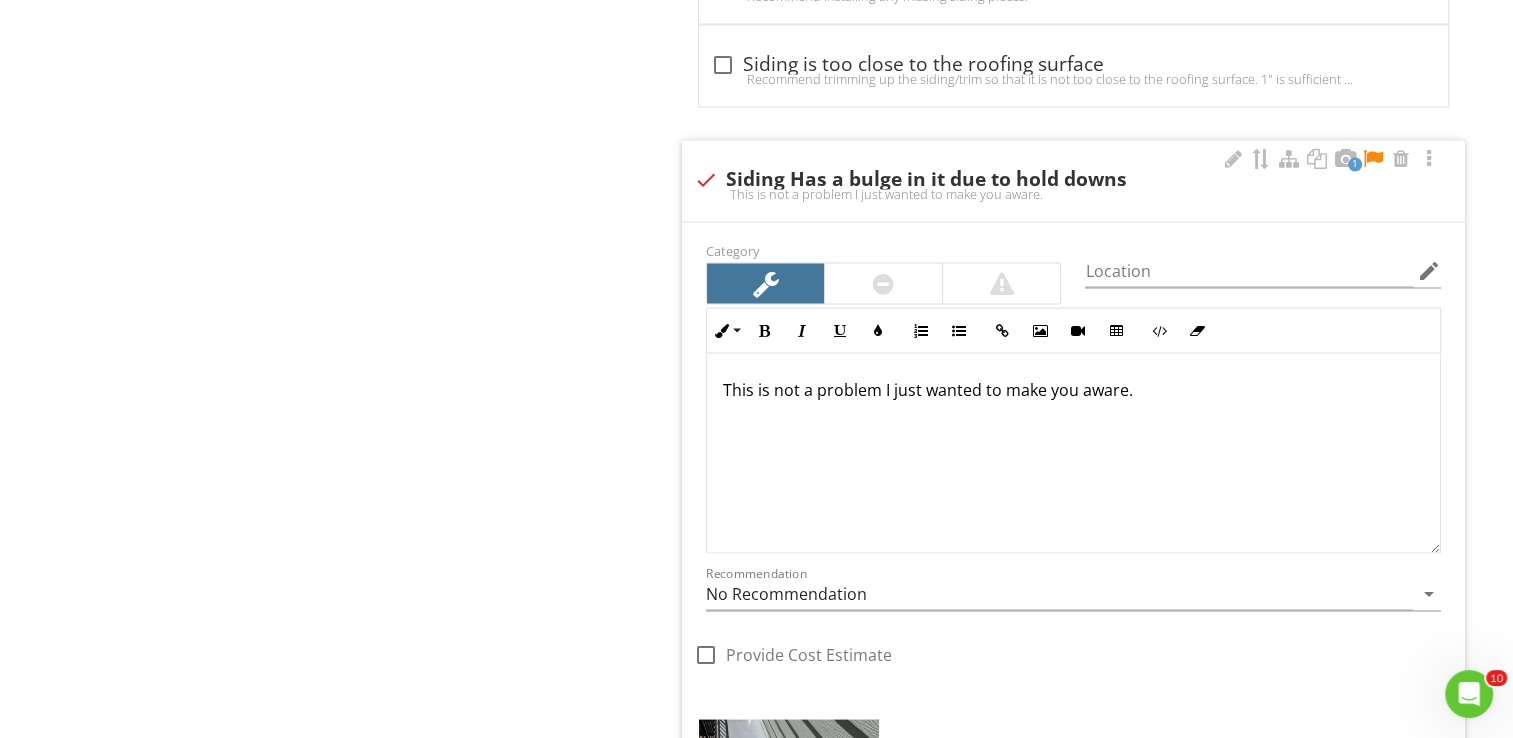 scroll, scrollTop: 3515, scrollLeft: 0, axis: vertical 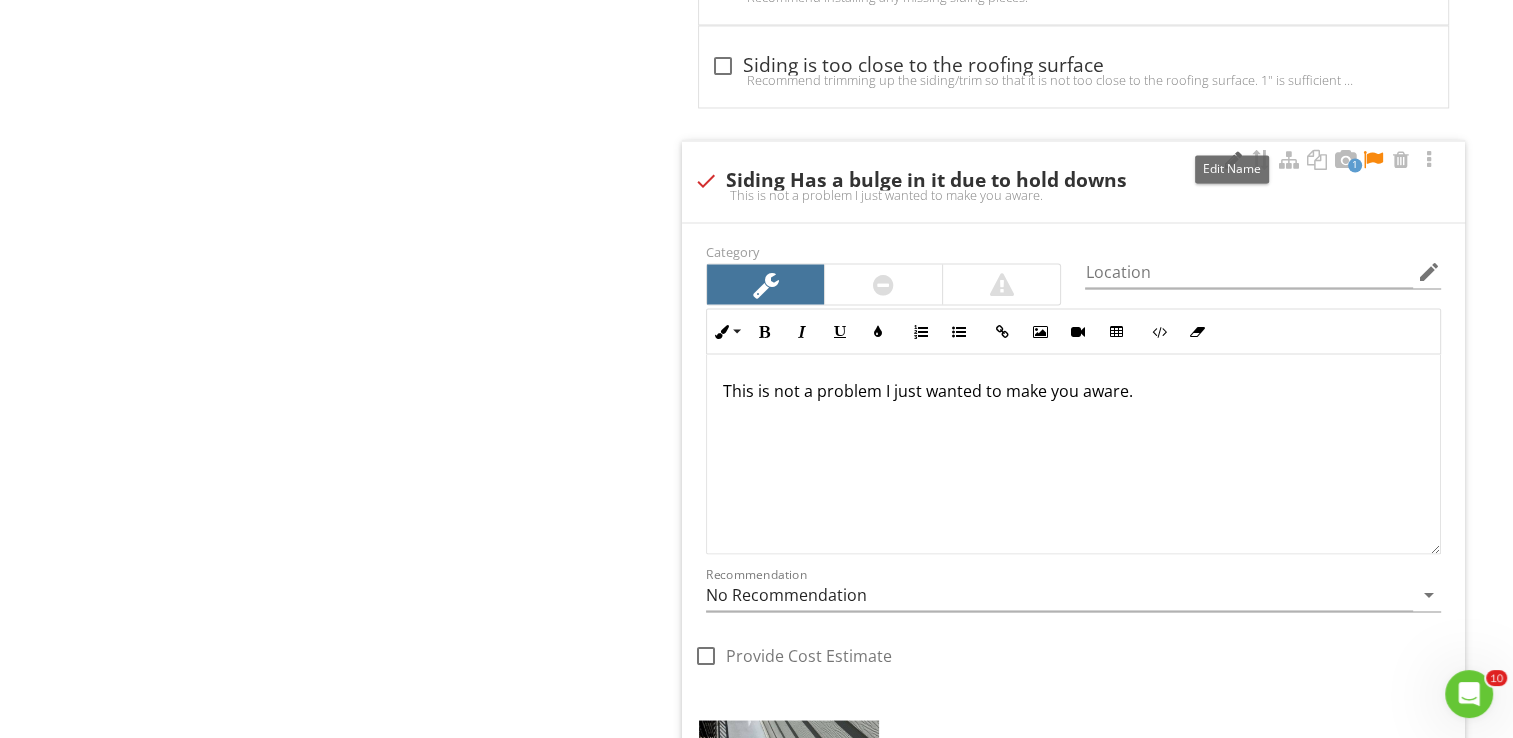 click at bounding box center (1233, 160) 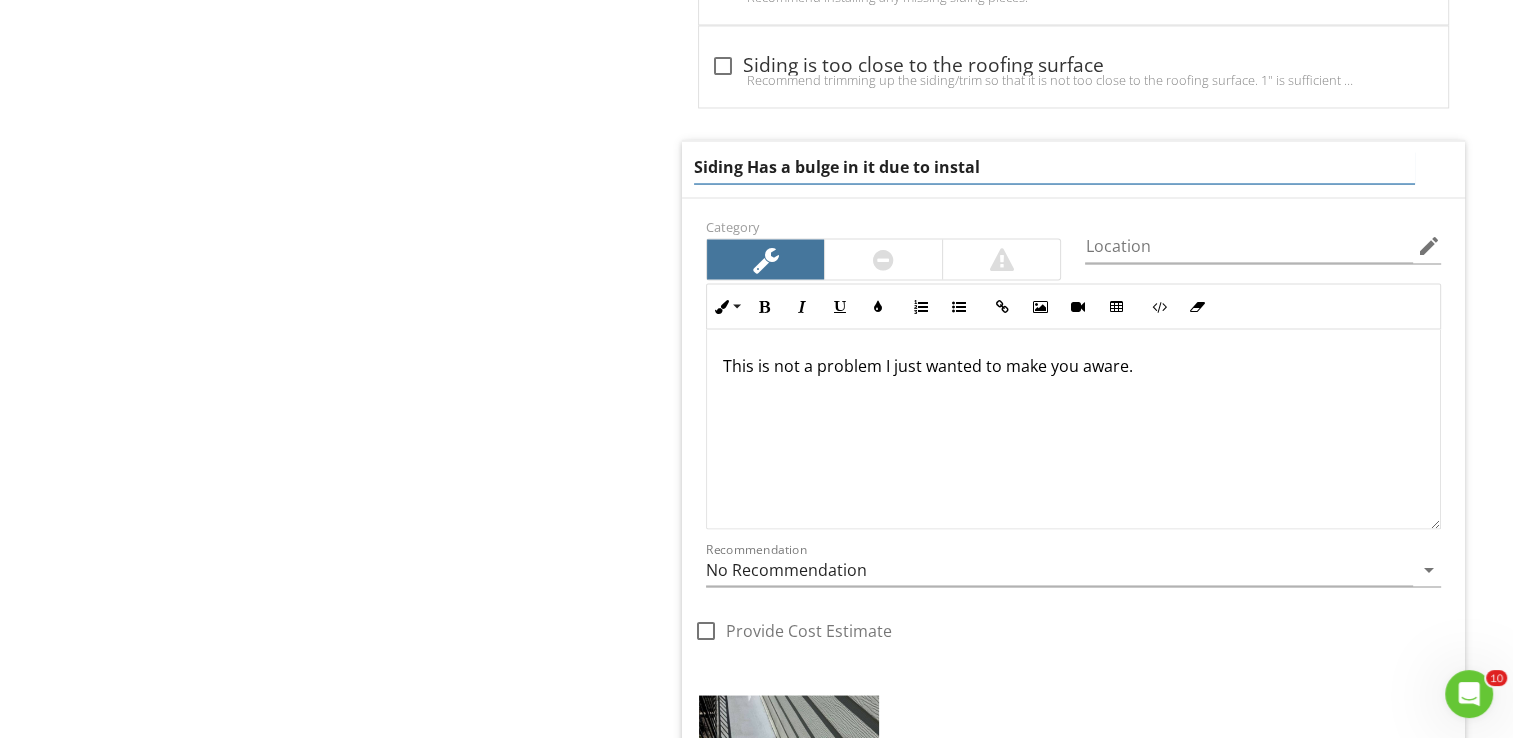 type on "Siding Has a bulge in it due to install" 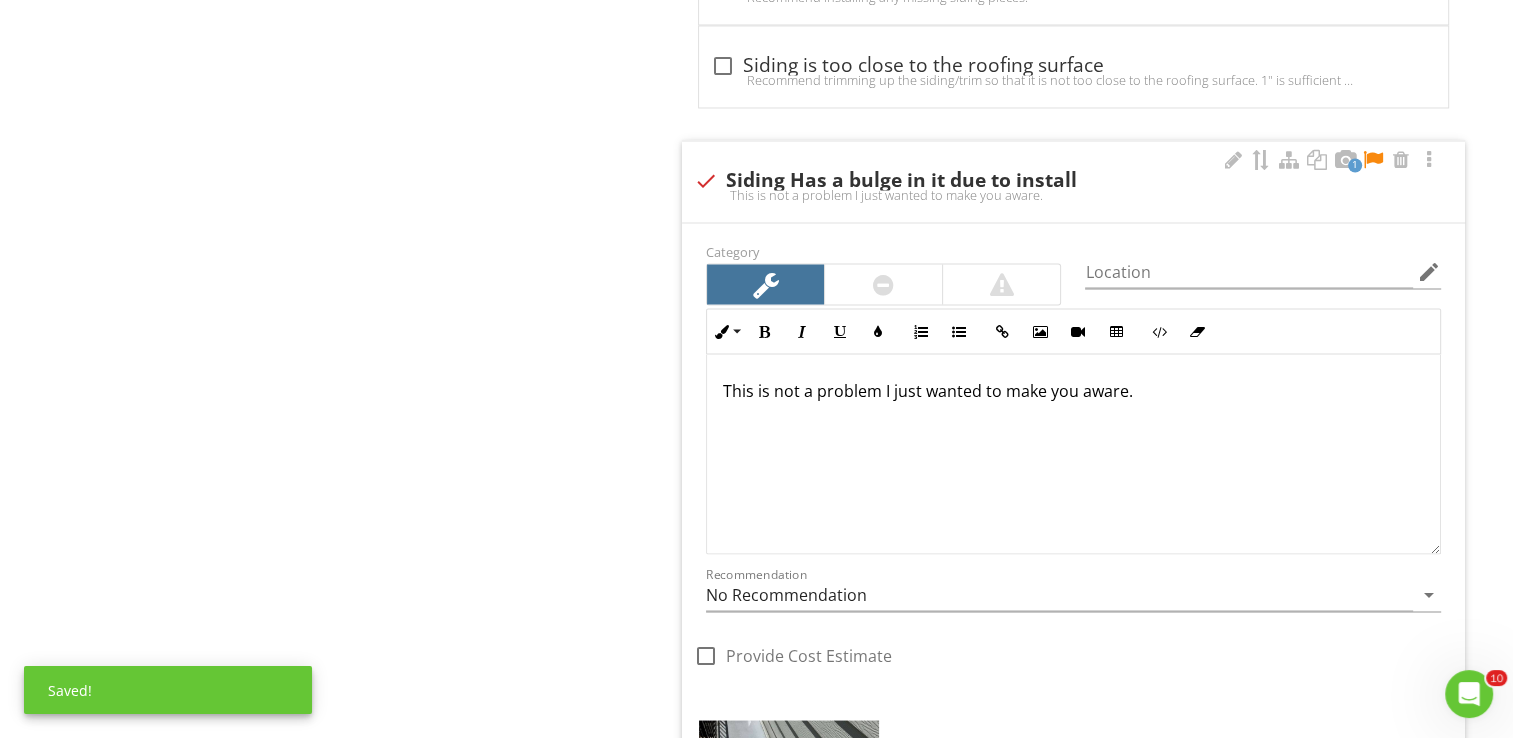 click on "This is not a problem I just wanted to make you aware." at bounding box center (1073, 454) 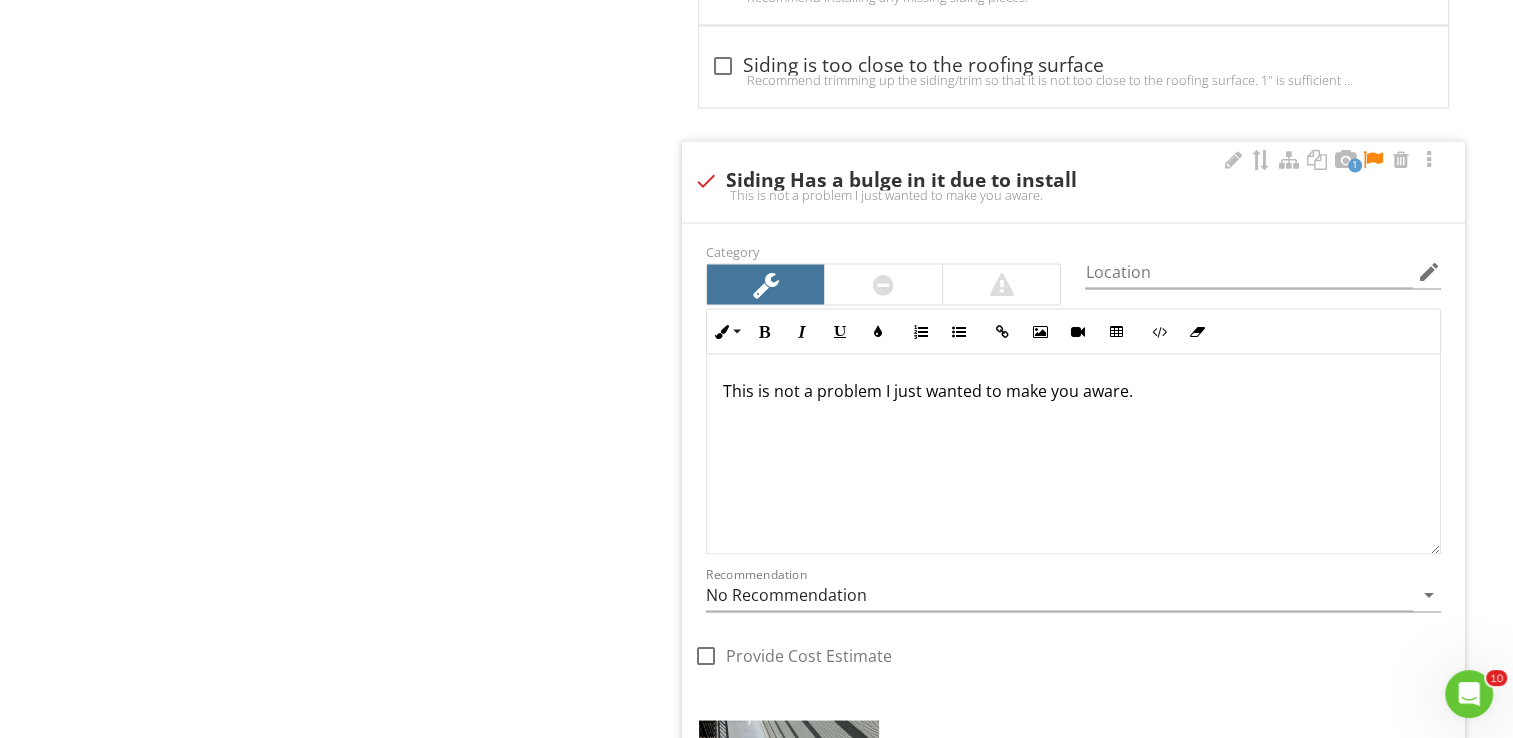 type 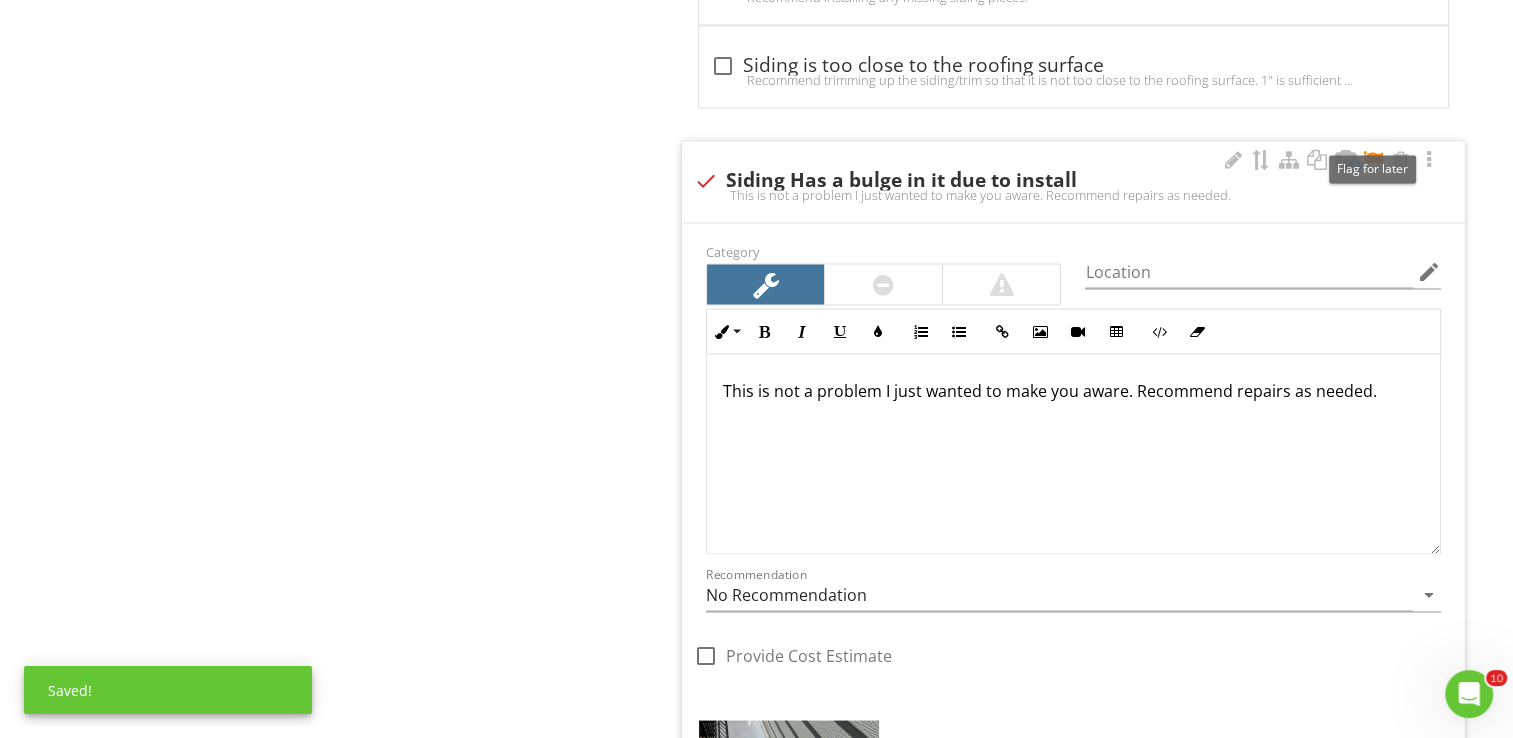 click at bounding box center [1373, 160] 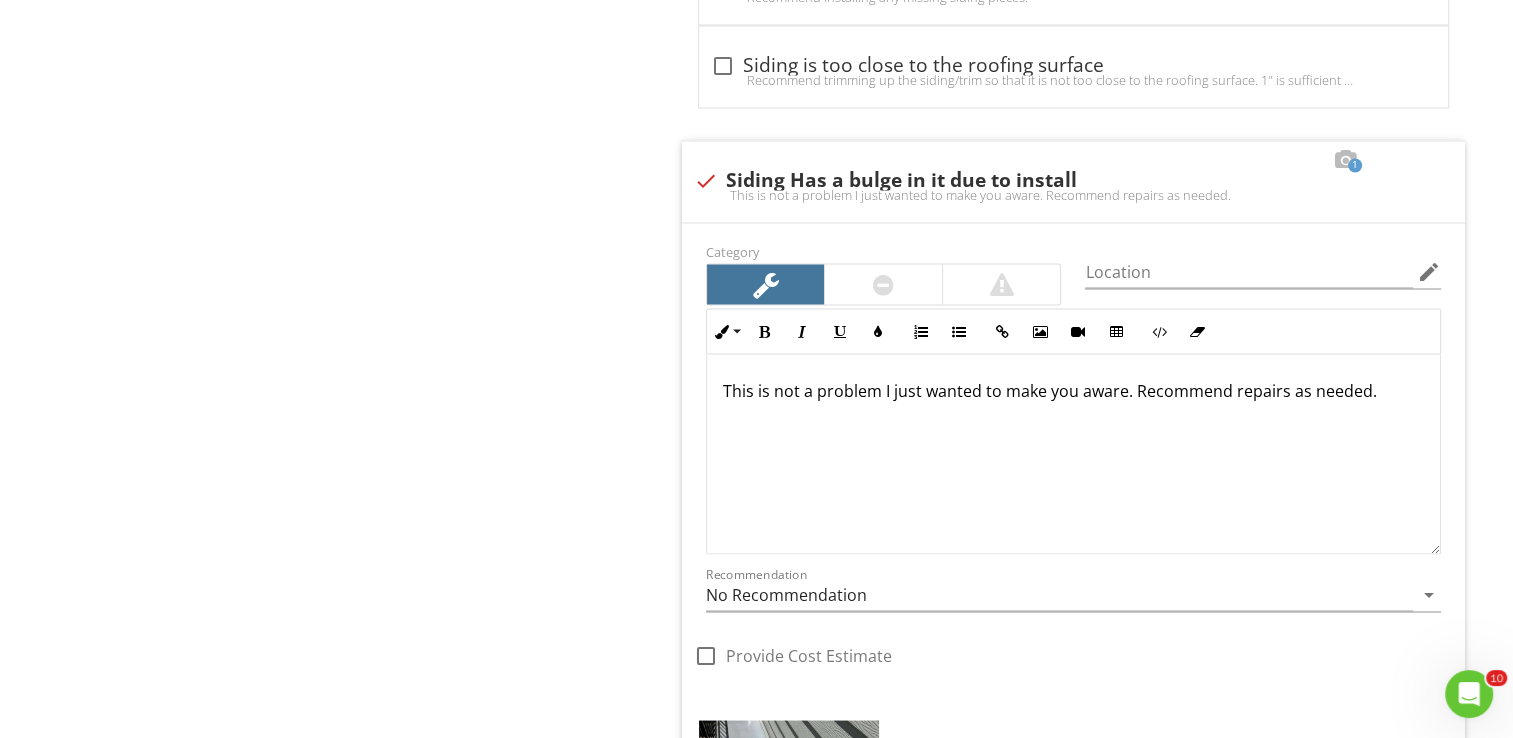 click on "Exterior - Doors / Windows / Siding / Trim / Soffits
Eaves/Soffits
Exterior Doors/Hardware
Doorbell
Slider Door
Windows
Siding
Siding Damage
Siding Paint
Flashing for Siding
Fascia and Trim
Item
Siding
IN   Inspected NI   Not Inspected NP   Not Present
Info
Information
Siding Material
check_box Aluminum   check_box_outline_blank Asbestos   check_box_outline_blank Asphalt   check_box_outline_blank Brick   check_box_outline_blank Brick Veneer   check_box_outline_blank Concrete   check_box_outline_blank Engineered Wood   check_box_outline_blank   Logs" at bounding box center (945, -1039) 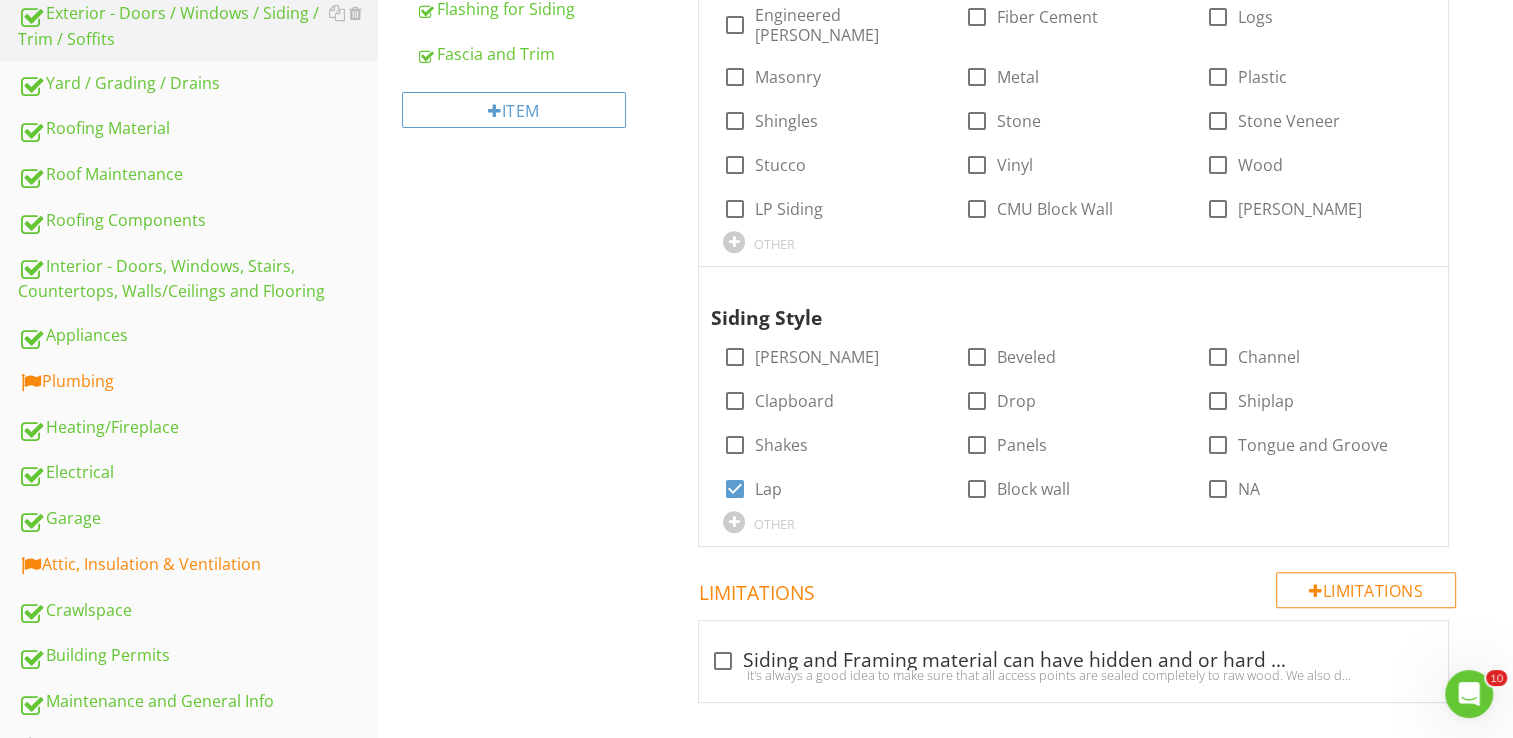 scroll, scrollTop: 715, scrollLeft: 0, axis: vertical 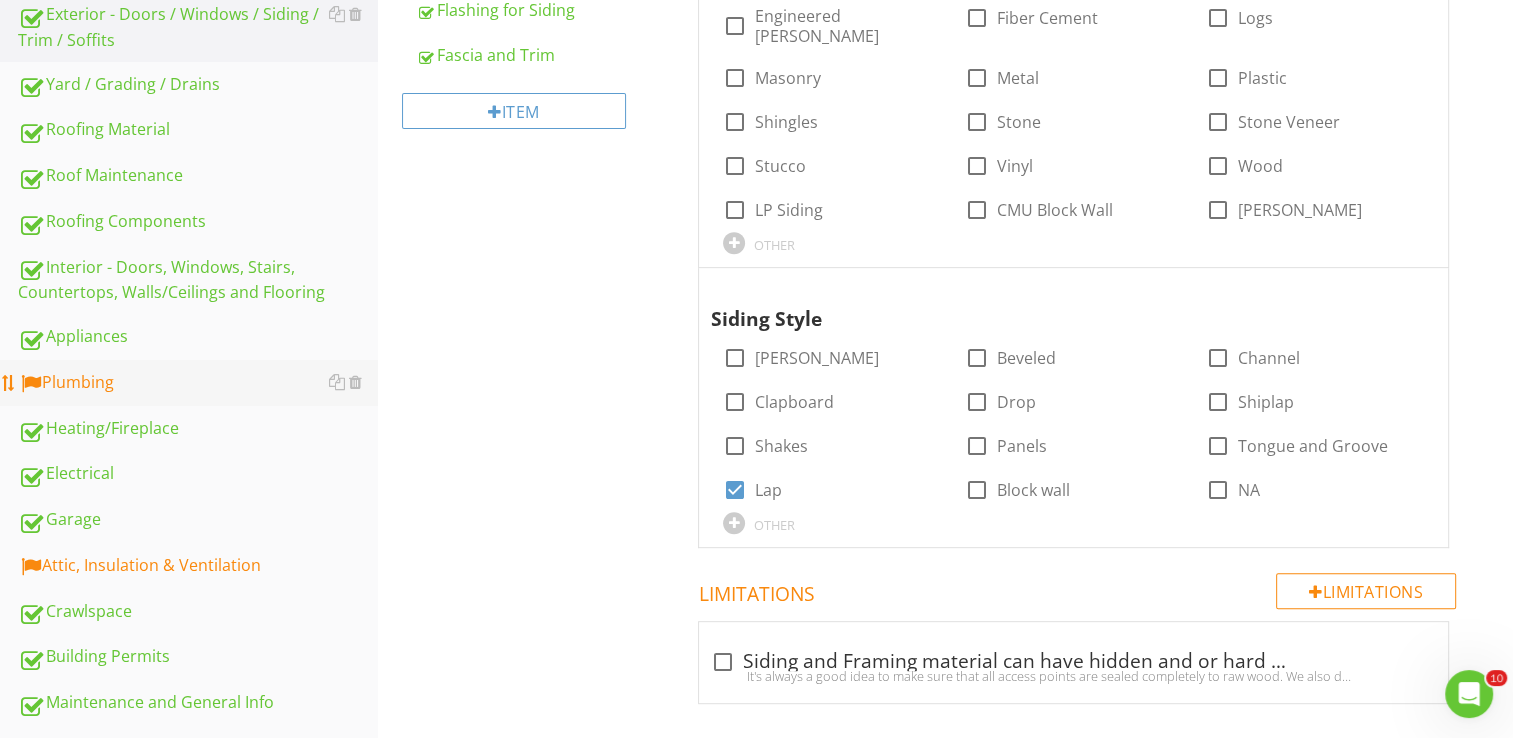 click on "Plumbing" at bounding box center [198, 383] 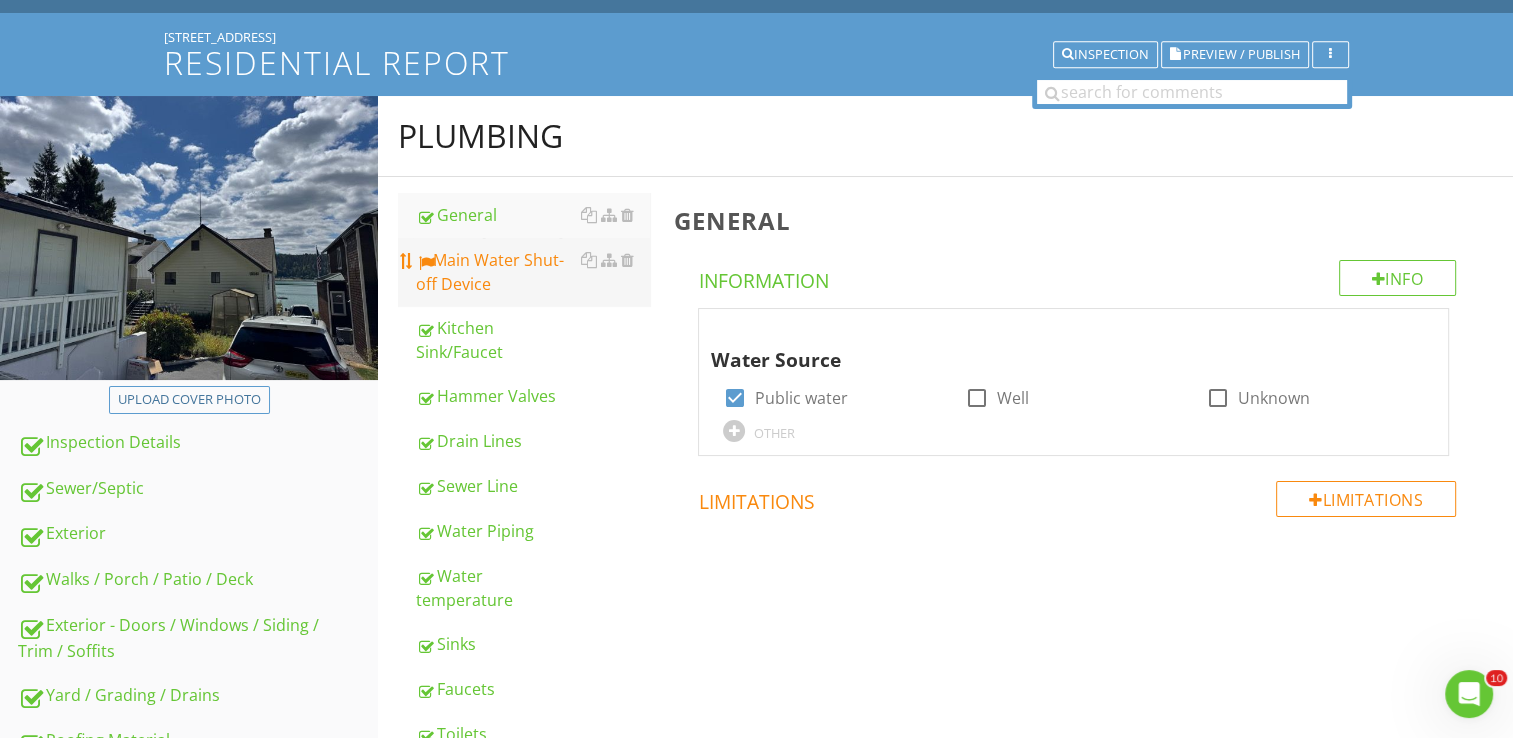 scroll, scrollTop: 103, scrollLeft: 0, axis: vertical 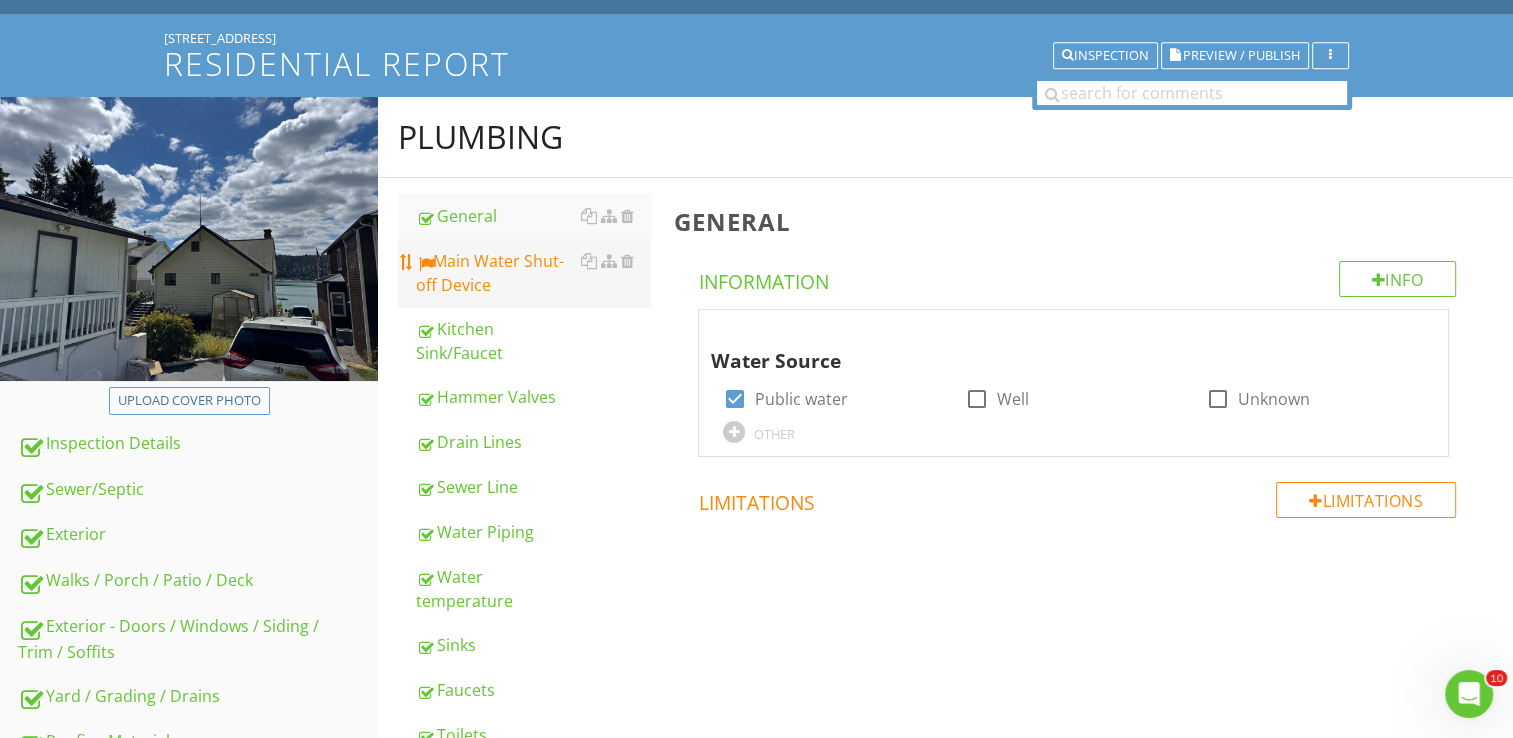 click on "Main Water Shut-off Device" at bounding box center (533, 273) 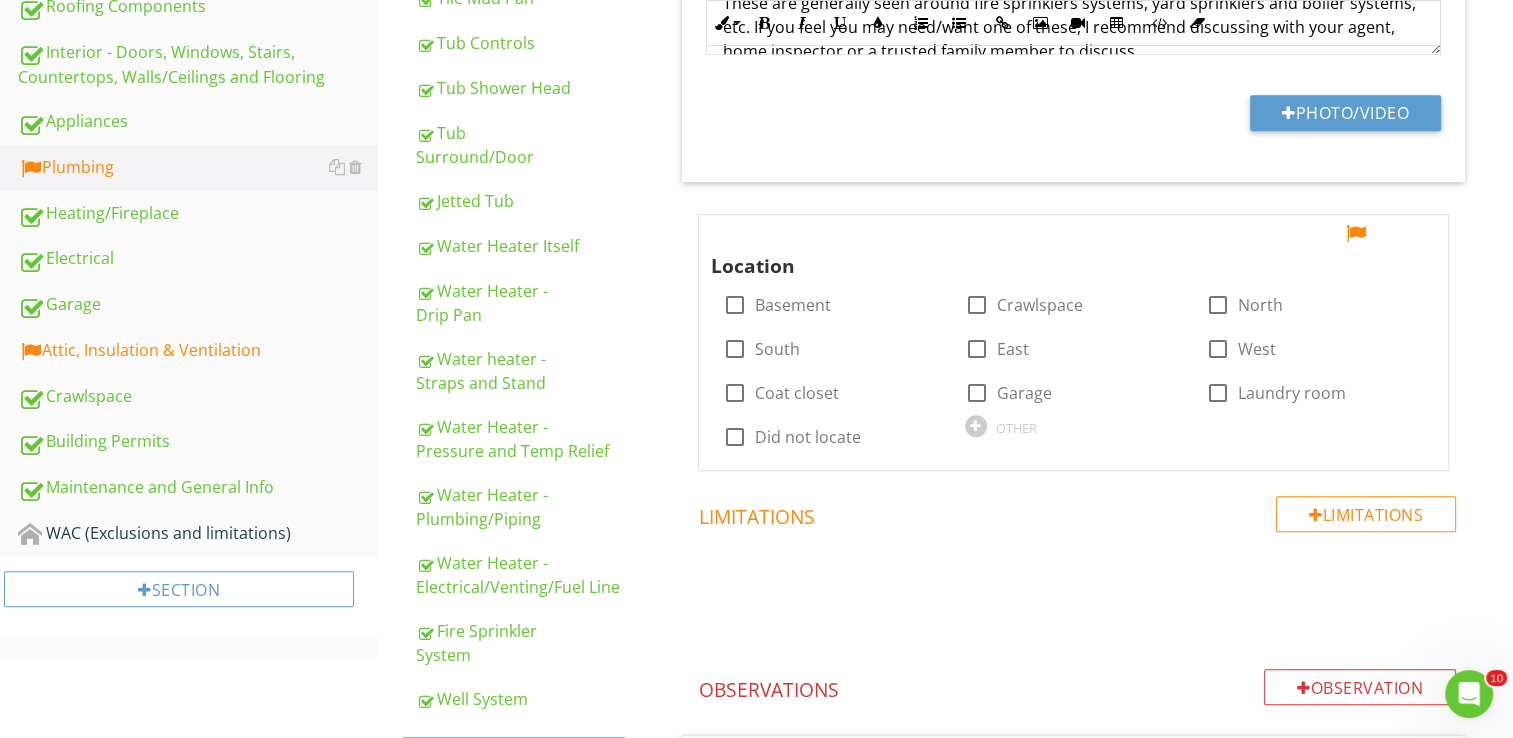 scroll, scrollTop: 928, scrollLeft: 0, axis: vertical 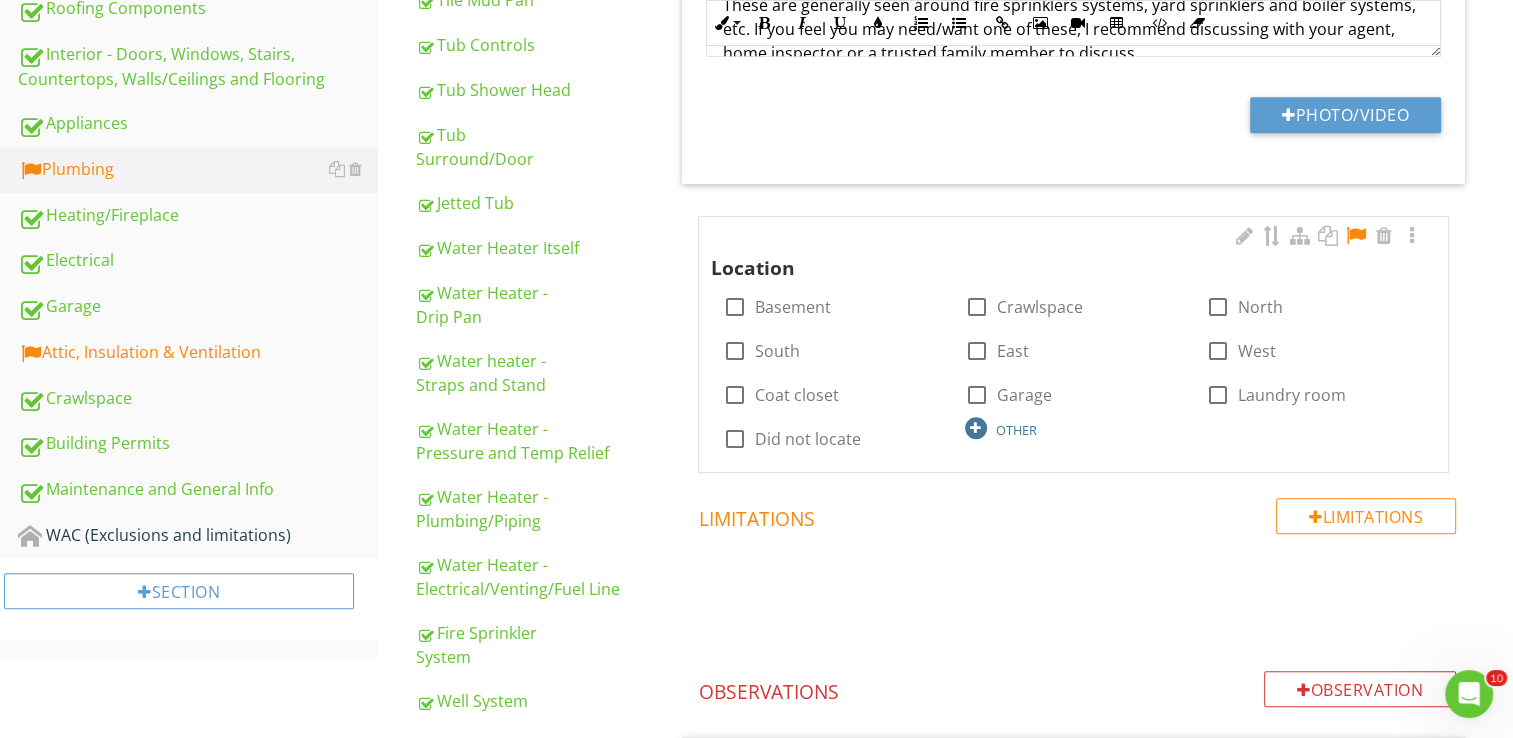 click at bounding box center [976, 428] 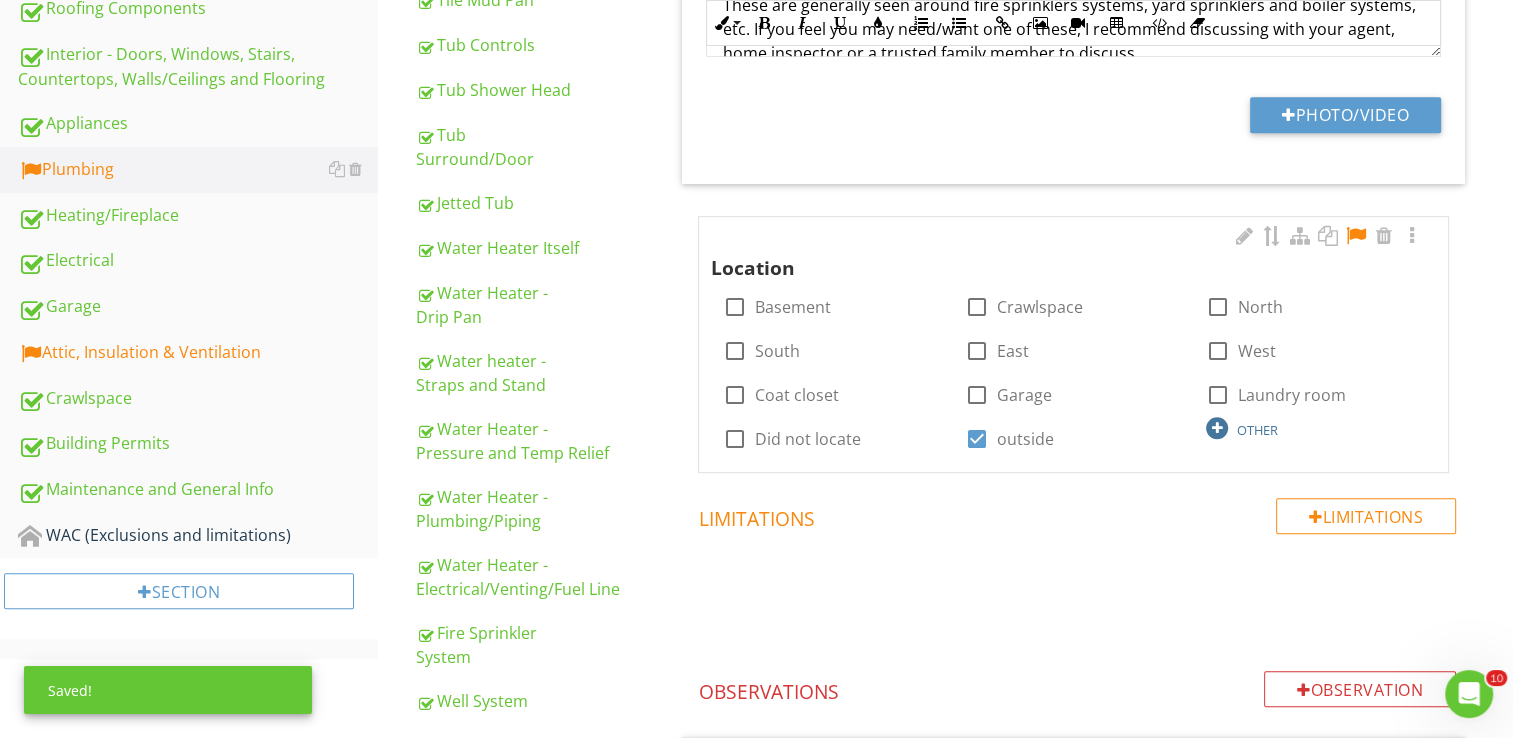 click at bounding box center (1217, 428) 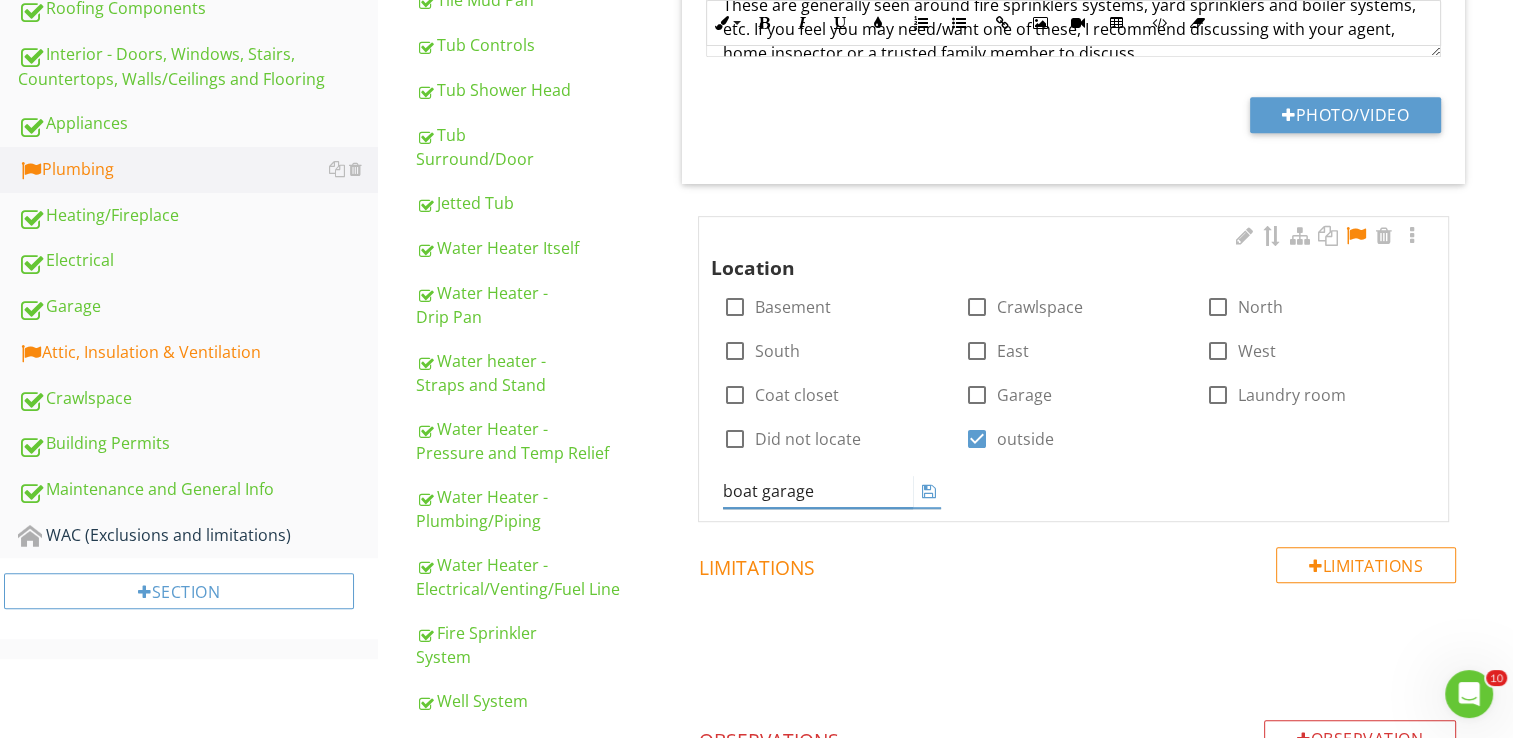 type on "boat garage" 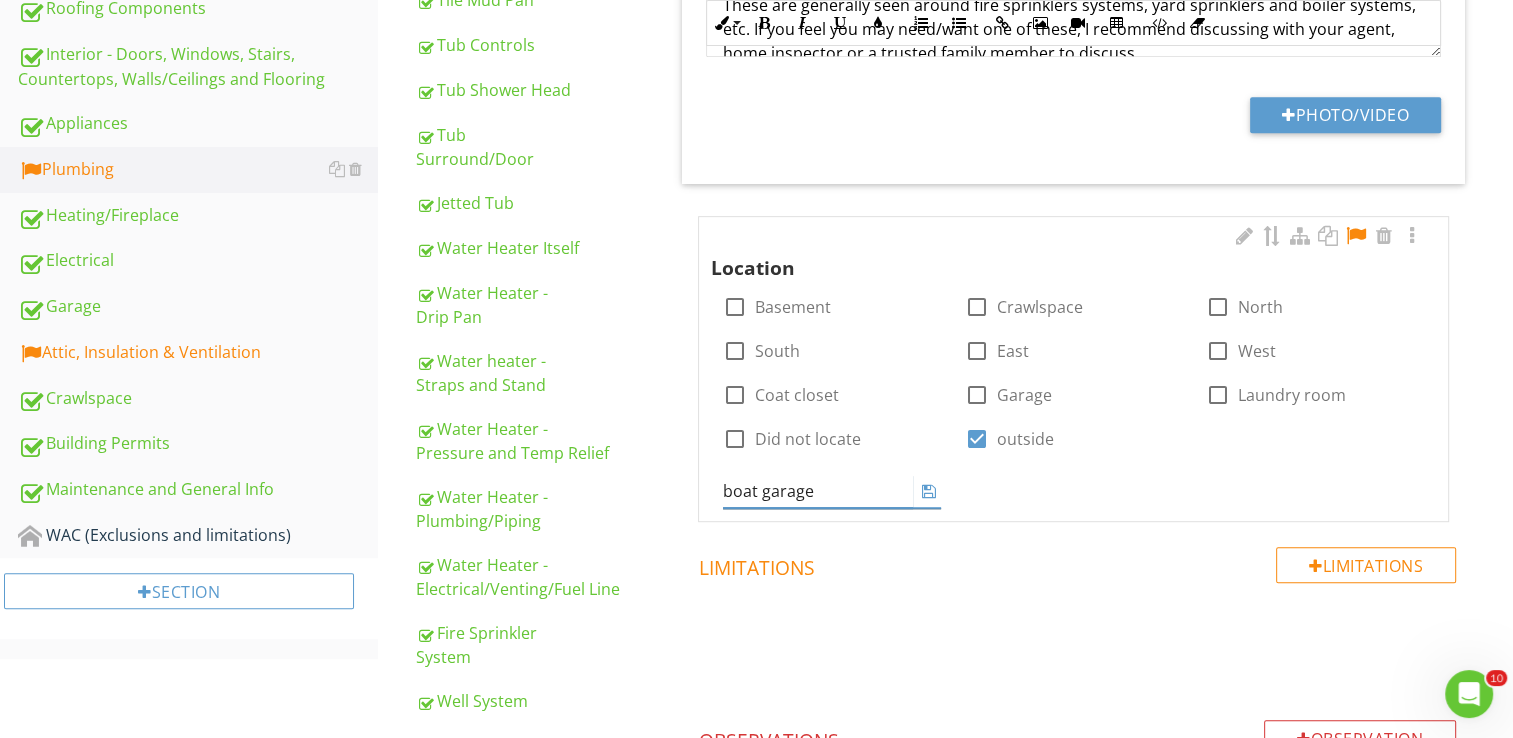 click at bounding box center [929, 491] 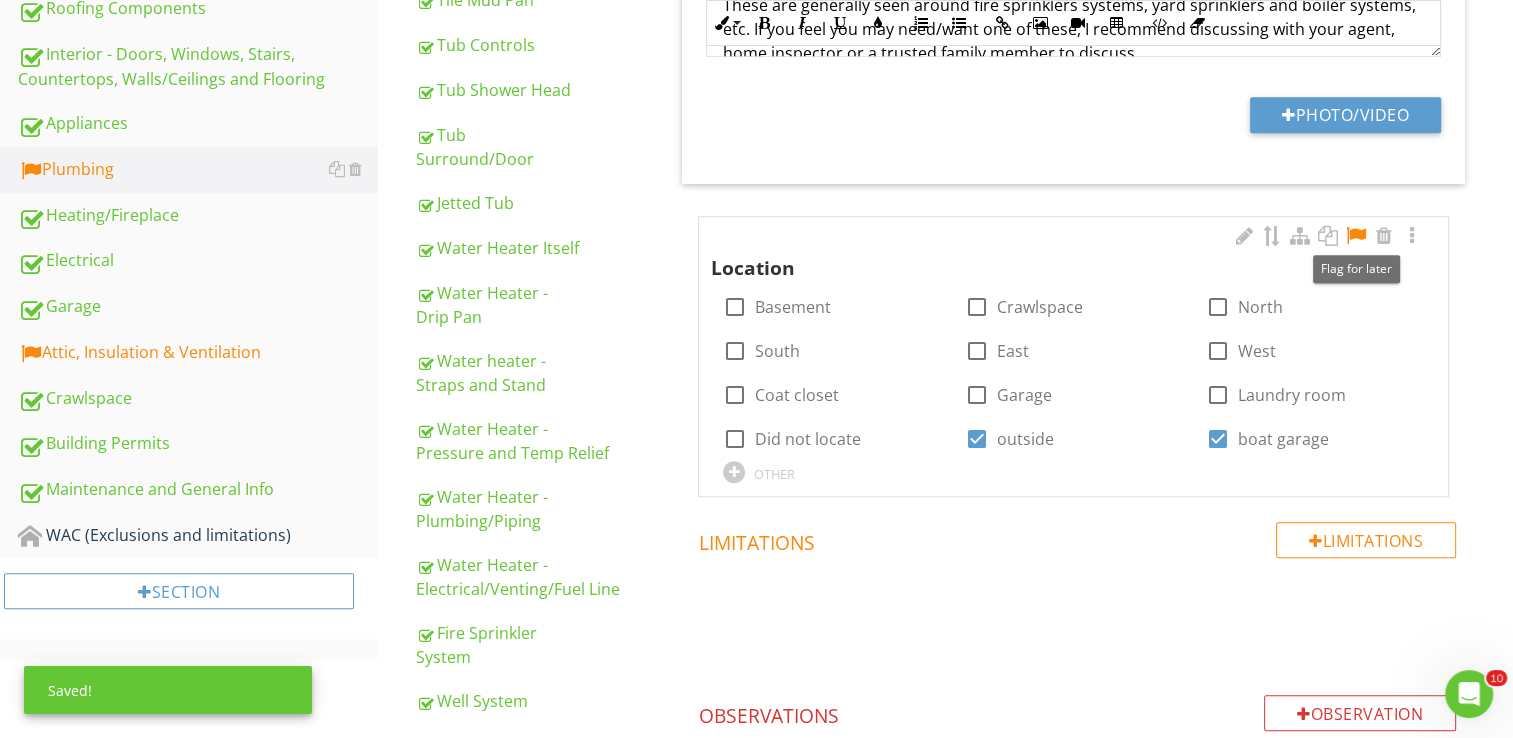 click at bounding box center [1356, 236] 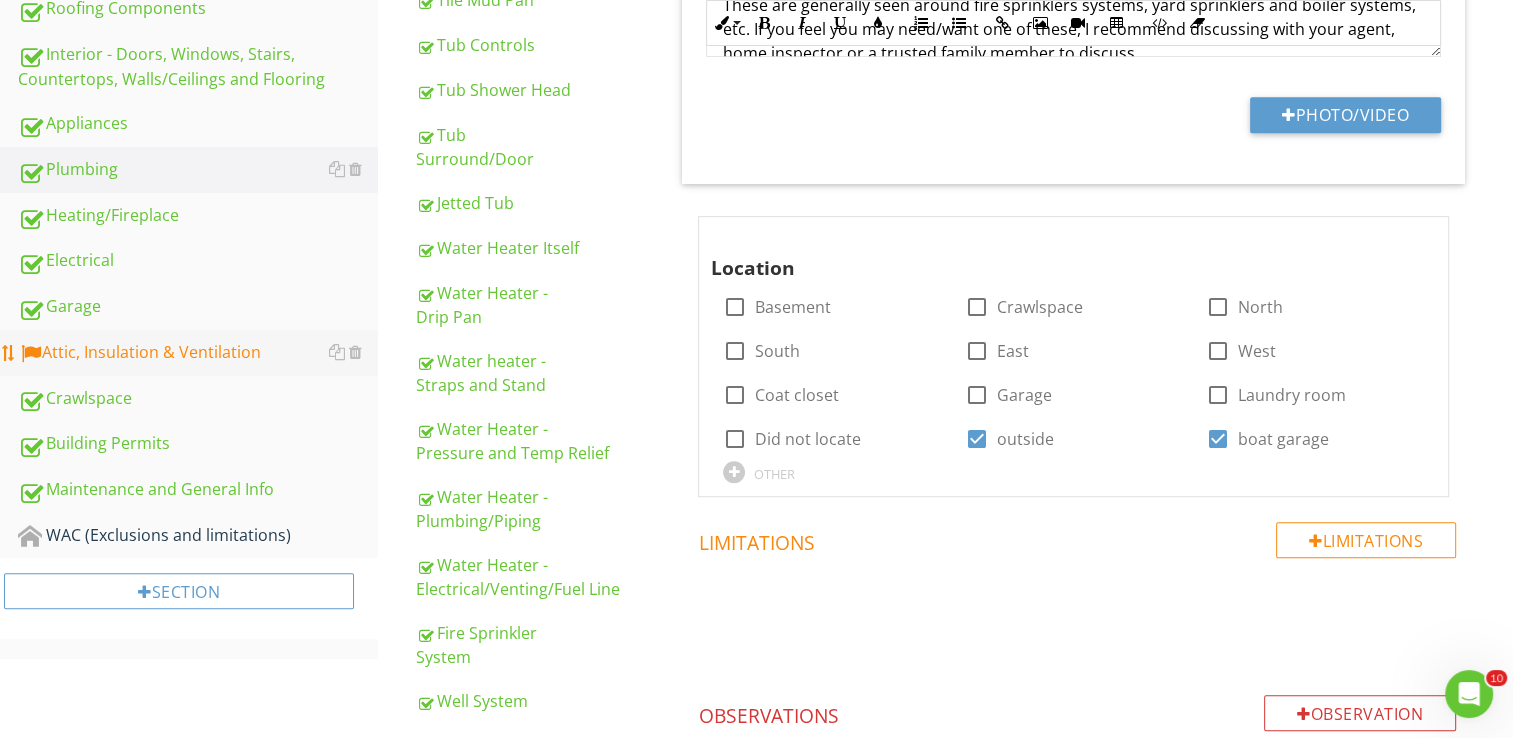 click on "Attic, Insulation & Ventilation" at bounding box center (198, 353) 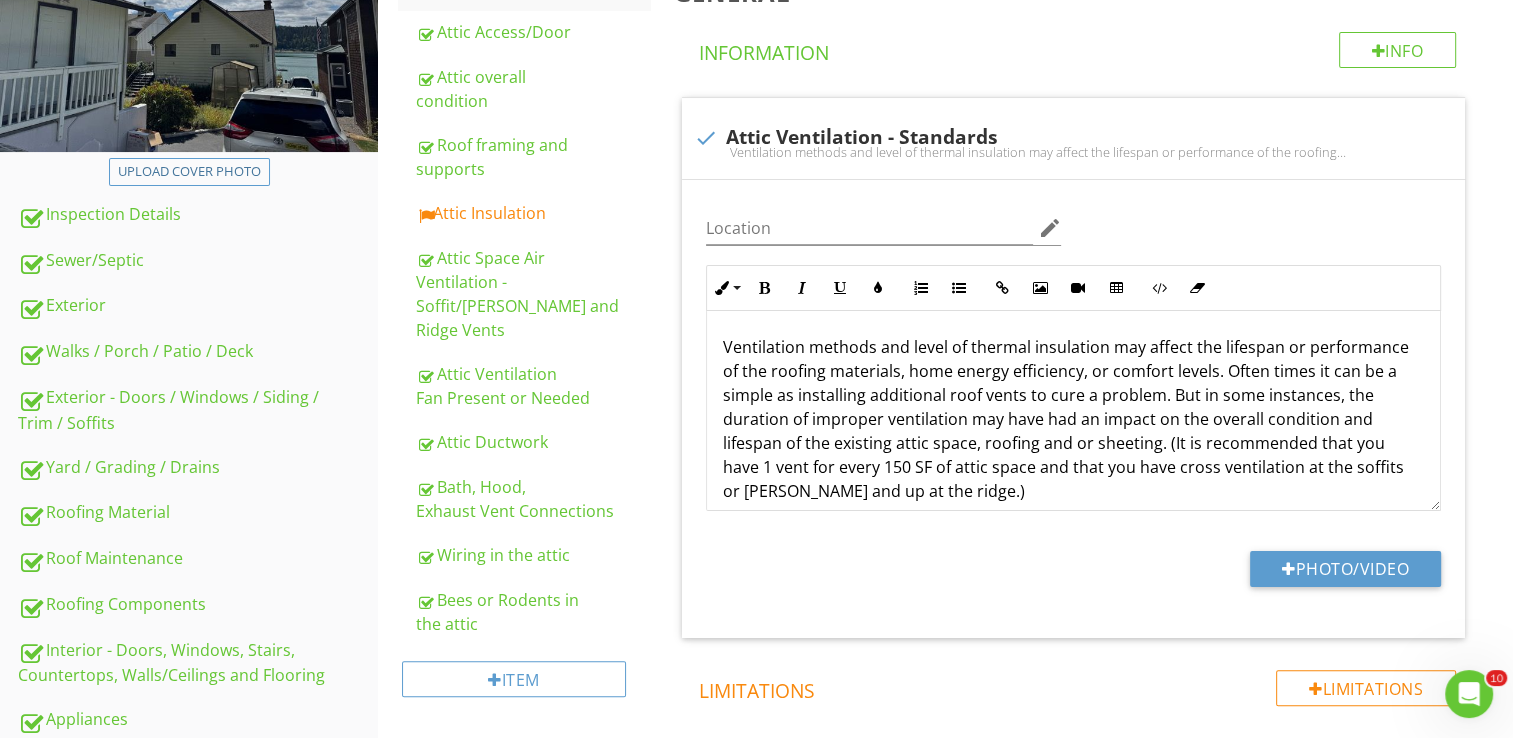 scroll, scrollTop: 332, scrollLeft: 0, axis: vertical 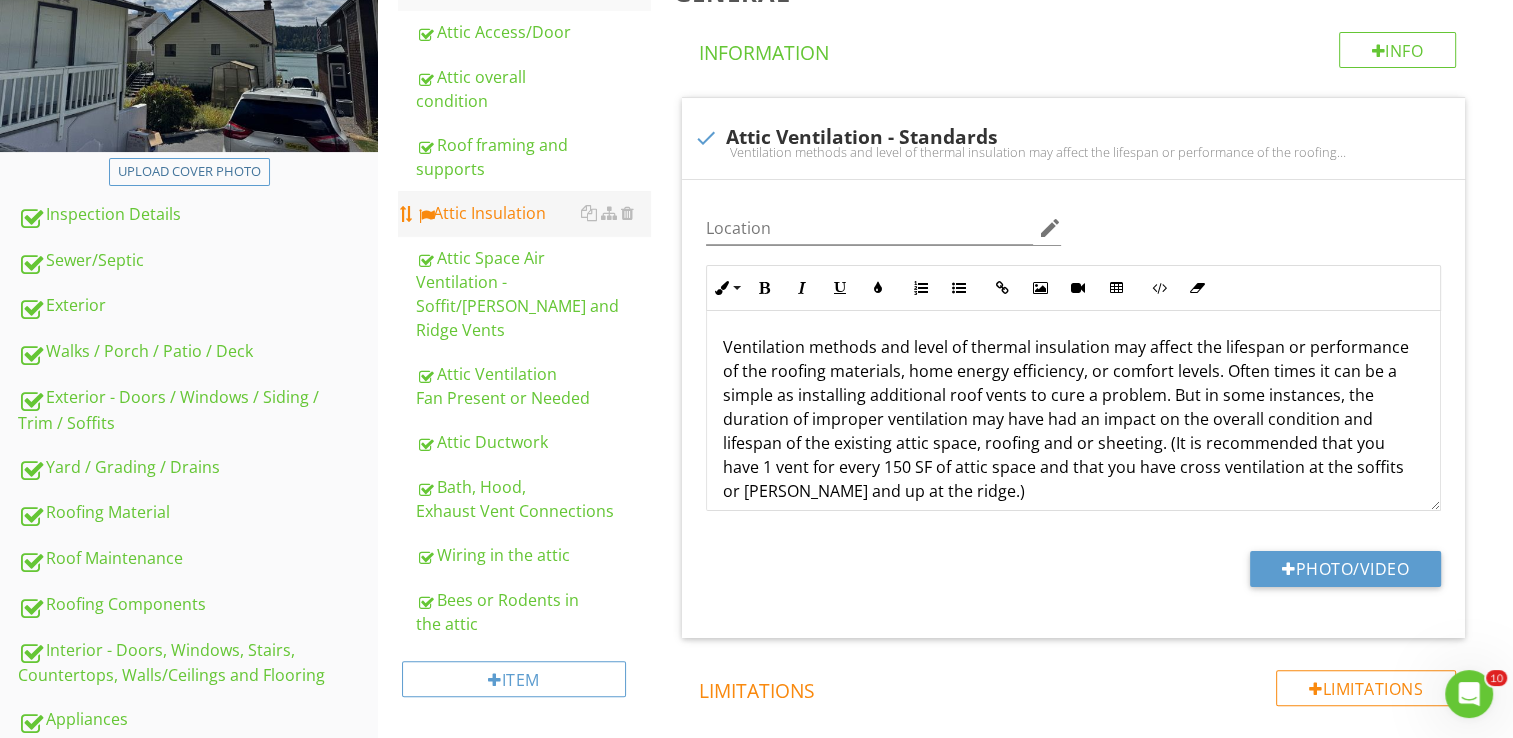 click on "Attic Insulation" at bounding box center (533, 213) 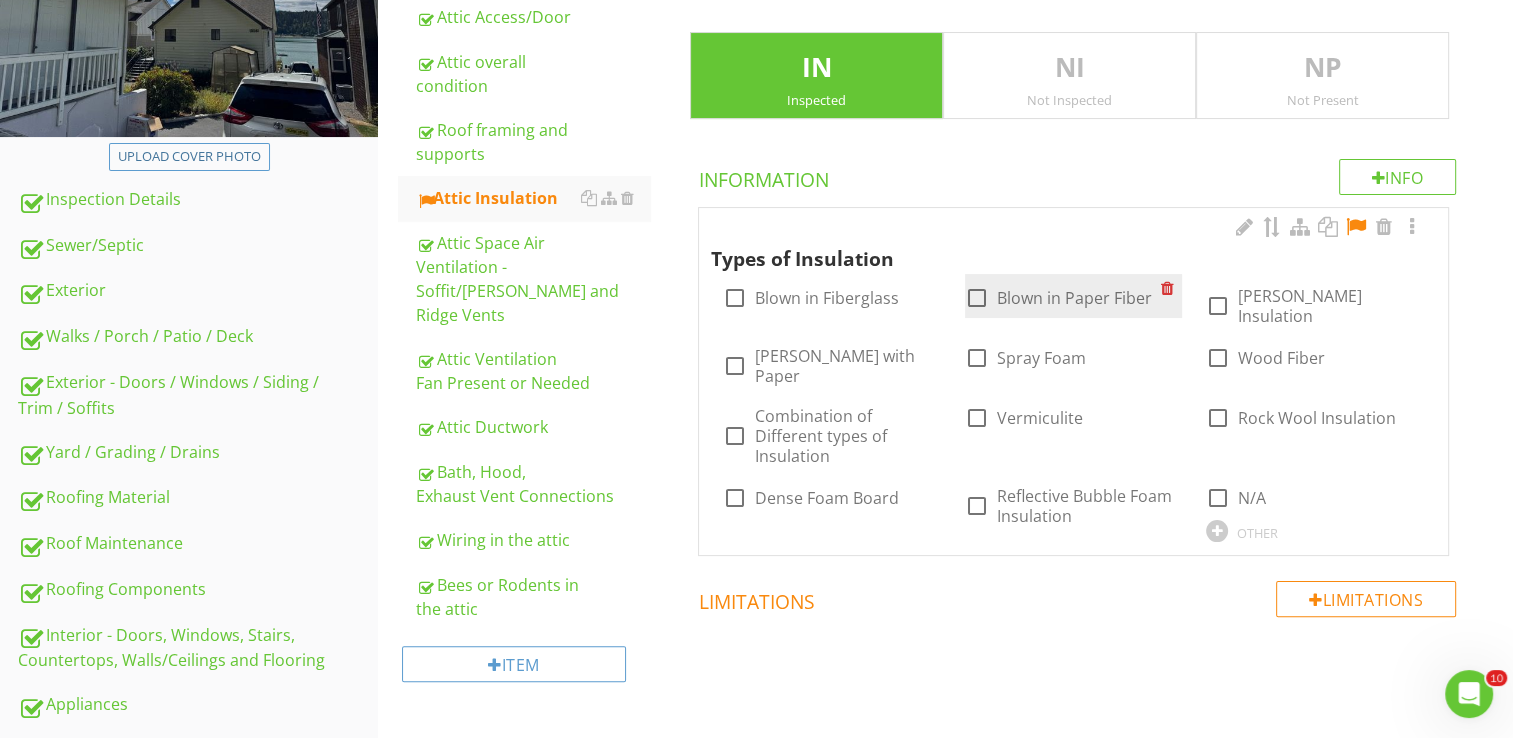 scroll, scrollTop: 344, scrollLeft: 0, axis: vertical 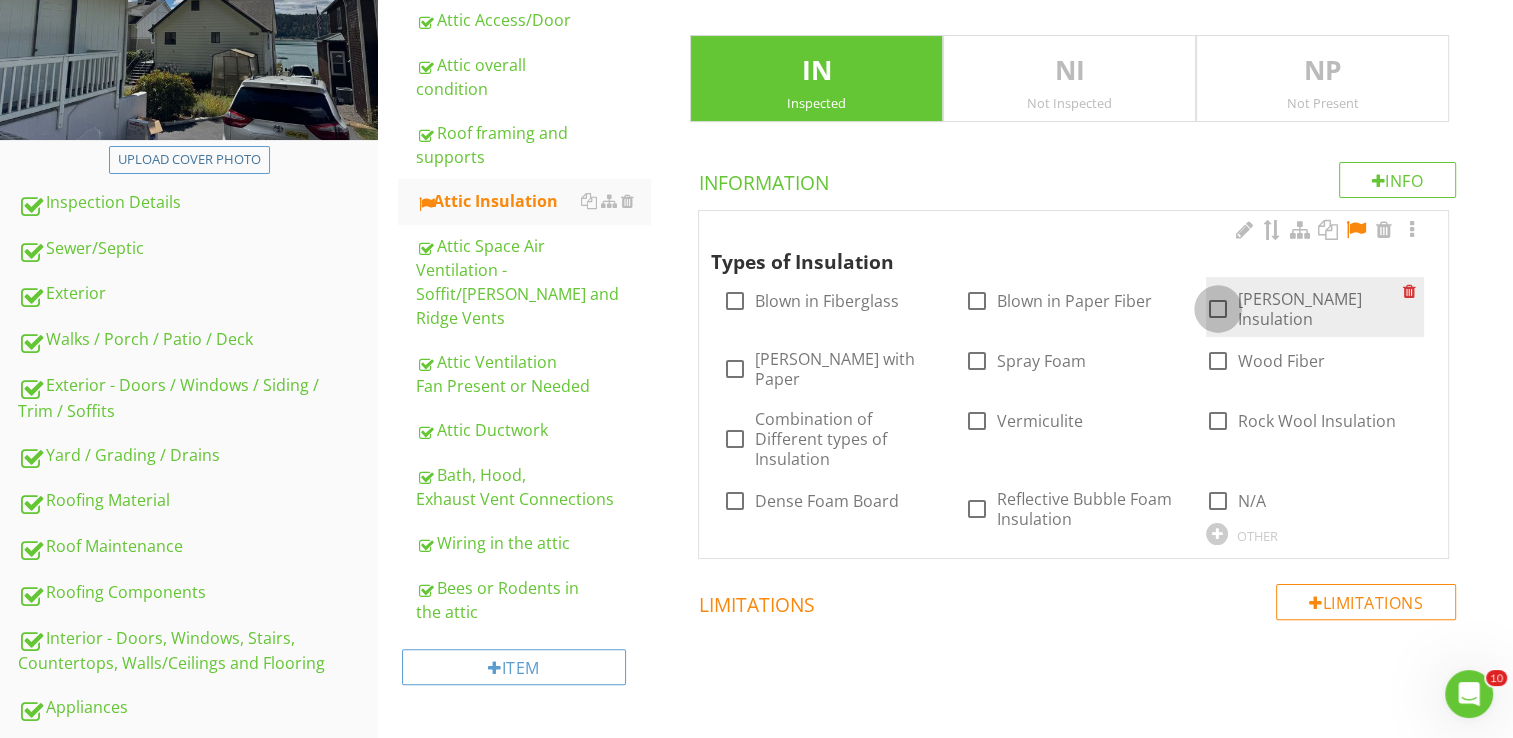 click at bounding box center [1218, 309] 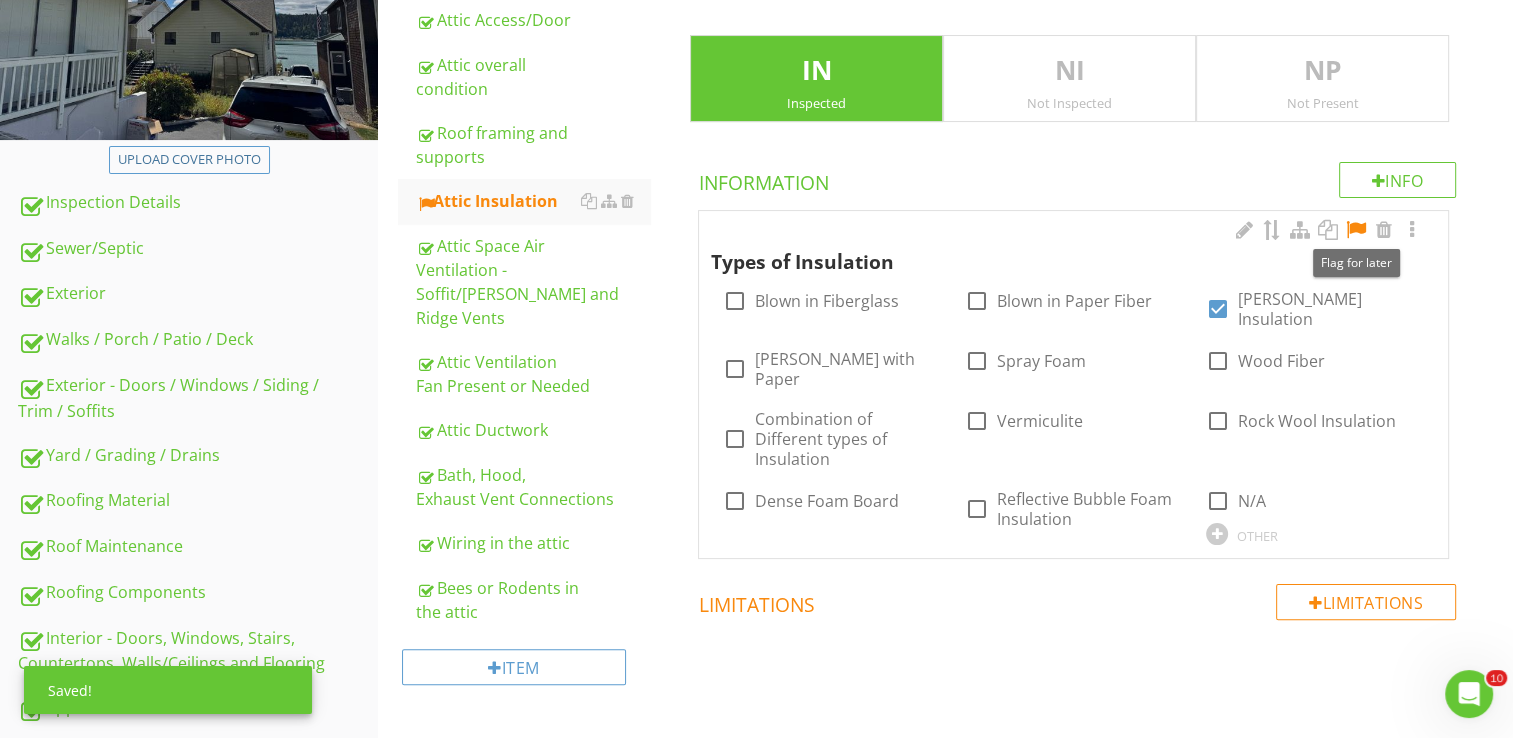 click at bounding box center [1356, 230] 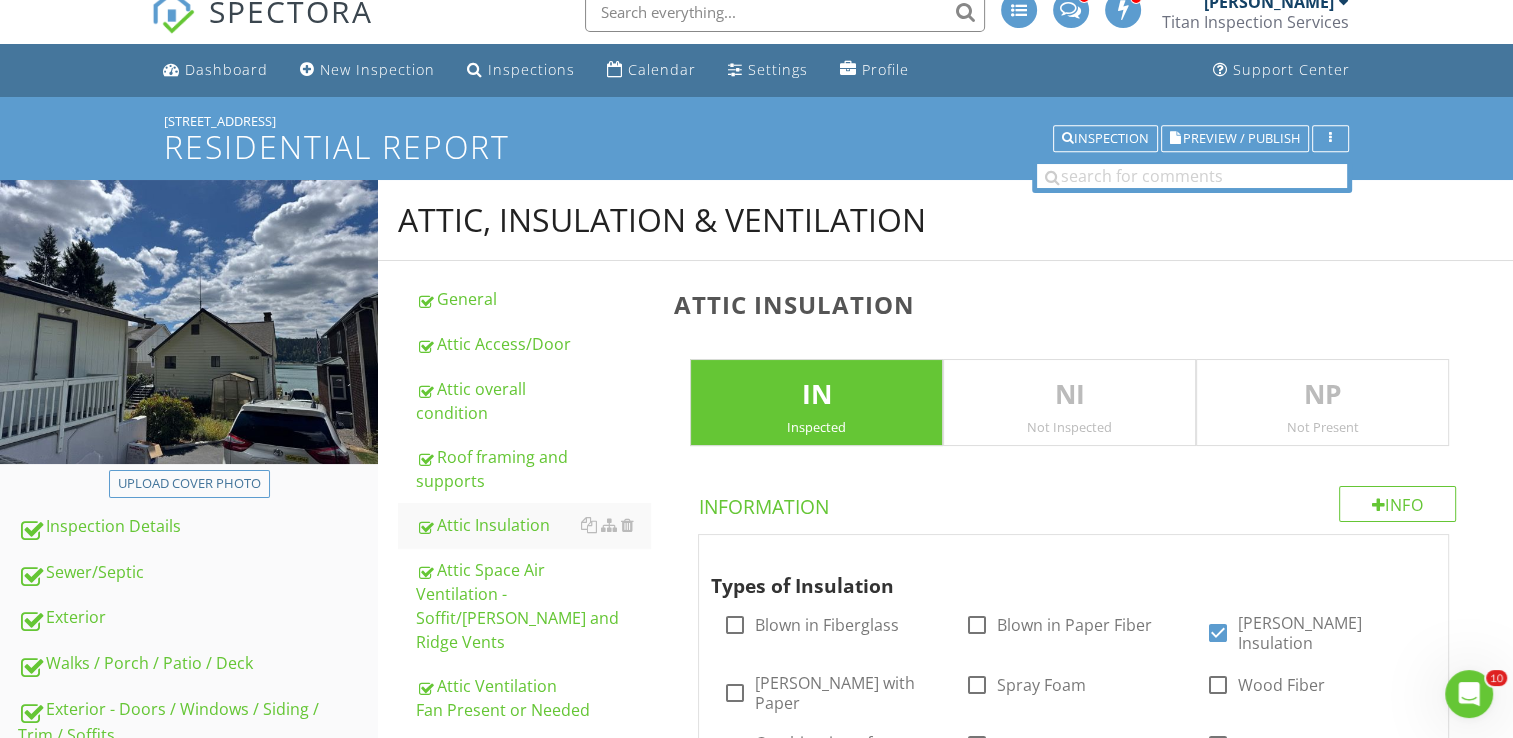scroll, scrollTop: 20, scrollLeft: 0, axis: vertical 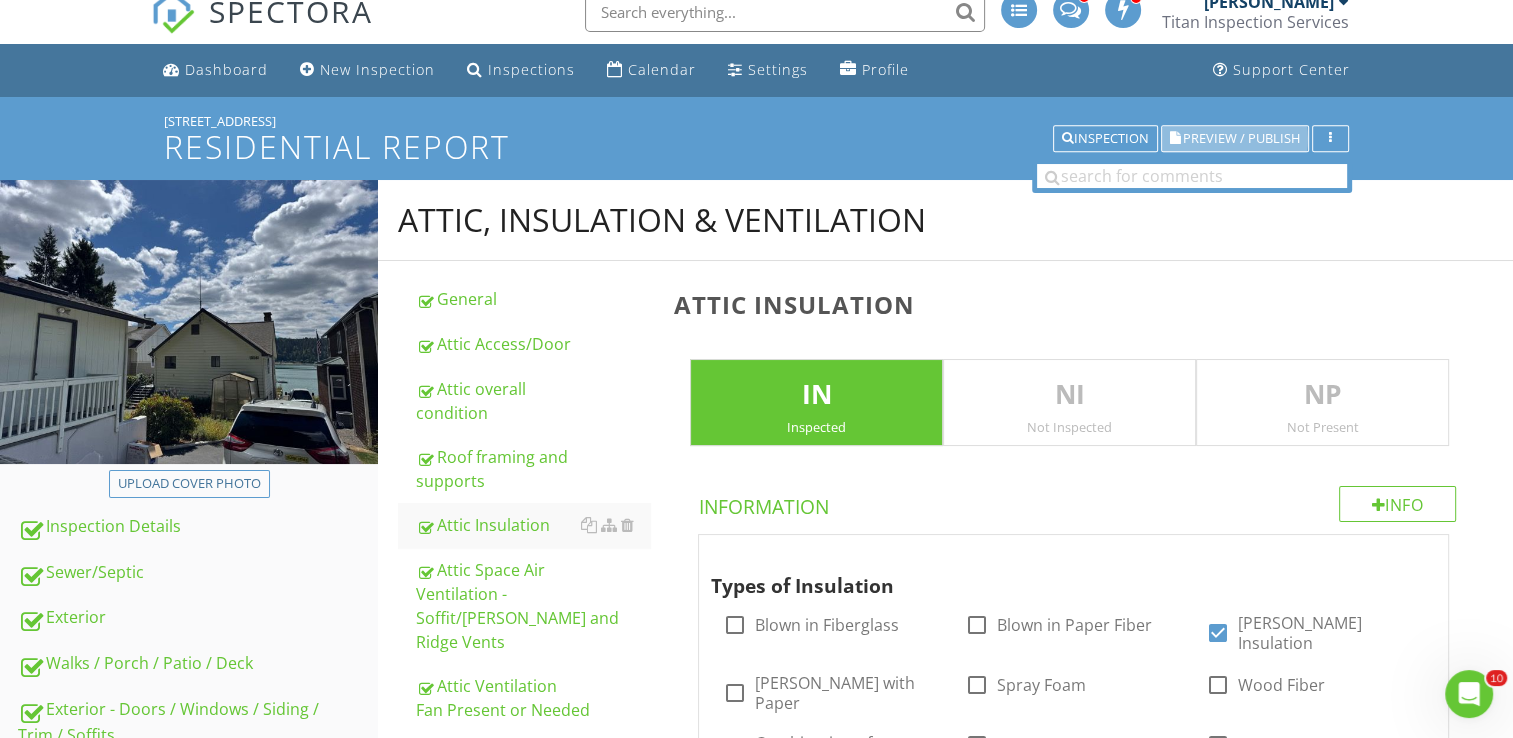 click on "Preview / Publish" at bounding box center (1241, 138) 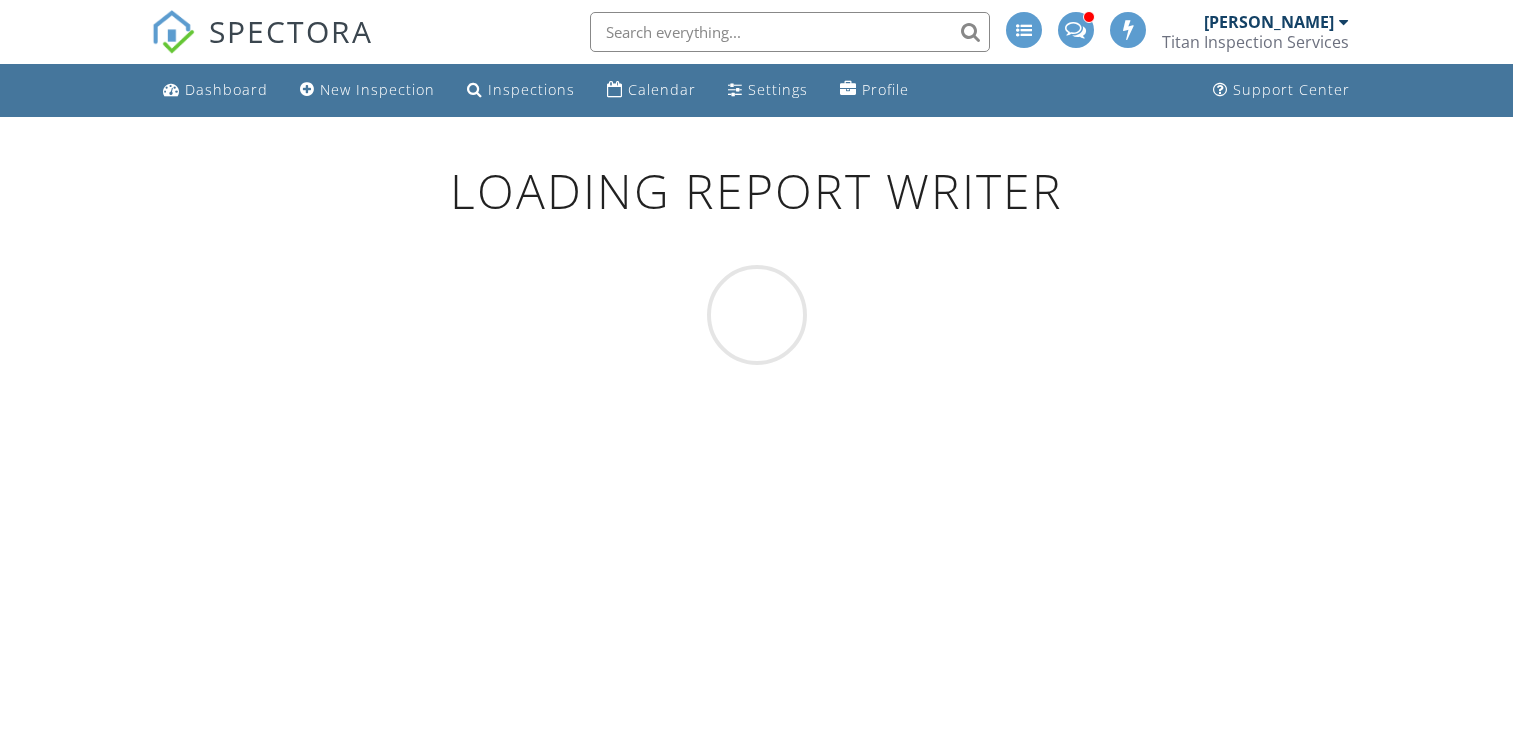 scroll, scrollTop: 0, scrollLeft: 0, axis: both 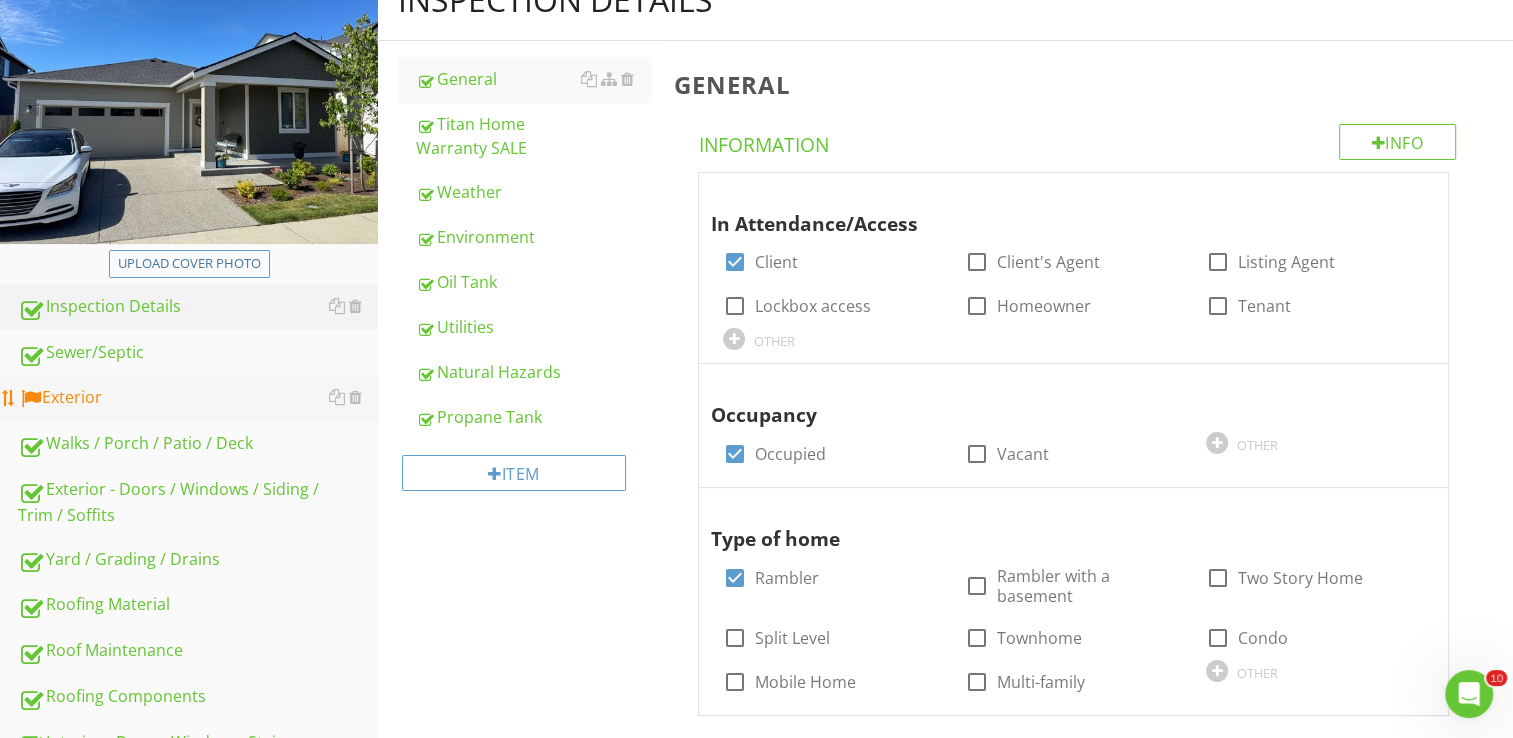 click on "Exterior" at bounding box center [198, 398] 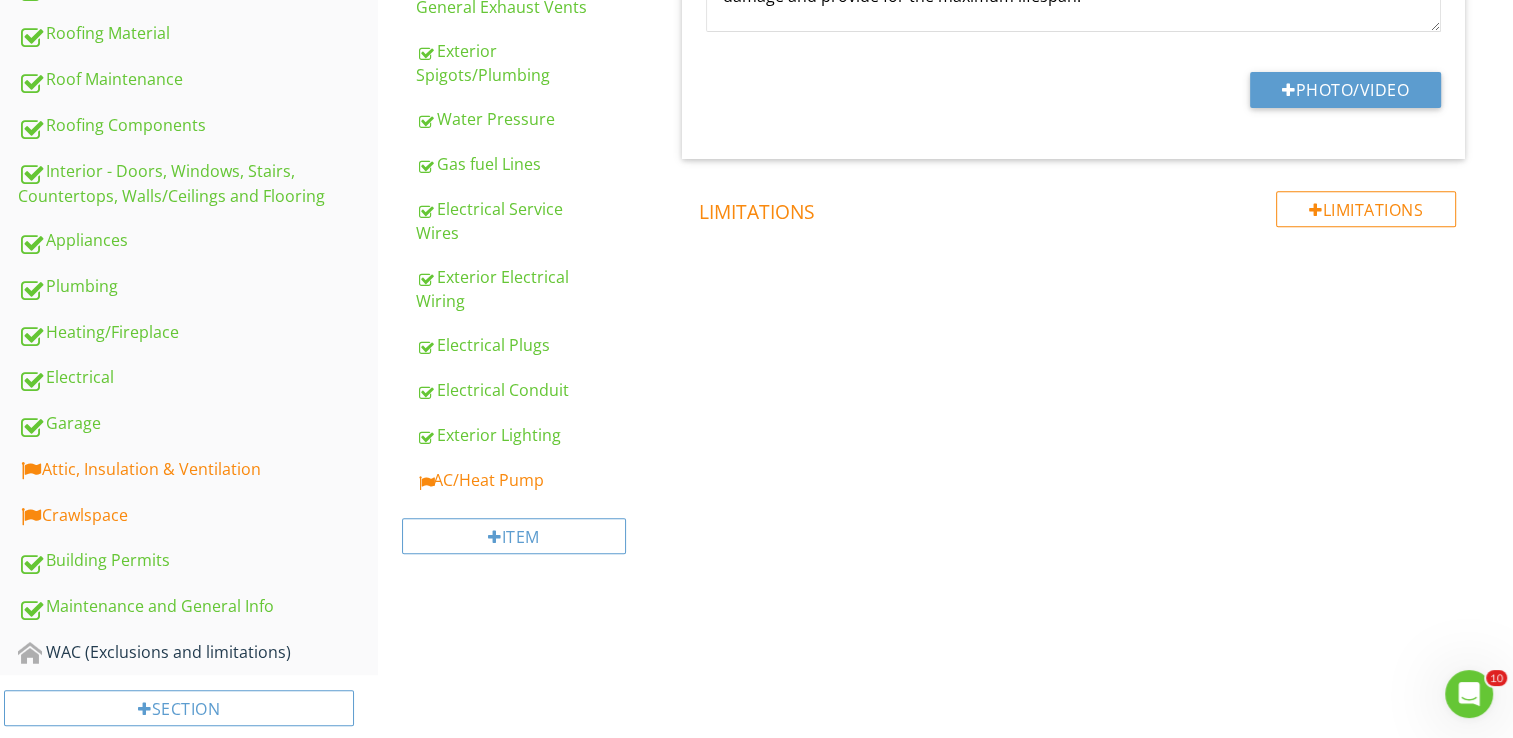 scroll, scrollTop: 840, scrollLeft: 0, axis: vertical 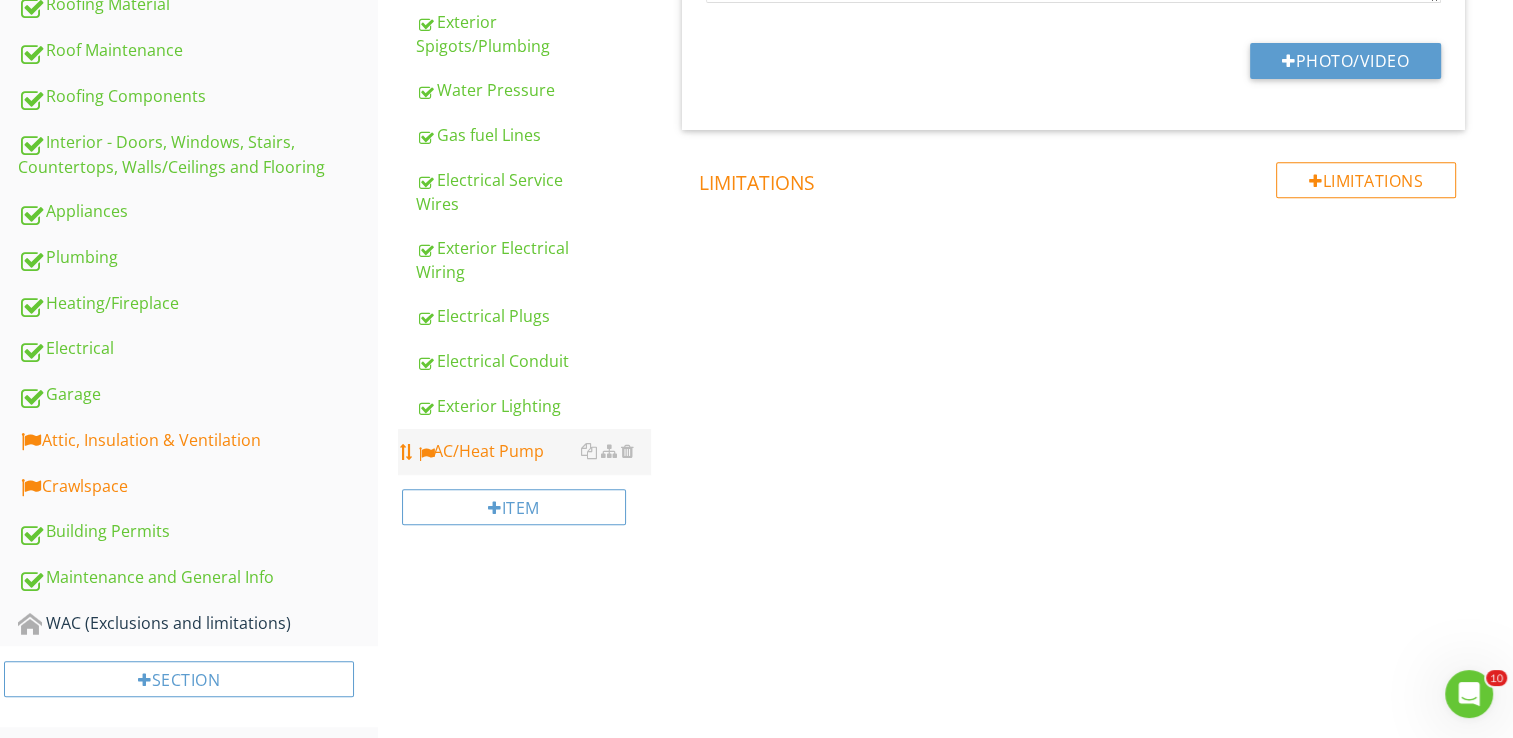 click on "AC/Heat Pump" at bounding box center [533, 451] 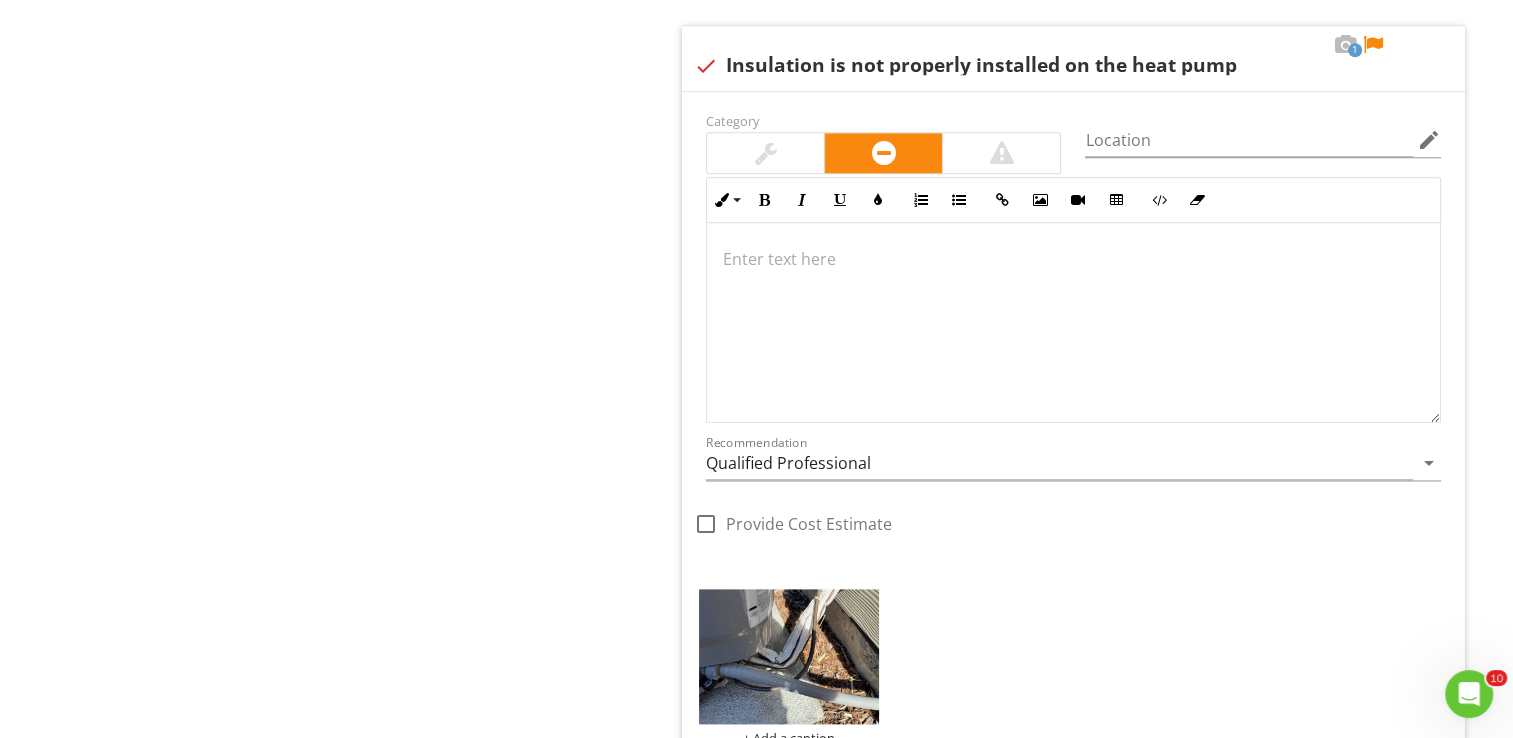 scroll, scrollTop: 2372, scrollLeft: 0, axis: vertical 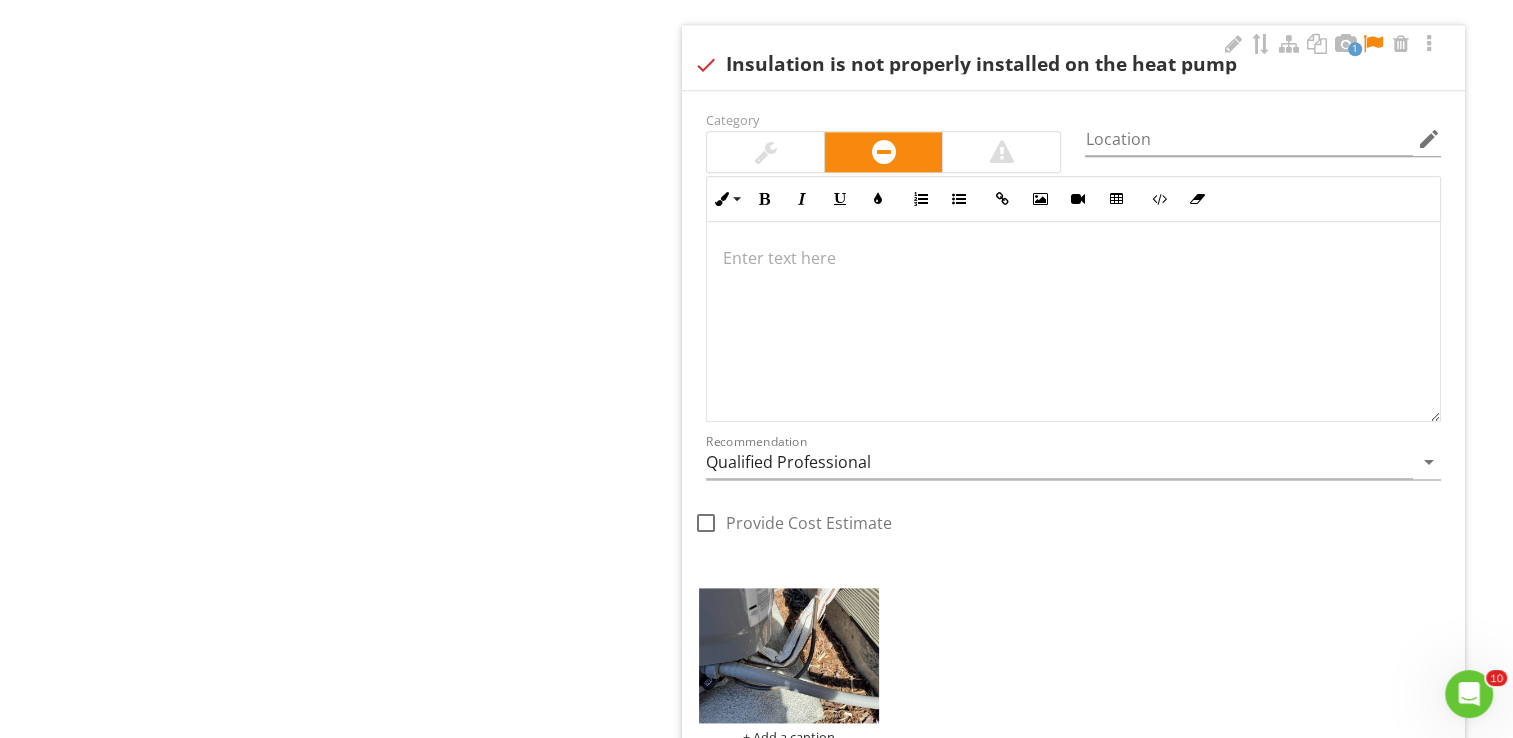 click at bounding box center [1073, 322] 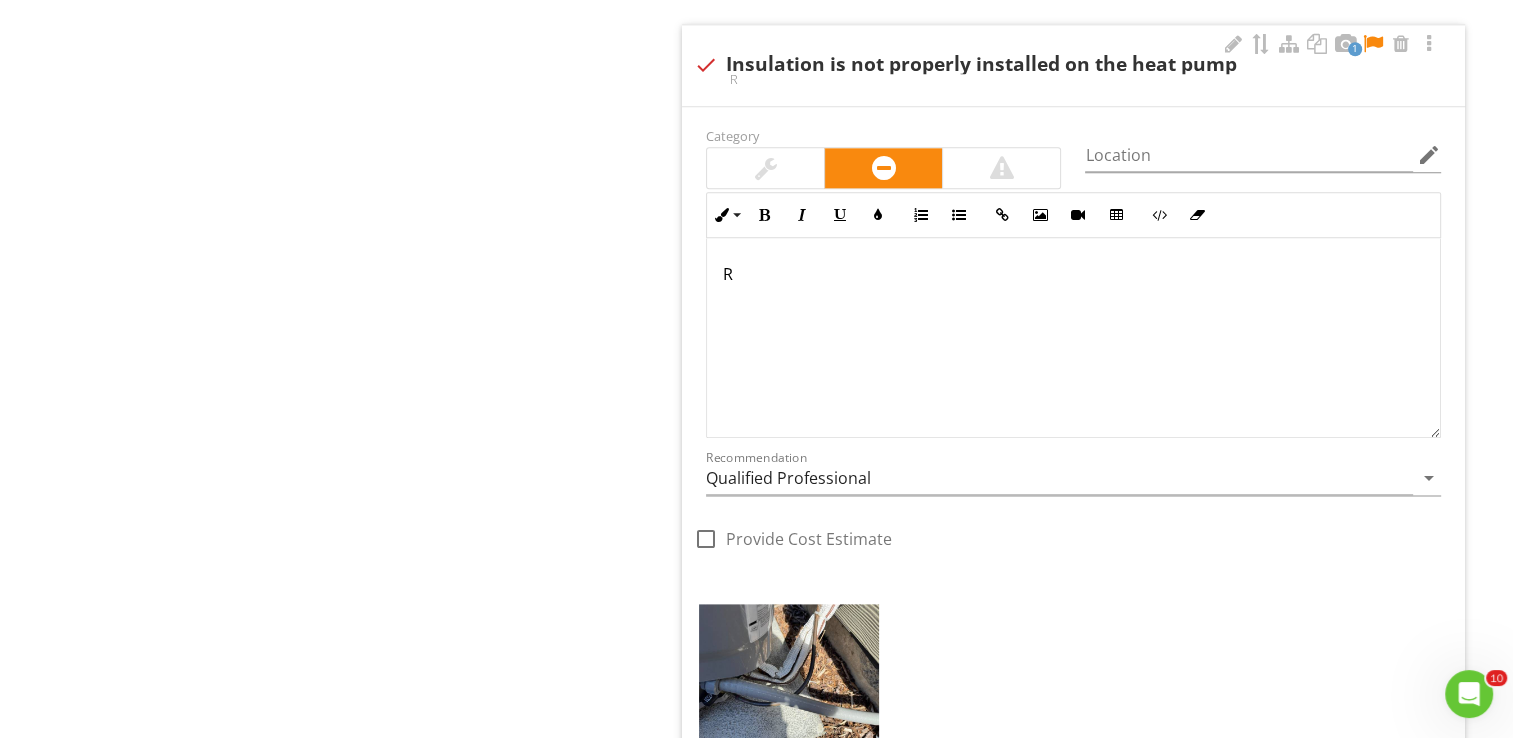 scroll, scrollTop: 2388, scrollLeft: 0, axis: vertical 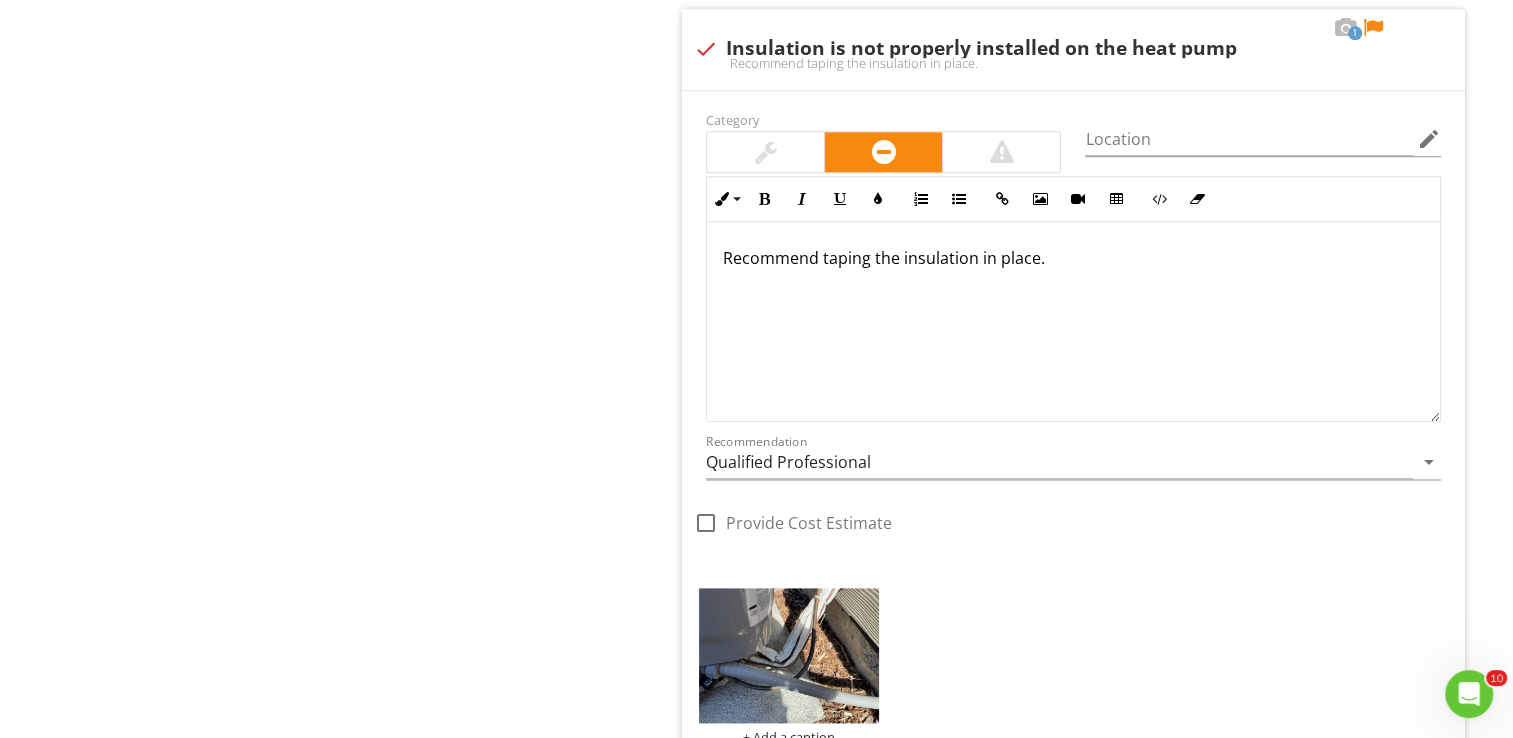 click on "Exterior
General
Driveway
Foundation - Poured Concrete
Foundation - Slab on Grade
Foundation - CMU Block
Foundation - Mobile Home
Foundation - Post and Pier
Dryer Vents
Side Vents - General Exhaust Vents
Exterior Spigots/Plumbing
Water Pressure
Gas fuel Lines
Electrical Service Wires
Exterior Electrical Wiring
Electrical Plugs
Electrical Conduit
Exterior Lighting
AC/Heat Pump
Item
AC/Heat Pump
IN   Inspected NI   Not Inspected NP   Not Present       Information       Limitations" at bounding box center (945, -625) 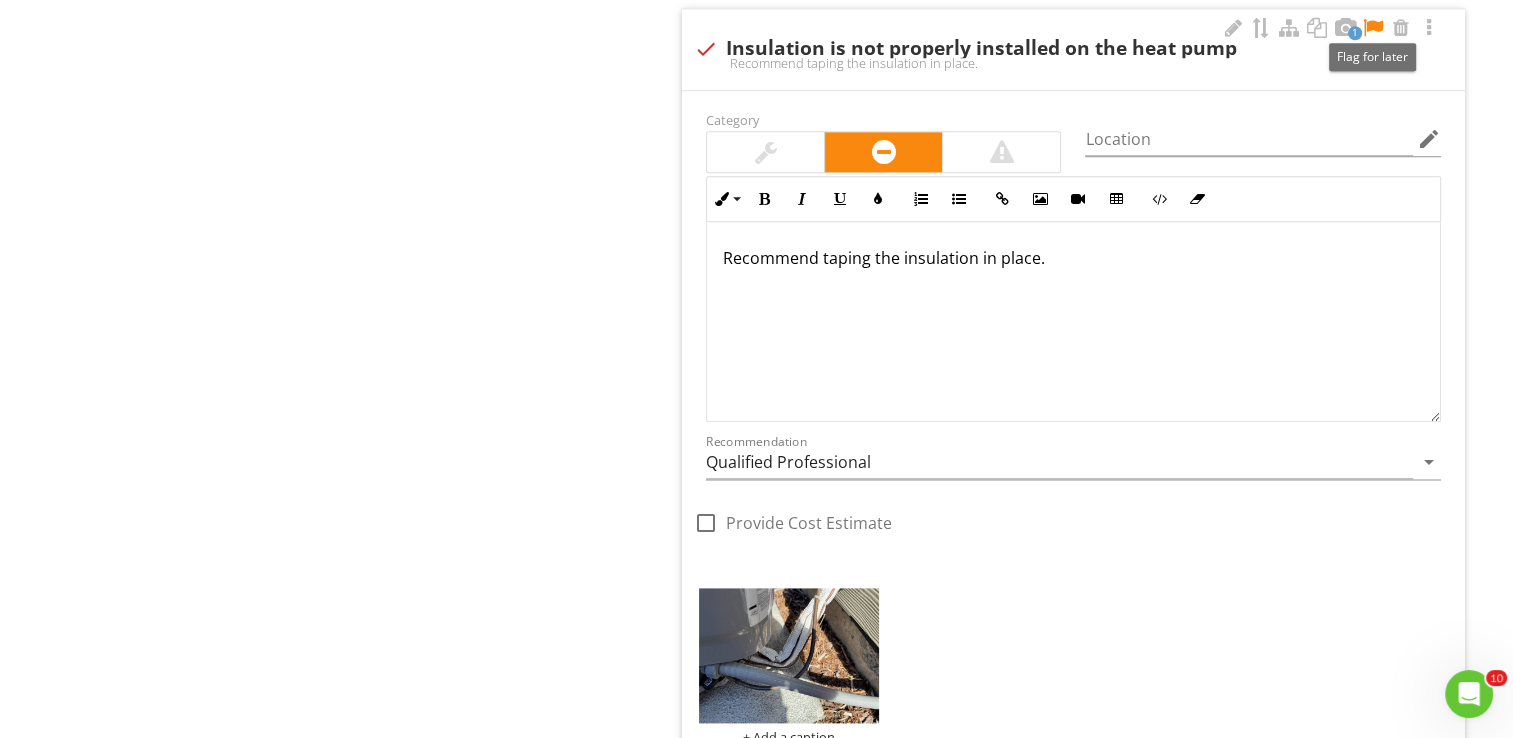 click at bounding box center [1373, 28] 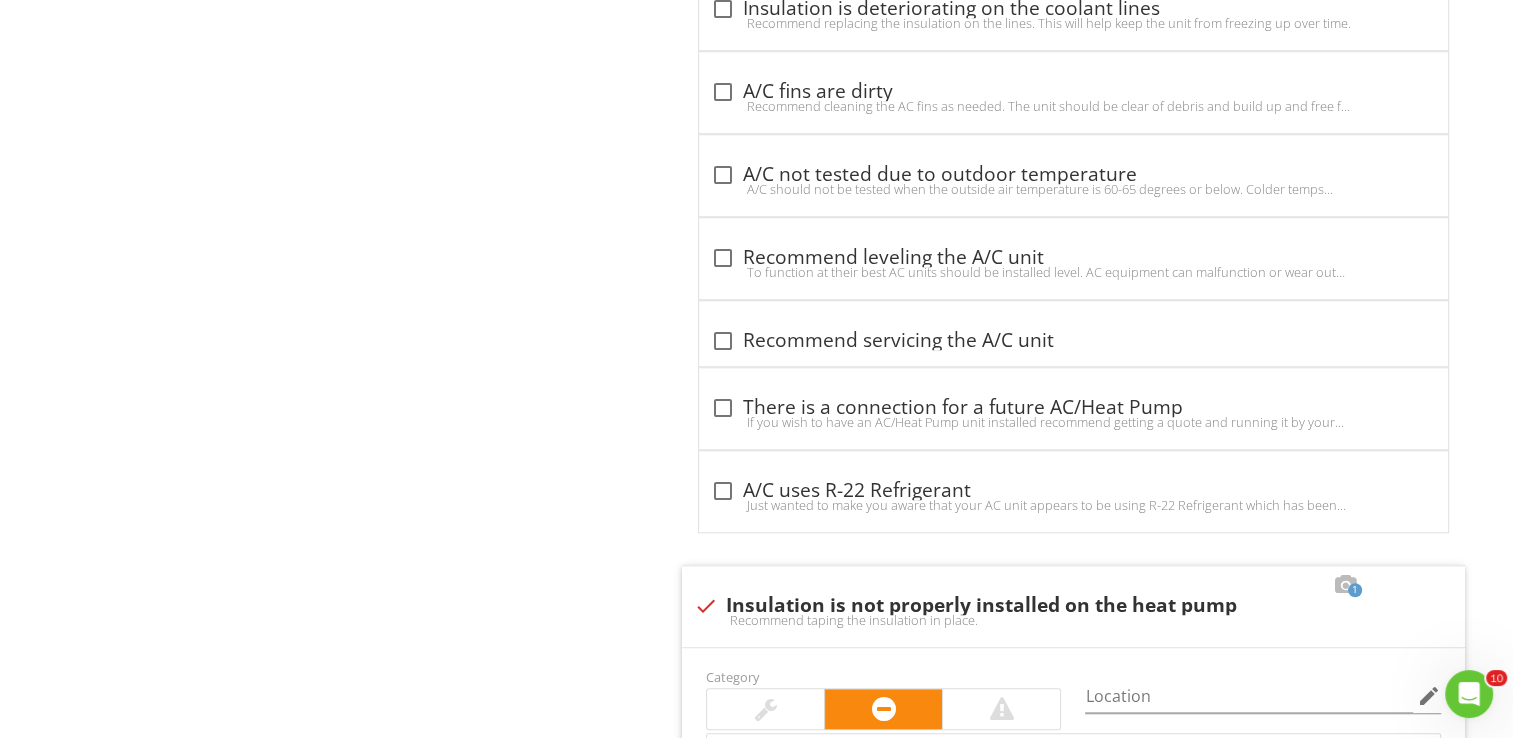 scroll, scrollTop: 1830, scrollLeft: 0, axis: vertical 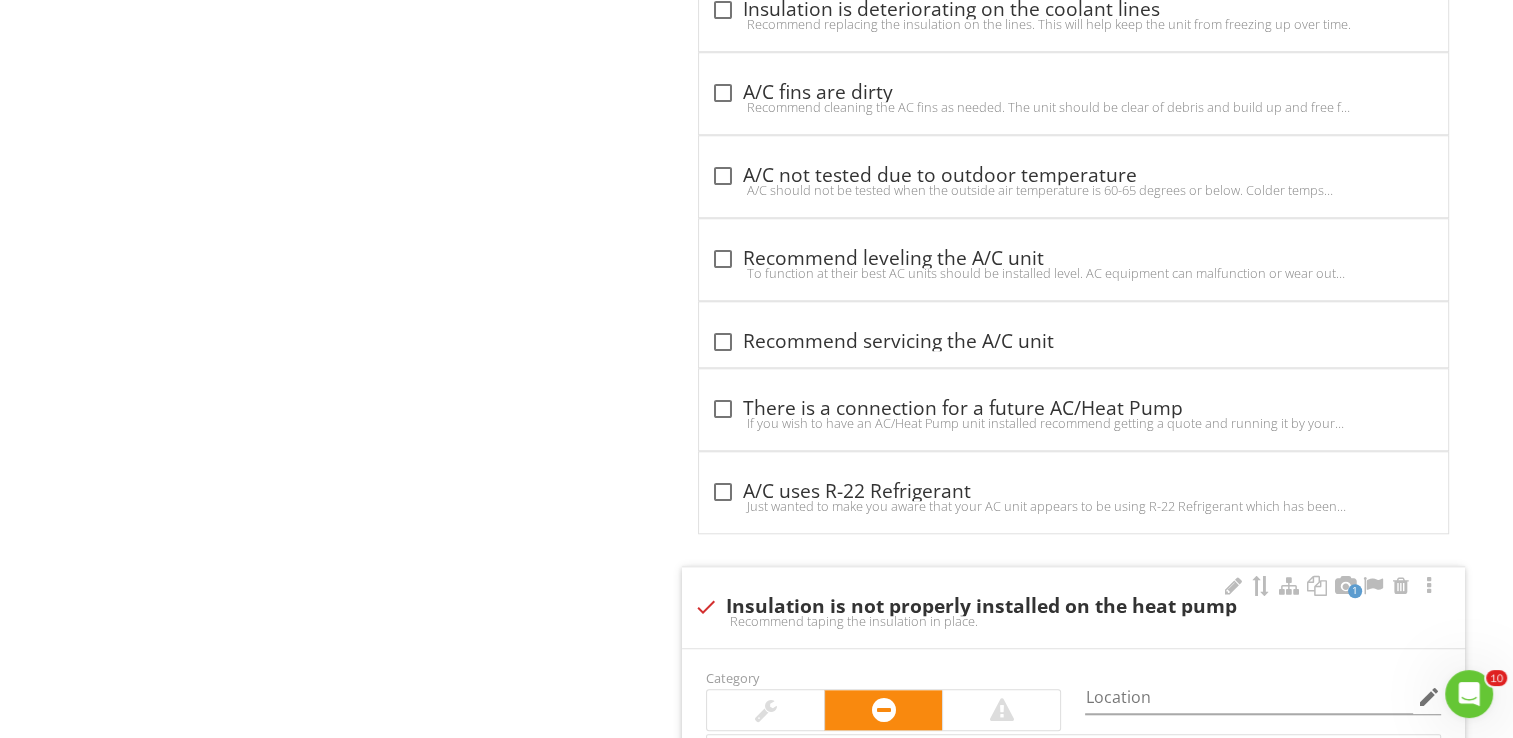 click on "1" at bounding box center [1331, 587] 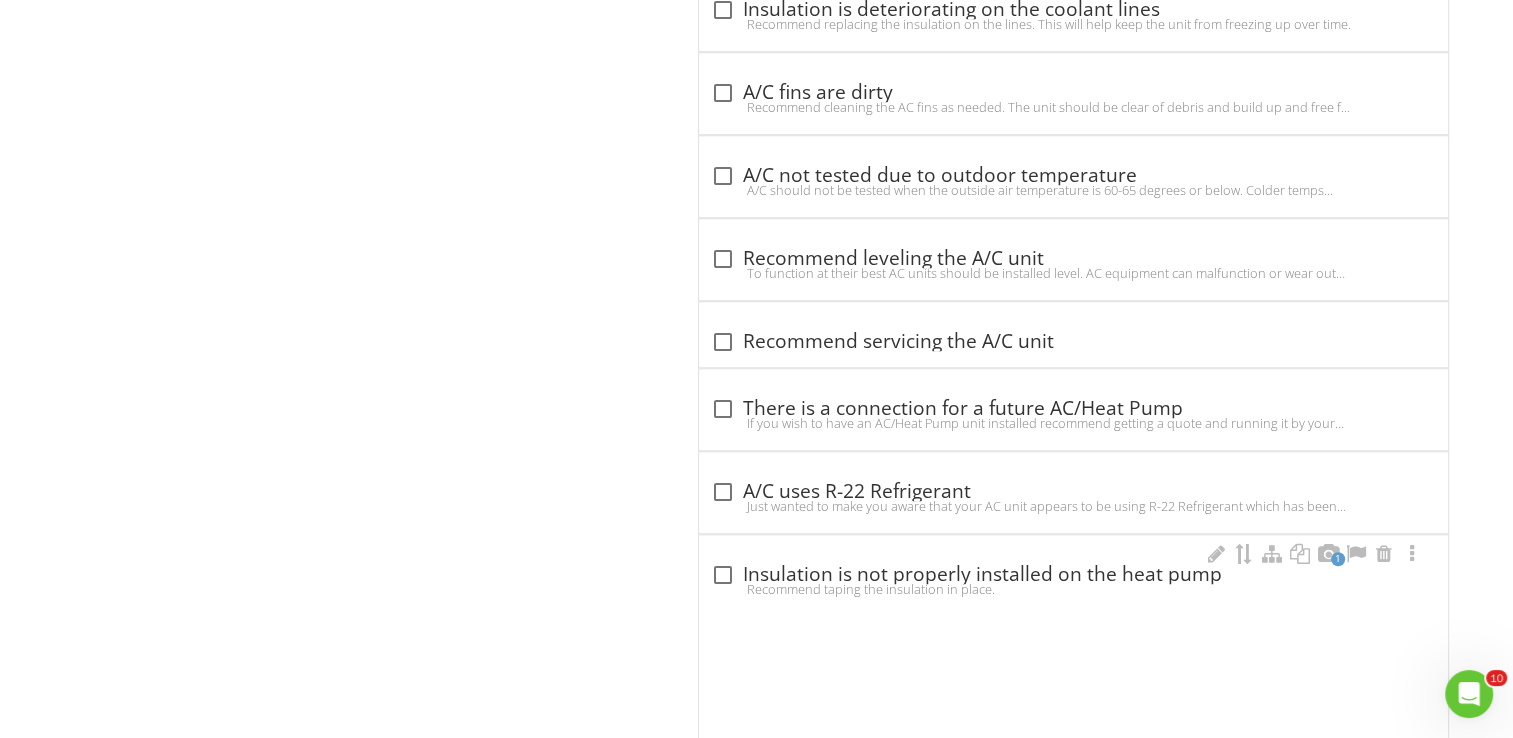 scroll, scrollTop: 1753, scrollLeft: 0, axis: vertical 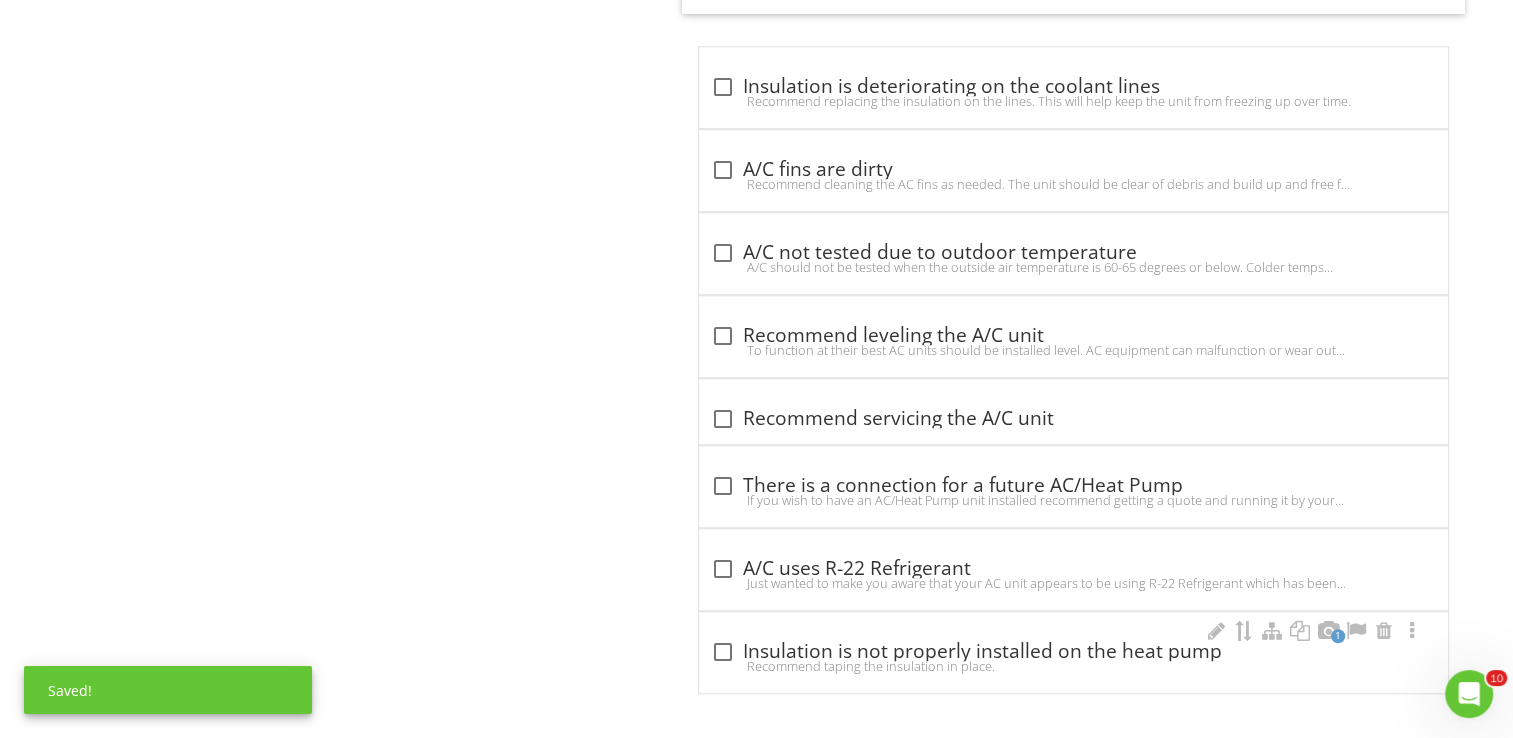 click on "Recommend taping the insulation in place." at bounding box center (1073, 666) 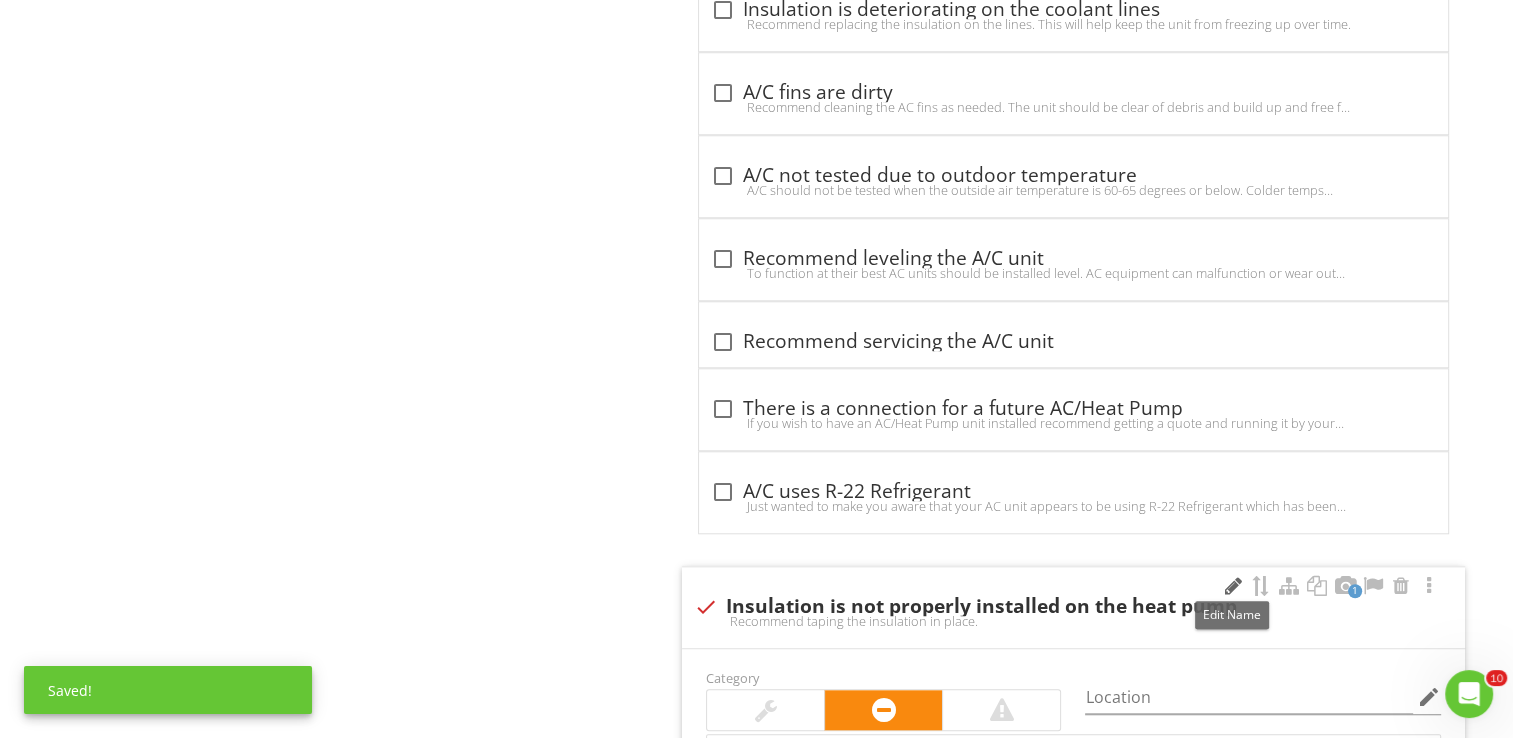click at bounding box center [1233, 586] 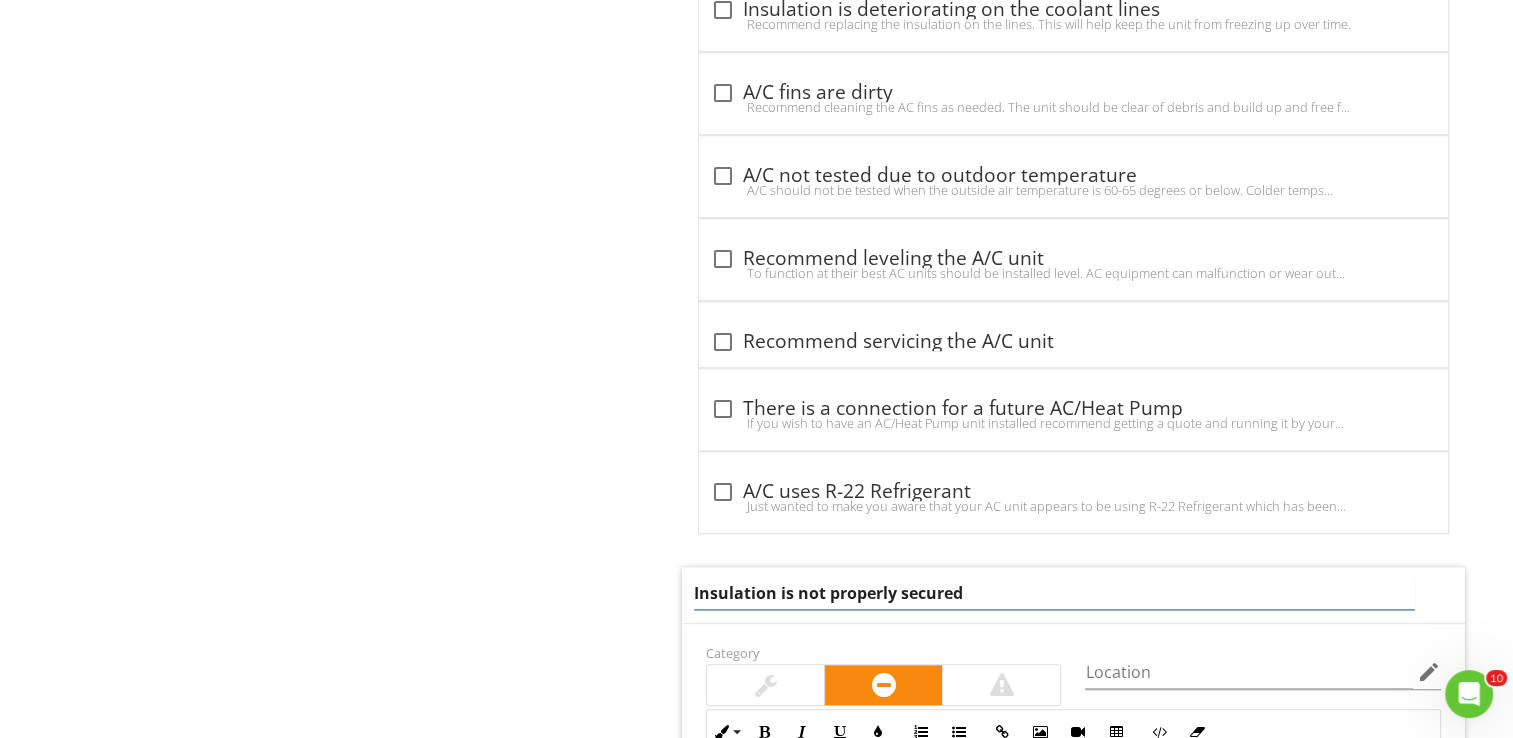 type on "Insulation is not properly secured" 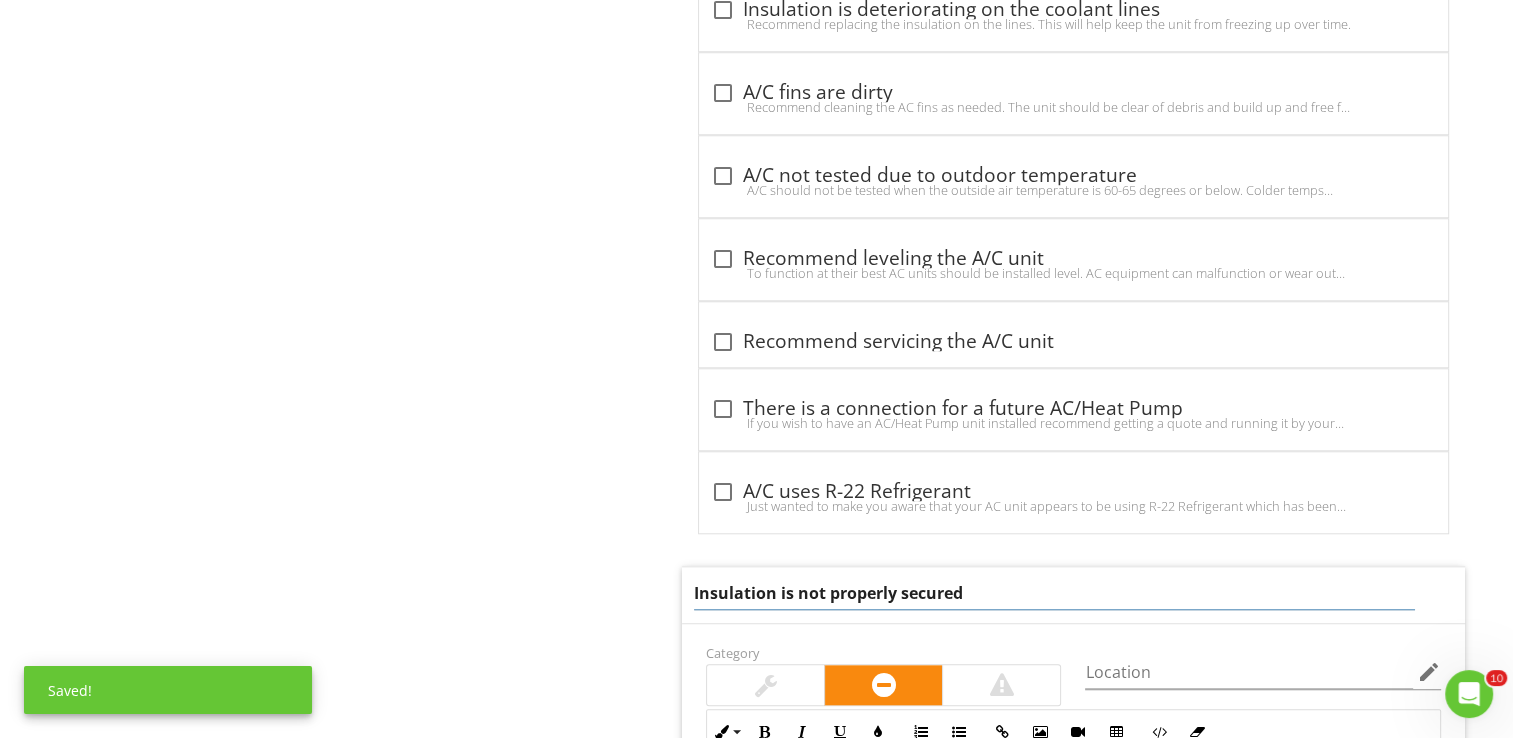 click on "Exterior
General
Driveway
Foundation - Poured Concrete
Foundation - Slab on Grade
Foundation - CMU Block
Foundation - Mobile Home
Foundation - Post and Pier
Dryer Vents
Side Vents - General Exhaust Vents
Exterior Spigots/Plumbing
Water Pressure
Gas fuel Lines
Electrical Service Wires
Exterior Electrical Wiring
Electrical Plugs
Electrical Conduit
Exterior Lighting
AC/Heat Pump
Item
AC/Heat Pump
IN   Inspected NI   Not Inspected NP   Not Present       Information       Limitations" at bounding box center (945, -80) 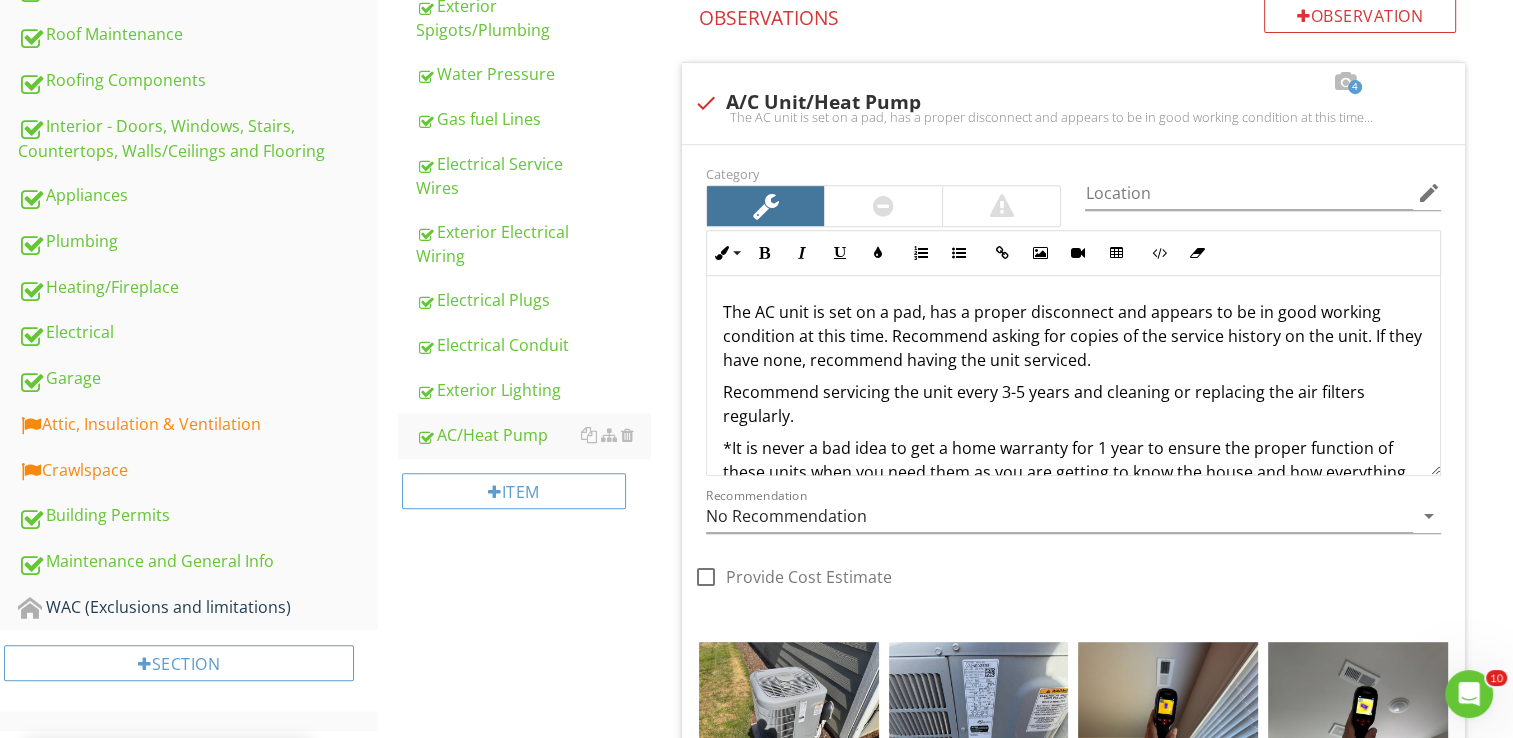 scroll, scrollTop: 834, scrollLeft: 0, axis: vertical 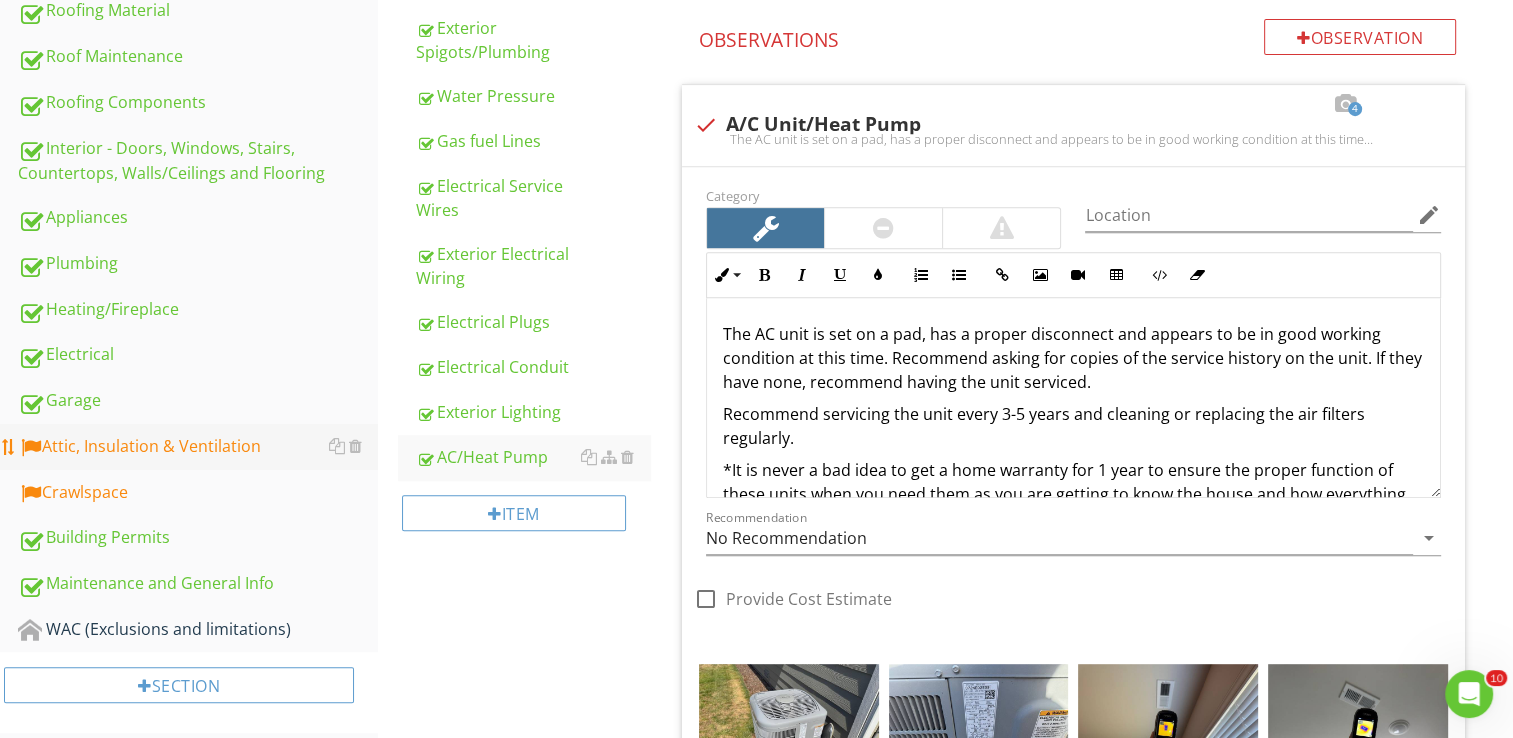 click on "Attic, Insulation & Ventilation" at bounding box center [198, 447] 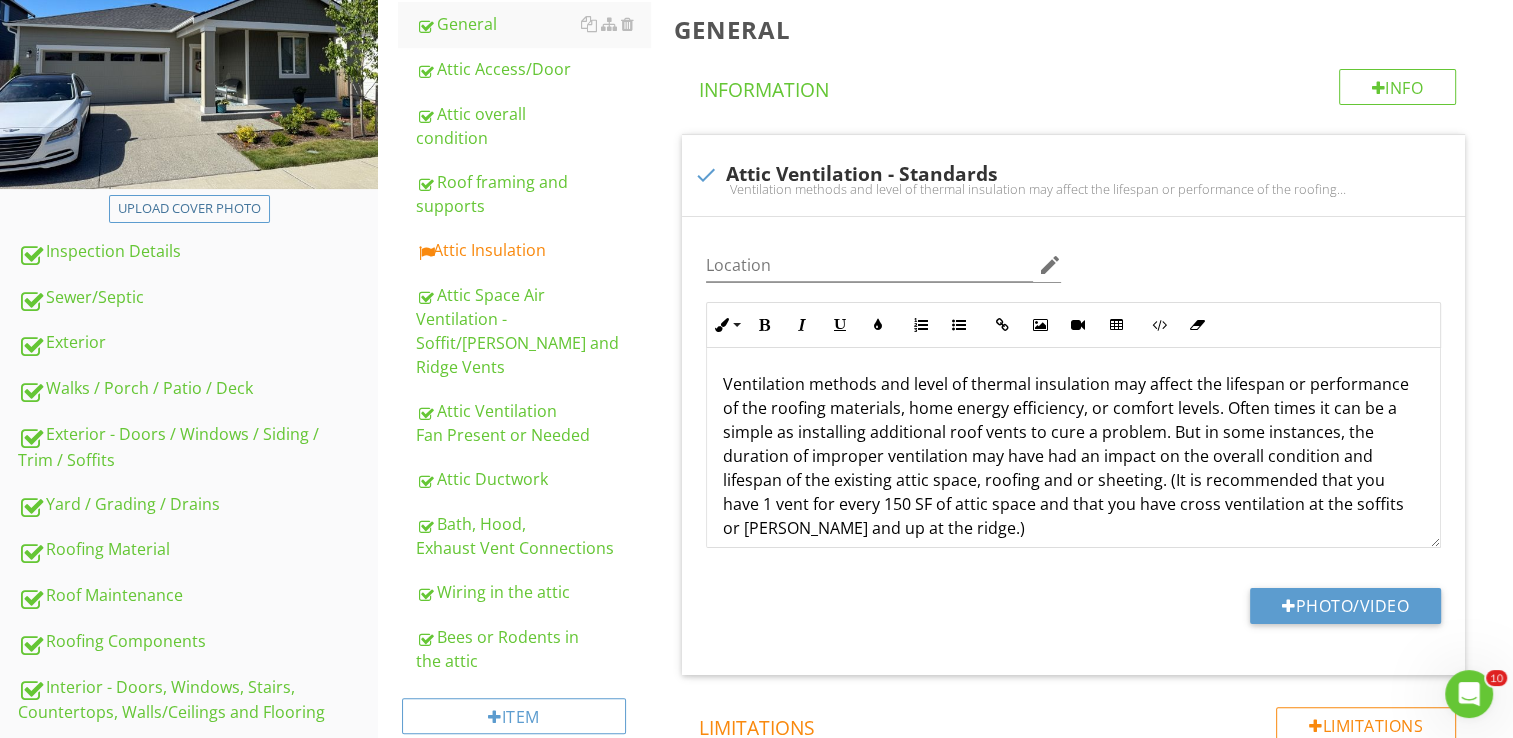 scroll, scrollTop: 290, scrollLeft: 0, axis: vertical 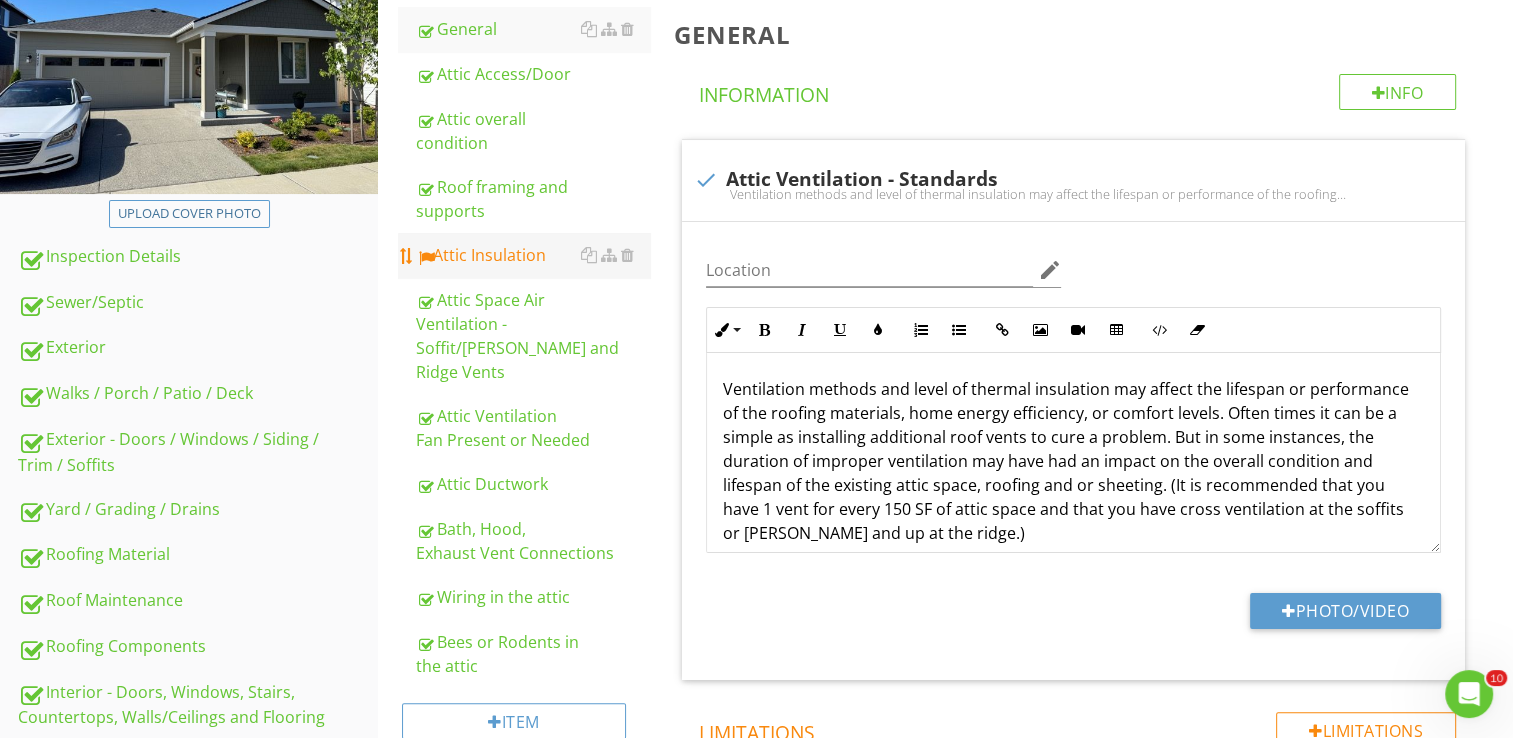 click on "Attic Insulation" at bounding box center [533, 255] 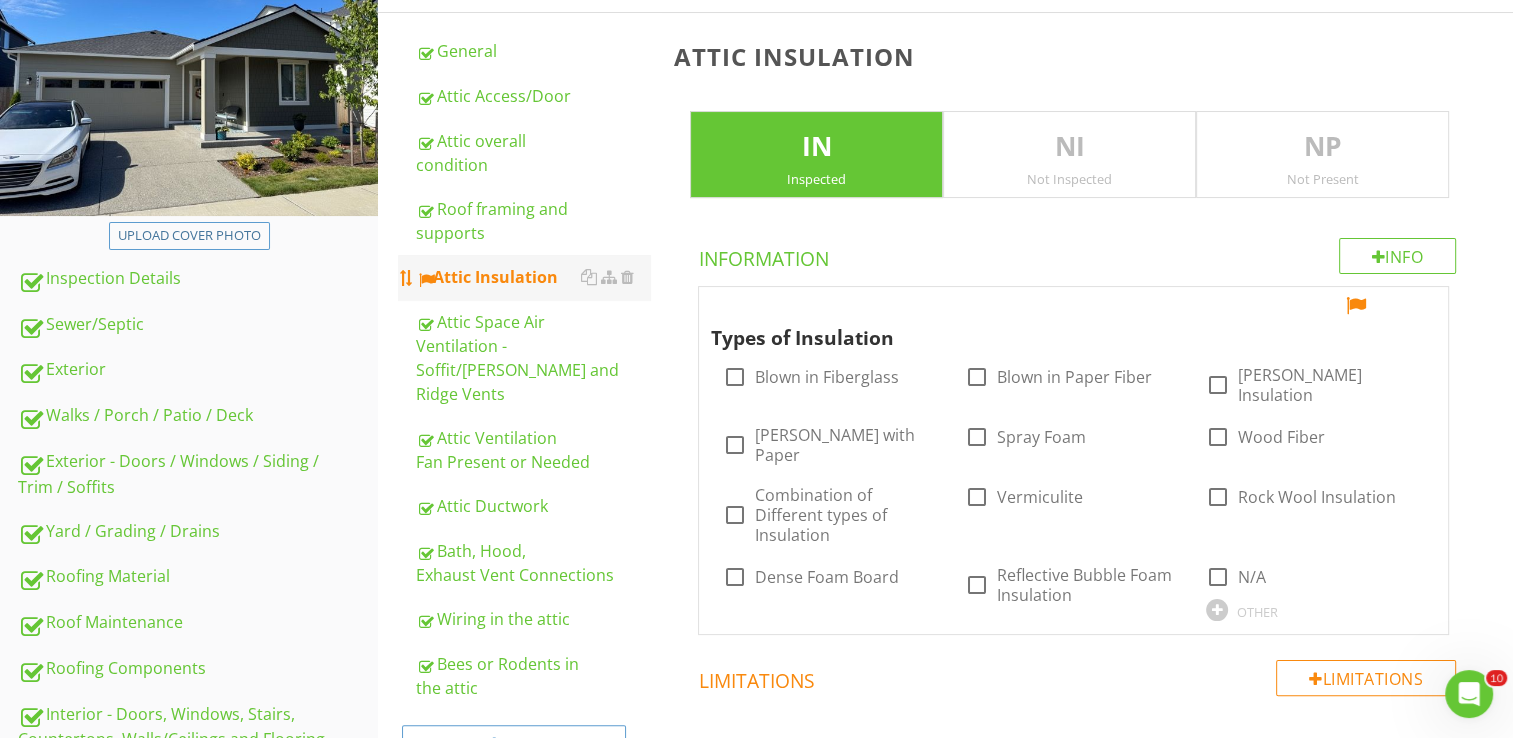 scroll, scrollTop: 256, scrollLeft: 0, axis: vertical 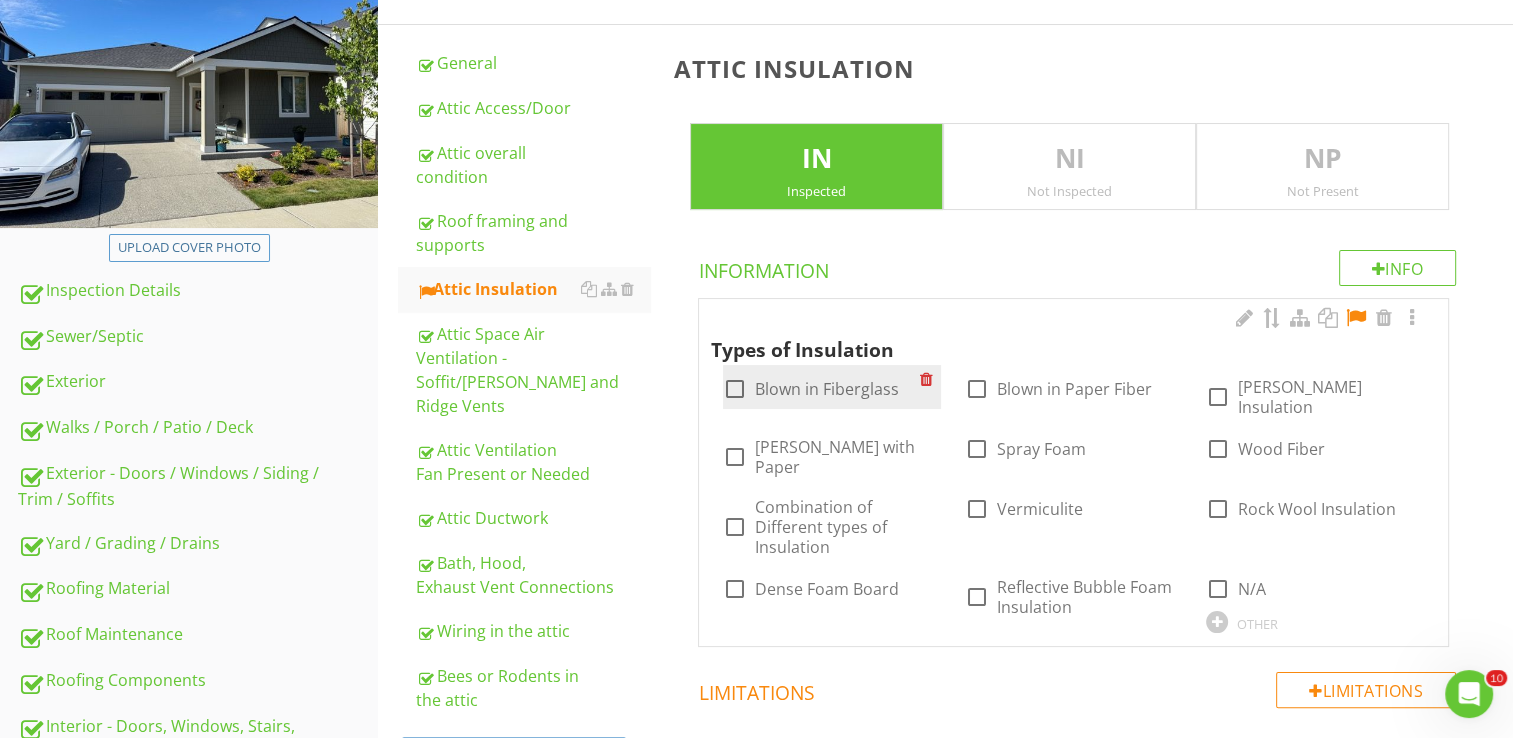 click at bounding box center (735, 389) 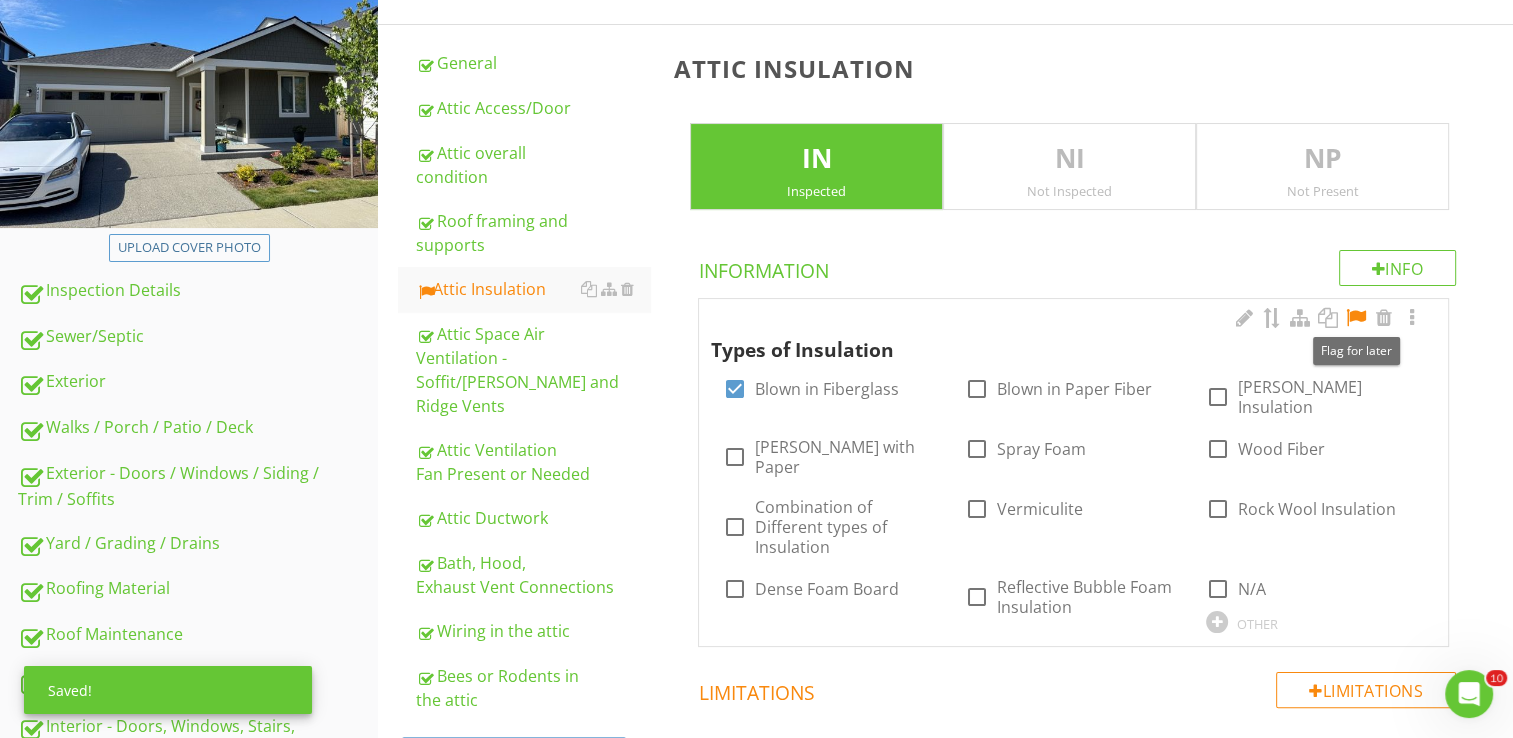 click at bounding box center [1356, 318] 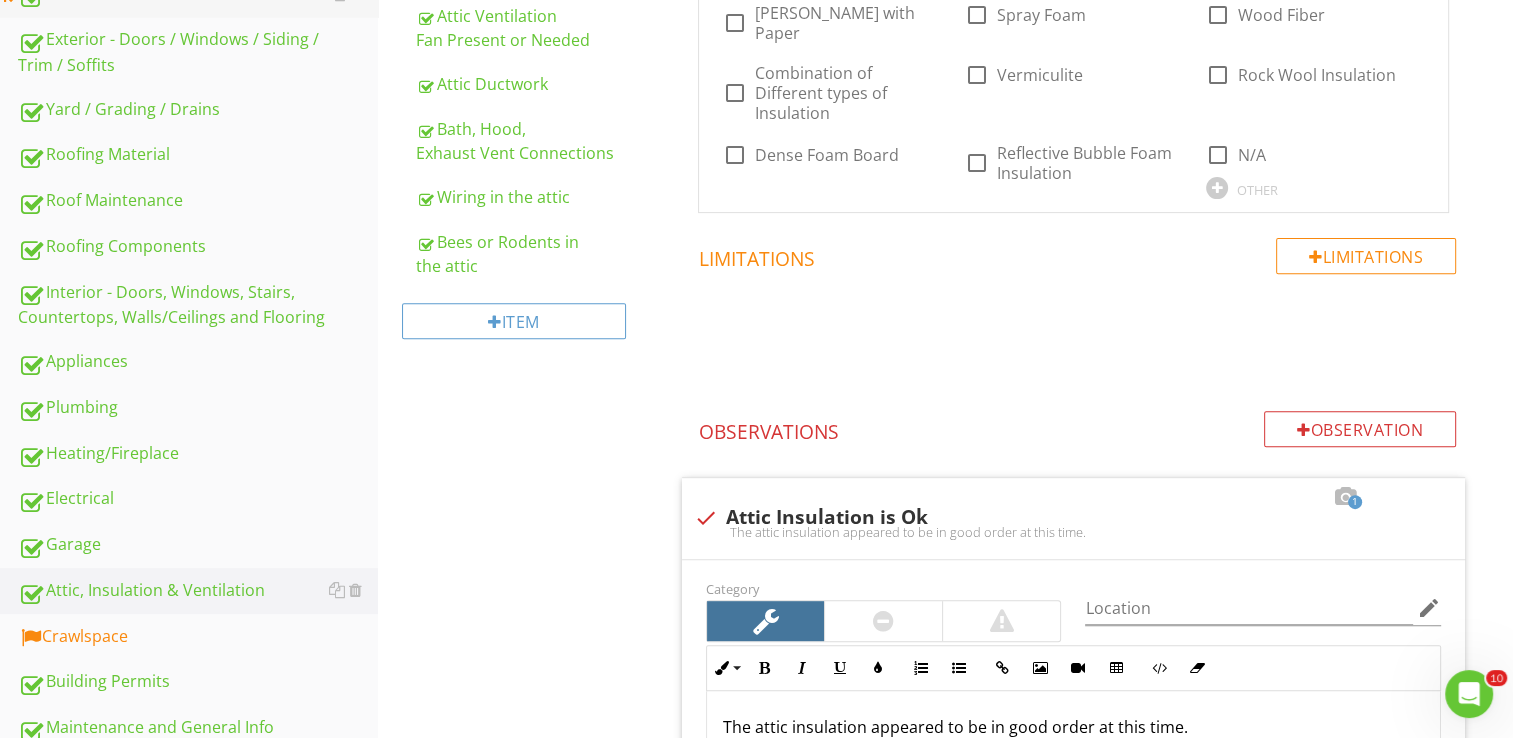 scroll, scrollTop: 700, scrollLeft: 0, axis: vertical 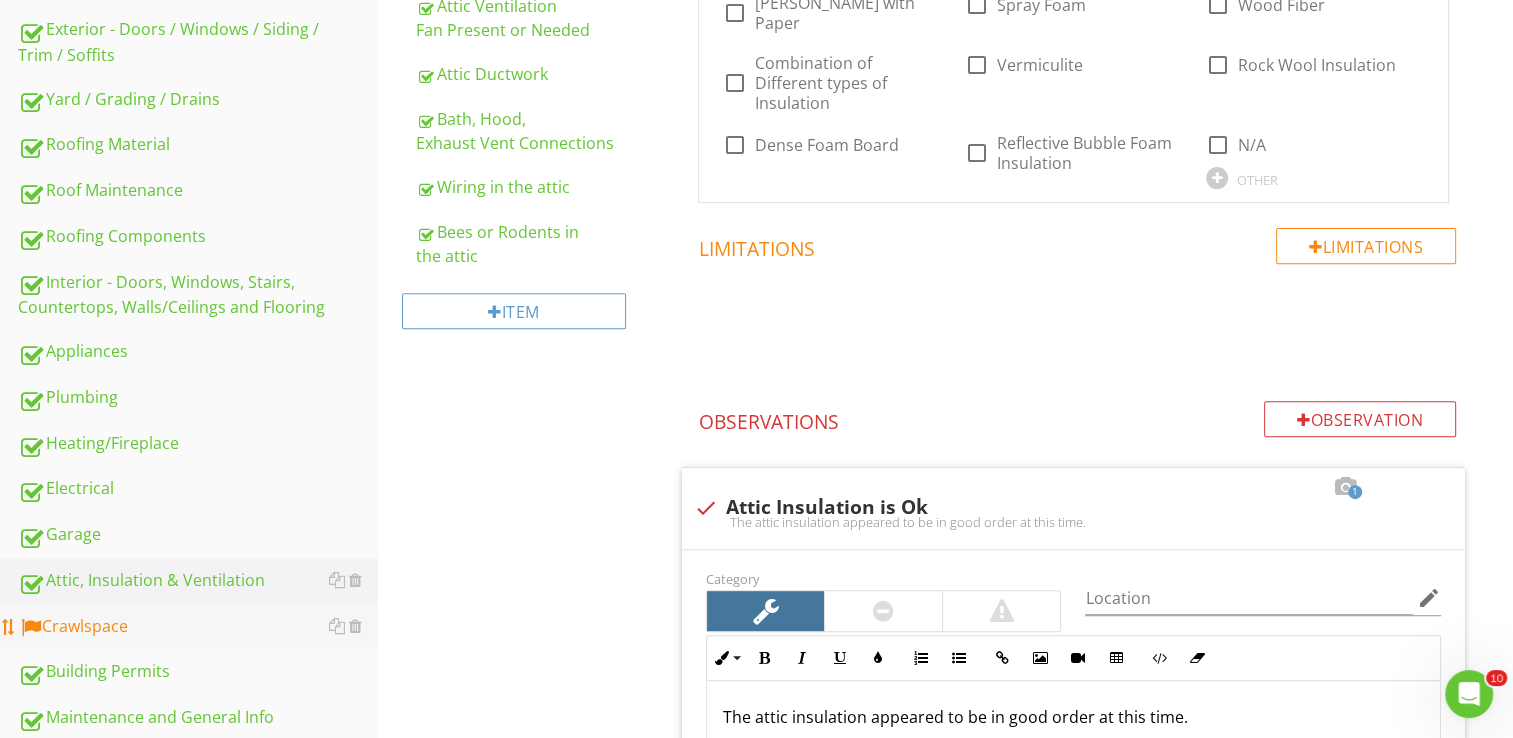 click on "Crawlspace" at bounding box center (198, 627) 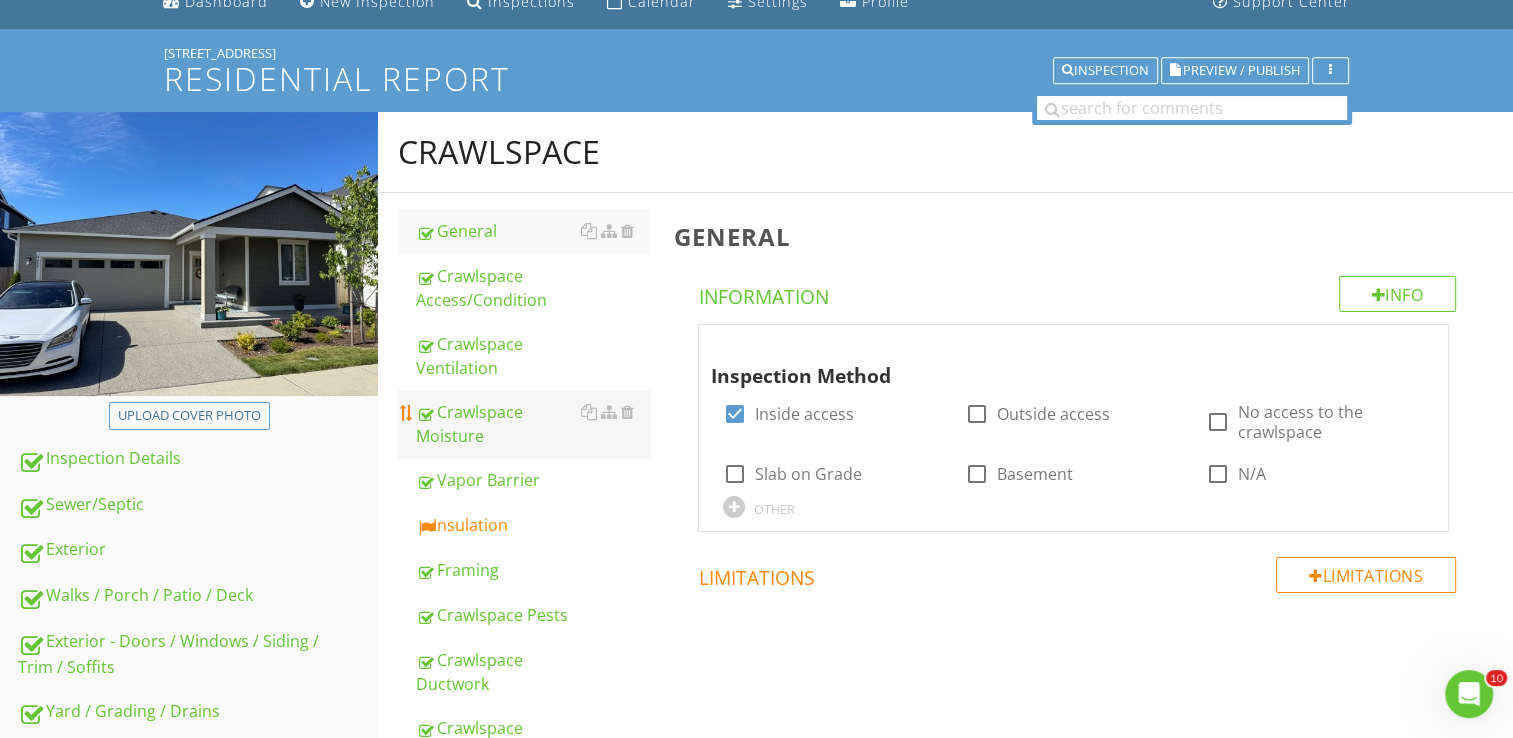 scroll, scrollTop: 80, scrollLeft: 0, axis: vertical 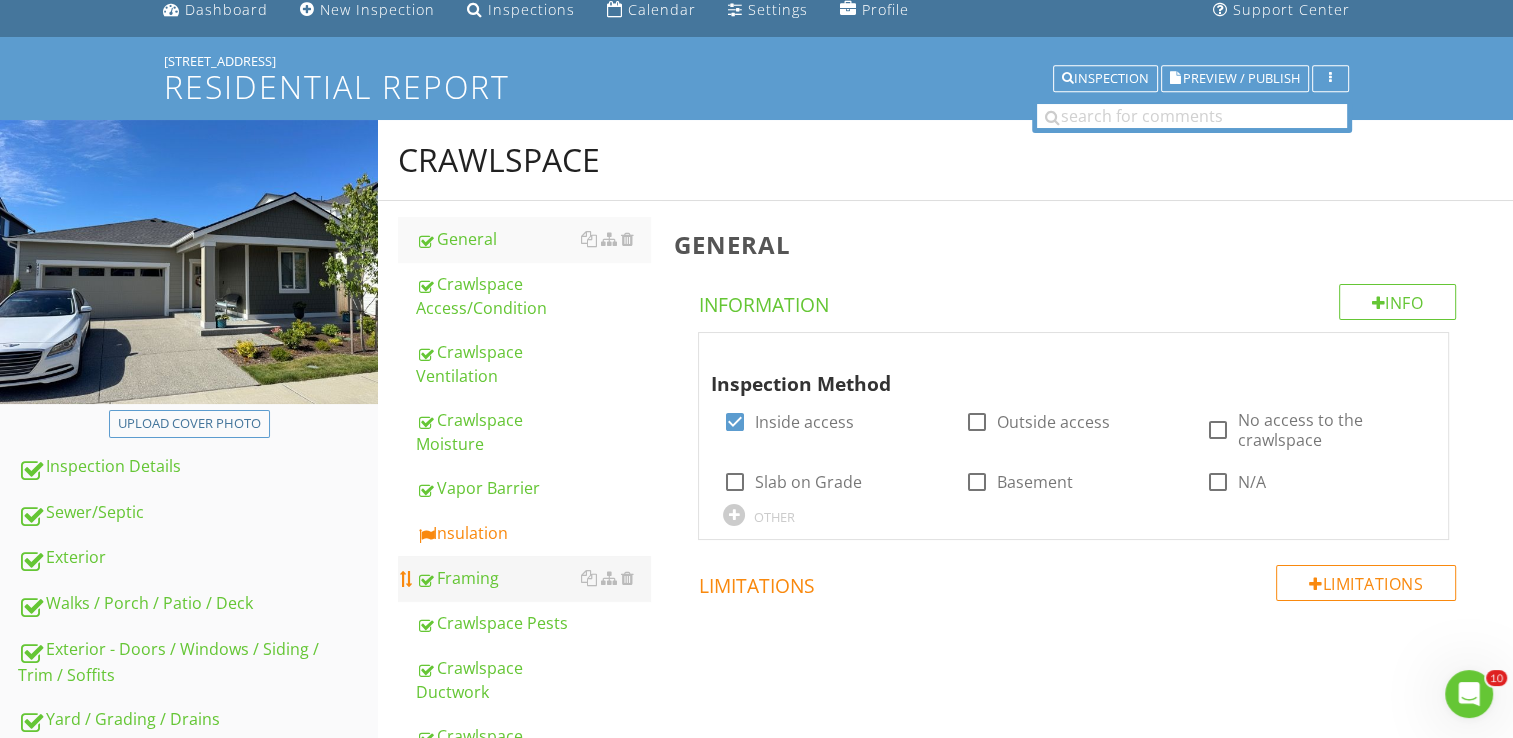 click on "Framing" at bounding box center [533, 578] 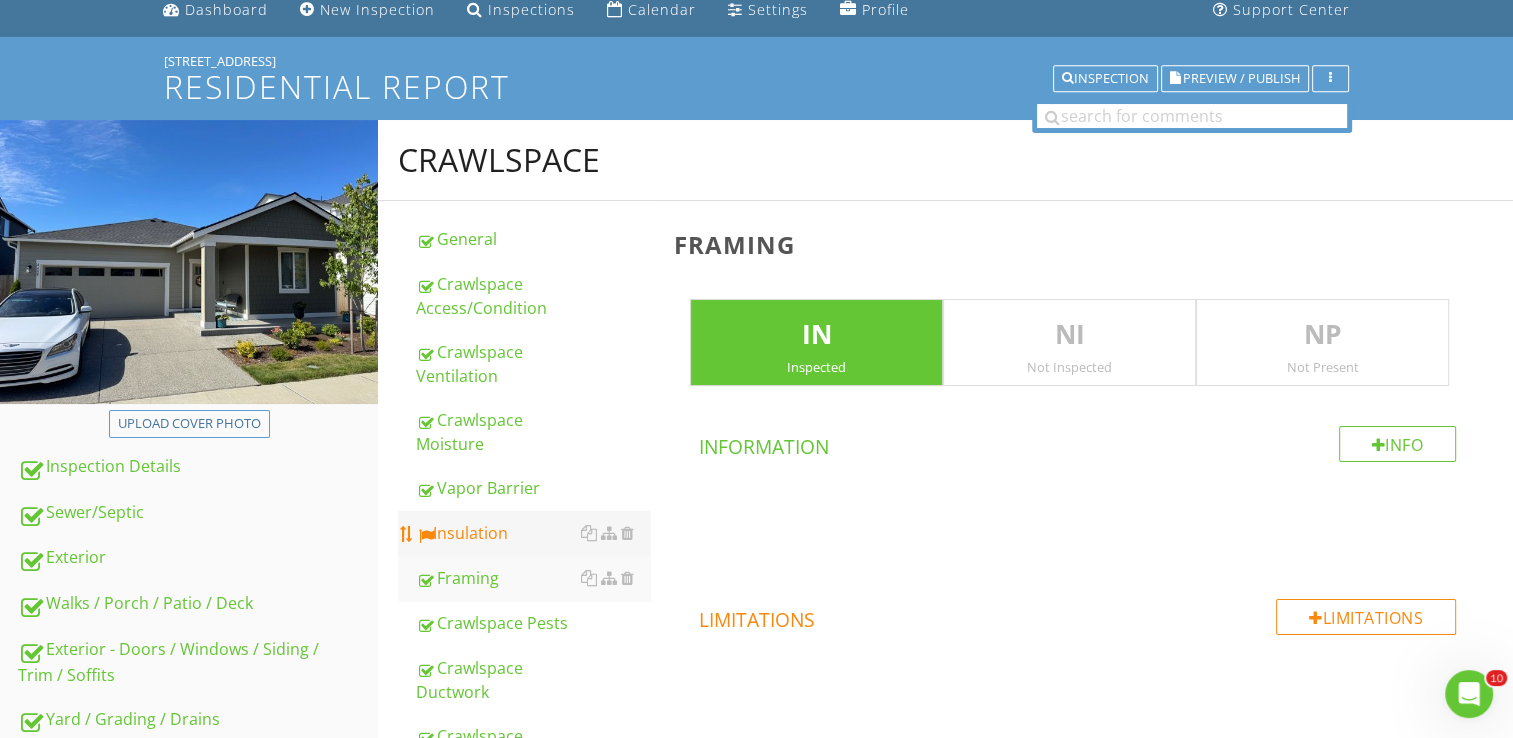click on "Insulation" at bounding box center (533, 533) 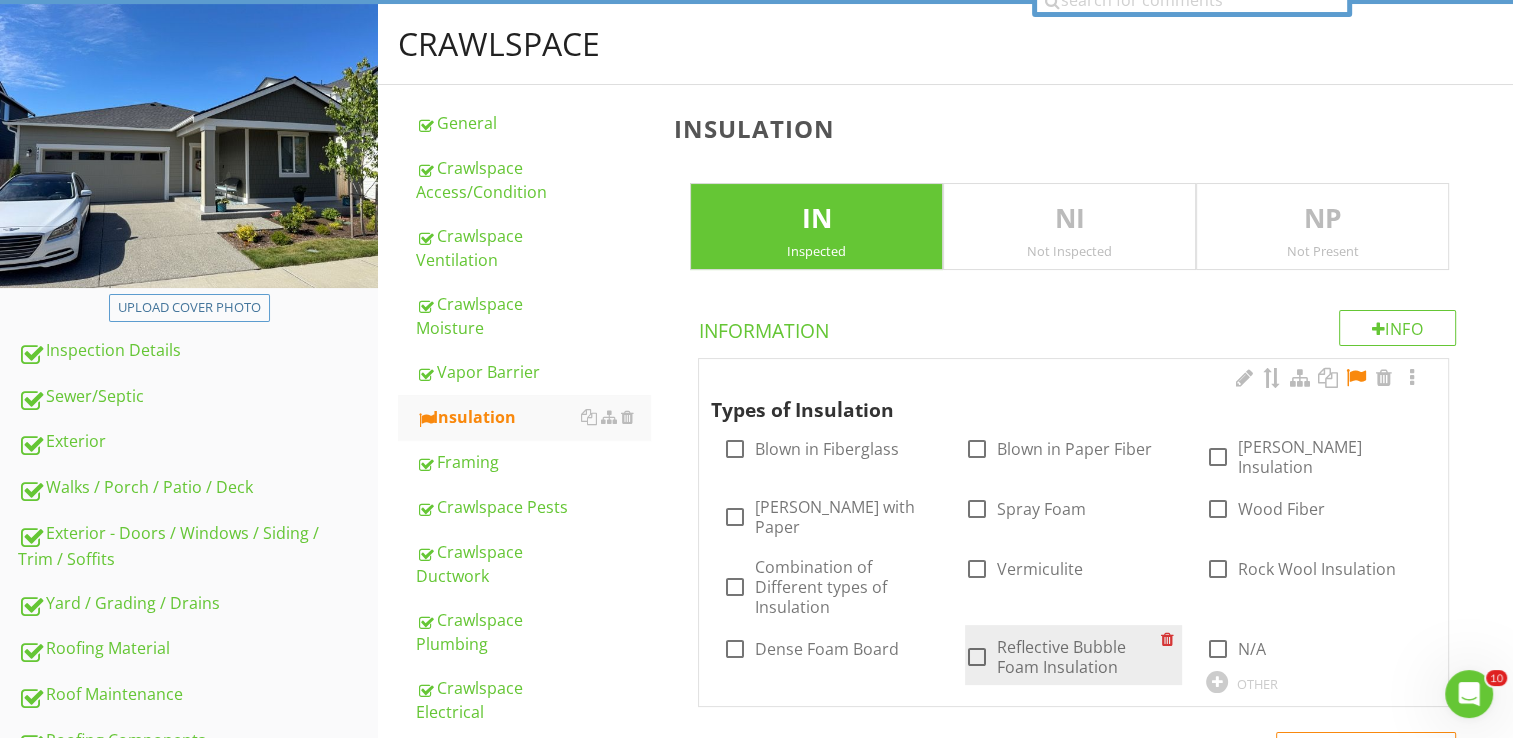 scroll, scrollTop: 190, scrollLeft: 0, axis: vertical 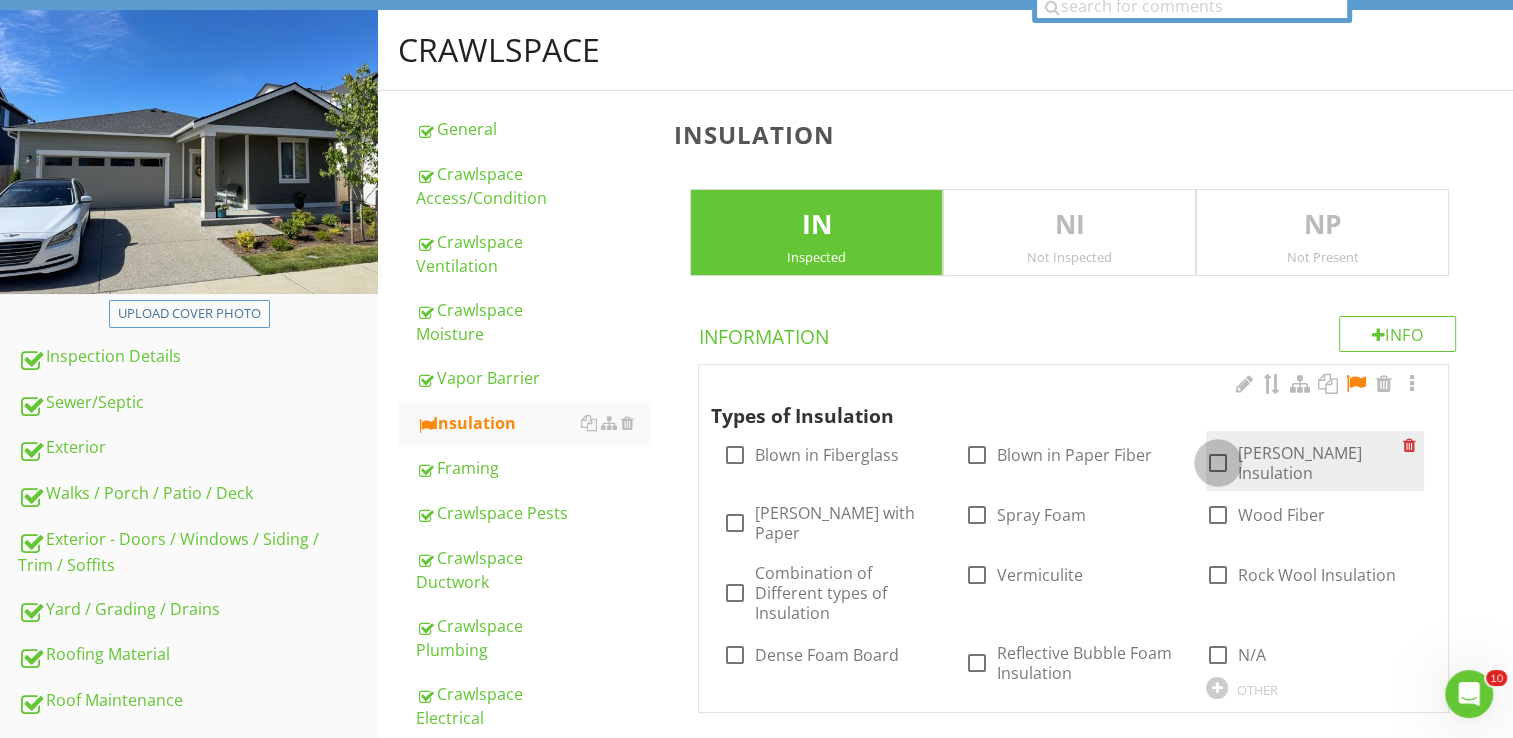 click at bounding box center (1218, 463) 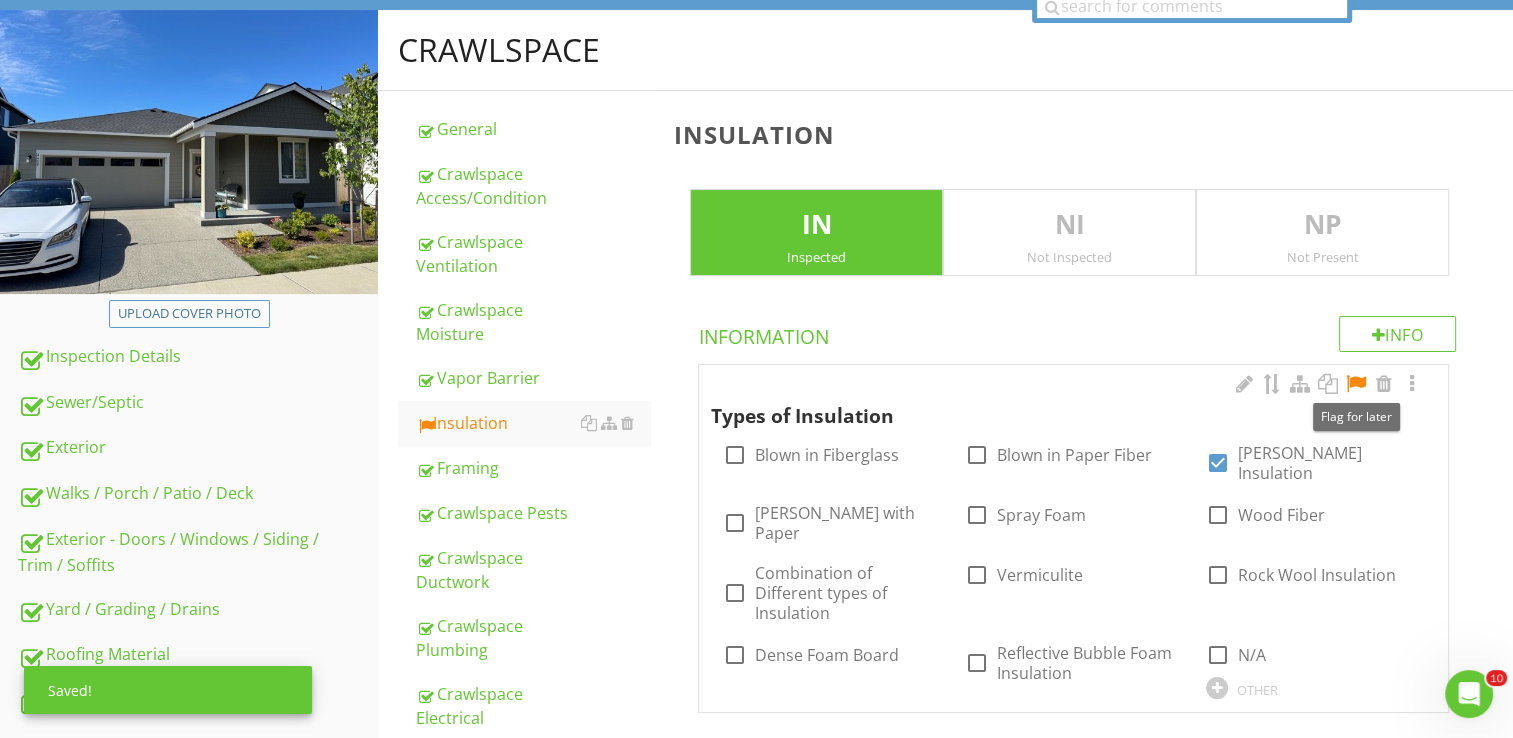click at bounding box center [1356, 384] 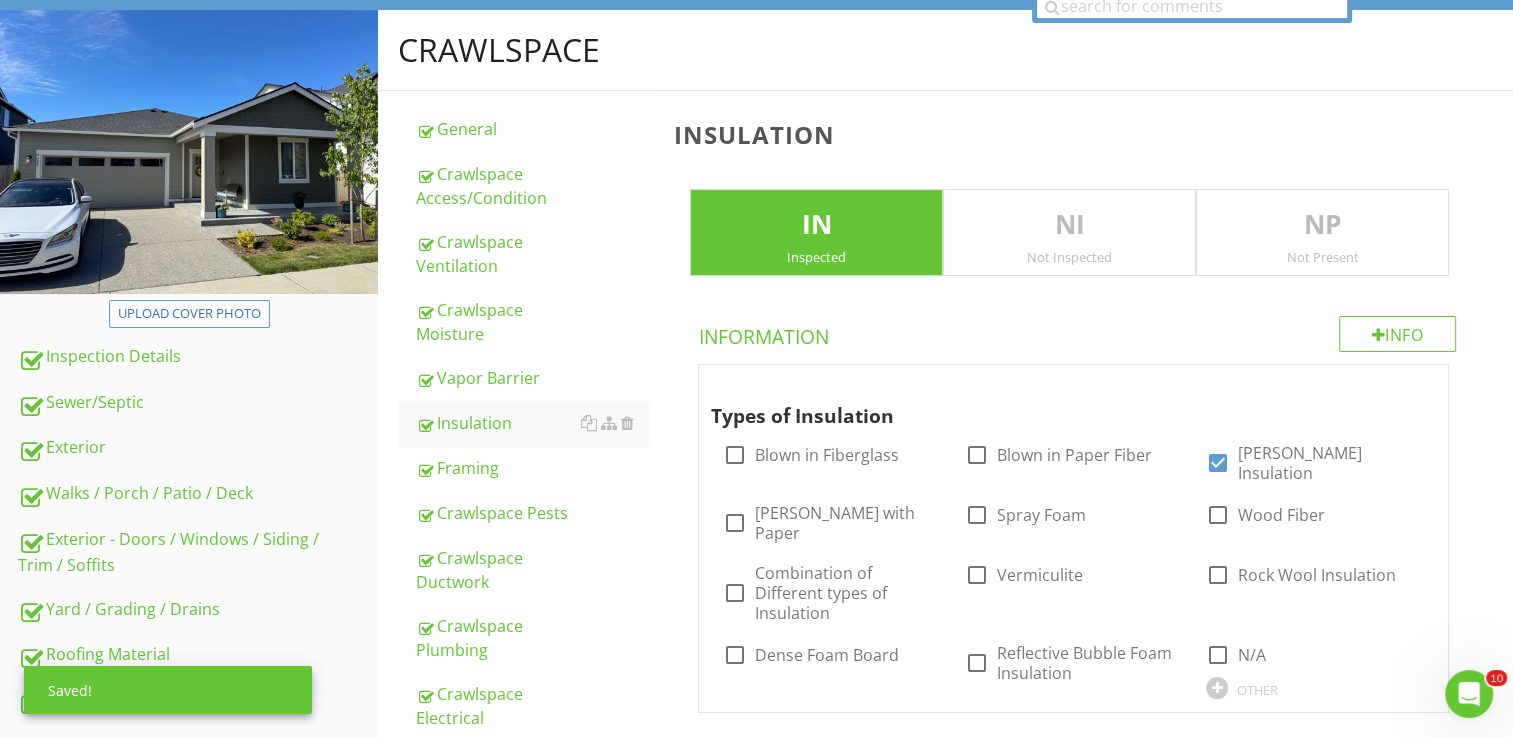 scroll, scrollTop: 0, scrollLeft: 0, axis: both 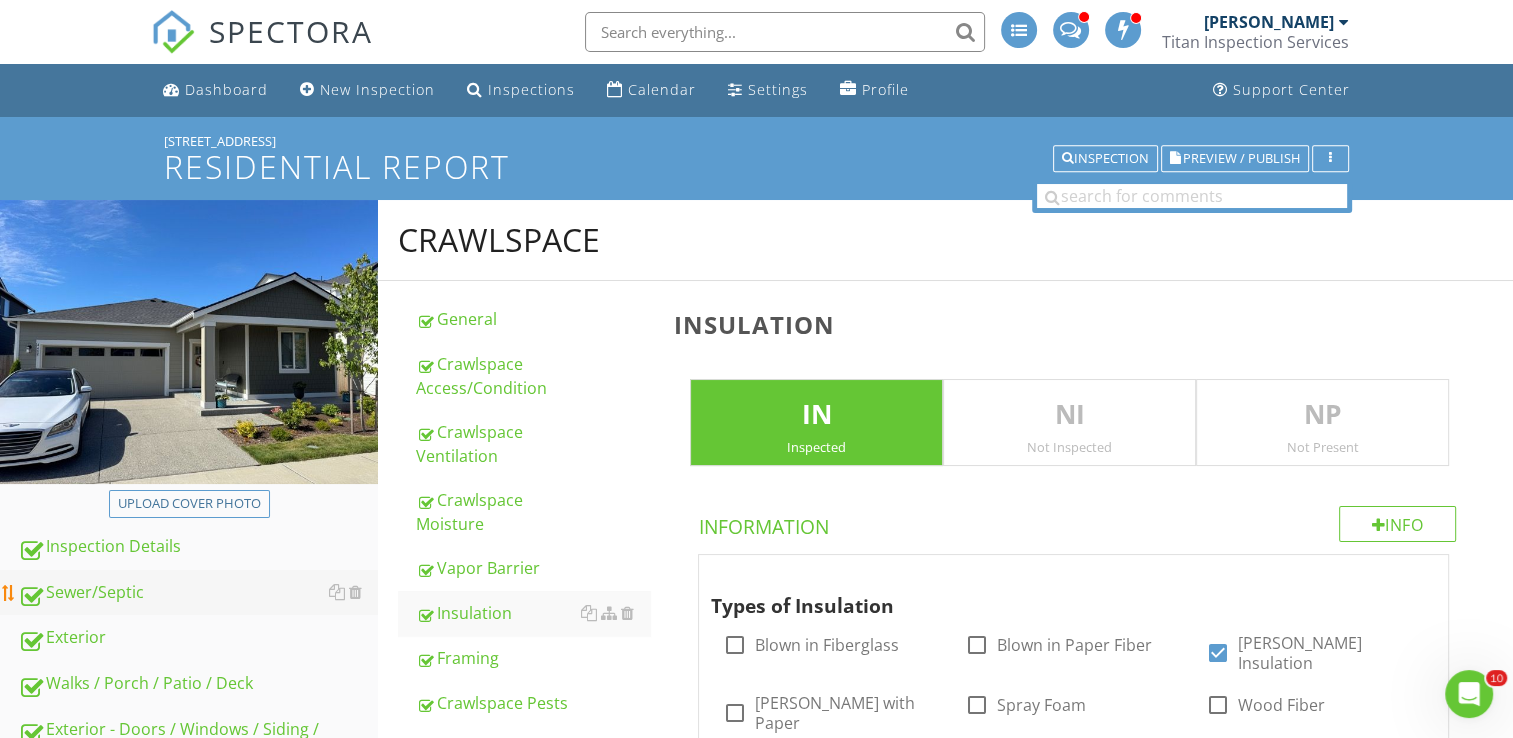 click on "Sewer/Septic" at bounding box center [198, 593] 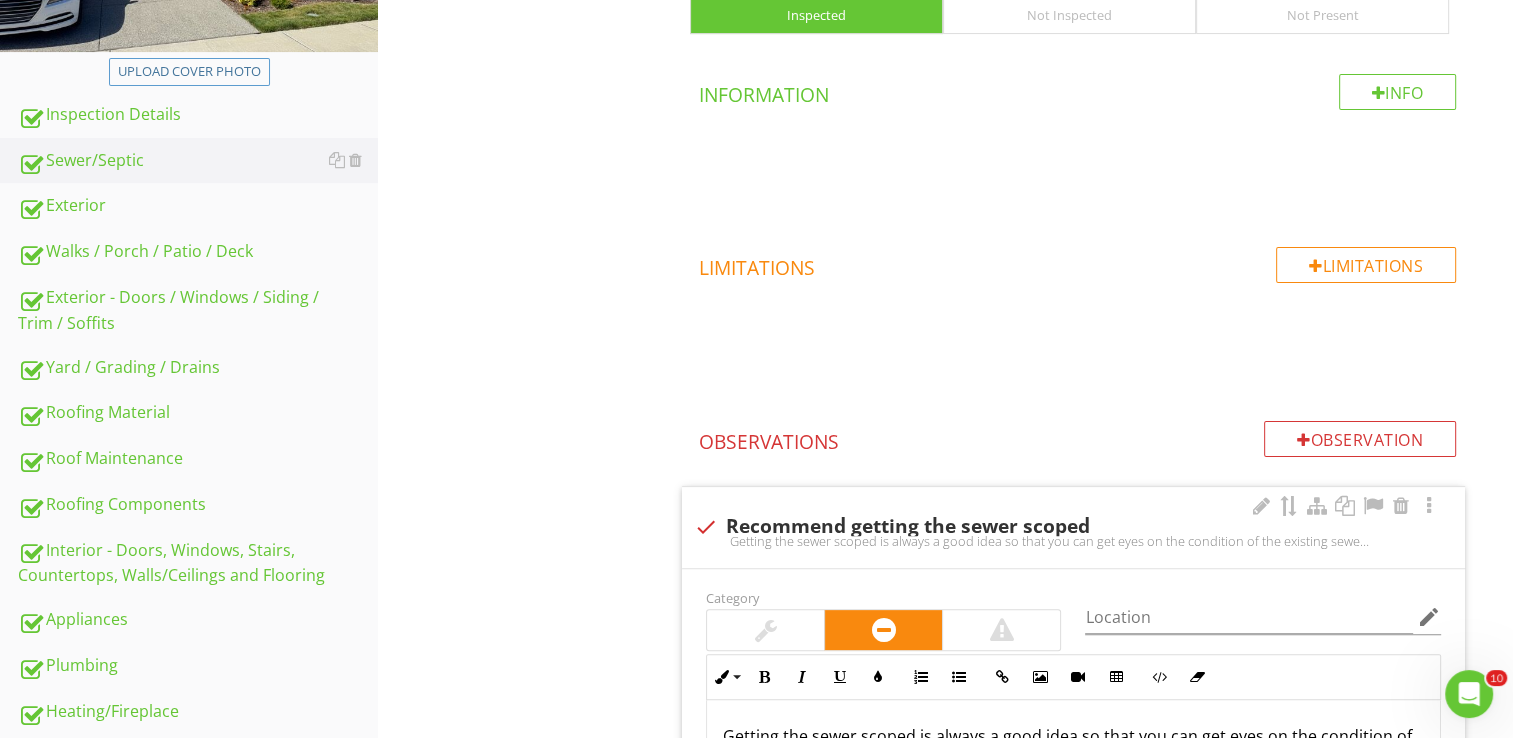 scroll, scrollTop: 434, scrollLeft: 0, axis: vertical 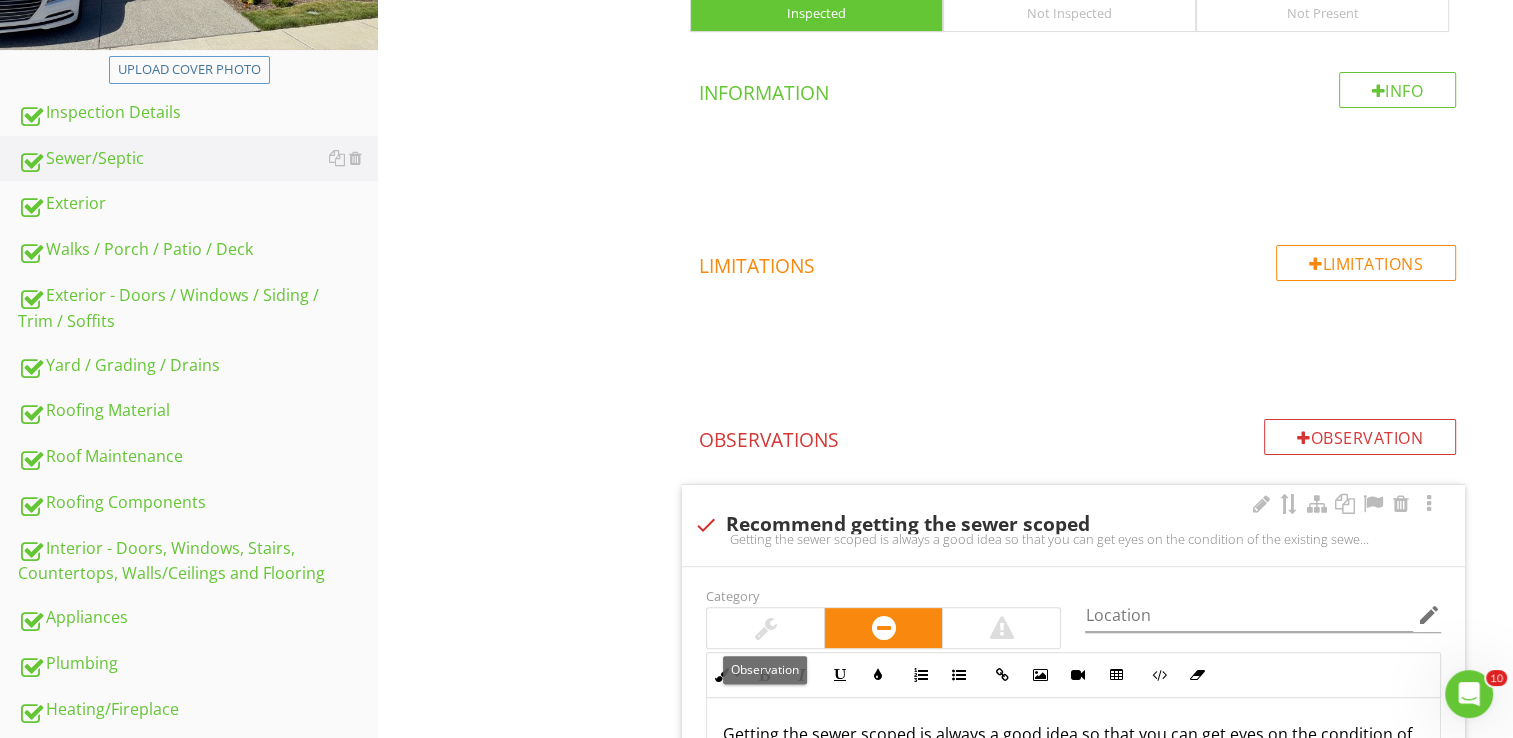 click at bounding box center [765, 628] 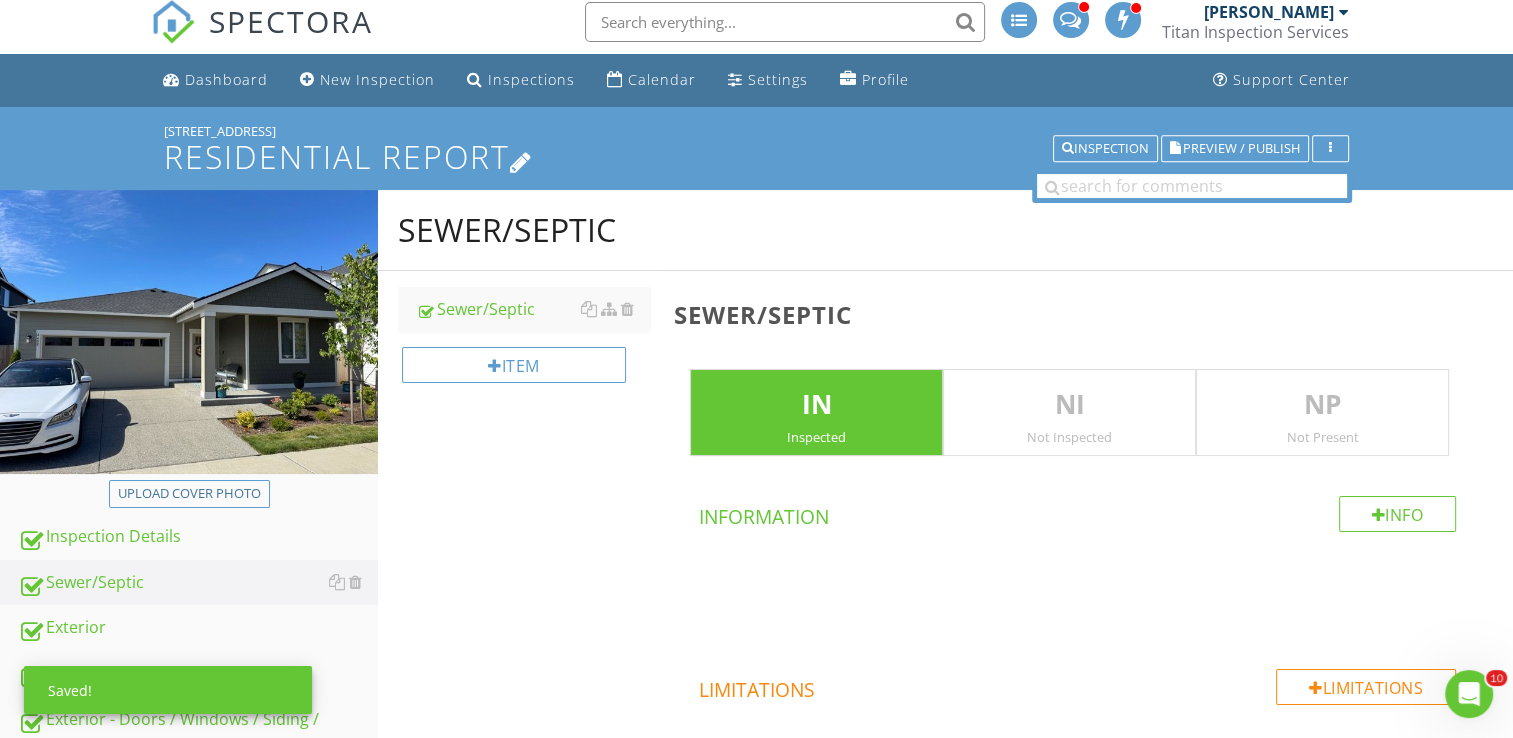 scroll, scrollTop: 0, scrollLeft: 0, axis: both 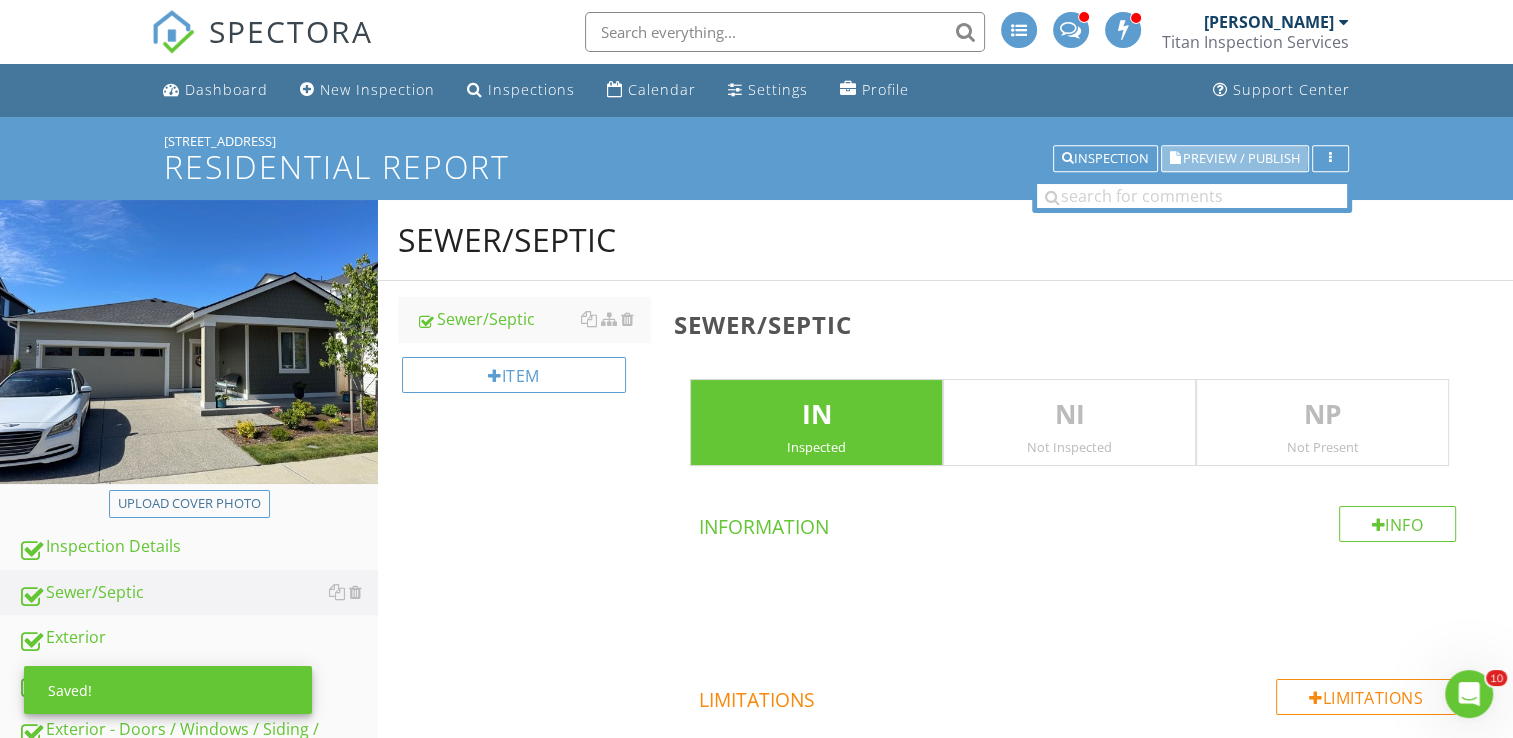 click on "Preview / Publish" at bounding box center [1241, 158] 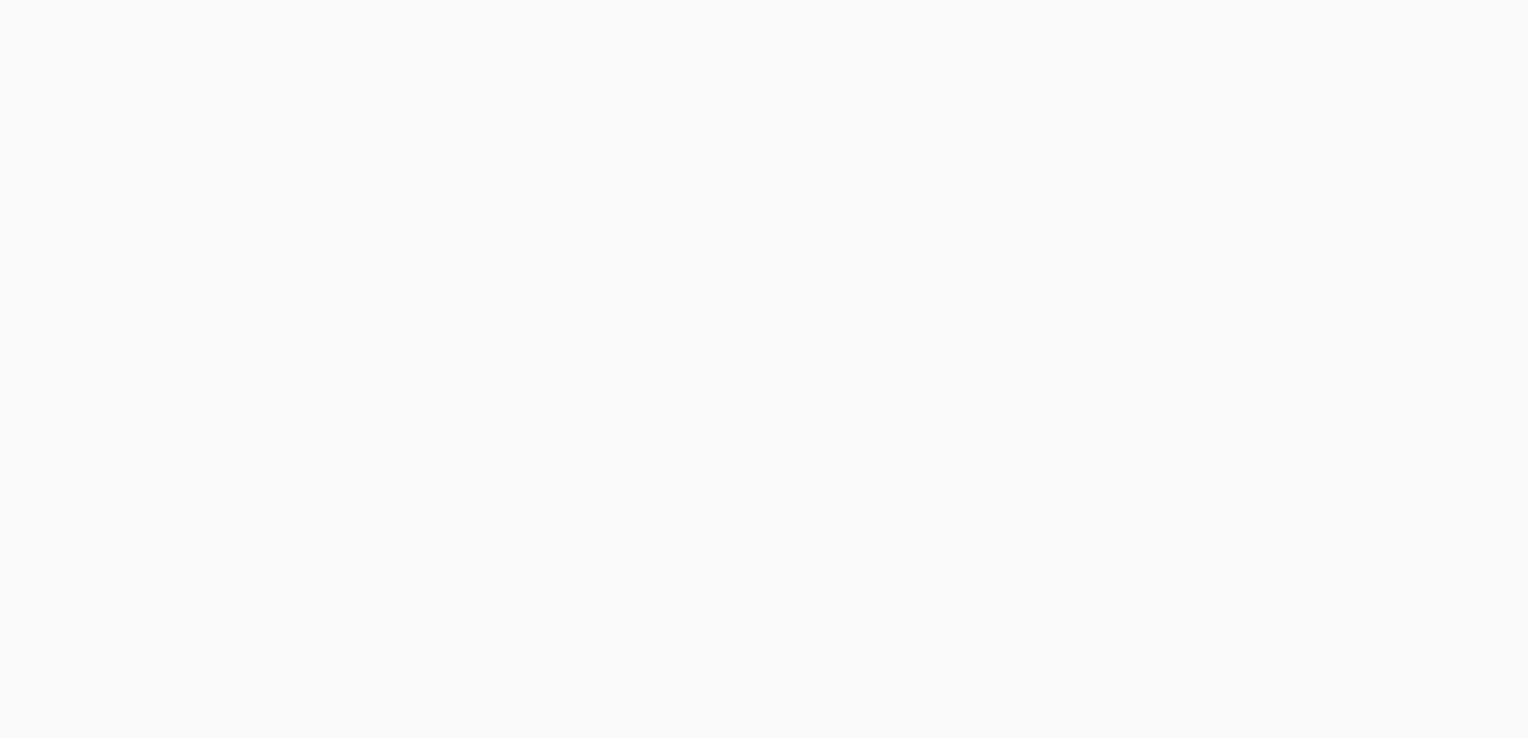 scroll, scrollTop: 0, scrollLeft: 0, axis: both 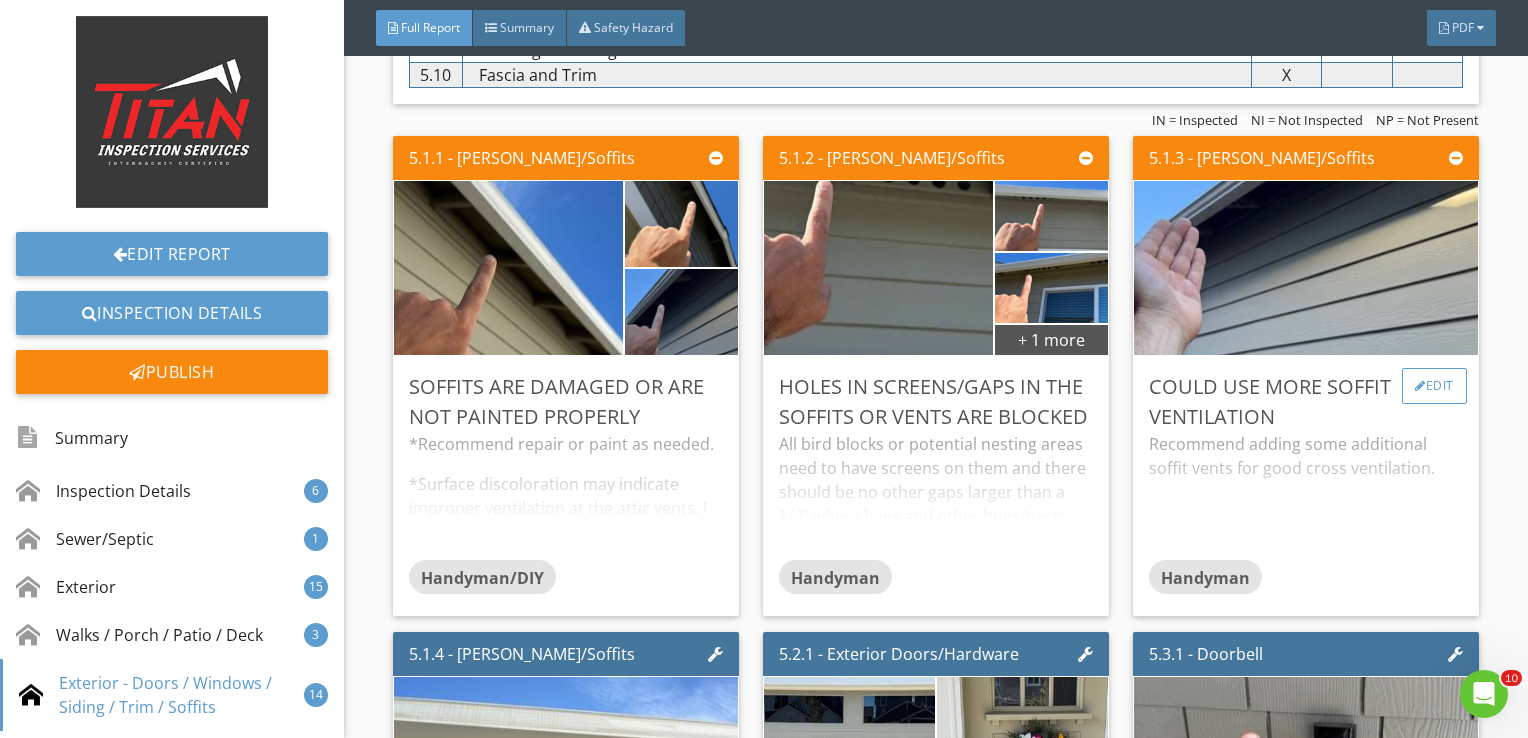 click on "Edit" at bounding box center [1434, 386] 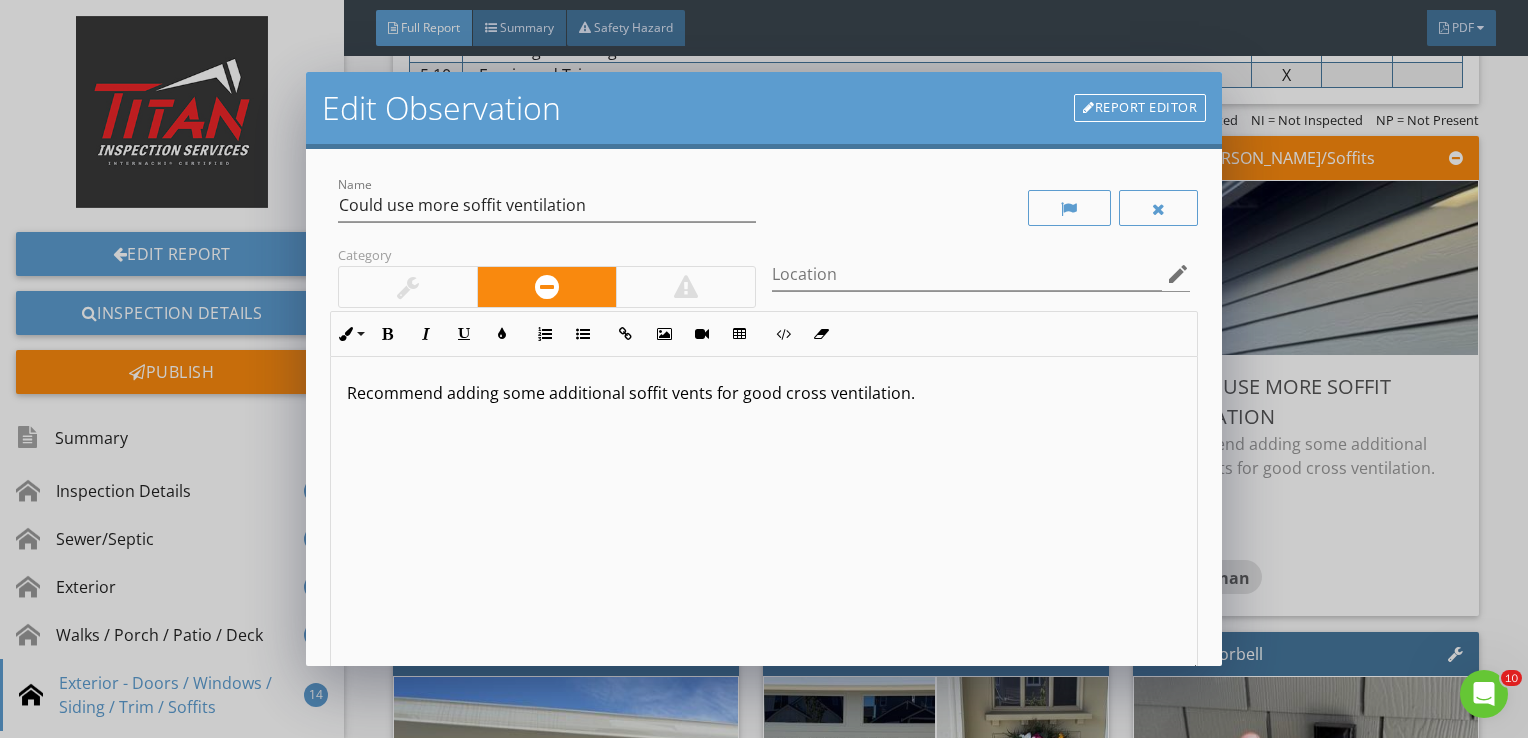 scroll, scrollTop: 0, scrollLeft: 0, axis: both 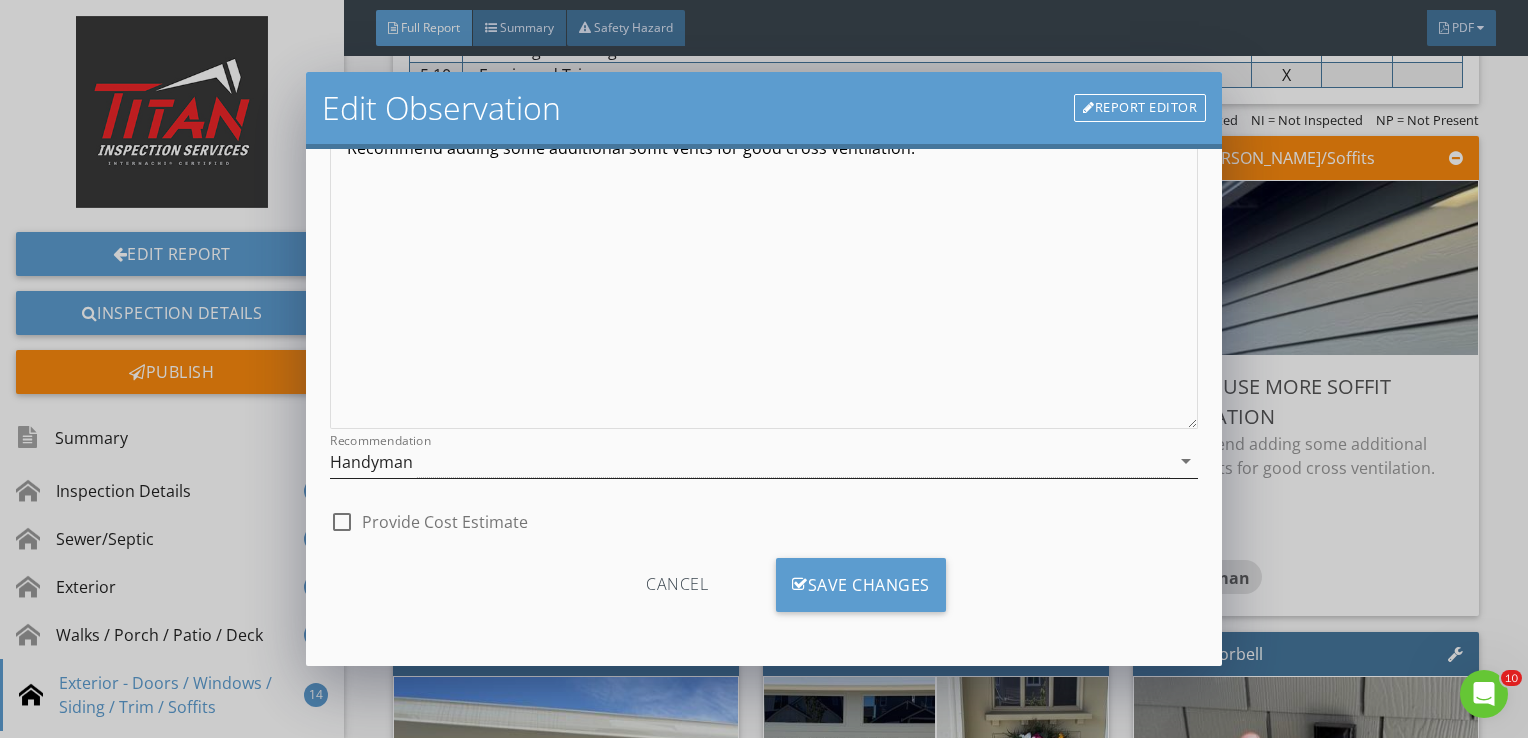 click on "Handyman" at bounding box center (750, 461) 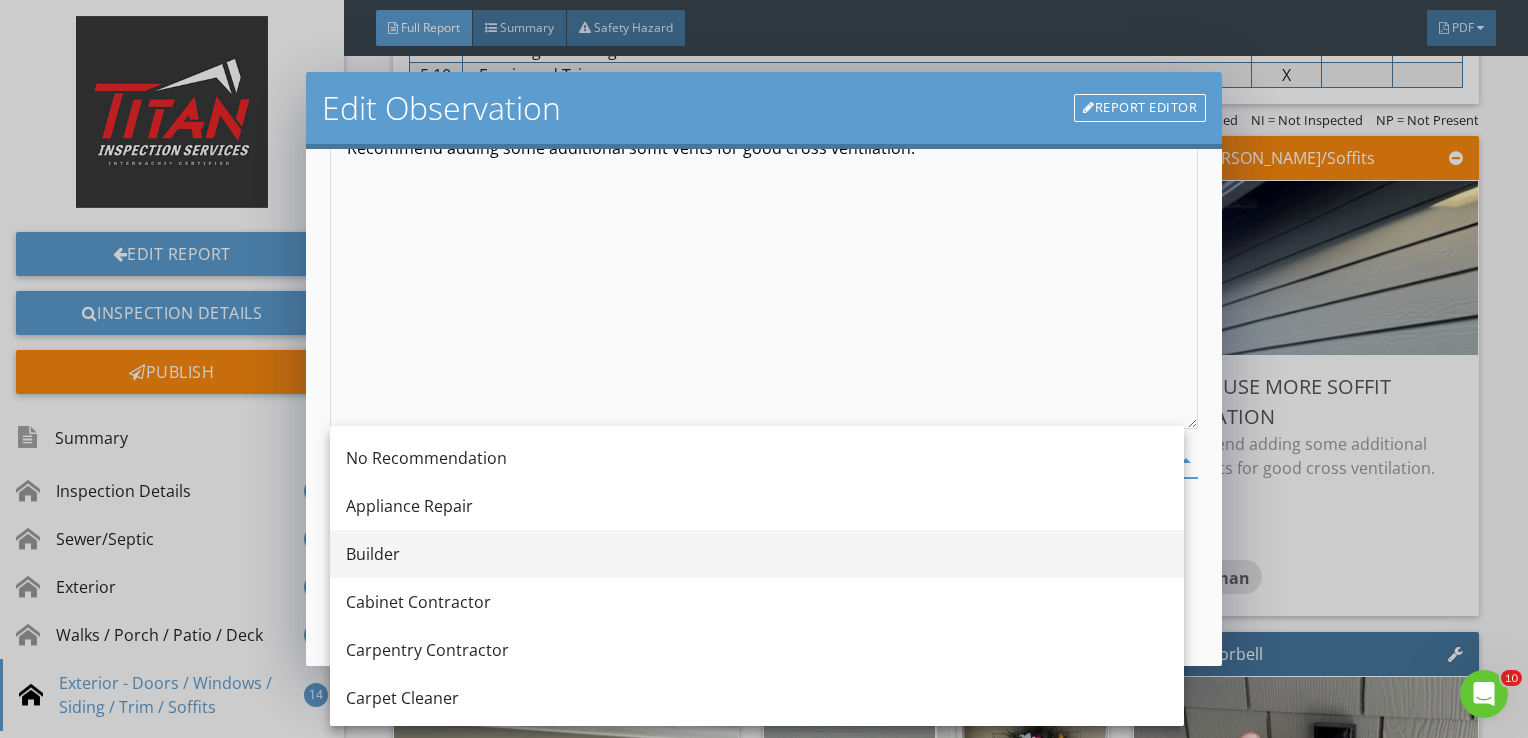 click on "Builder" at bounding box center (757, 554) 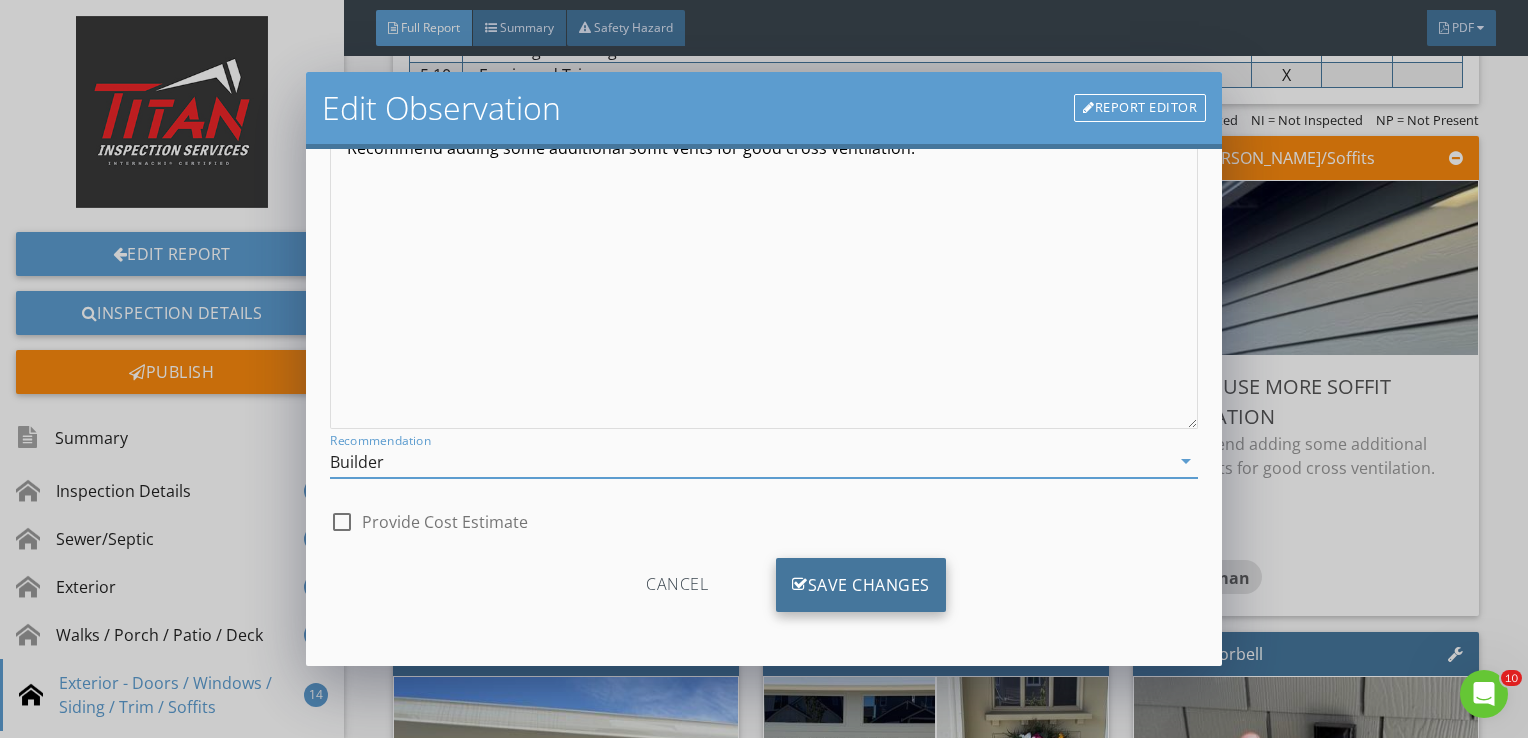 click on "Save Changes" at bounding box center [861, 585] 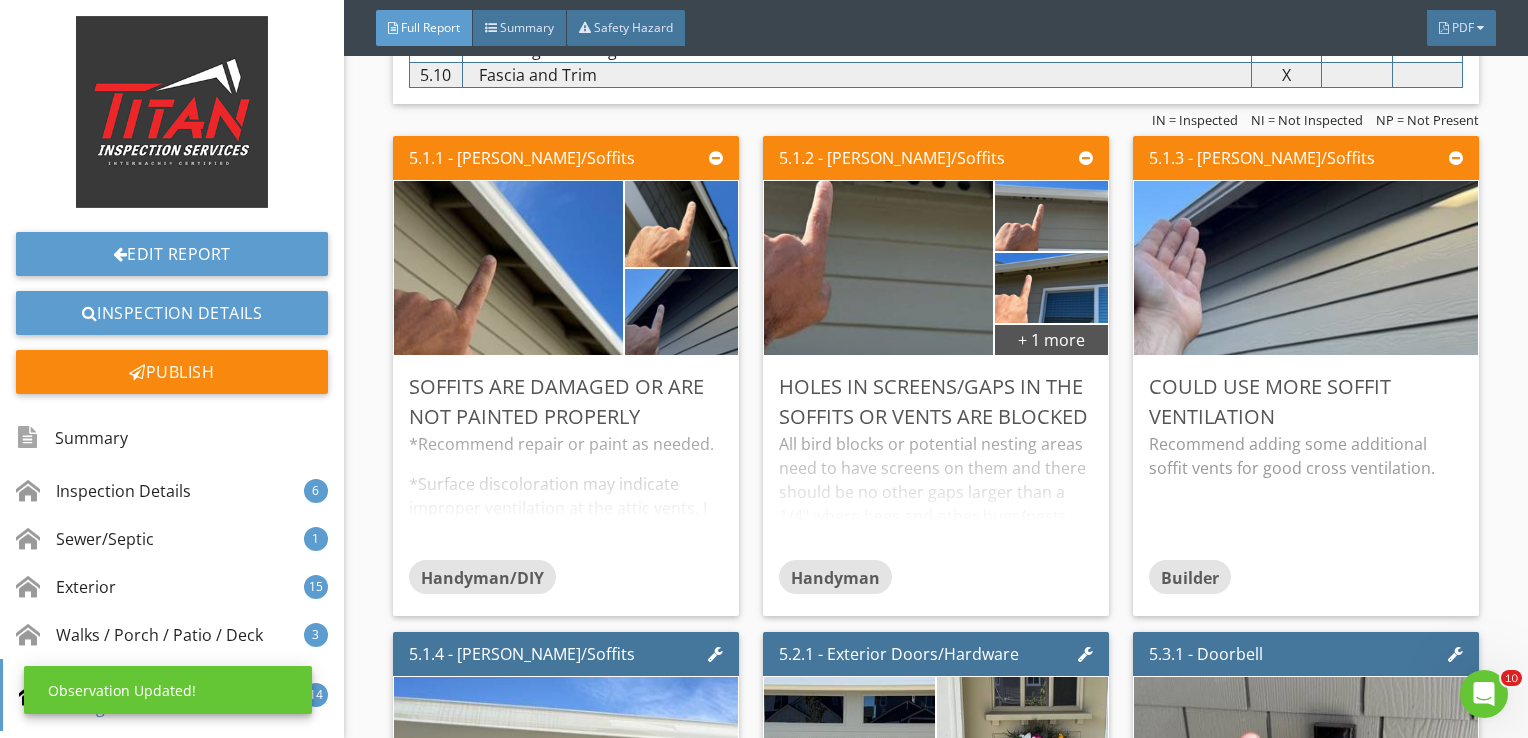 scroll, scrollTop: 8, scrollLeft: 0, axis: vertical 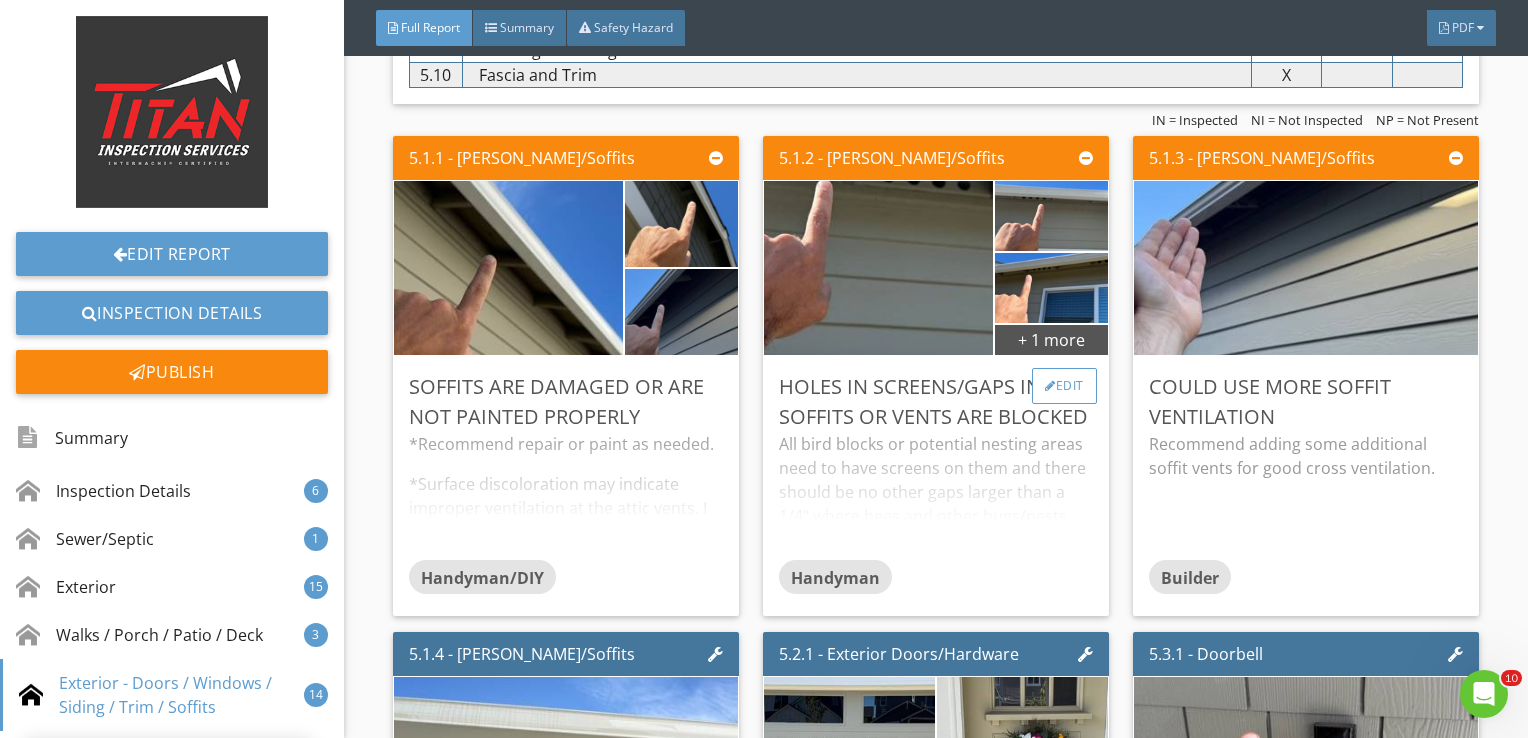 click on "Edit" at bounding box center [1064, 386] 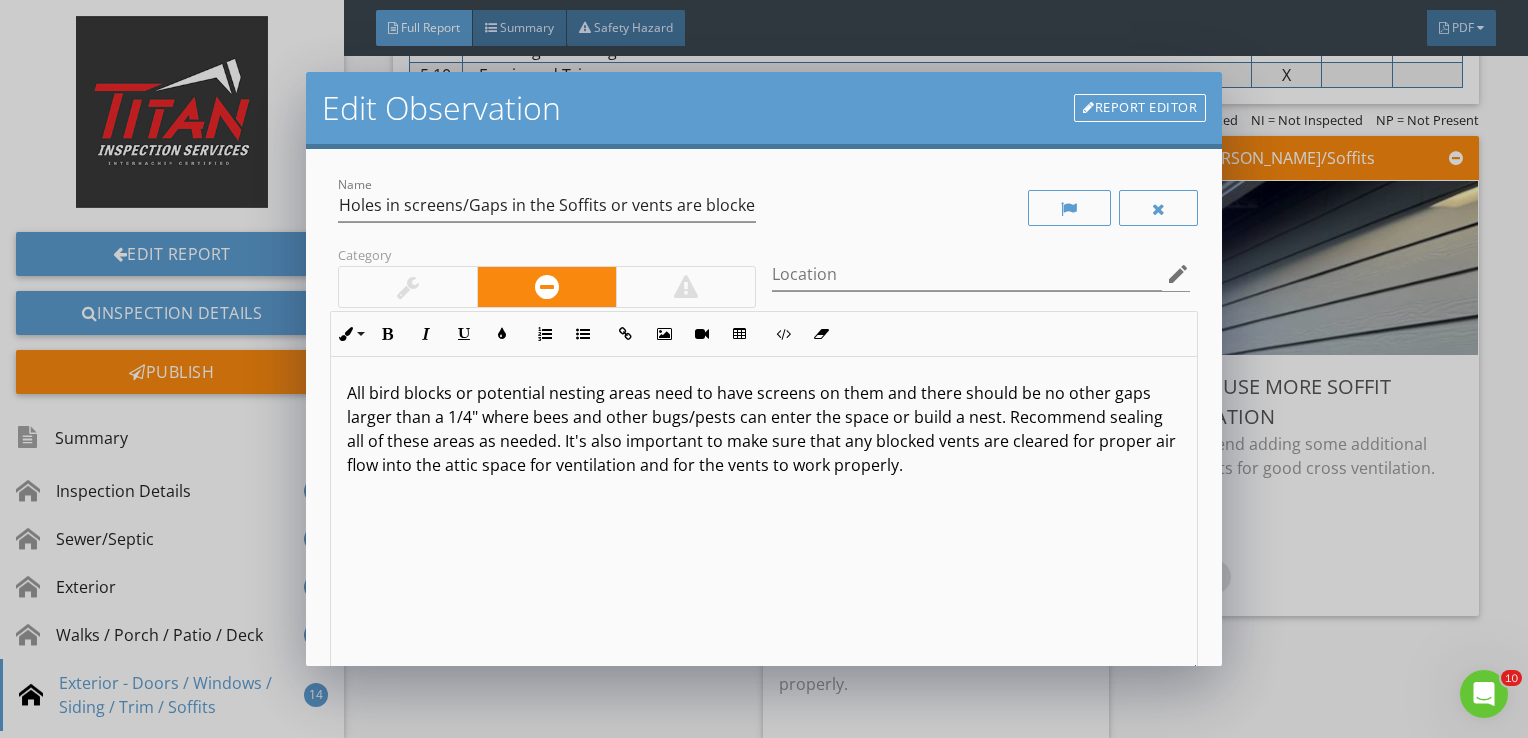 scroll, scrollTop: 0, scrollLeft: 0, axis: both 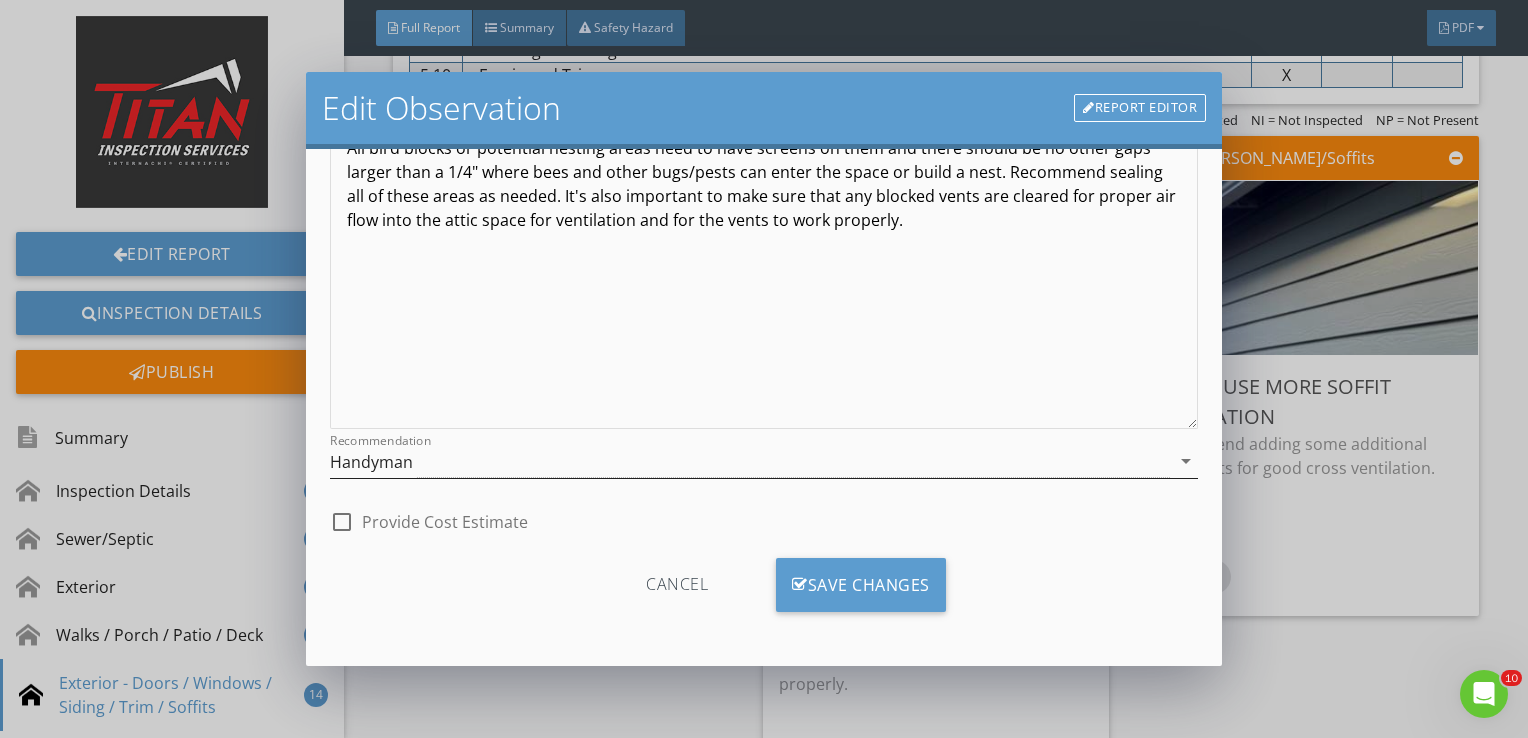 click on "Handyman" at bounding box center [750, 461] 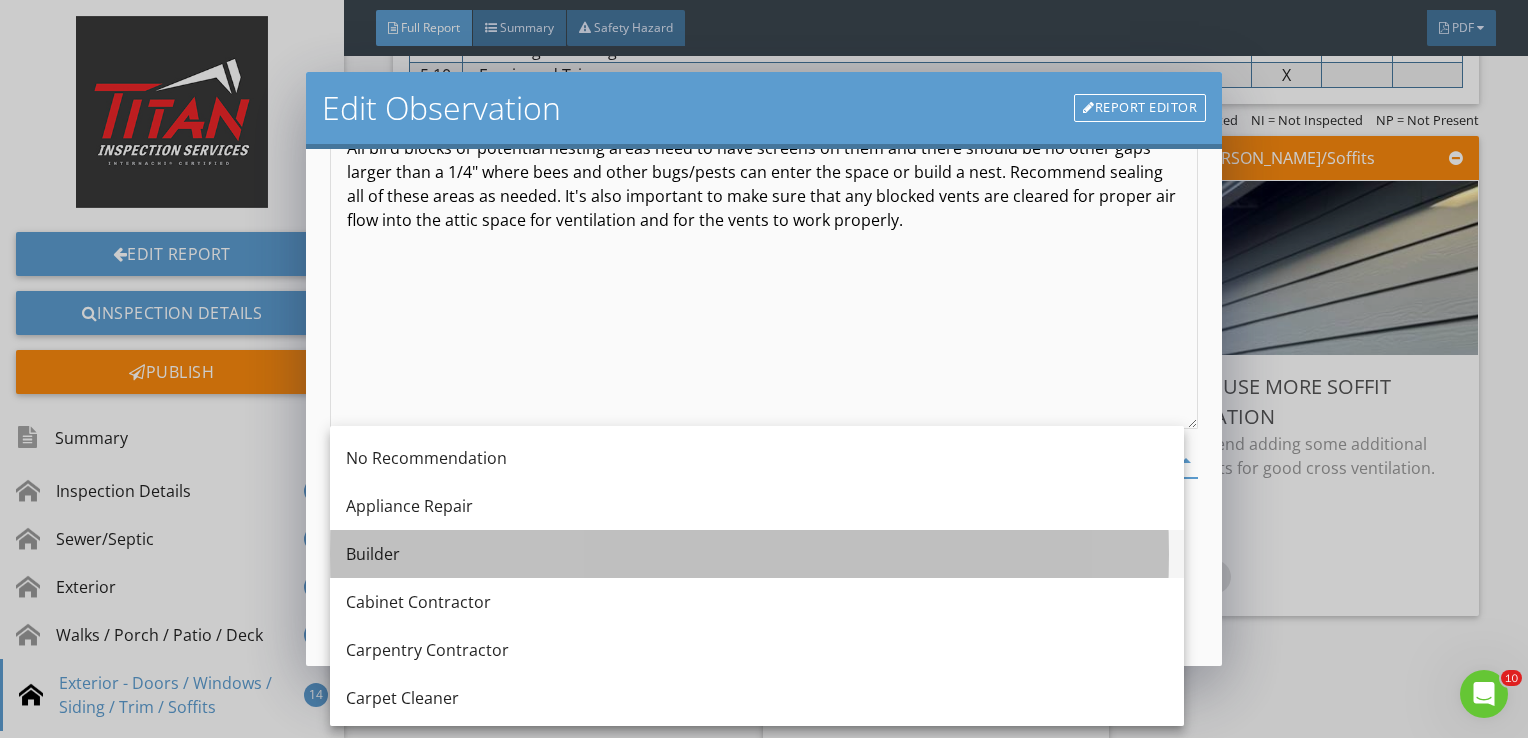 click on "Builder" at bounding box center (757, 554) 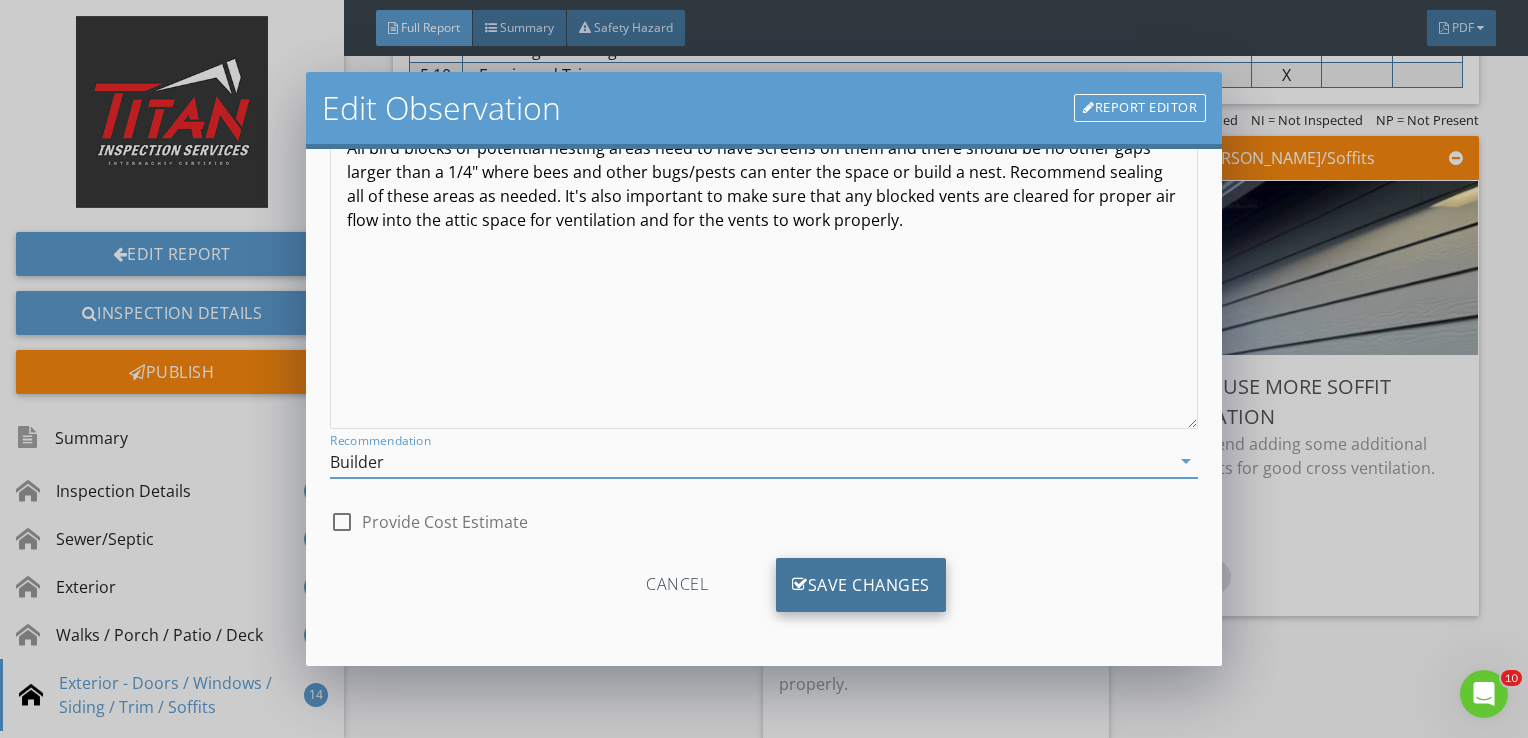 click on "Save Changes" at bounding box center [861, 585] 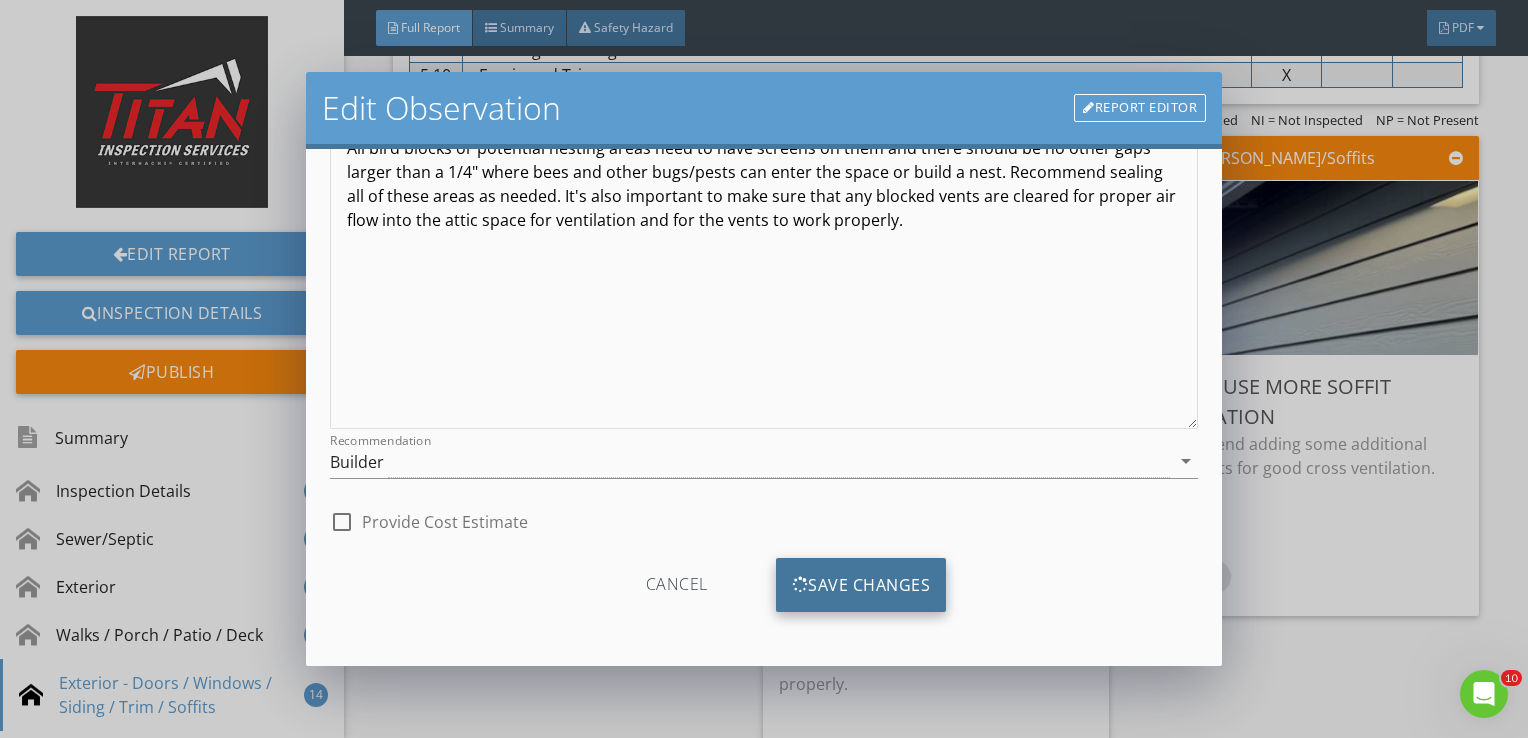 scroll, scrollTop: 8, scrollLeft: 0, axis: vertical 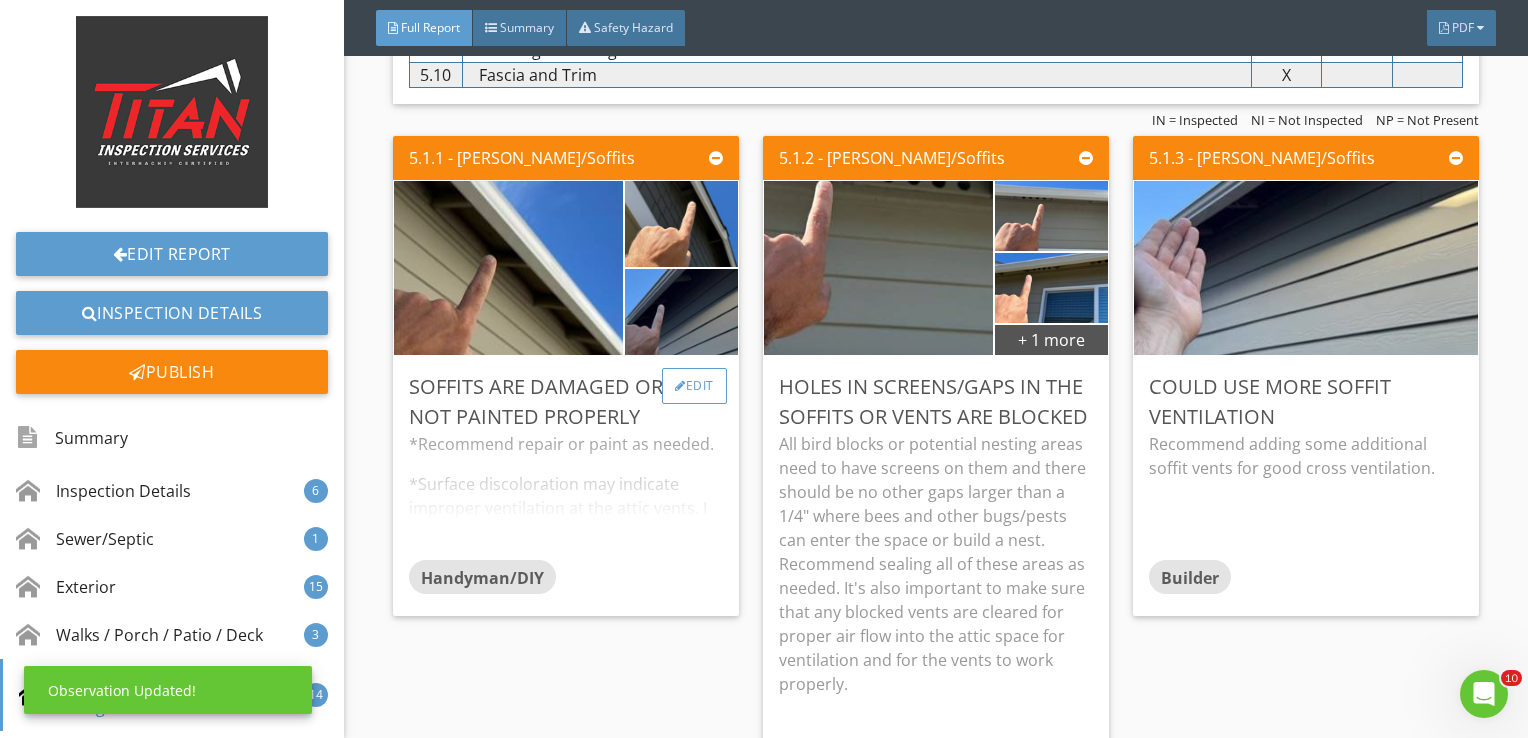 click on "Edit" at bounding box center [694, 386] 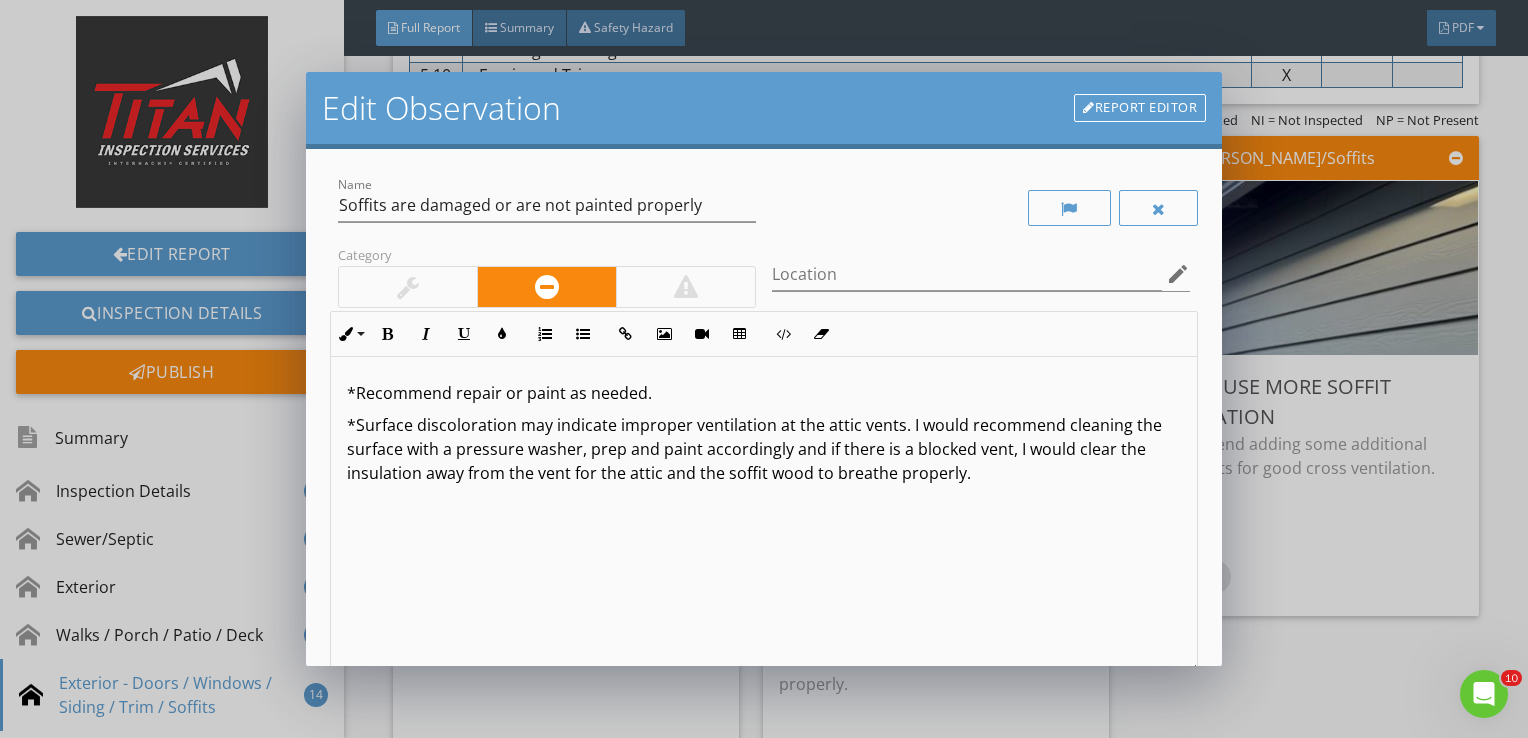 scroll, scrollTop: 0, scrollLeft: 0, axis: both 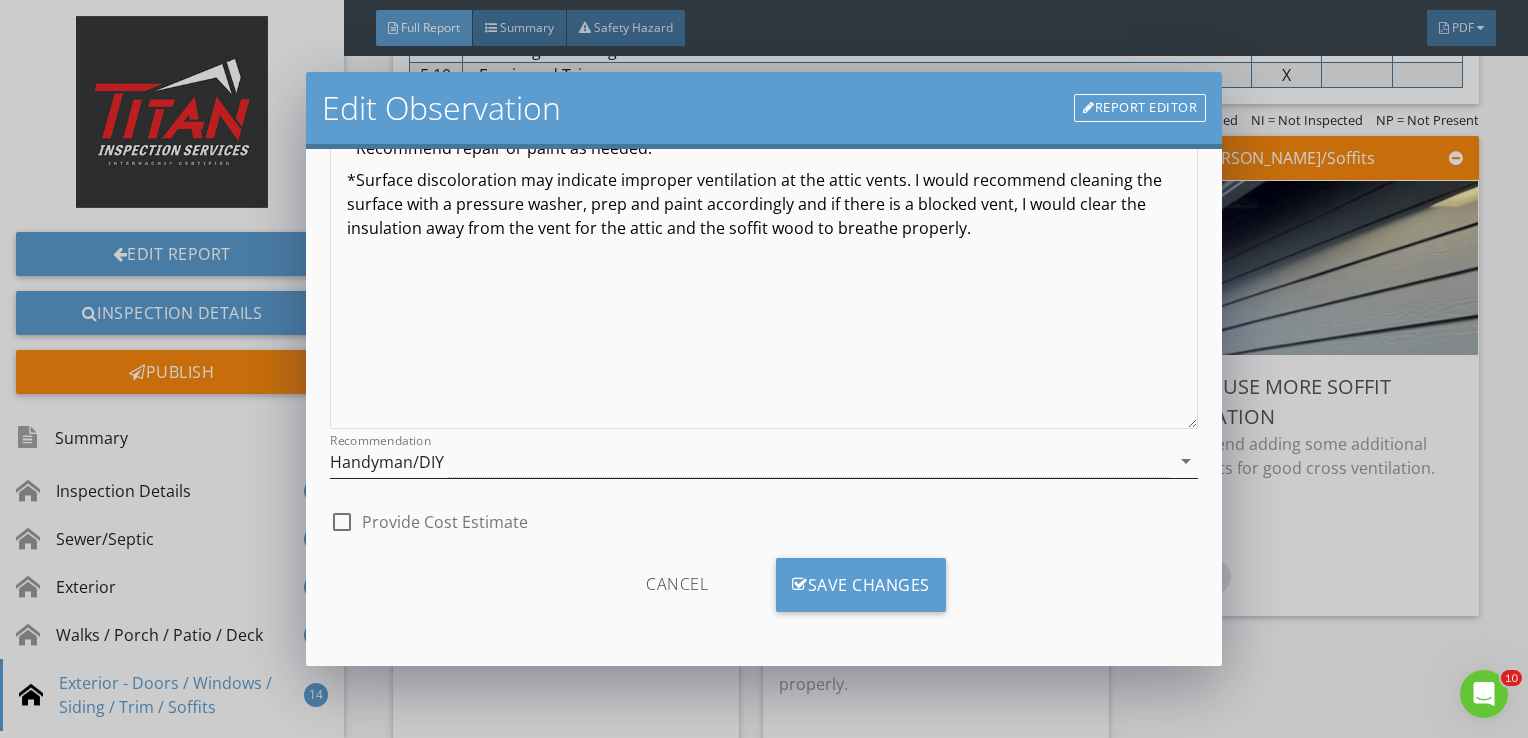 click on "Handyman/DIY" at bounding box center (750, 461) 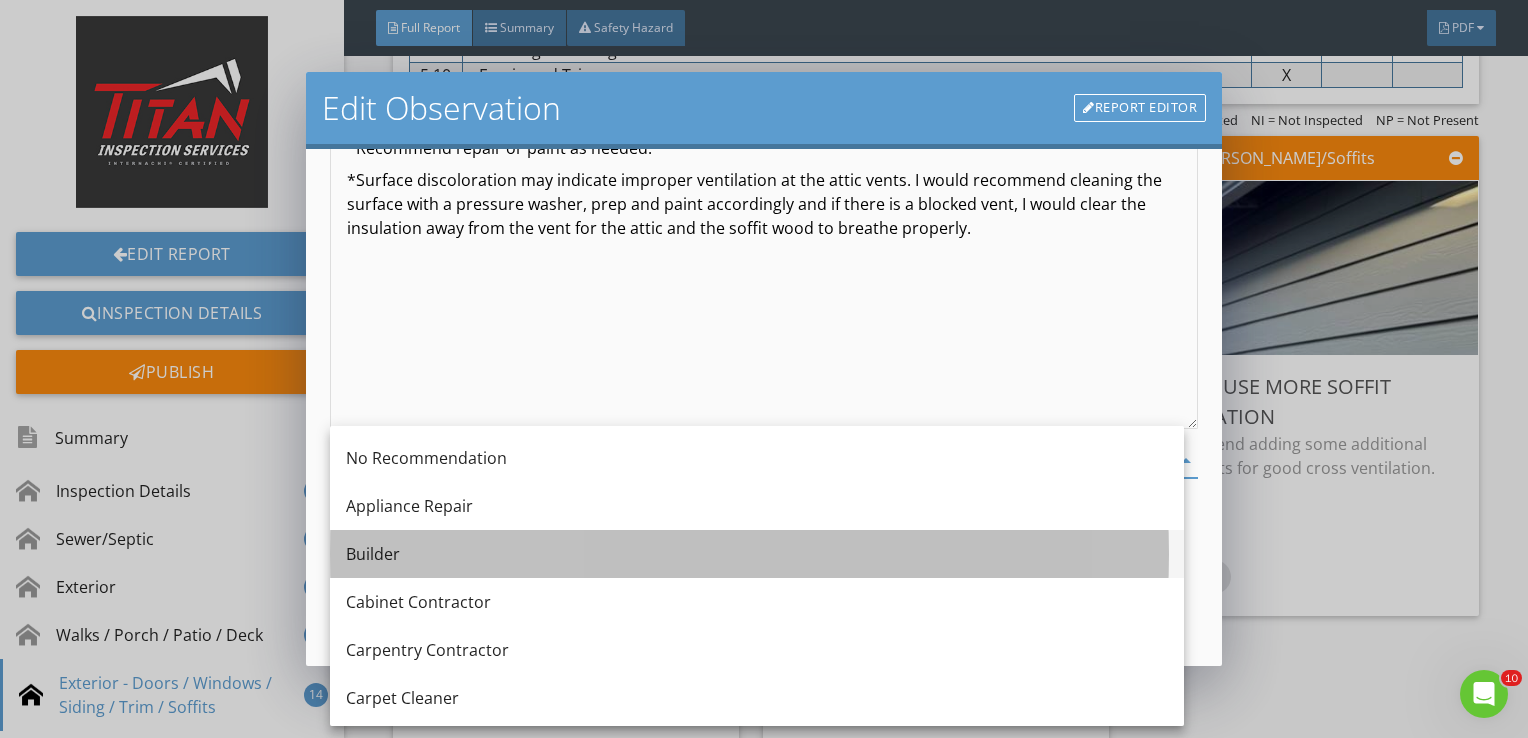 click on "Builder" at bounding box center [757, 554] 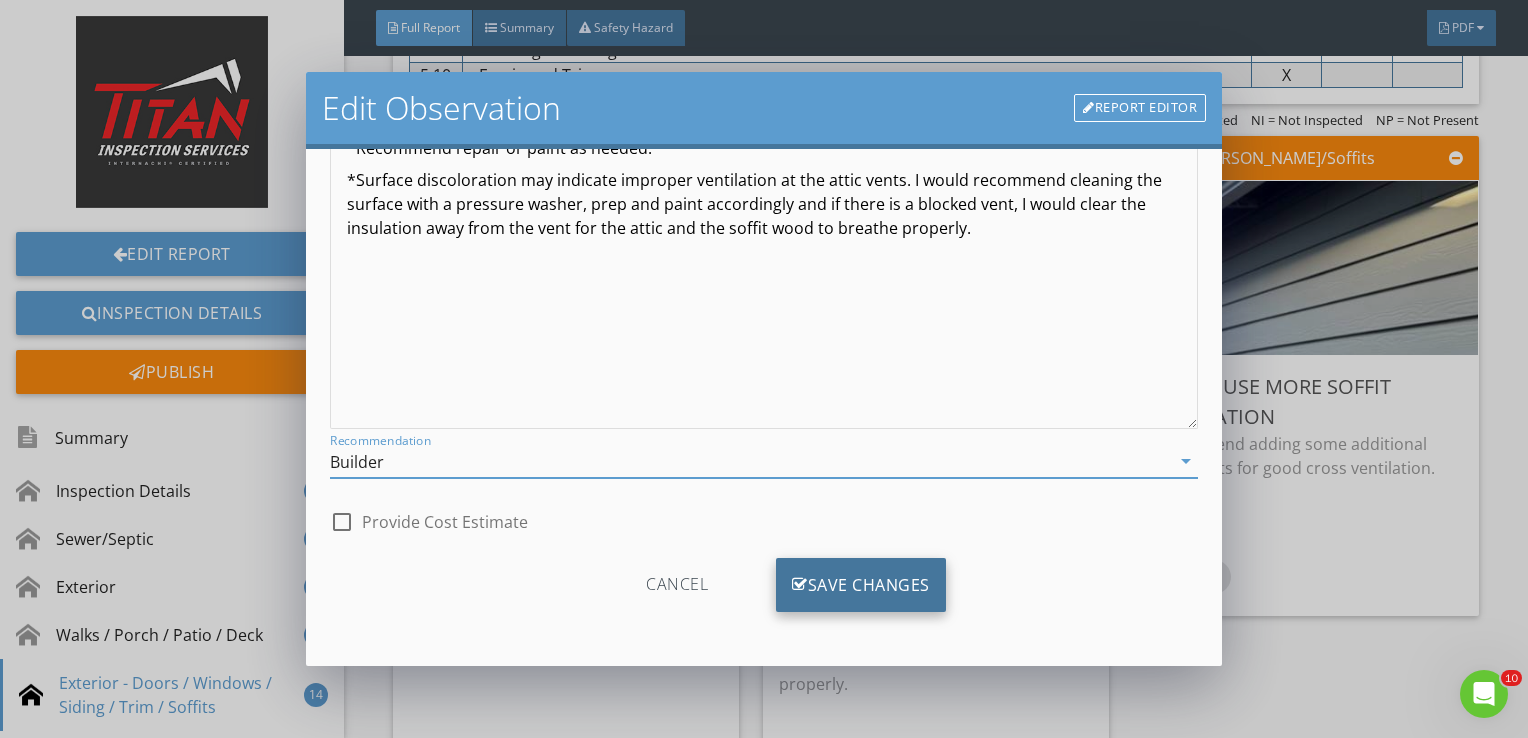 click on "Save Changes" at bounding box center (861, 585) 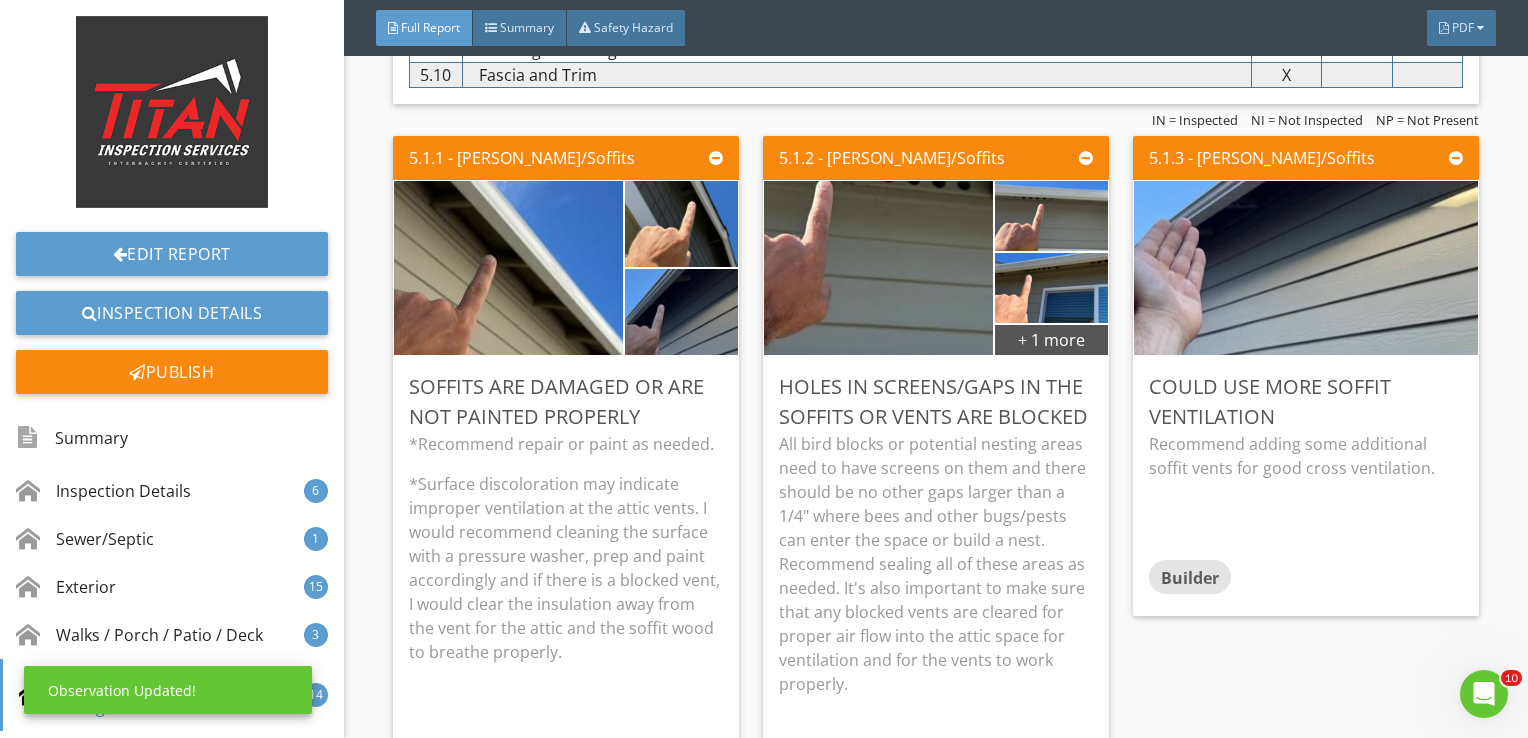 scroll, scrollTop: 8, scrollLeft: 0, axis: vertical 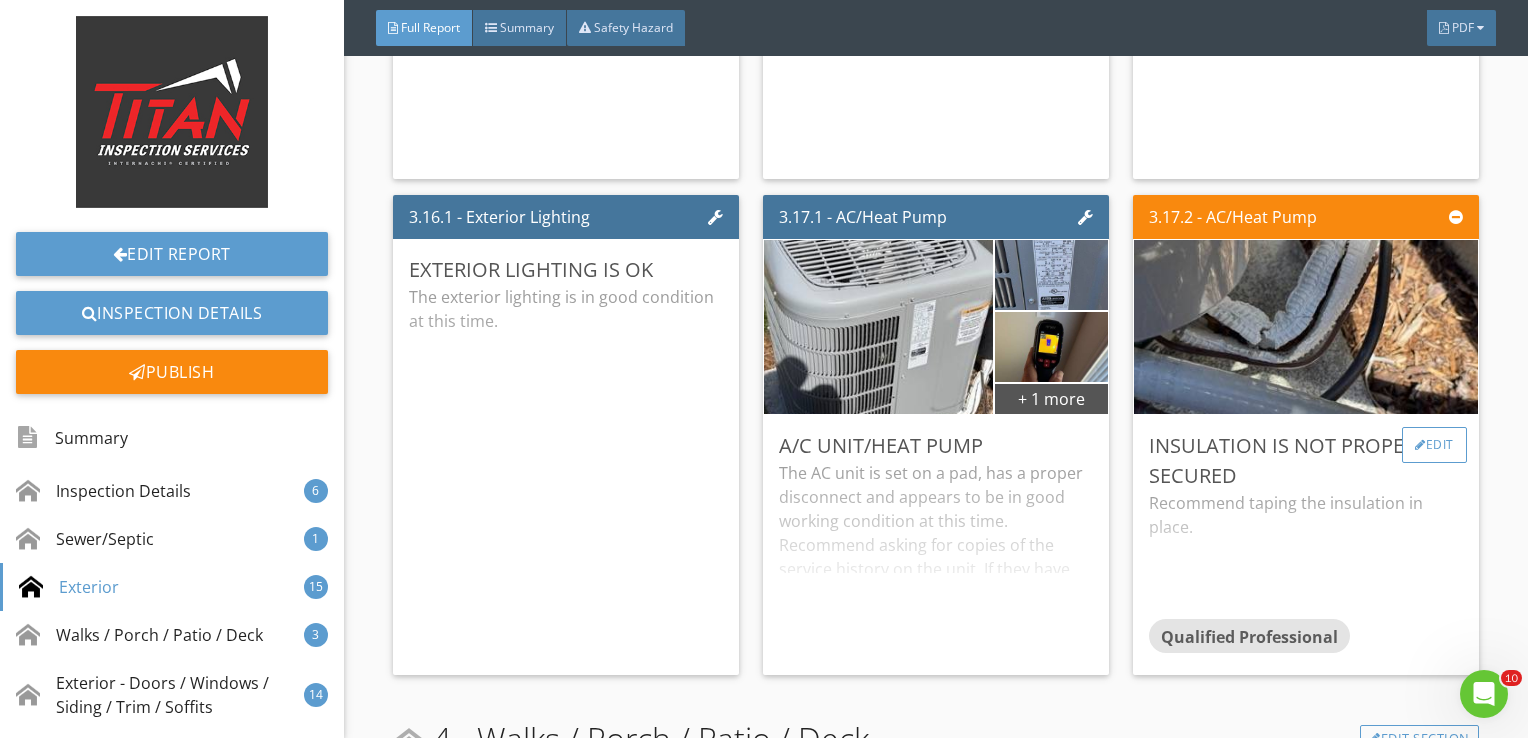 click on "Edit" at bounding box center (1434, 445) 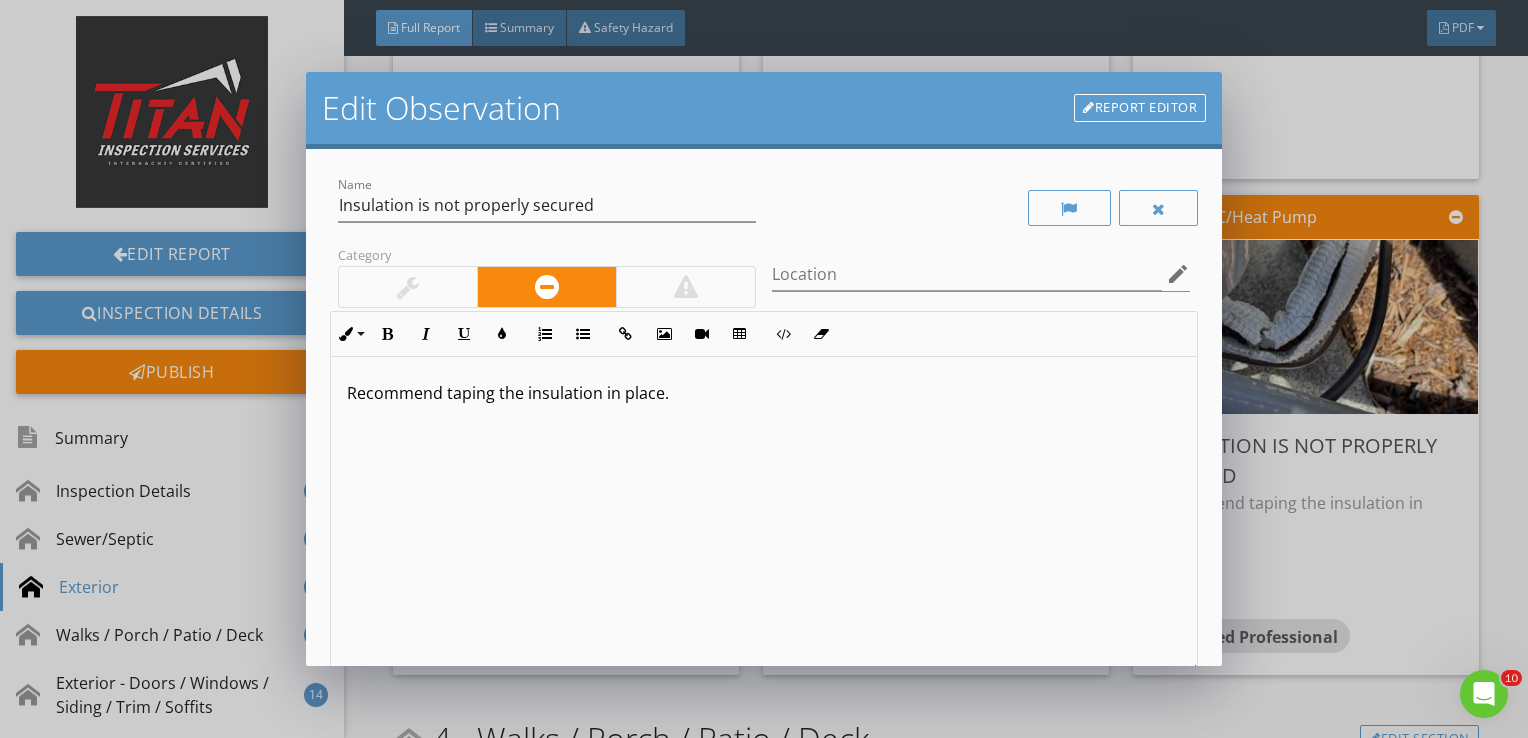 scroll, scrollTop: 0, scrollLeft: 0, axis: both 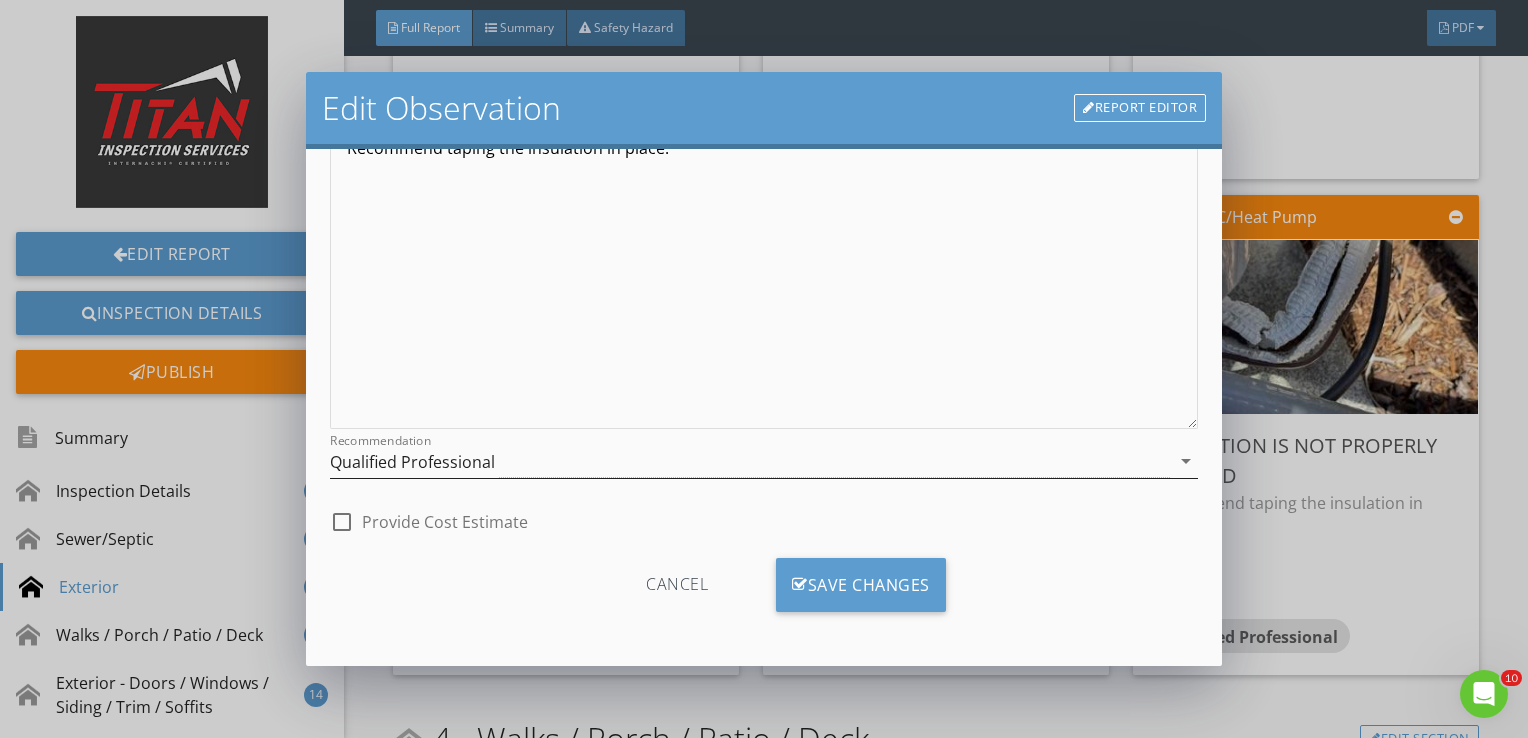 click on "Qualified Professional" at bounding box center (750, 461) 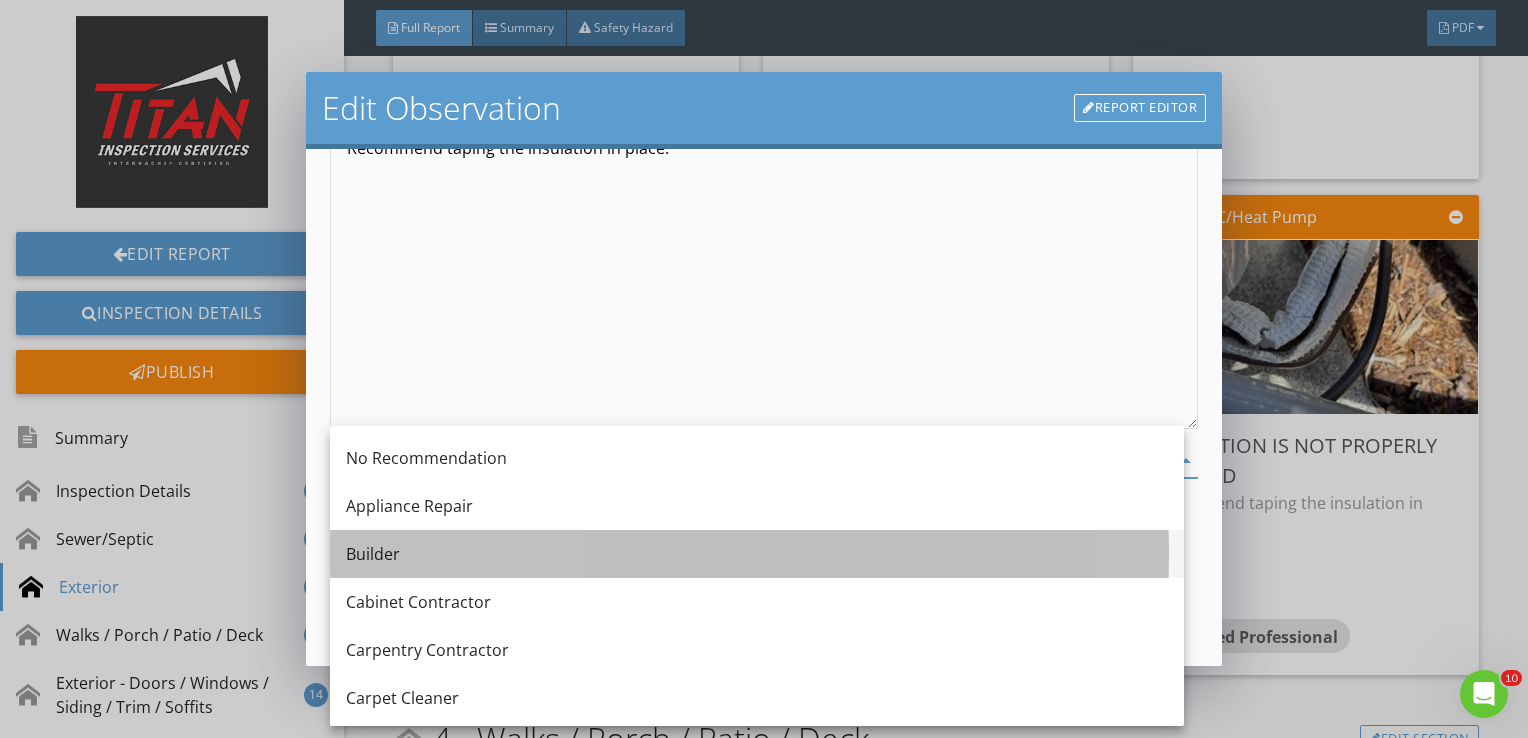click on "Builder" at bounding box center [757, 554] 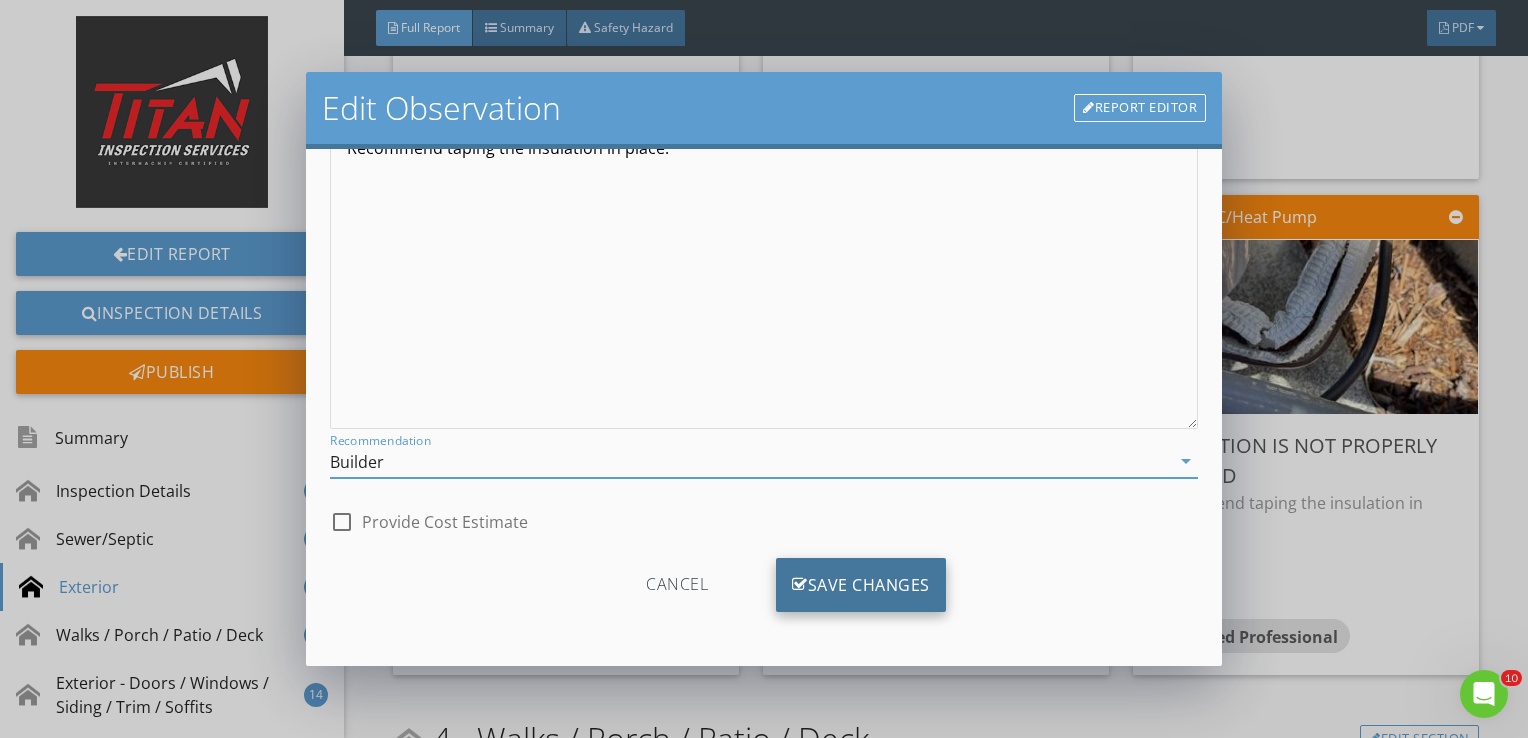 click on "Save Changes" at bounding box center (861, 585) 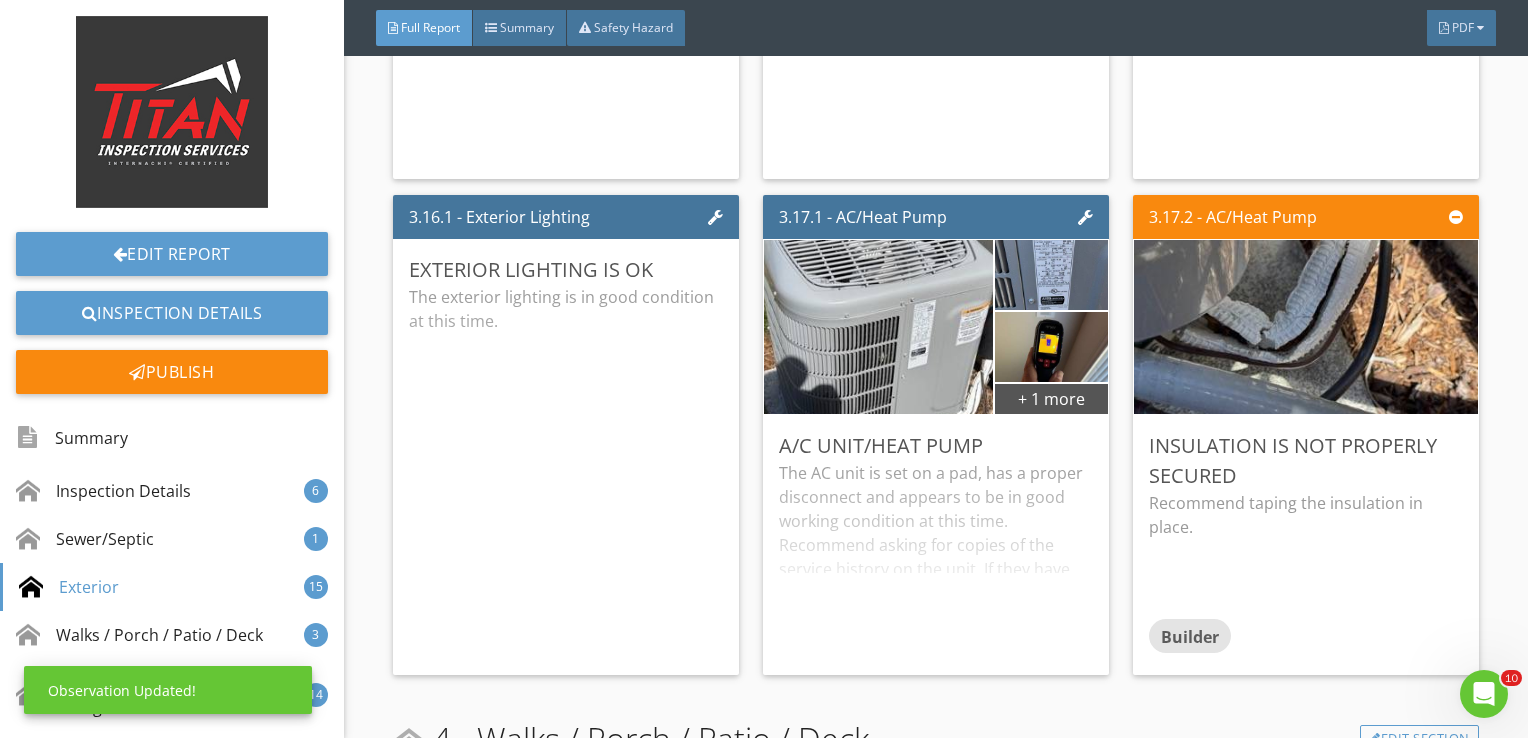scroll, scrollTop: 8, scrollLeft: 0, axis: vertical 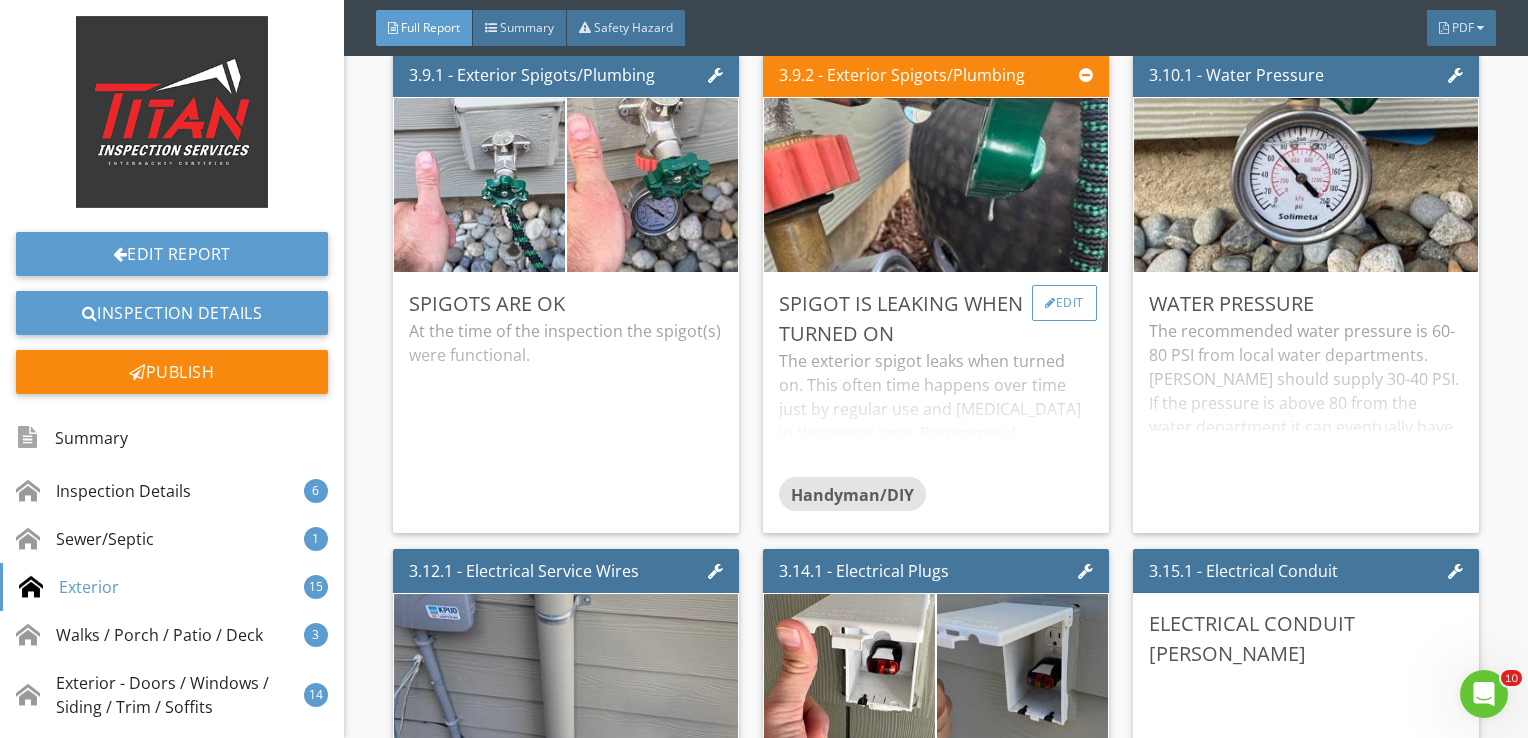 click on "Edit" at bounding box center (1064, 303) 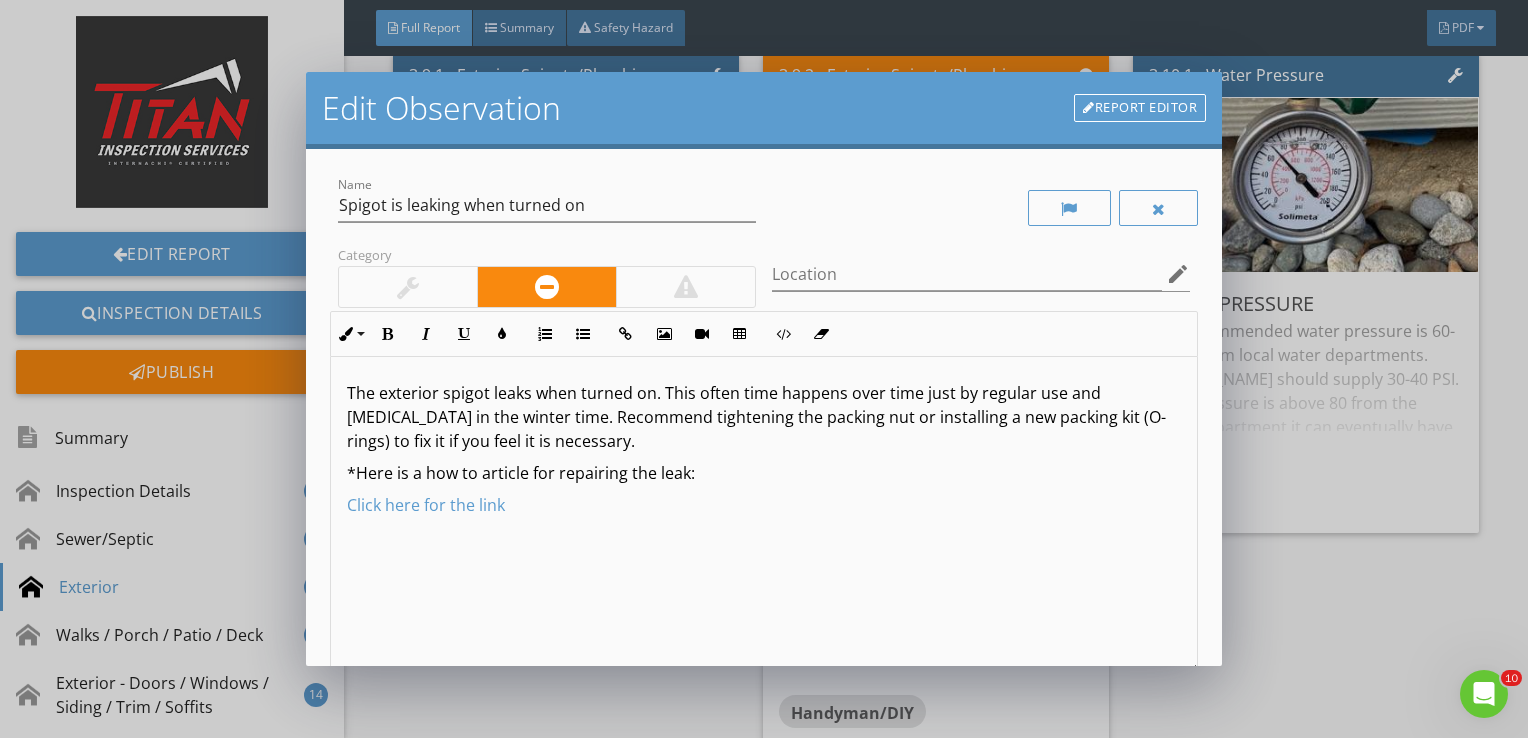 scroll, scrollTop: 0, scrollLeft: 0, axis: both 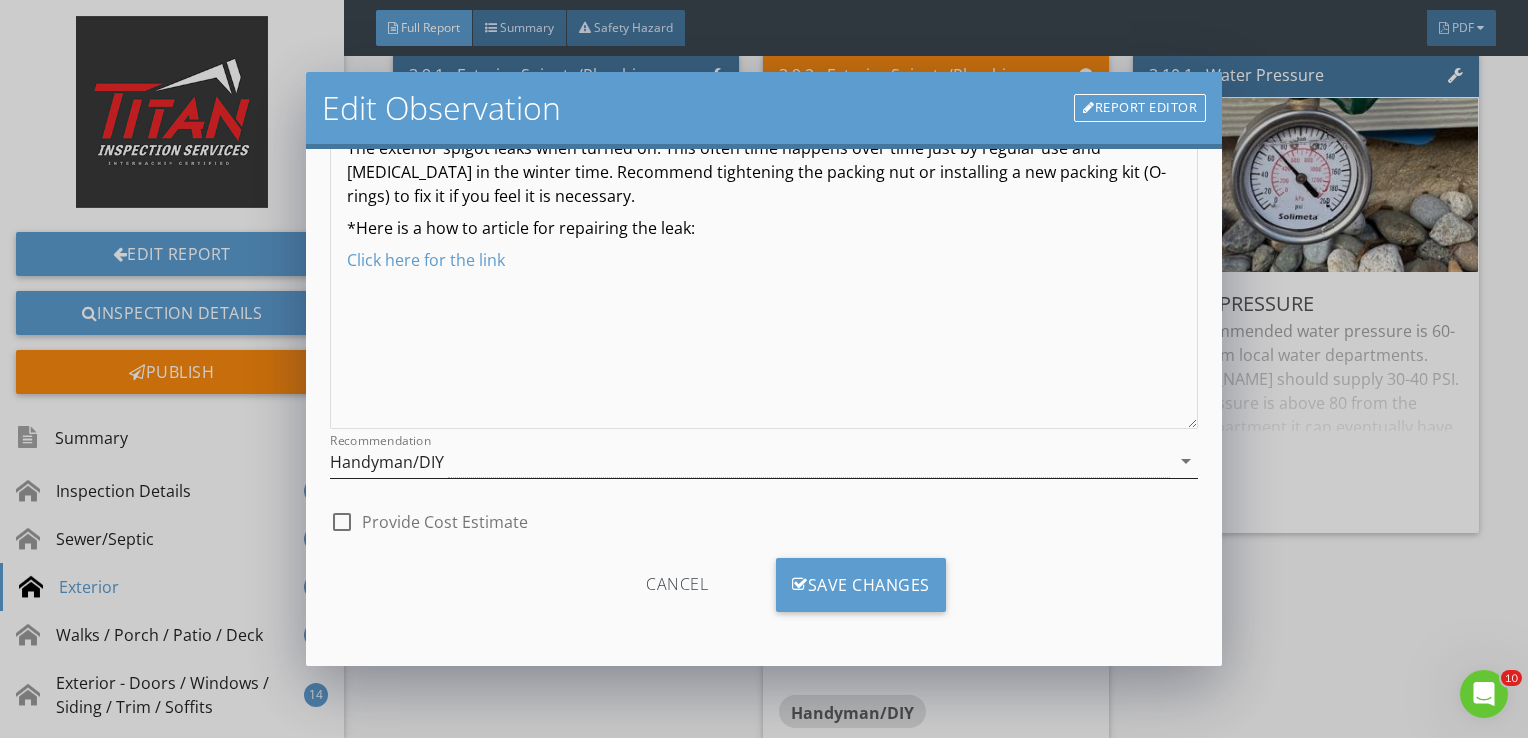 click on "Handyman/DIY" at bounding box center [750, 461] 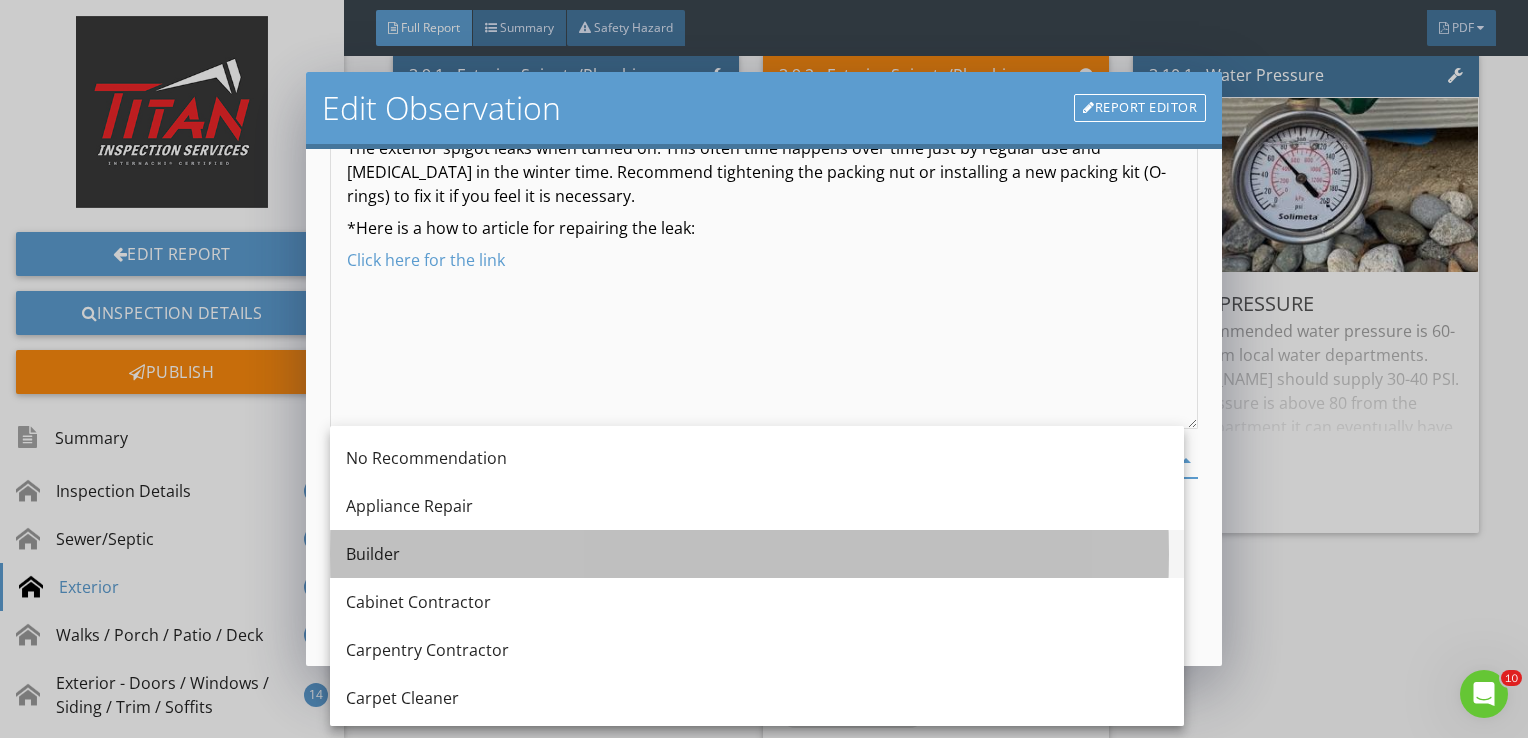 click on "Builder" at bounding box center [757, 554] 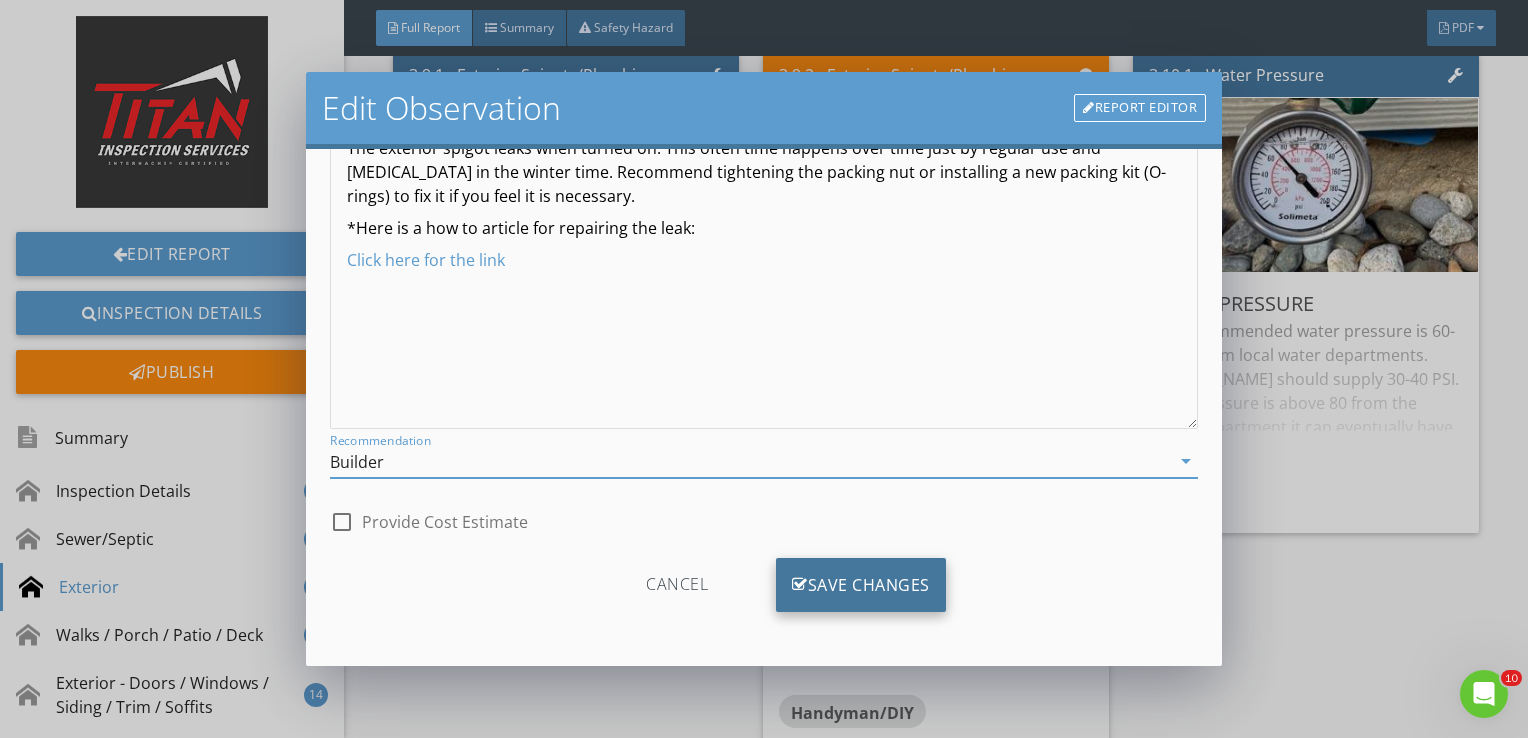 click on "Save Changes" at bounding box center [861, 585] 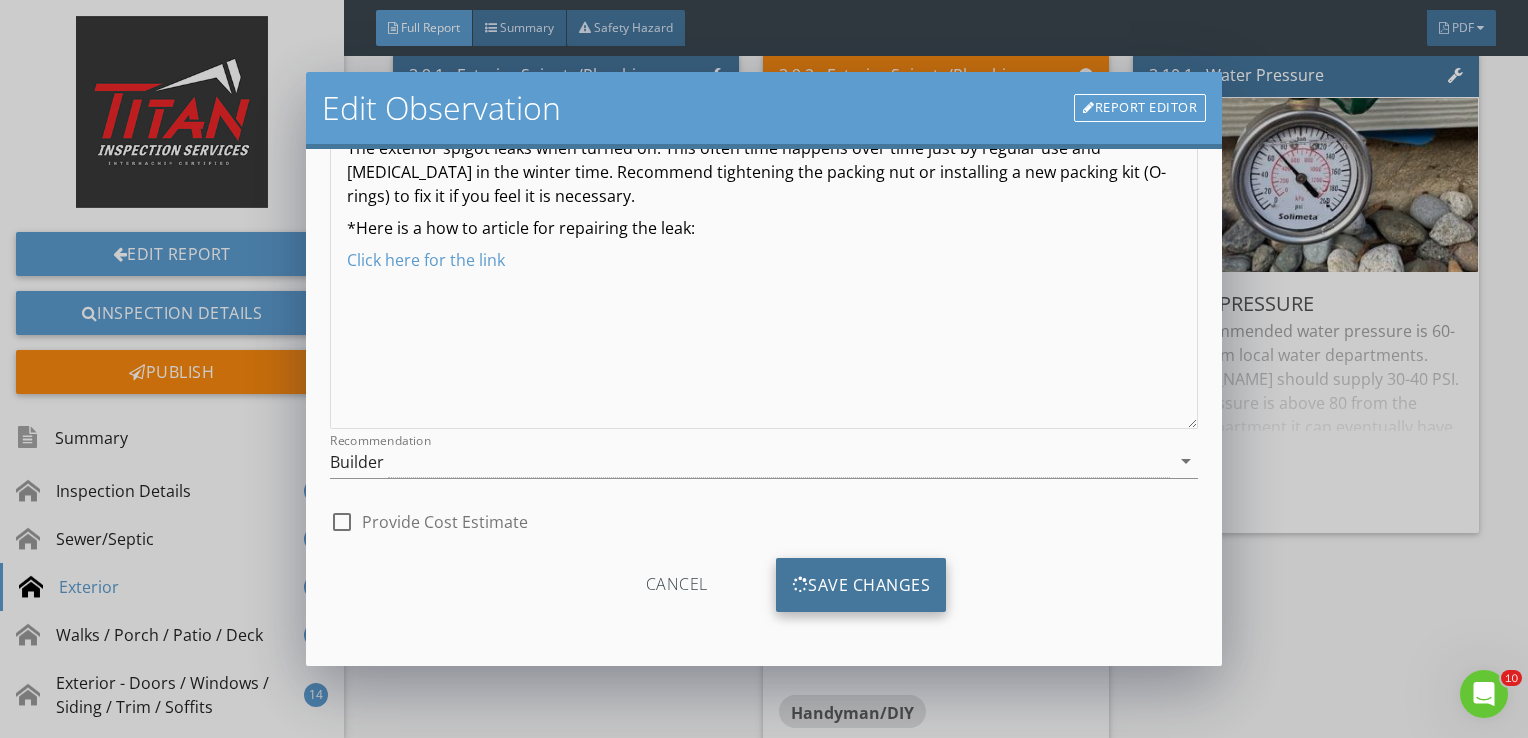 scroll, scrollTop: 8, scrollLeft: 0, axis: vertical 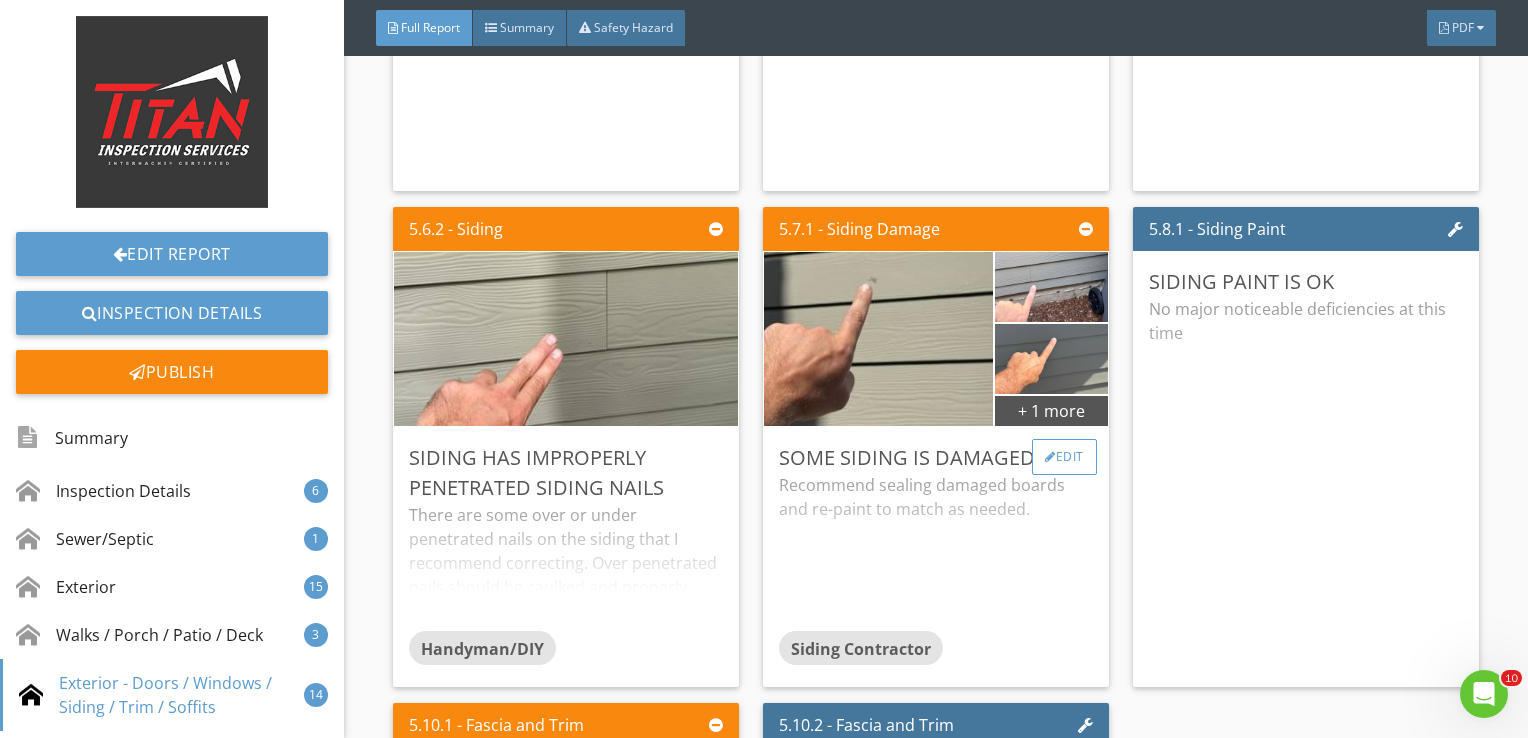 click at bounding box center (1050, 457) 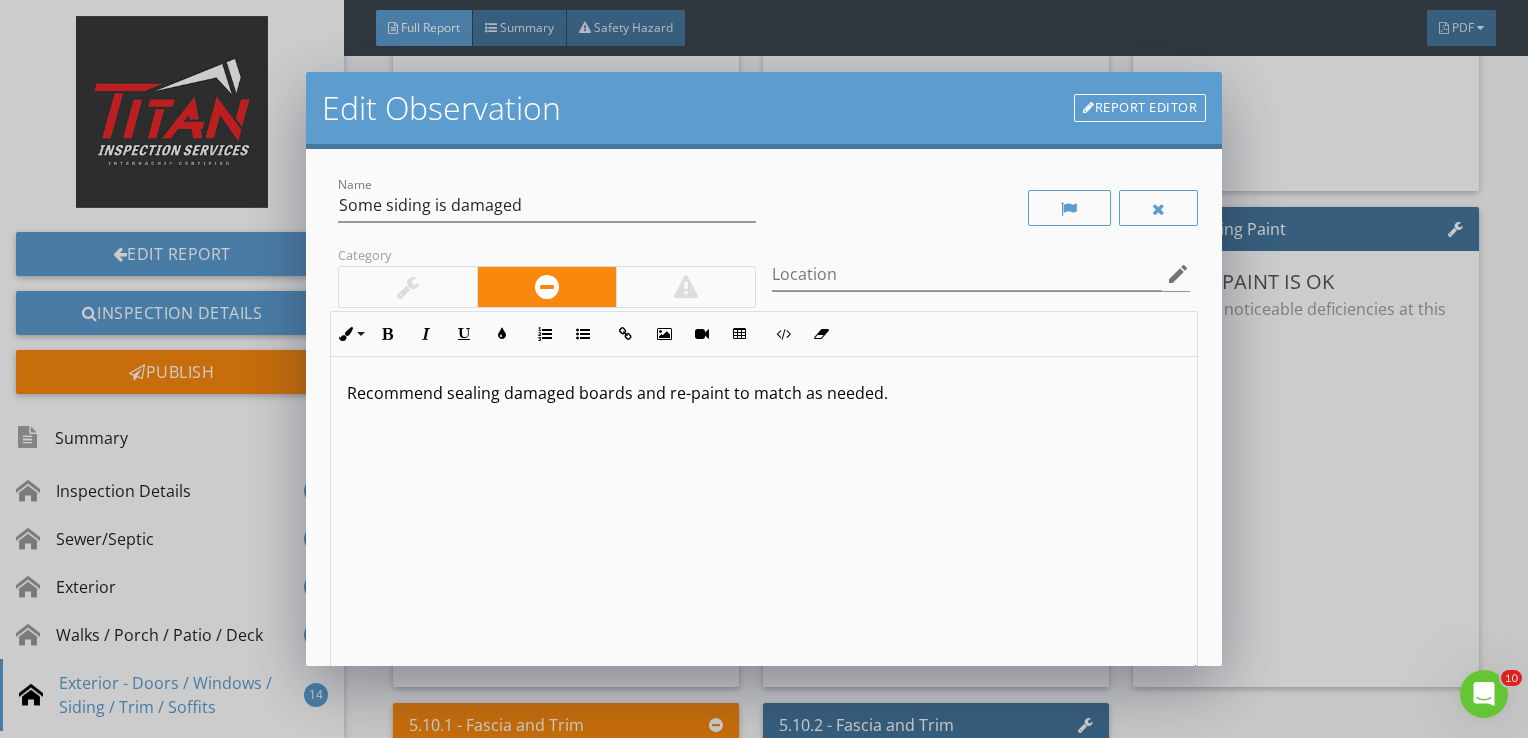 scroll, scrollTop: 0, scrollLeft: 0, axis: both 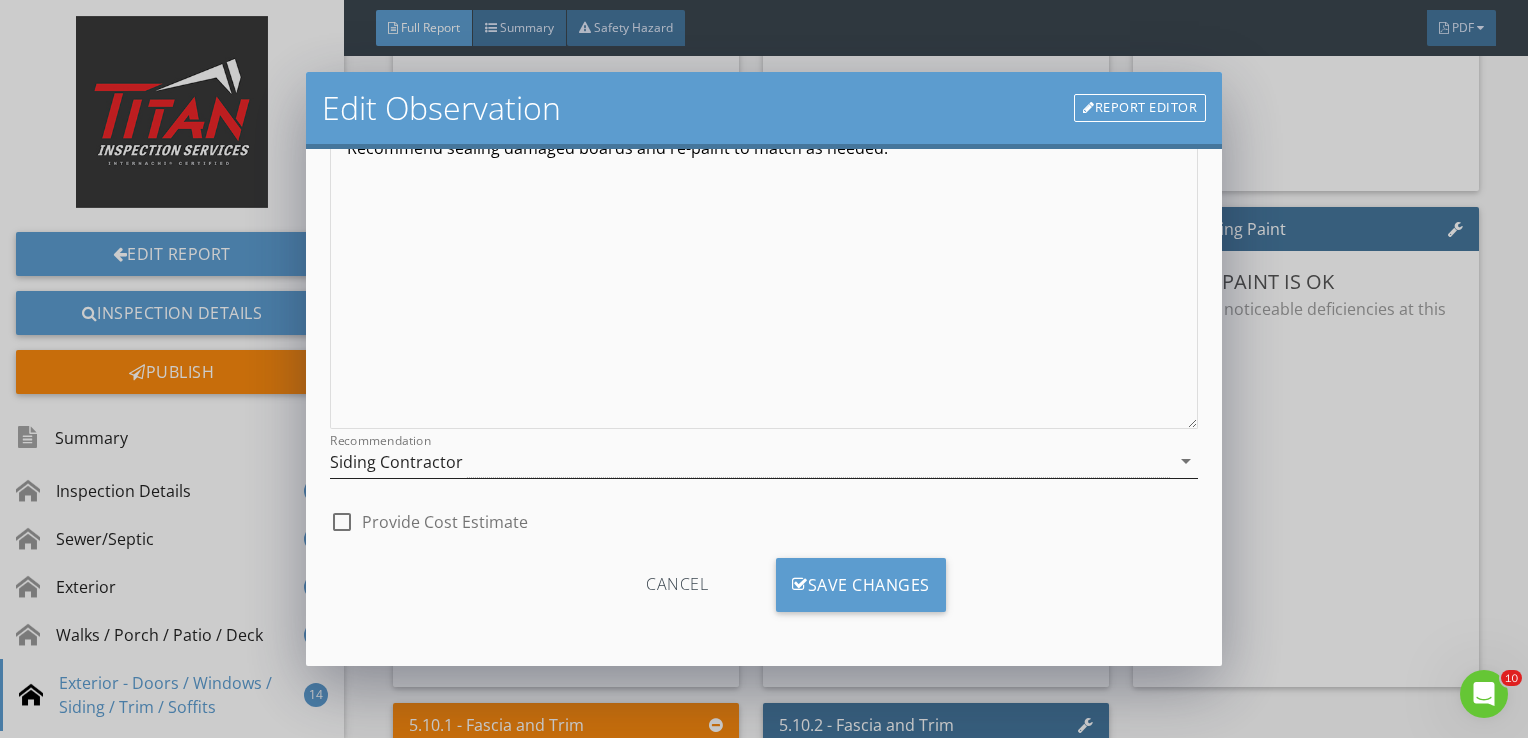 click on "Siding Contractor" at bounding box center (750, 461) 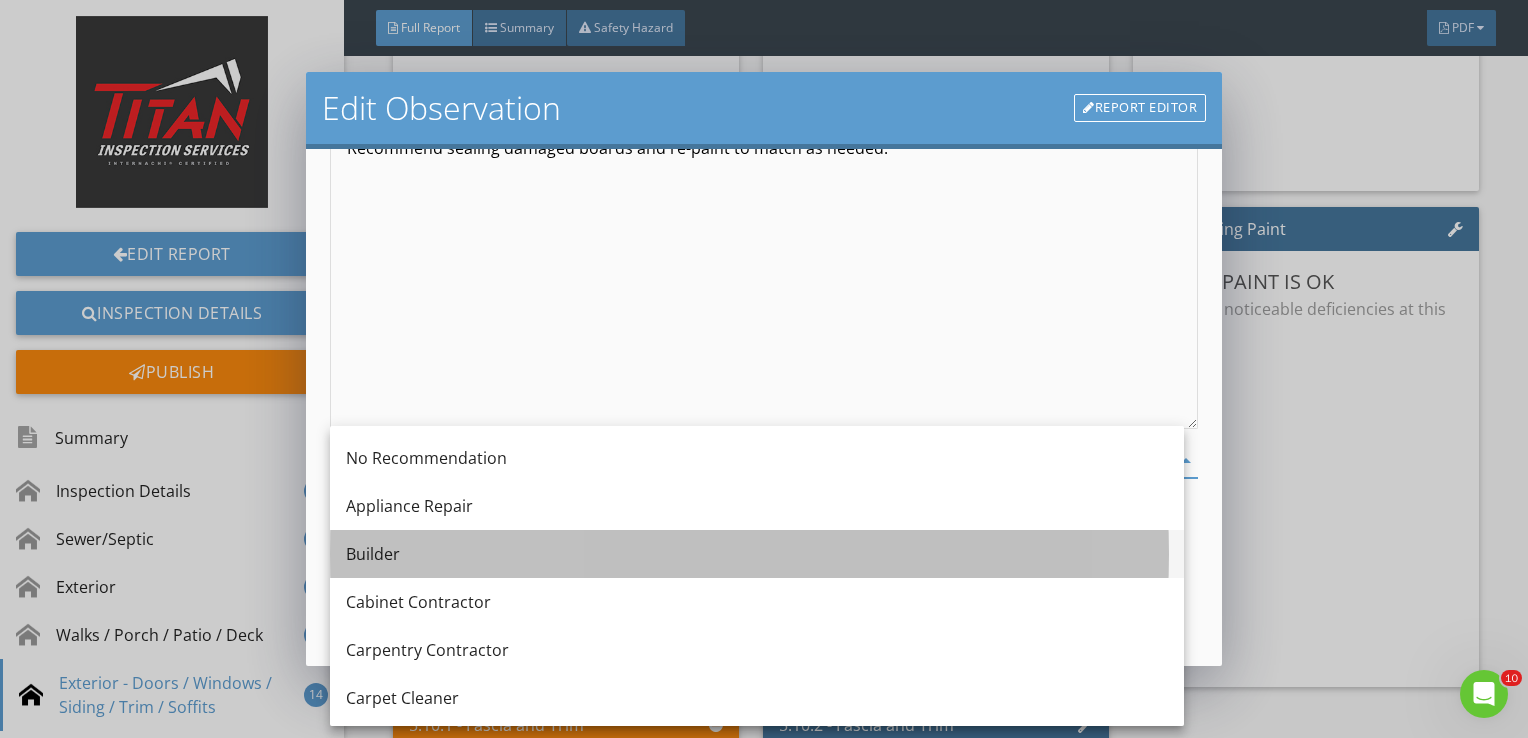 click on "Builder" at bounding box center (757, 554) 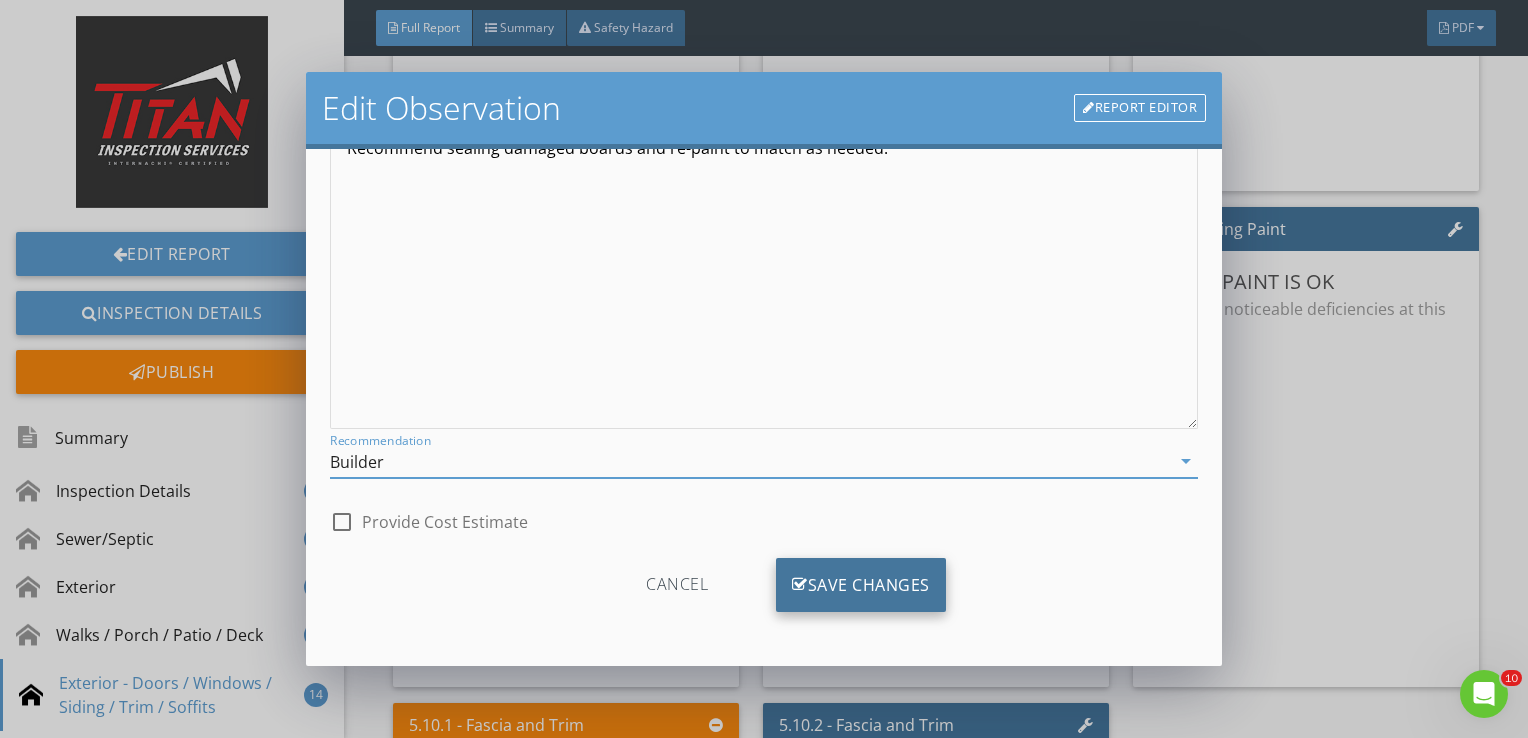 click on "Save Changes" at bounding box center (861, 585) 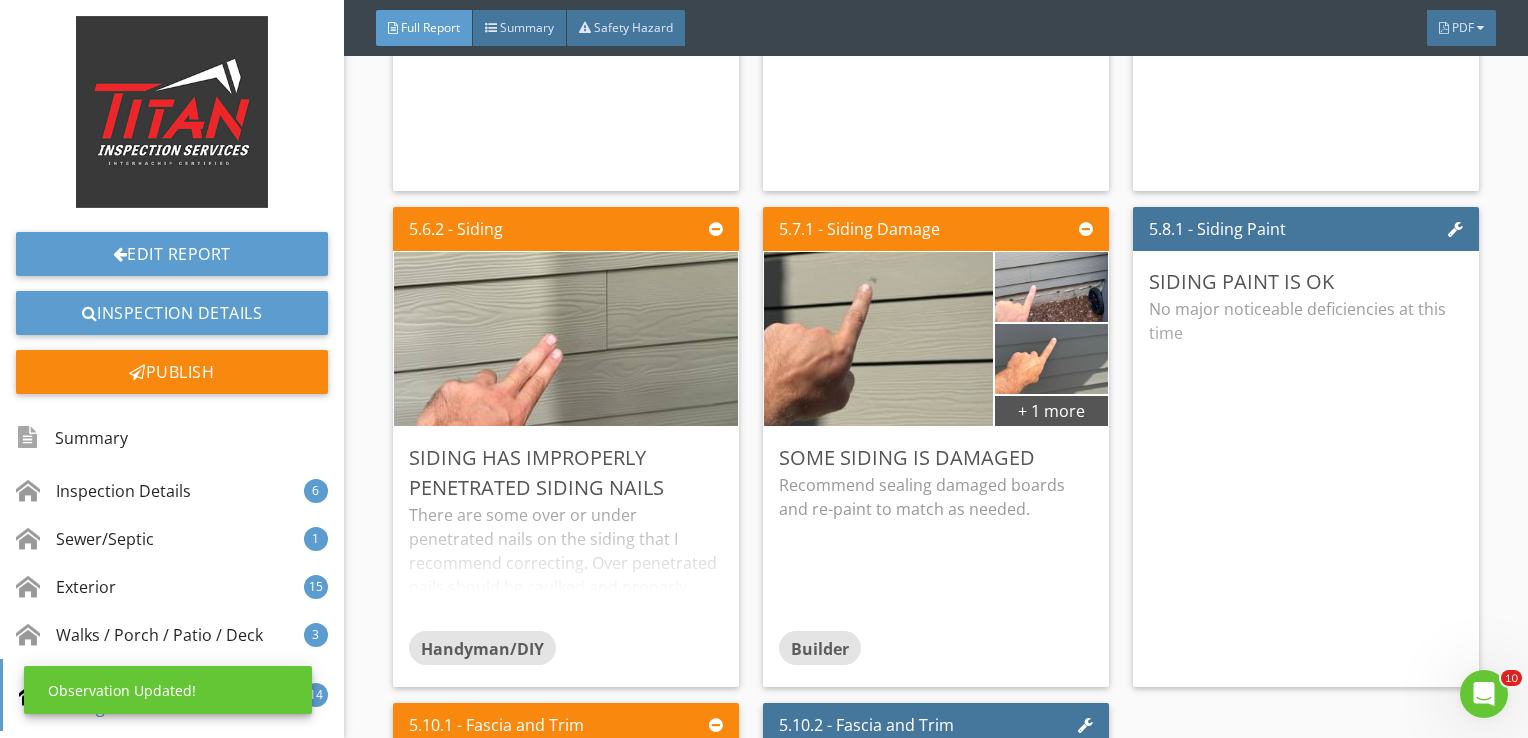 scroll, scrollTop: 8, scrollLeft: 0, axis: vertical 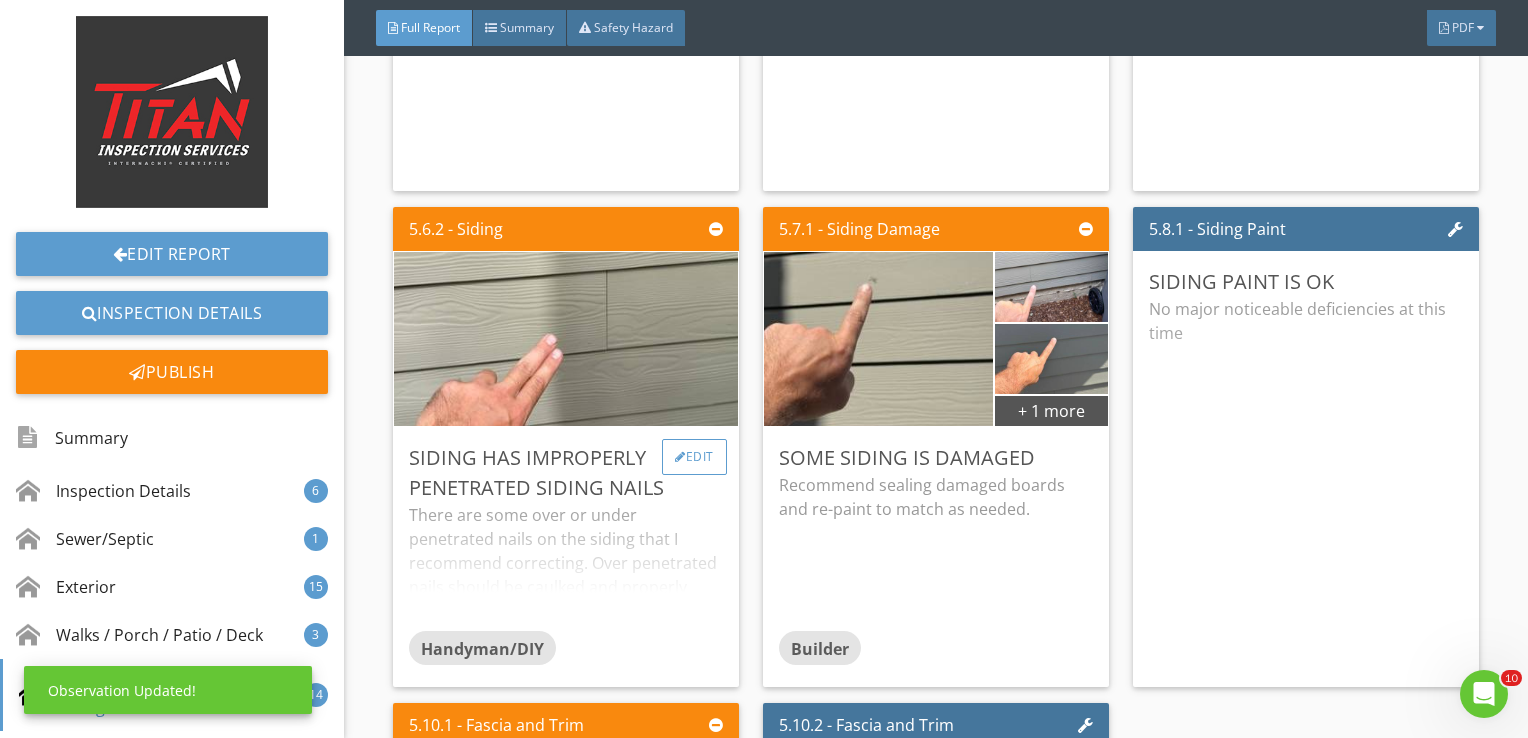 click on "Edit" at bounding box center (694, 457) 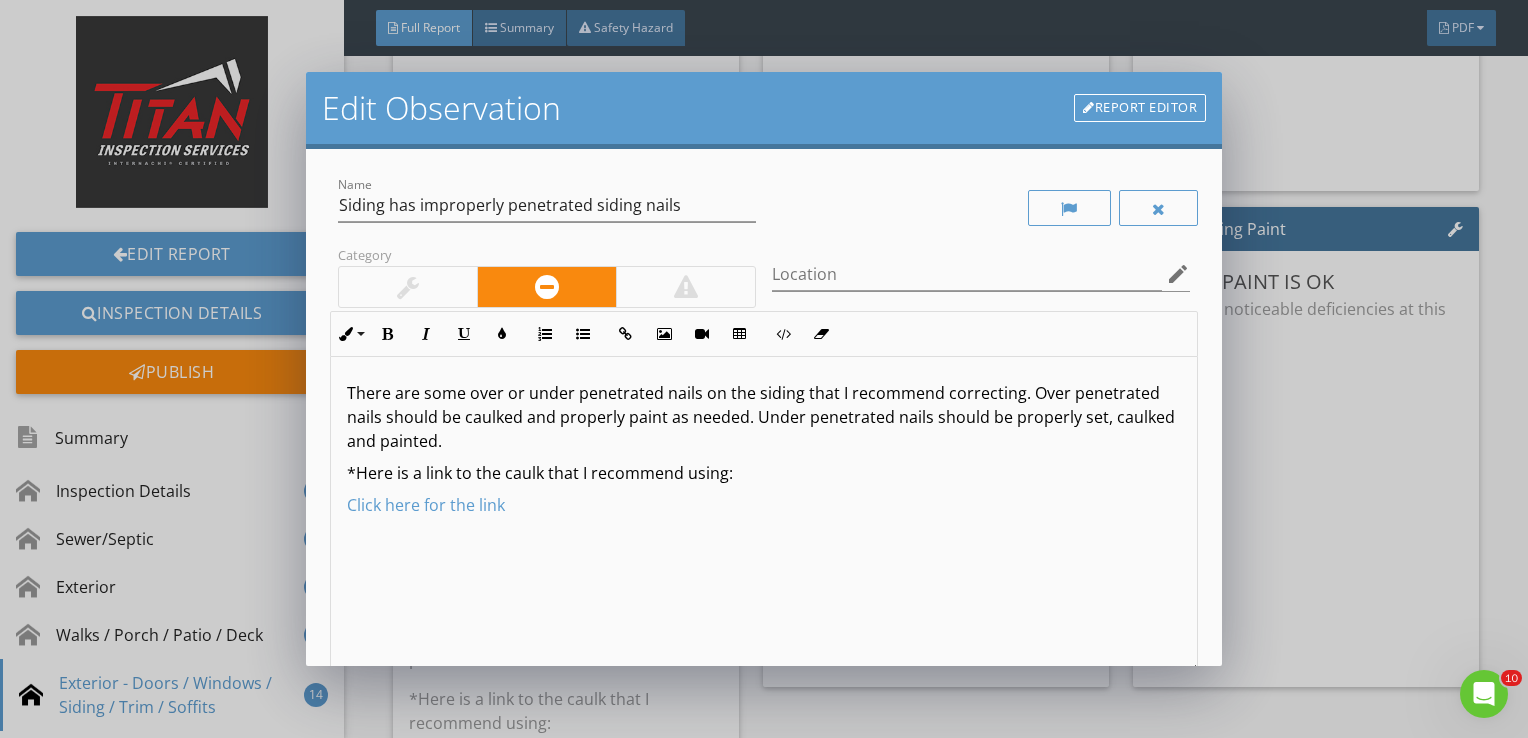 scroll, scrollTop: 0, scrollLeft: 0, axis: both 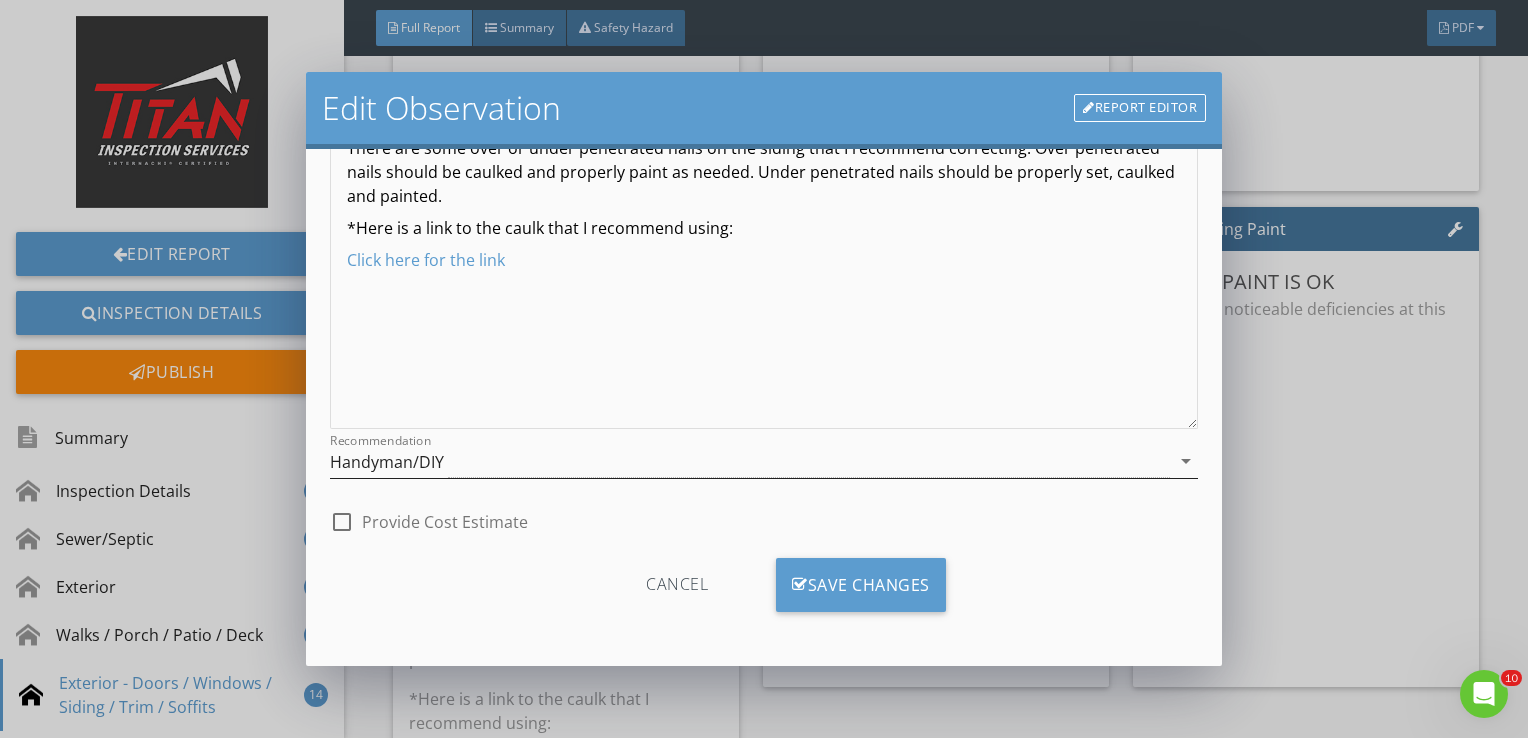 click on "Handyman/DIY" at bounding box center [750, 461] 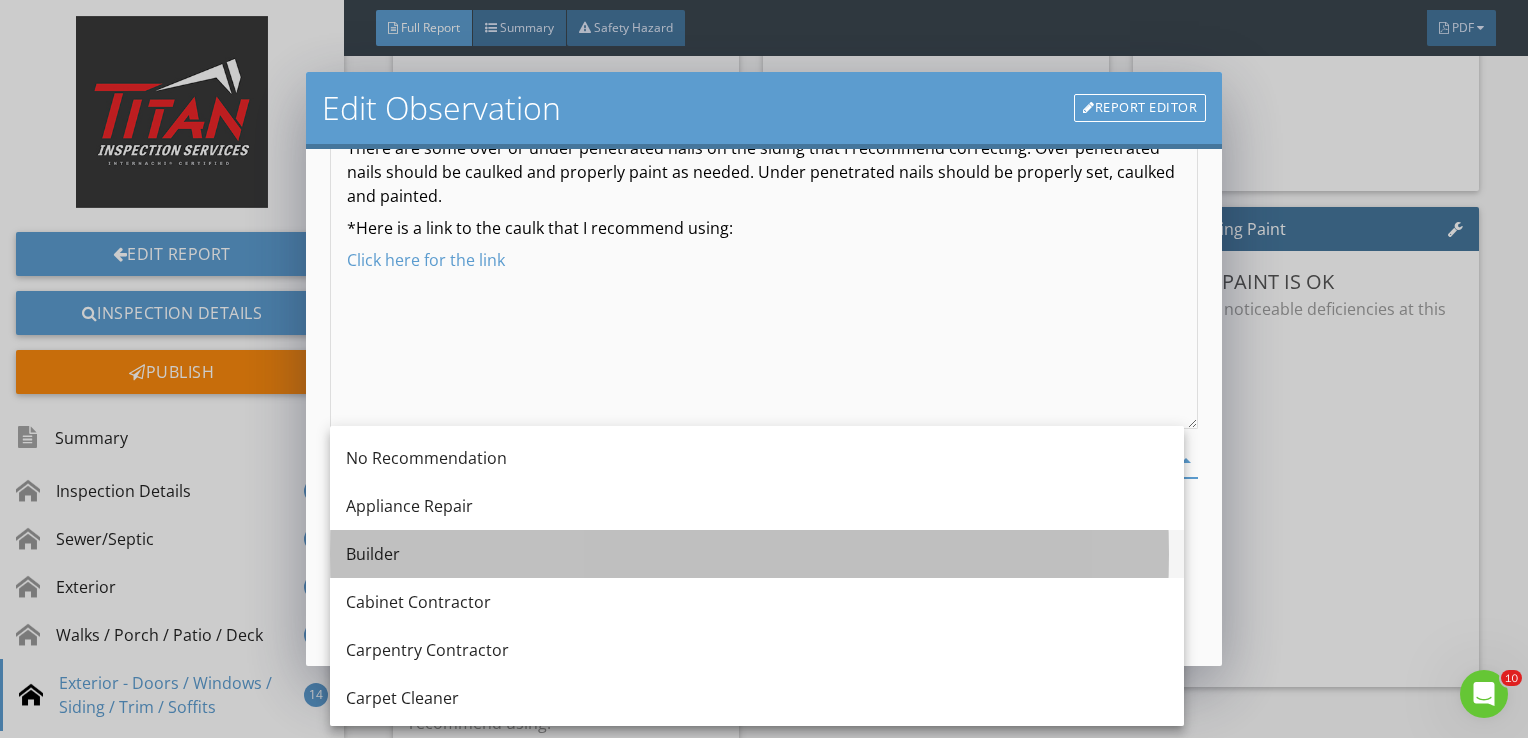 click on "Builder" at bounding box center (757, 554) 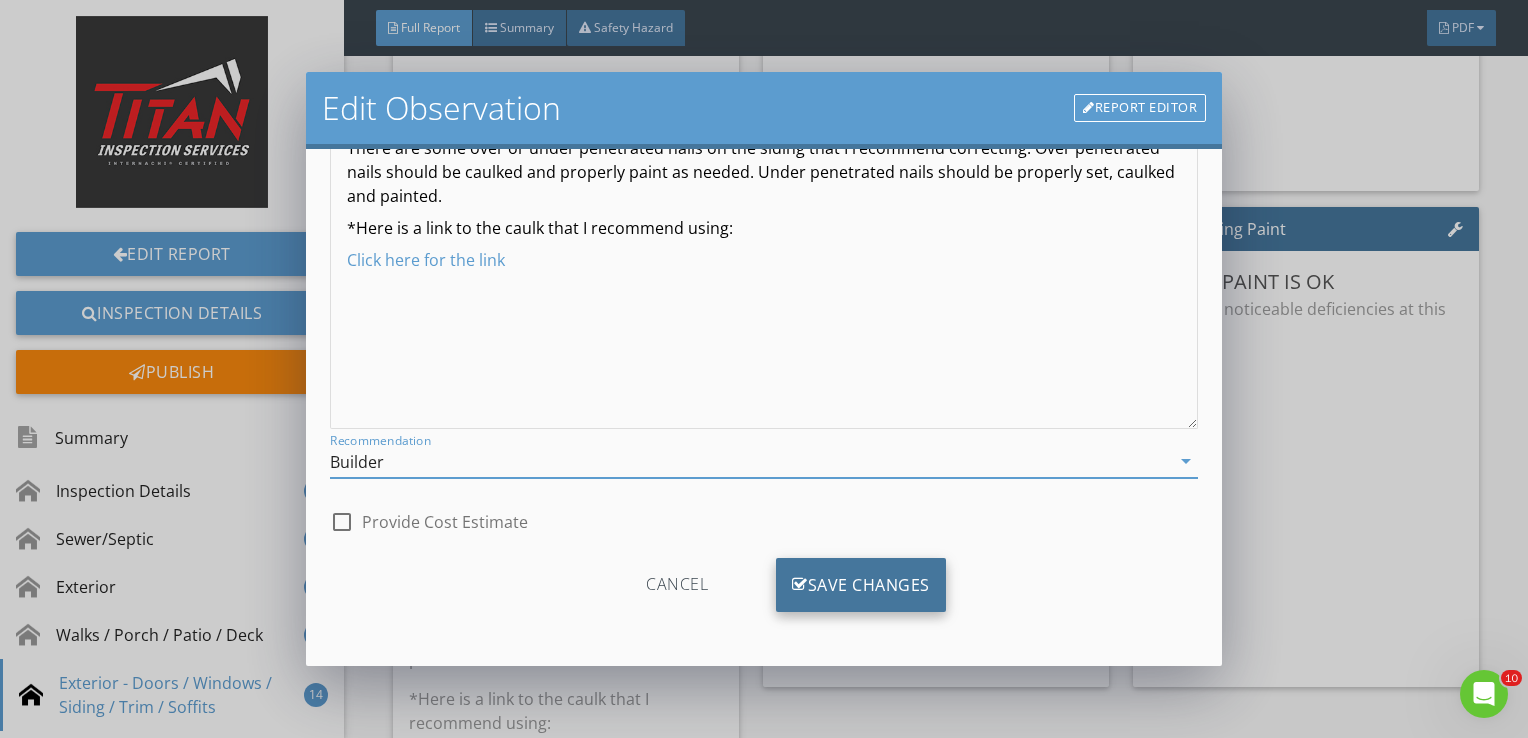 click on "Save Changes" at bounding box center (861, 585) 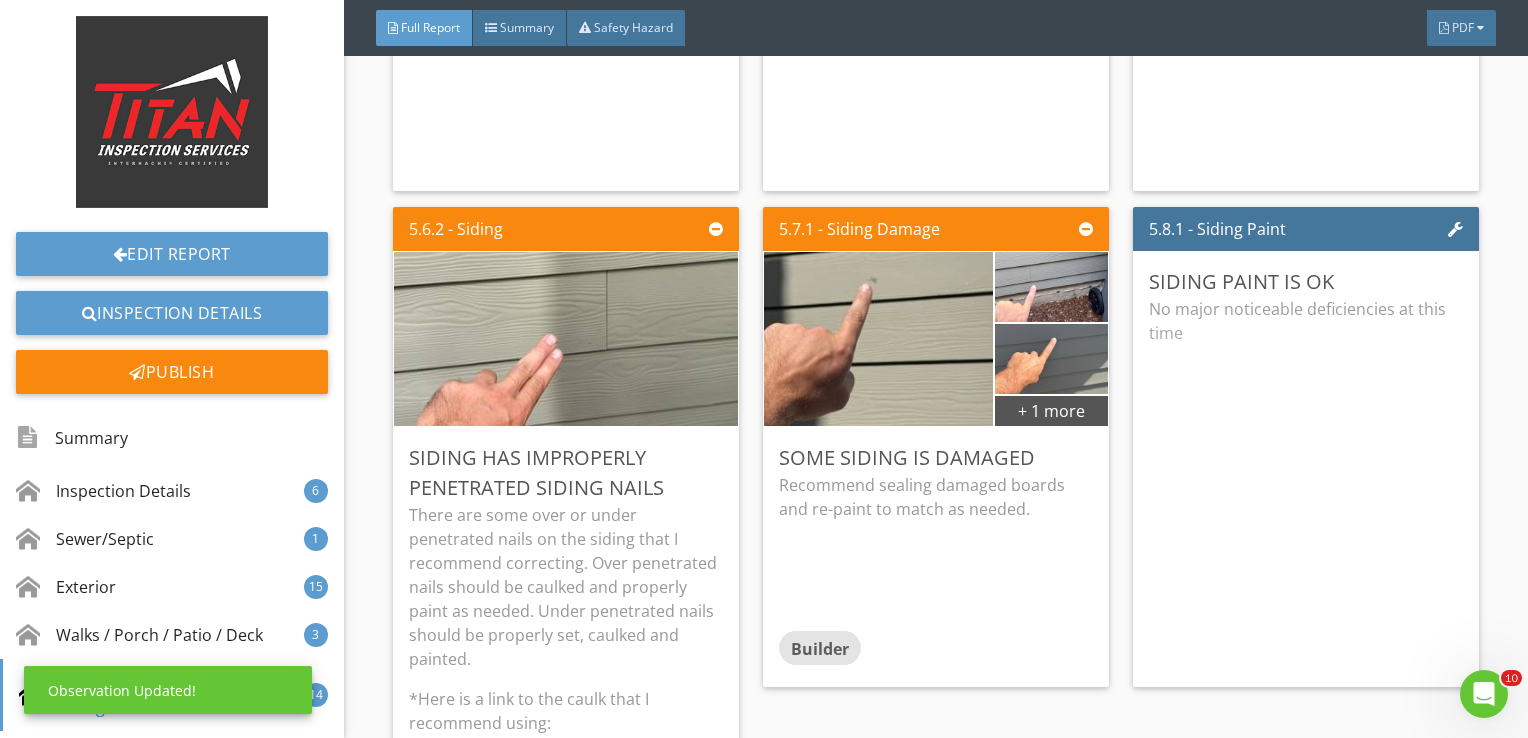 scroll, scrollTop: 8, scrollLeft: 0, axis: vertical 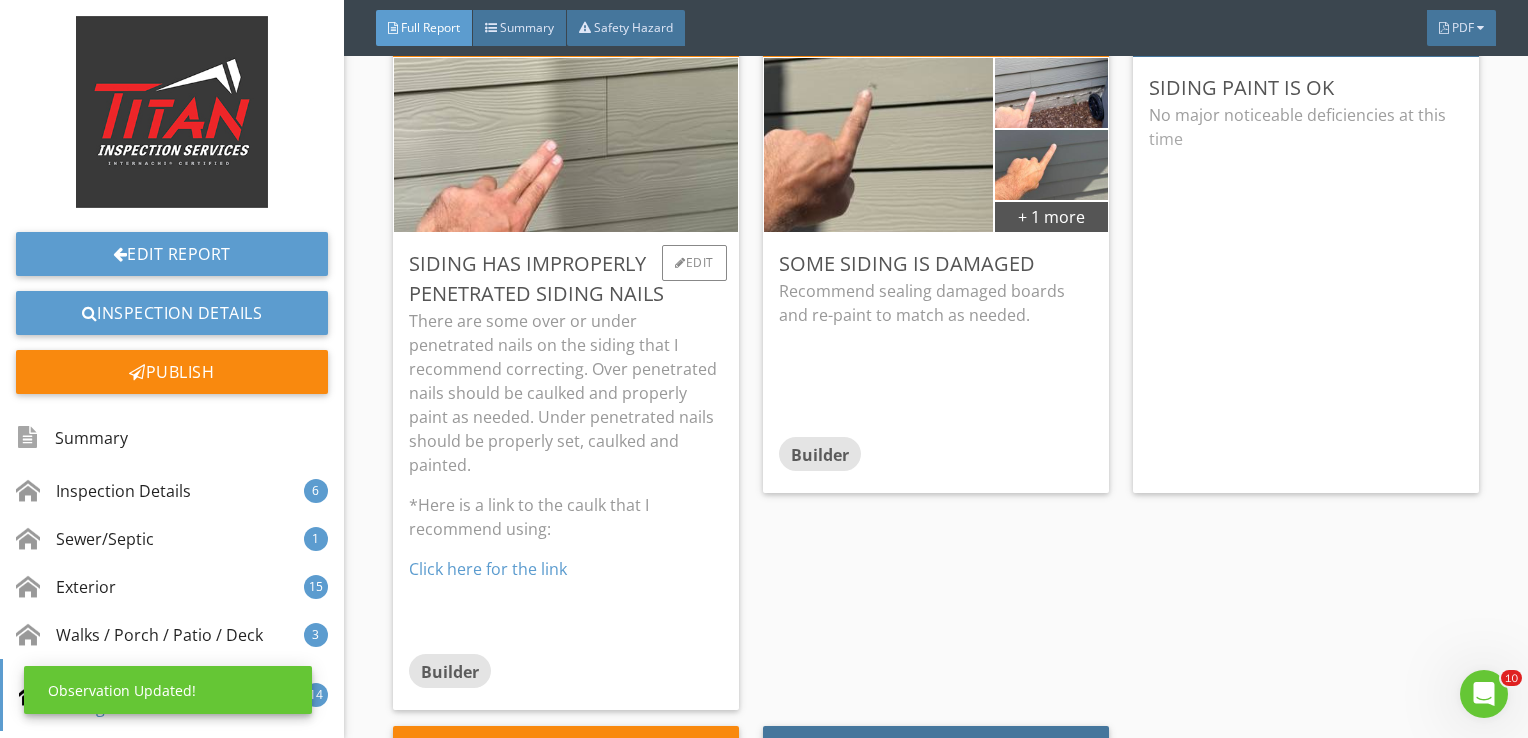 click on "There are some over or under penetrated nails on the siding that I recommend correcting. Over penetrated nails should be caulked and properly paint as needed. Under penetrated nails should be properly set, caulked and painted." at bounding box center [566, 393] 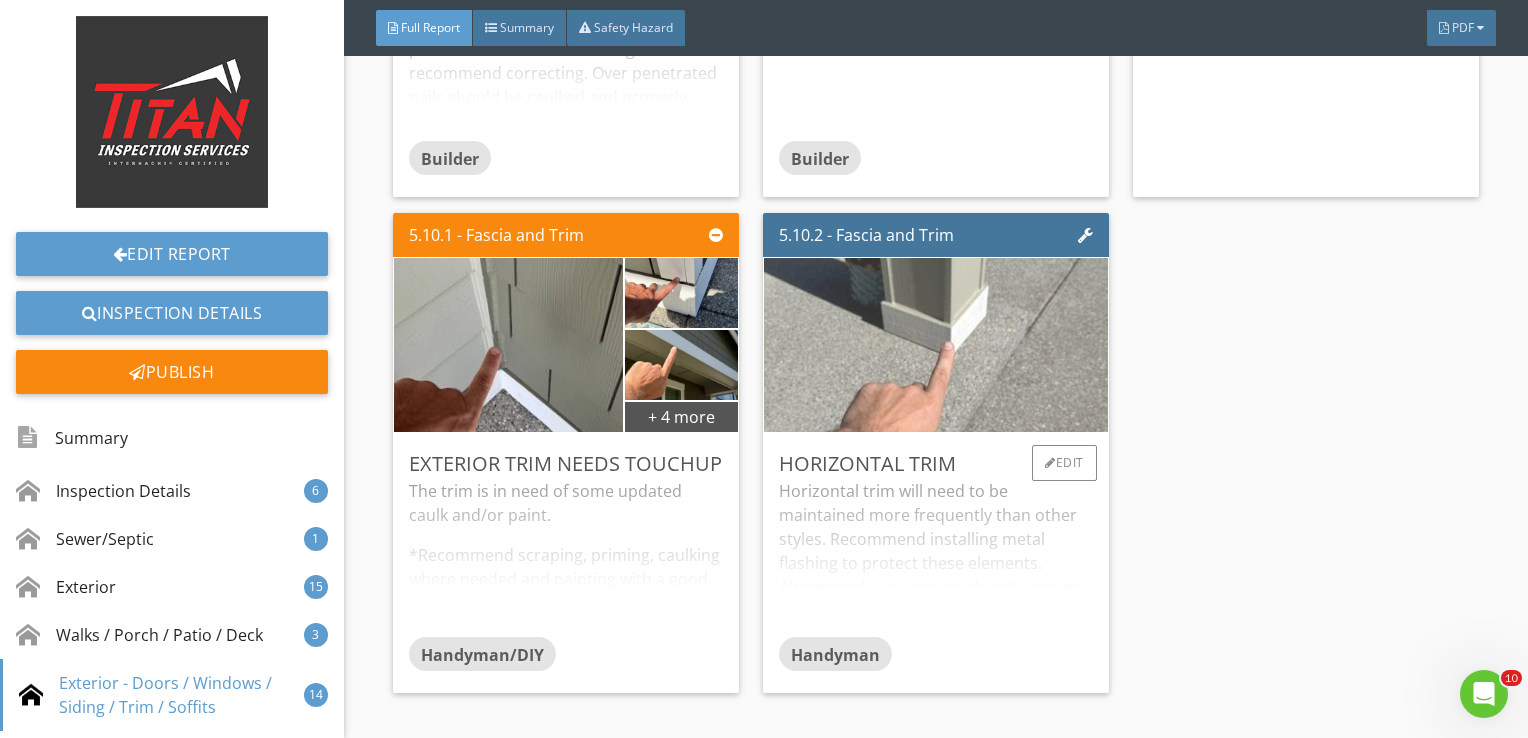 scroll, scrollTop: 10320, scrollLeft: 0, axis: vertical 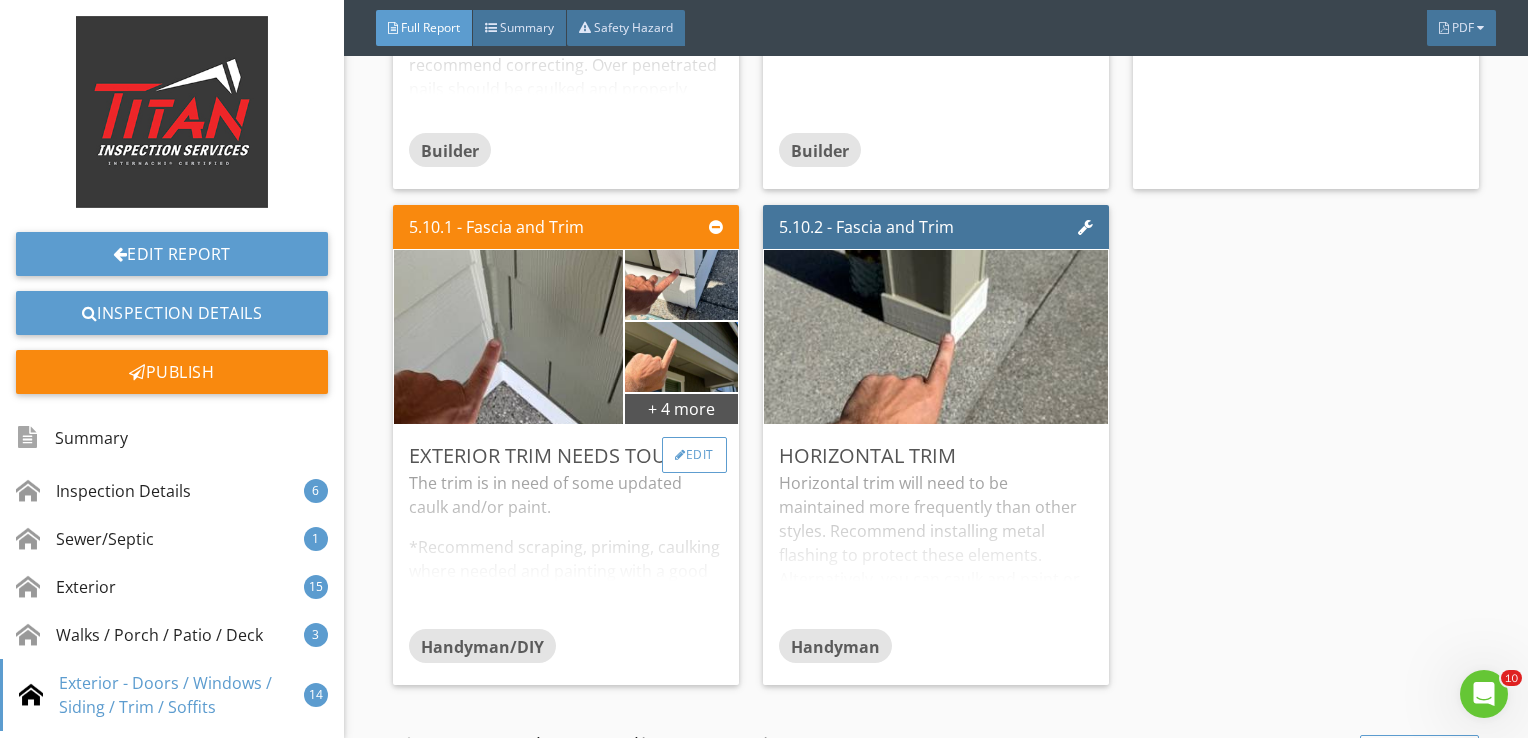 click on "Edit" at bounding box center (694, 455) 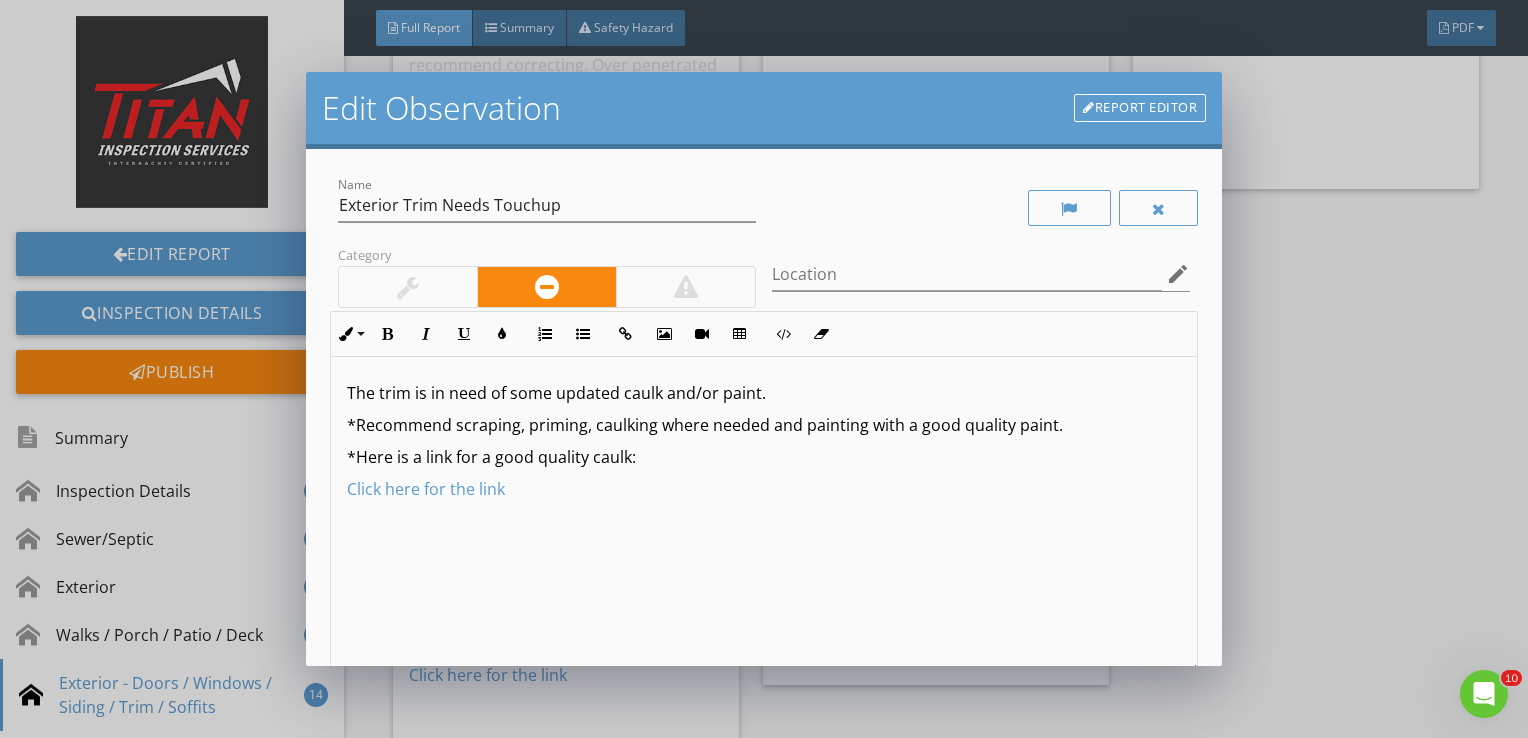scroll, scrollTop: 0, scrollLeft: 0, axis: both 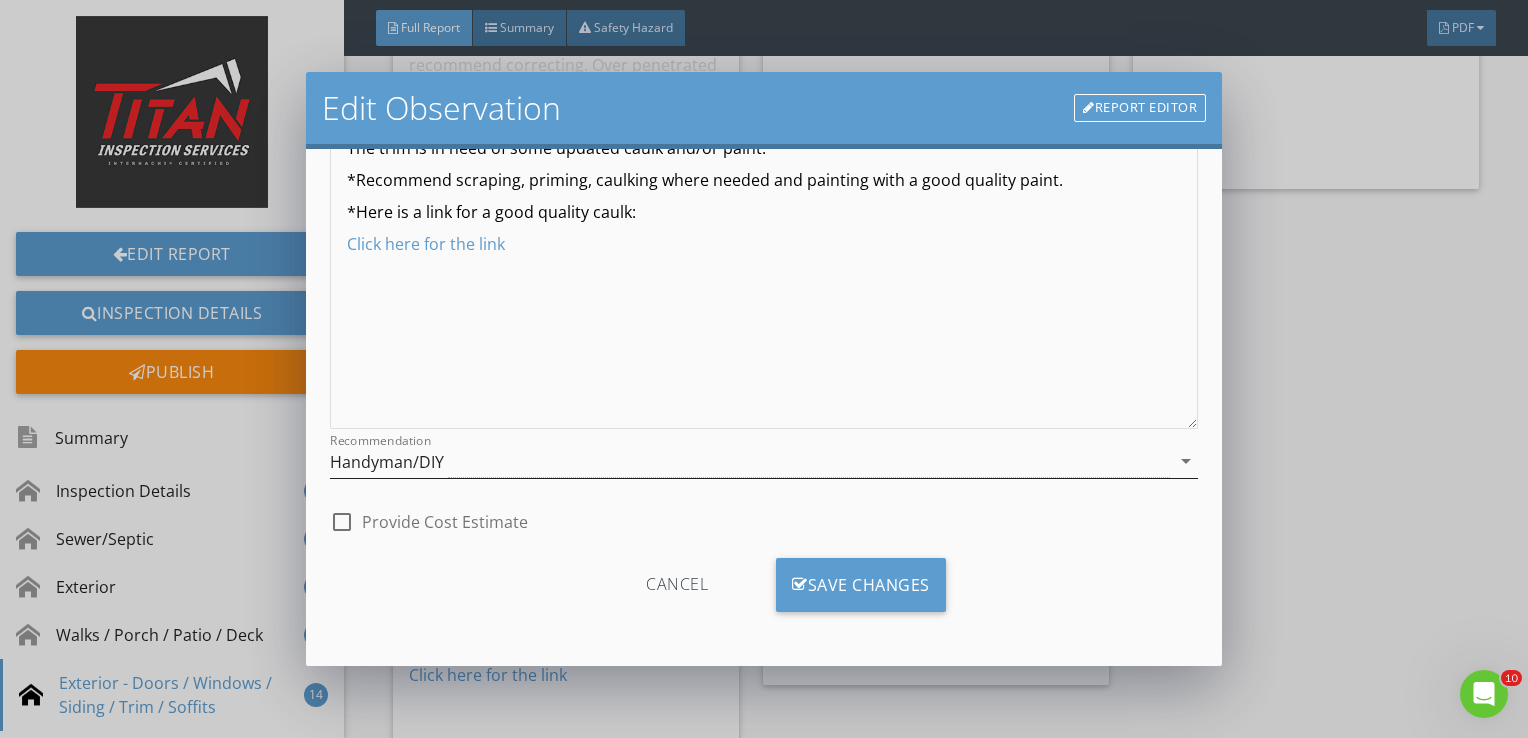 click on "Handyman/DIY" at bounding box center [750, 461] 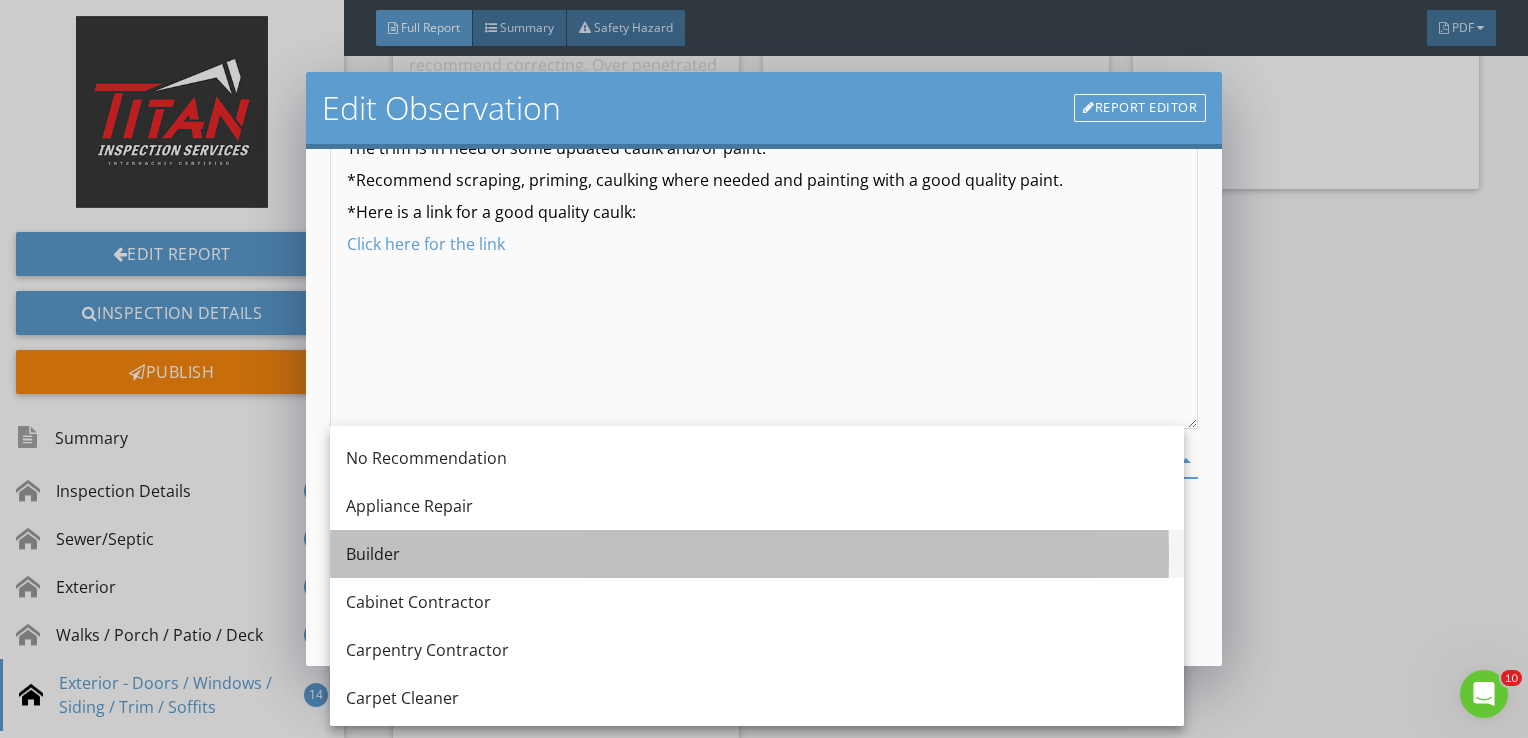 click on "Builder" at bounding box center (757, 554) 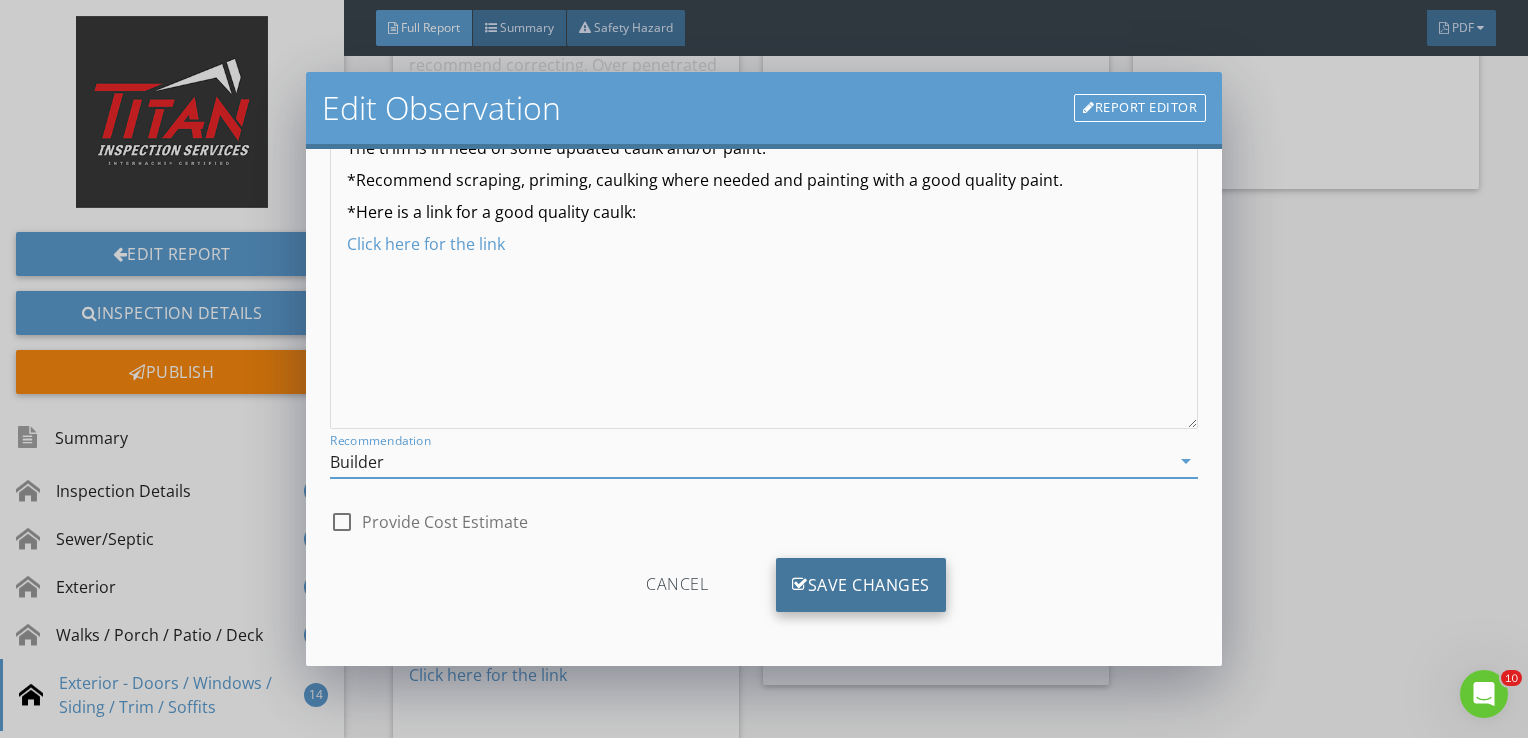 click on "Save Changes" at bounding box center [861, 585] 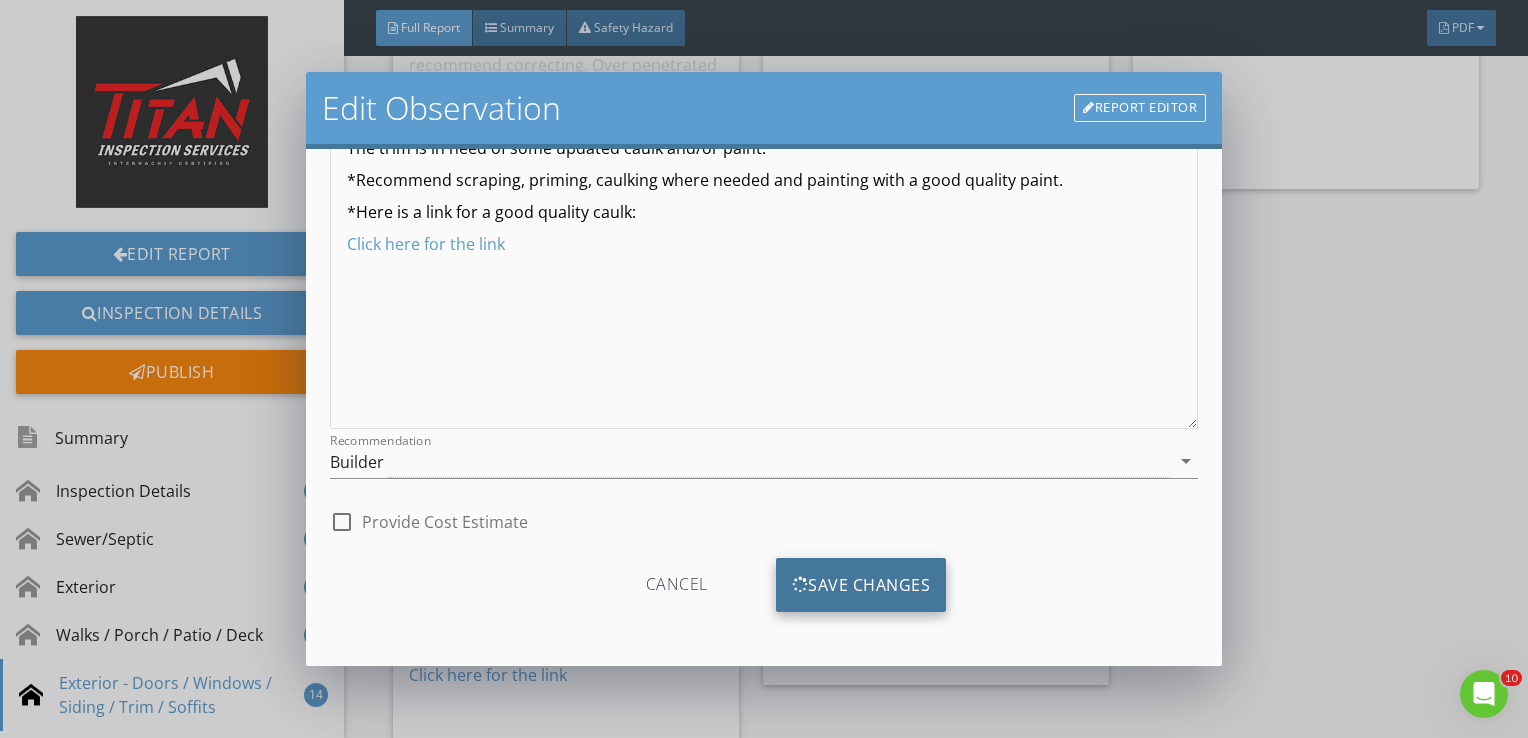 scroll, scrollTop: 8, scrollLeft: 0, axis: vertical 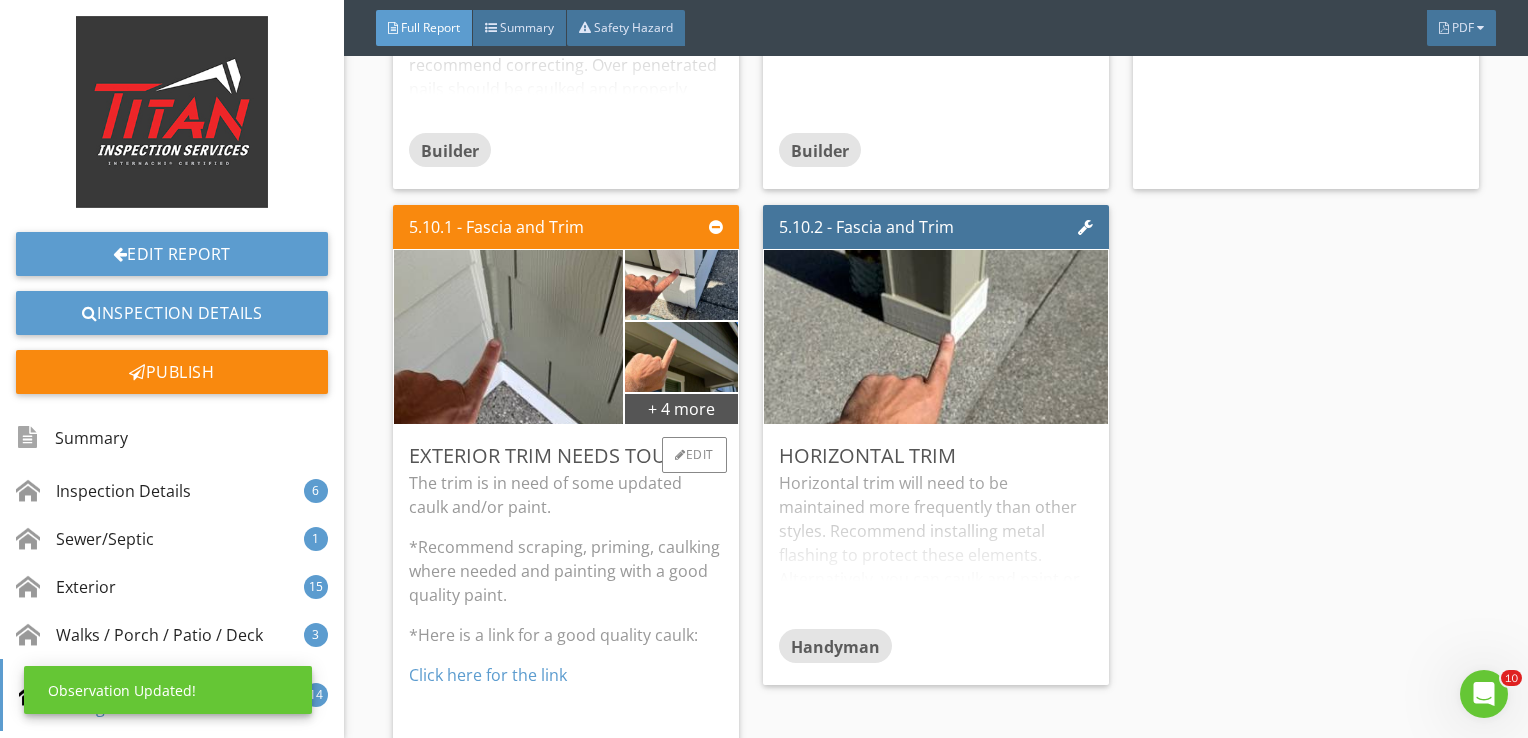 click on "*Recommend scraping, priming, caulking where needed and painting with a good quality paint." at bounding box center [566, 571] 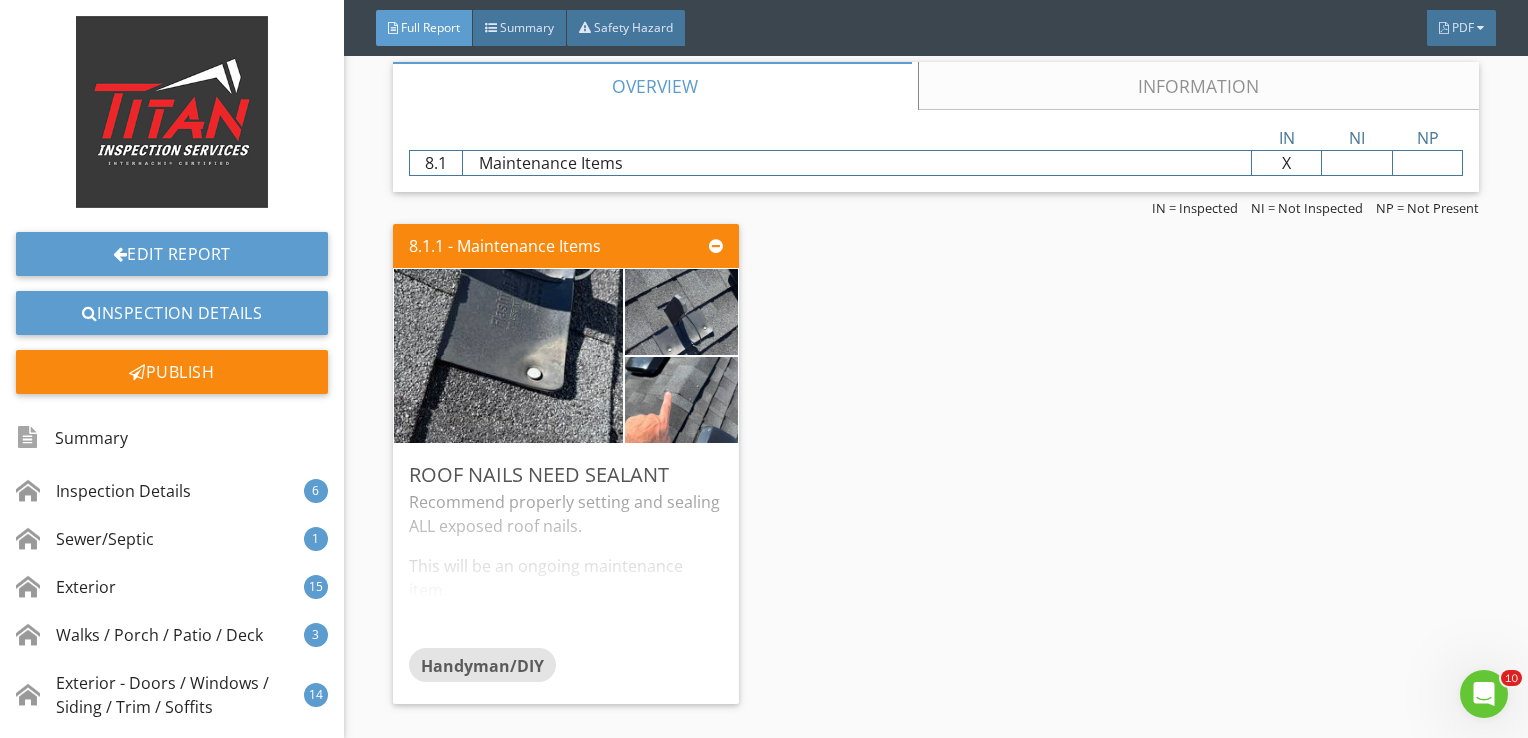 scroll, scrollTop: 13266, scrollLeft: 0, axis: vertical 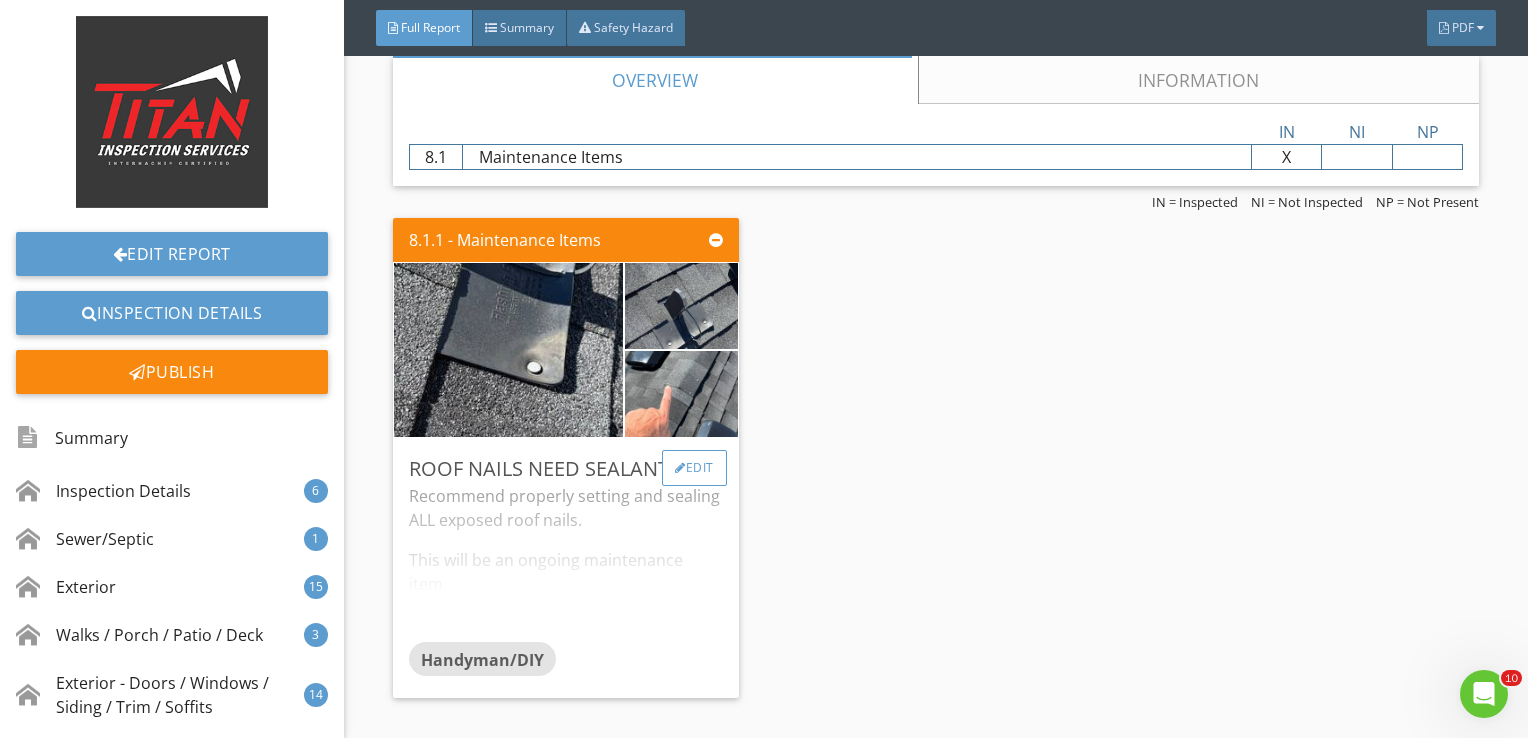 click on "Edit" at bounding box center [694, 468] 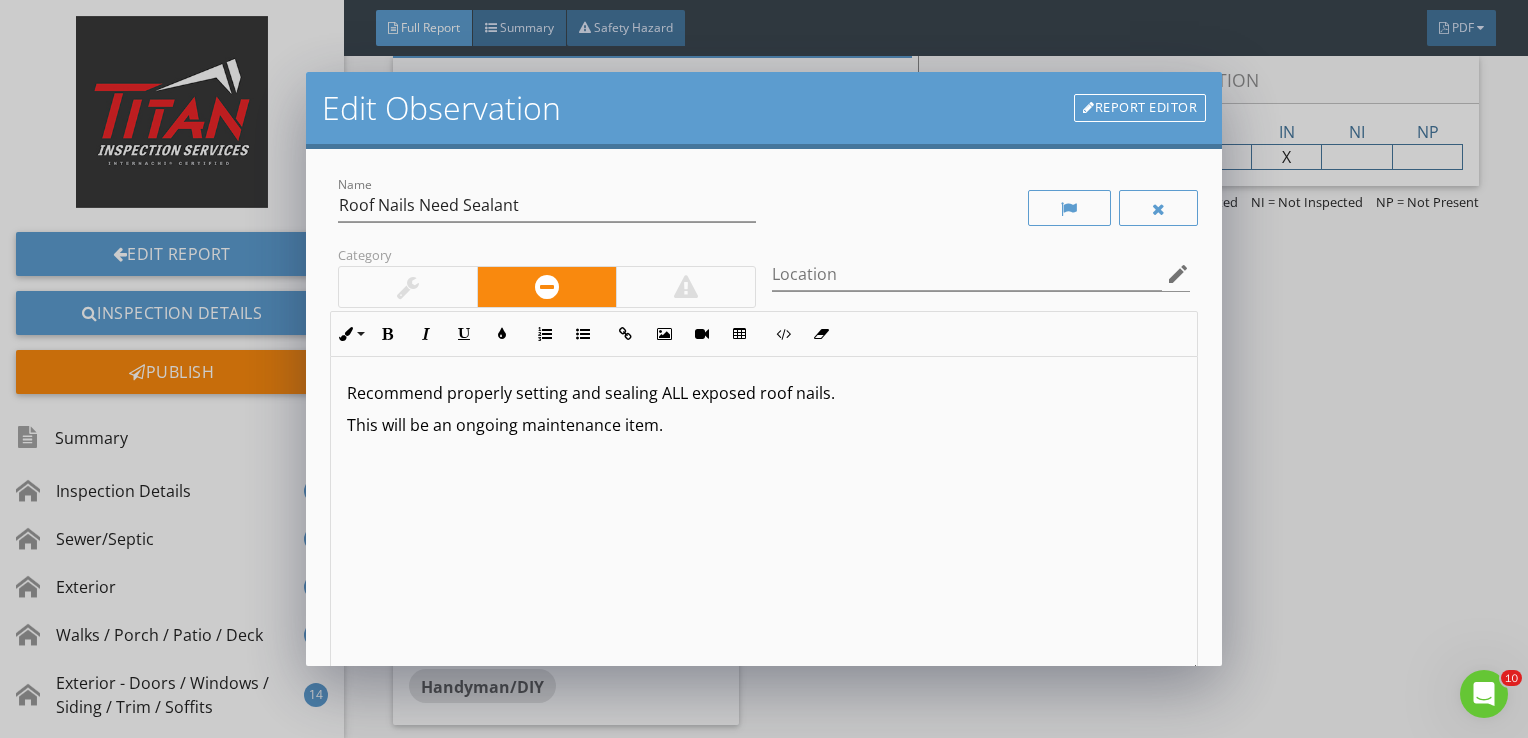 scroll, scrollTop: 0, scrollLeft: 0, axis: both 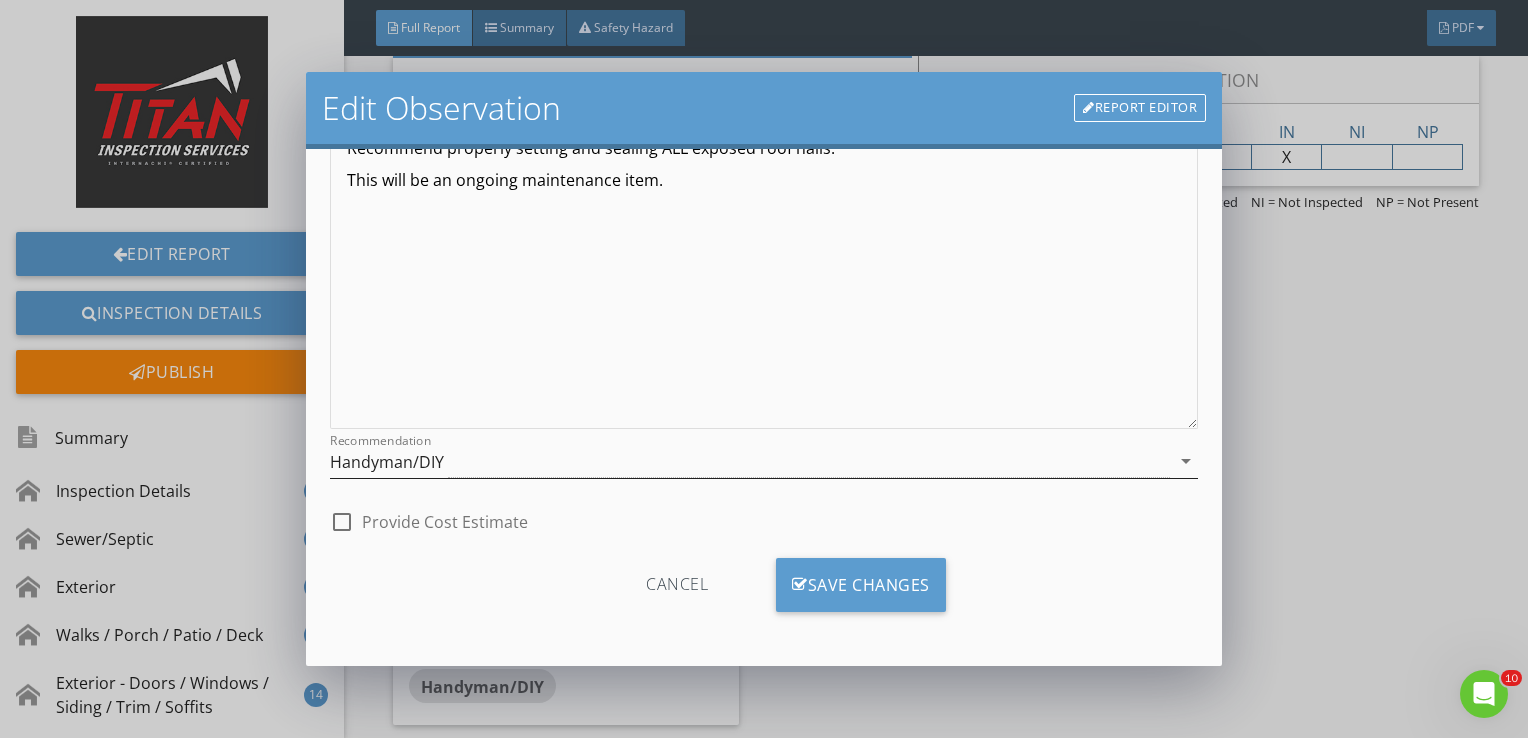 click on "Handyman/DIY" at bounding box center (750, 461) 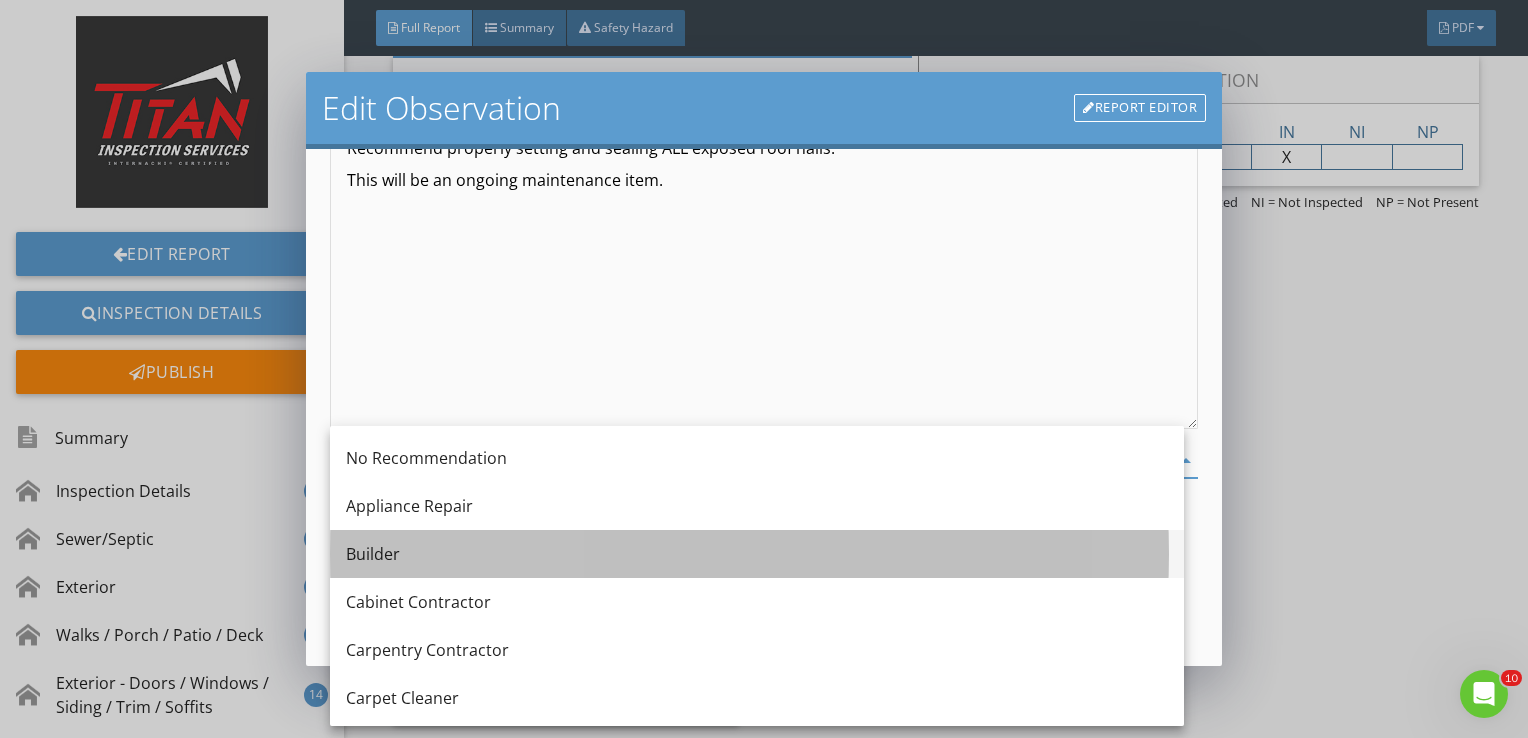 click on "Builder" at bounding box center [757, 554] 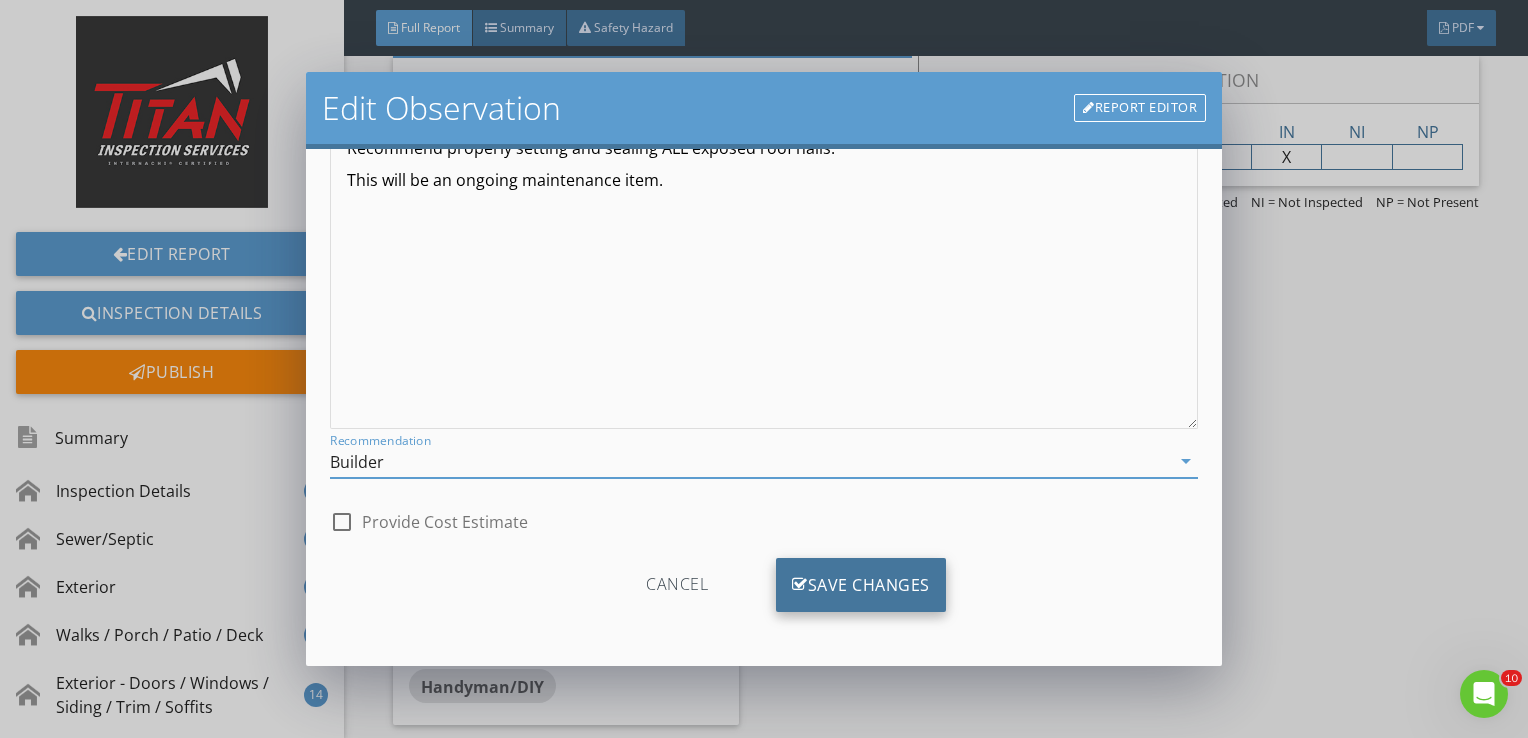 click on "Save Changes" at bounding box center [861, 585] 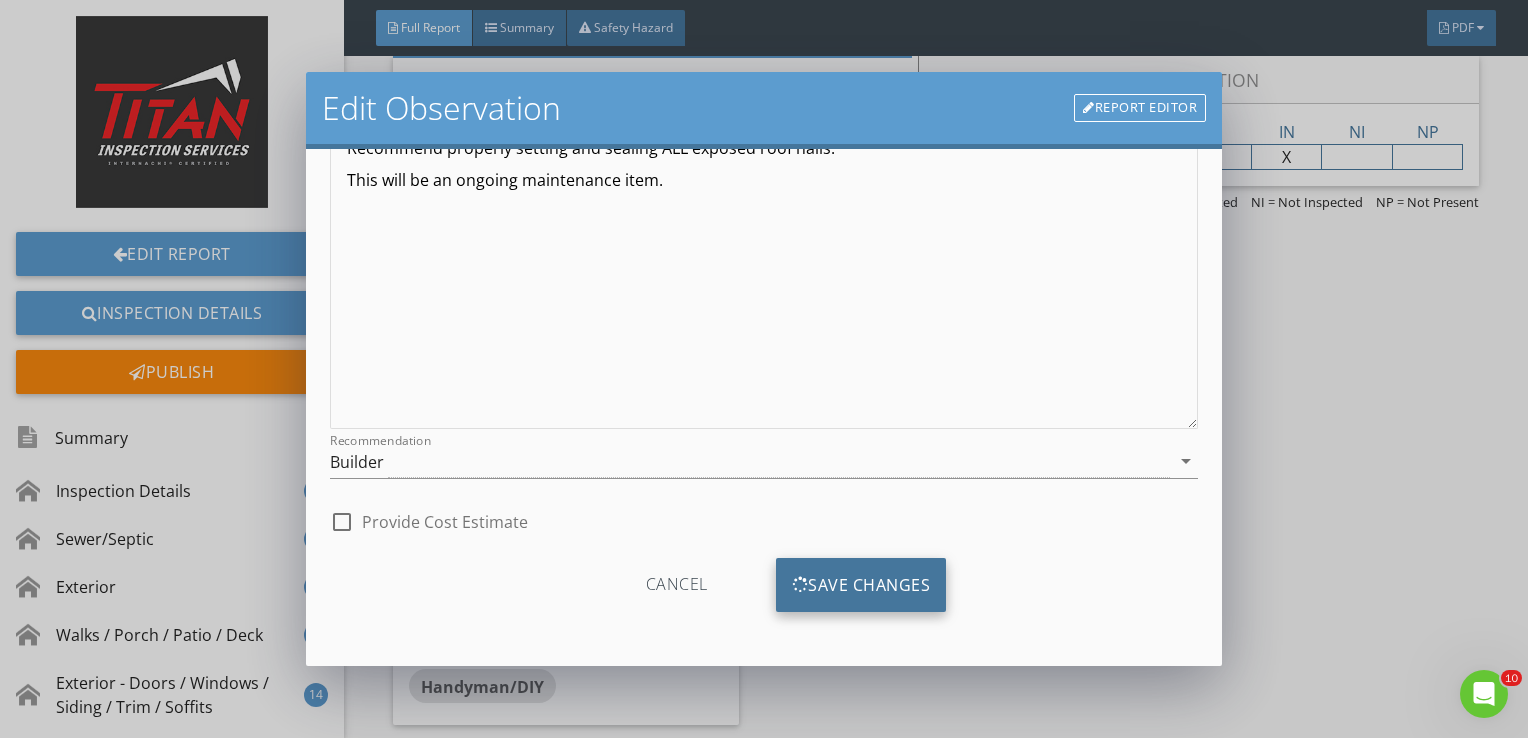 scroll, scrollTop: 8, scrollLeft: 0, axis: vertical 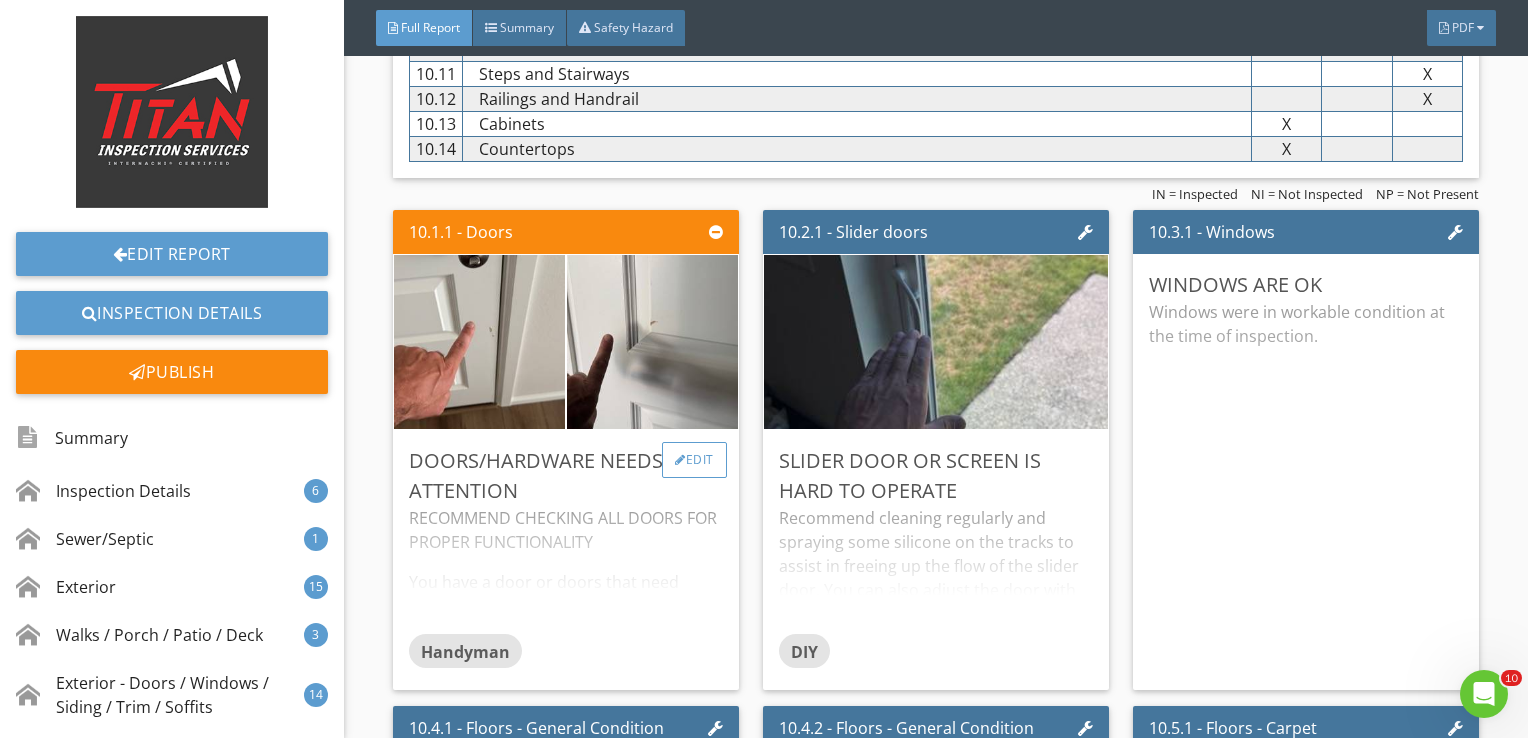 click on "Edit" at bounding box center [694, 460] 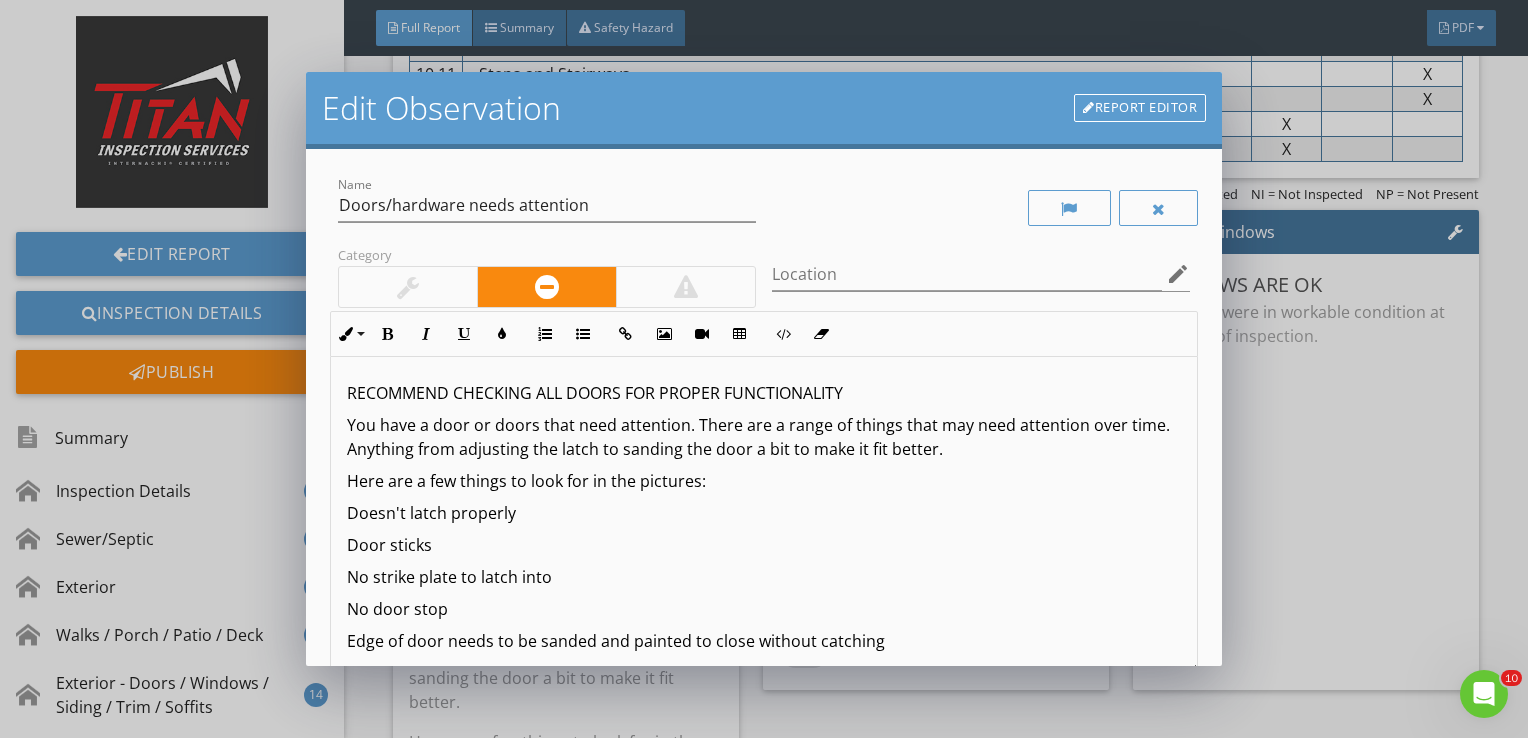 scroll, scrollTop: 292, scrollLeft: 0, axis: vertical 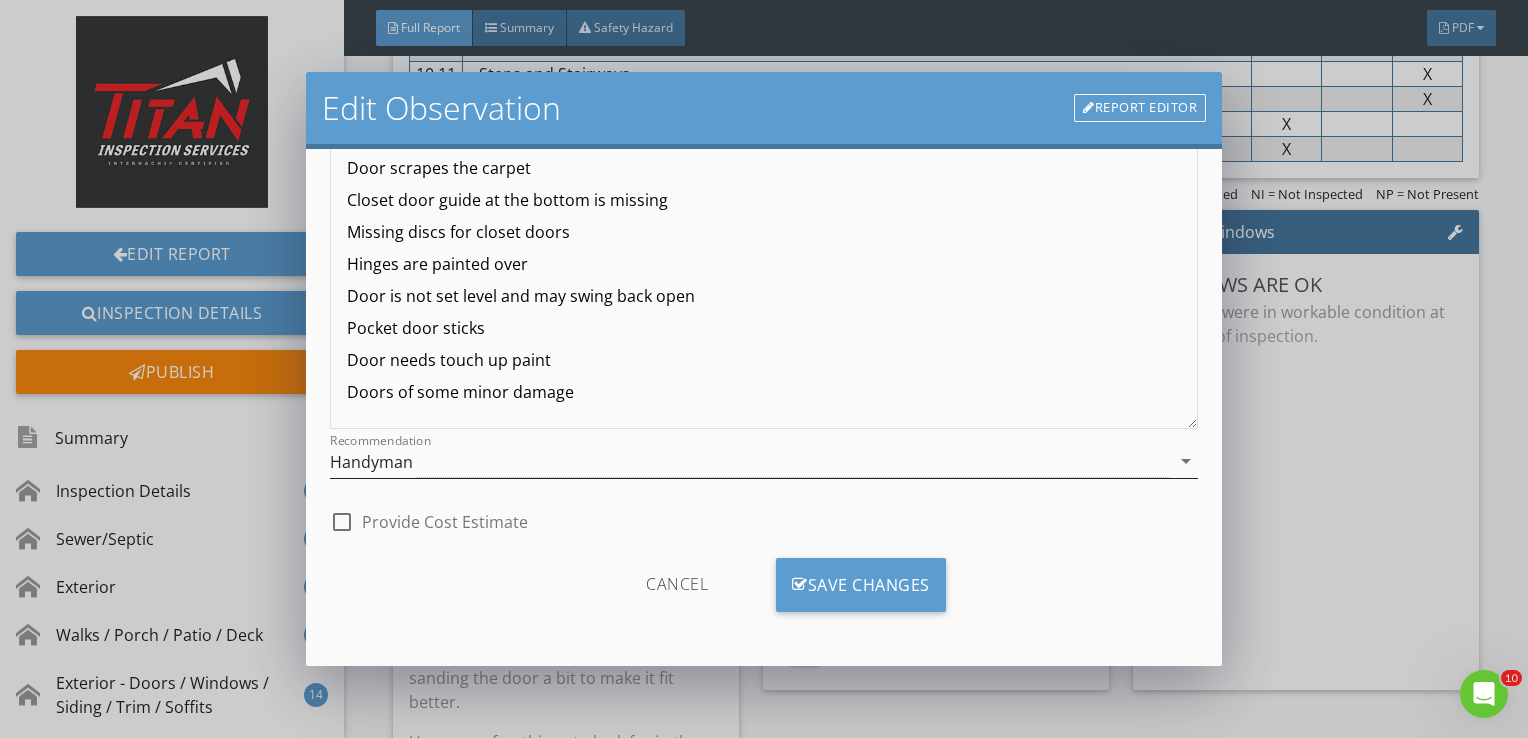 click on "Handyman" at bounding box center [750, 461] 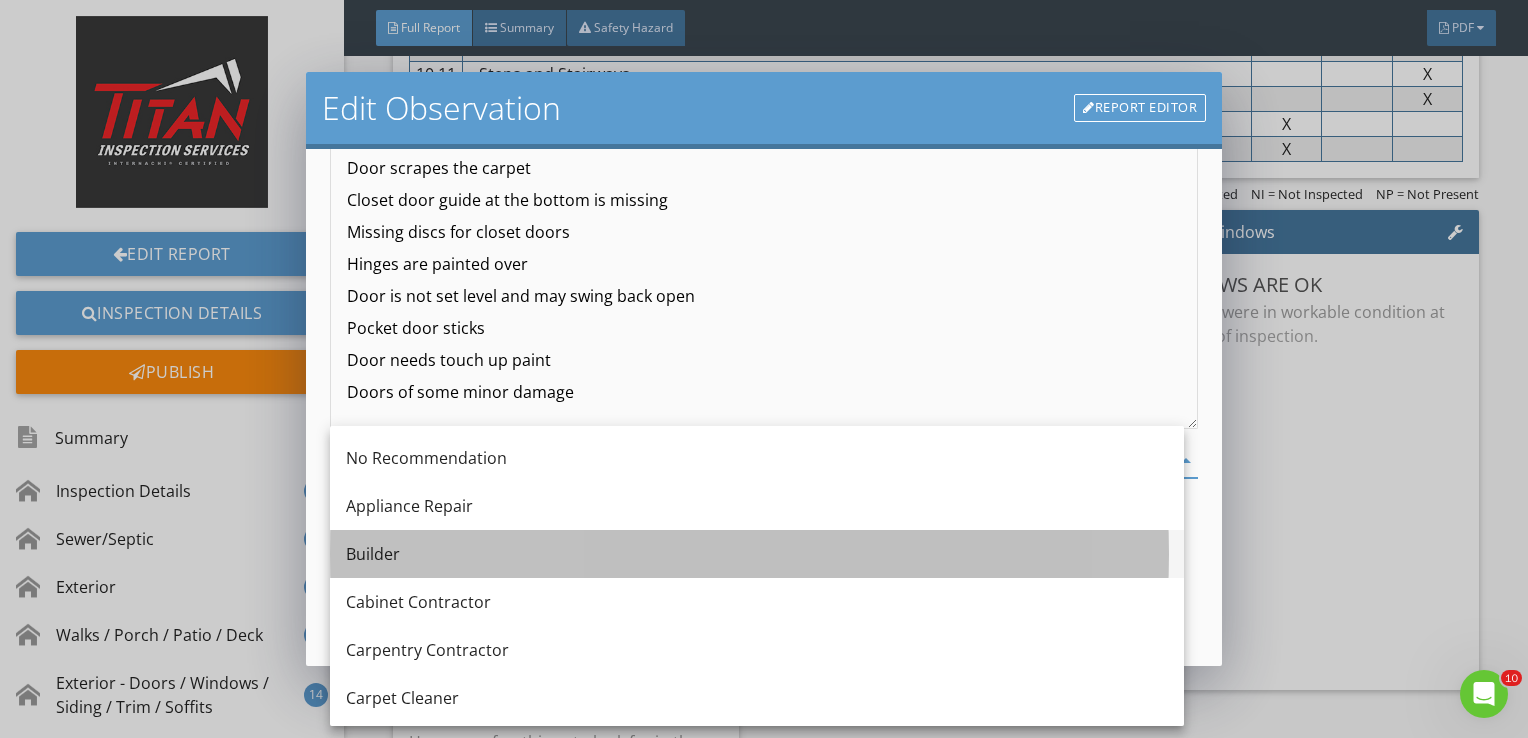 click on "Builder" at bounding box center [757, 554] 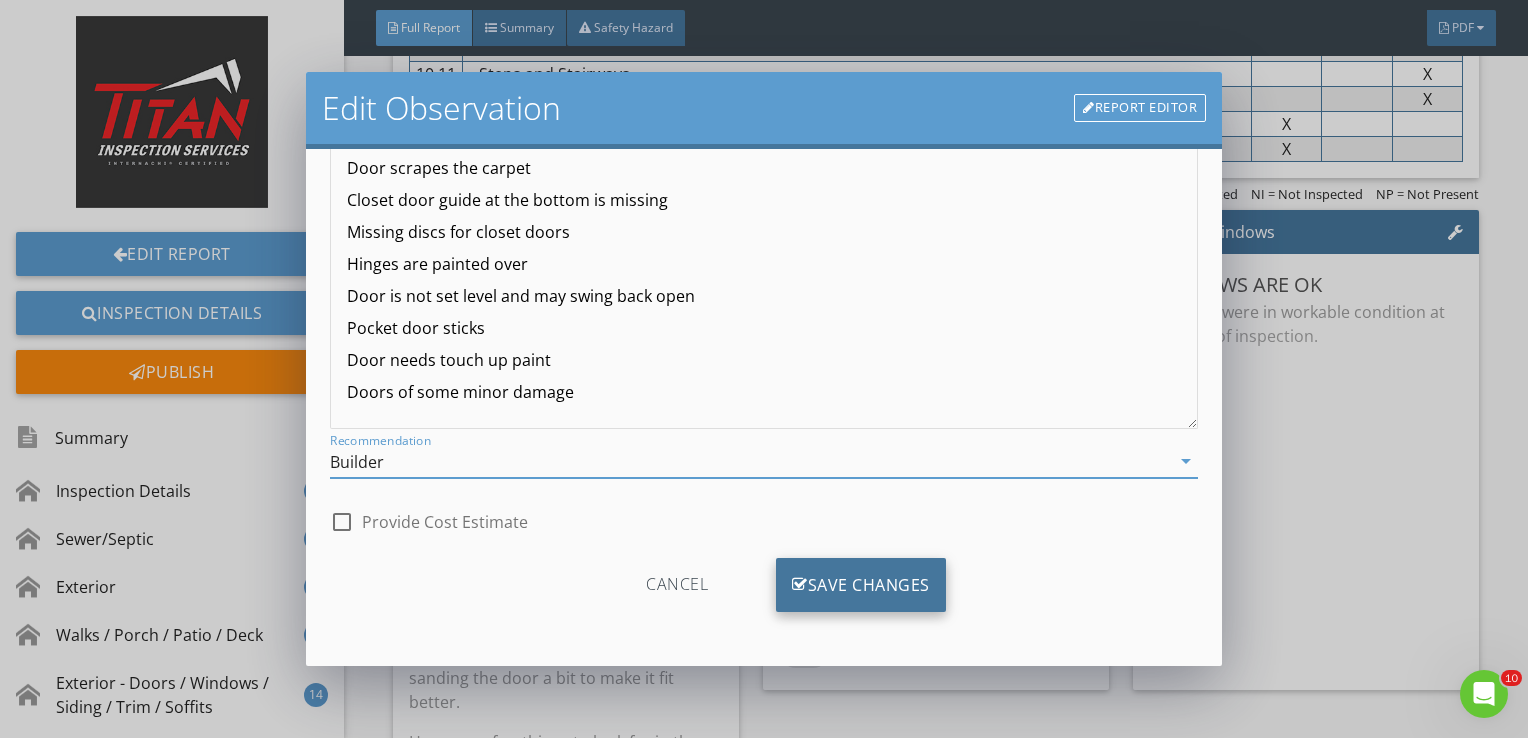 click on "Save Changes" at bounding box center [861, 585] 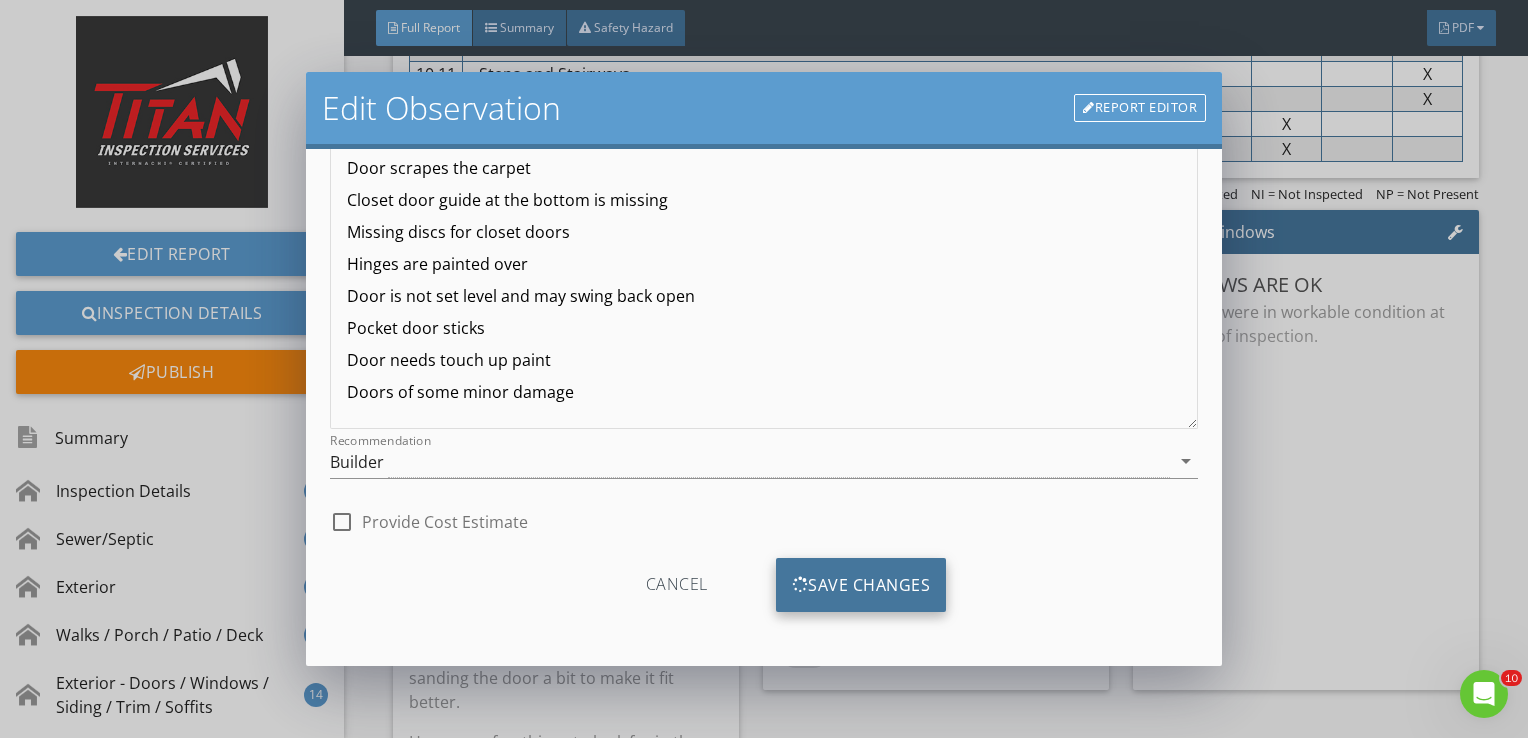 scroll, scrollTop: 8, scrollLeft: 0, axis: vertical 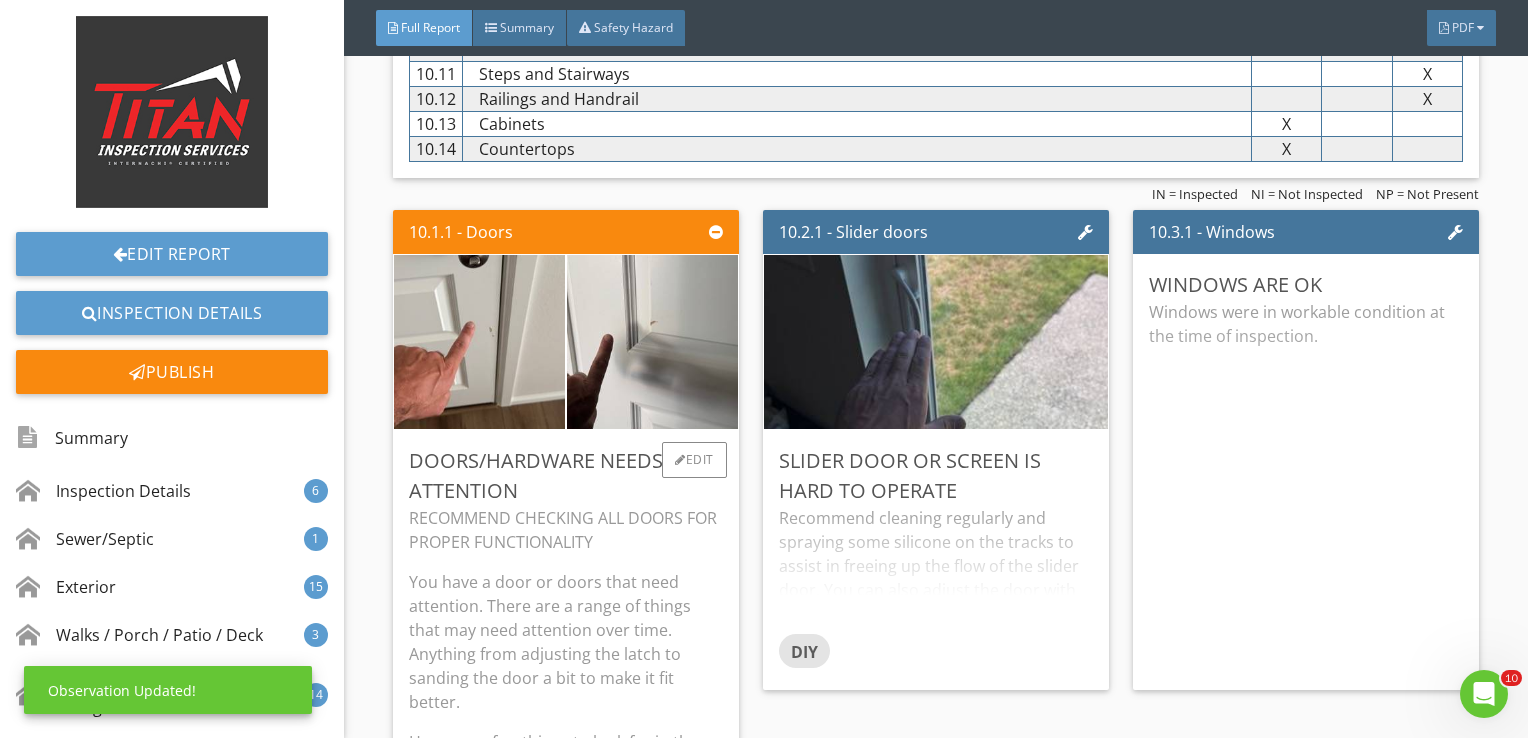 click on "RECOMMEND CHECKING ALL DOORS FOR PROPER FUNCTIONALITY" at bounding box center (566, 530) 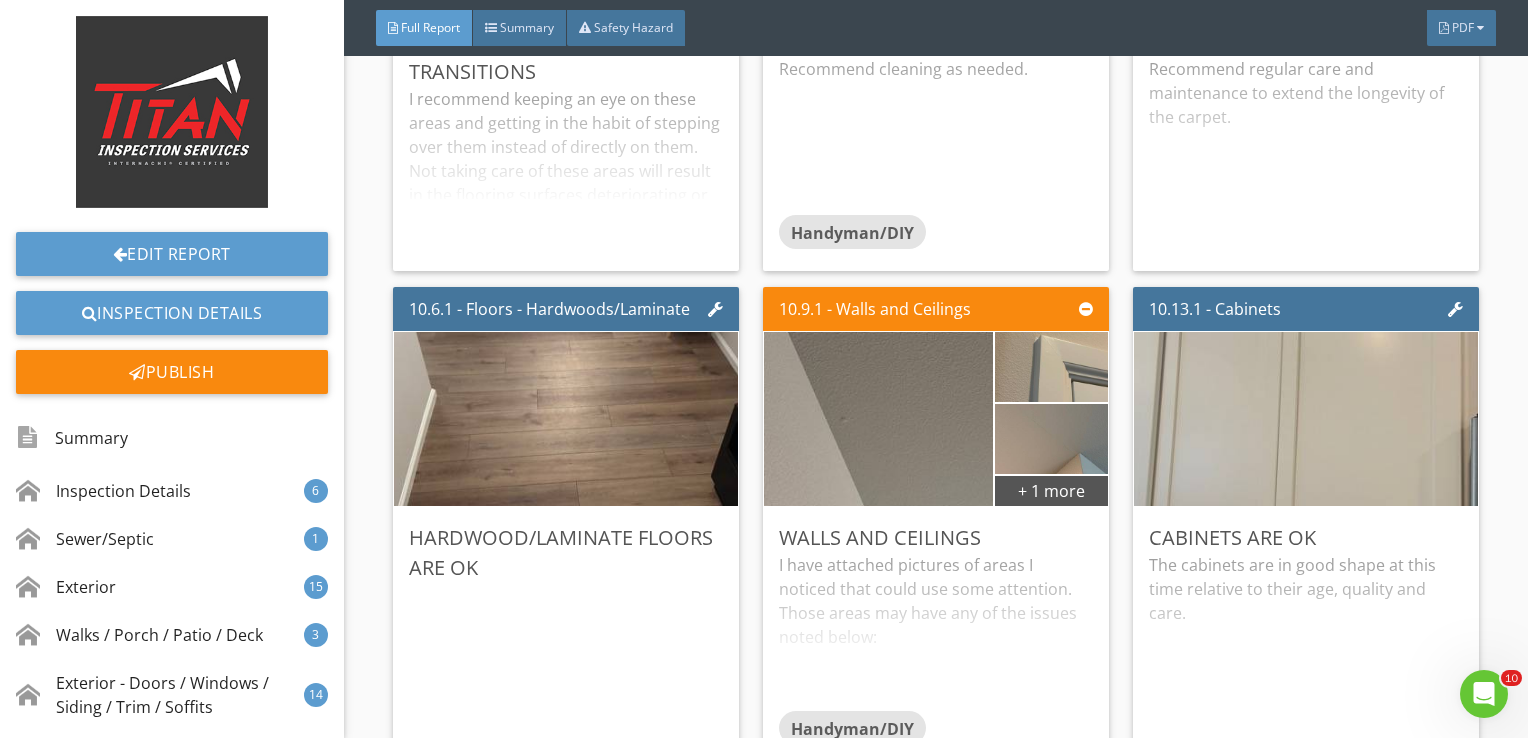 scroll, scrollTop: 16904, scrollLeft: 0, axis: vertical 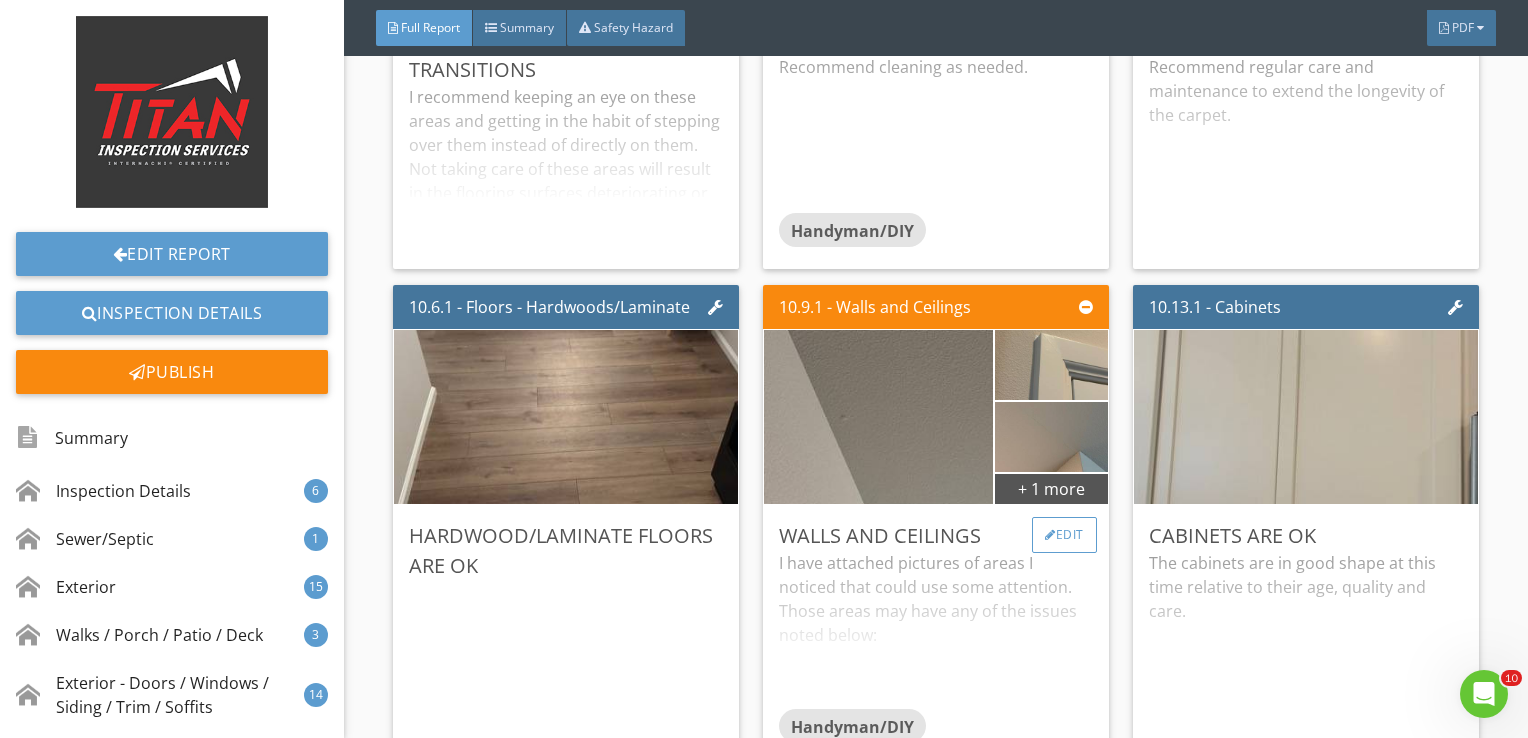 click on "Edit" at bounding box center (1064, 535) 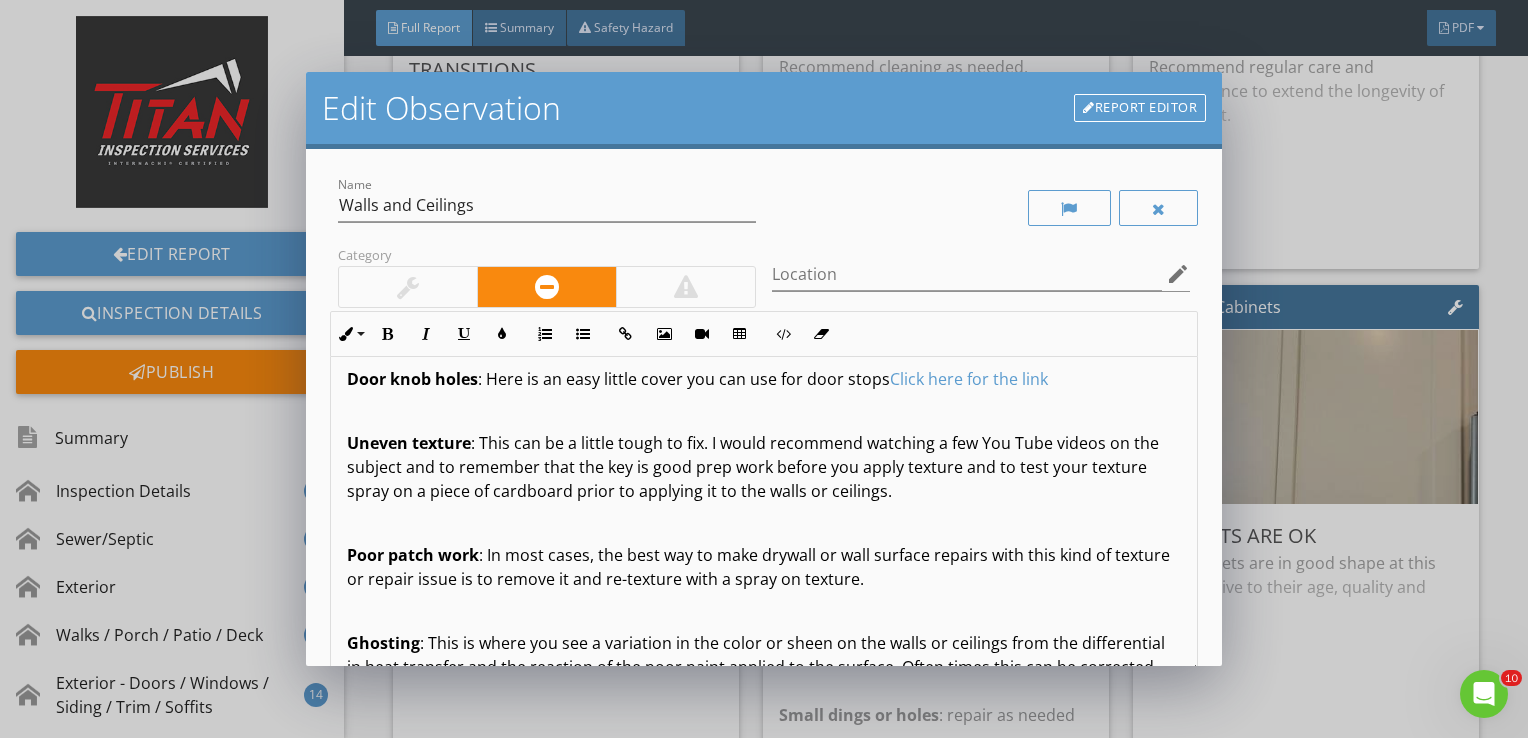 scroll, scrollTop: 852, scrollLeft: 0, axis: vertical 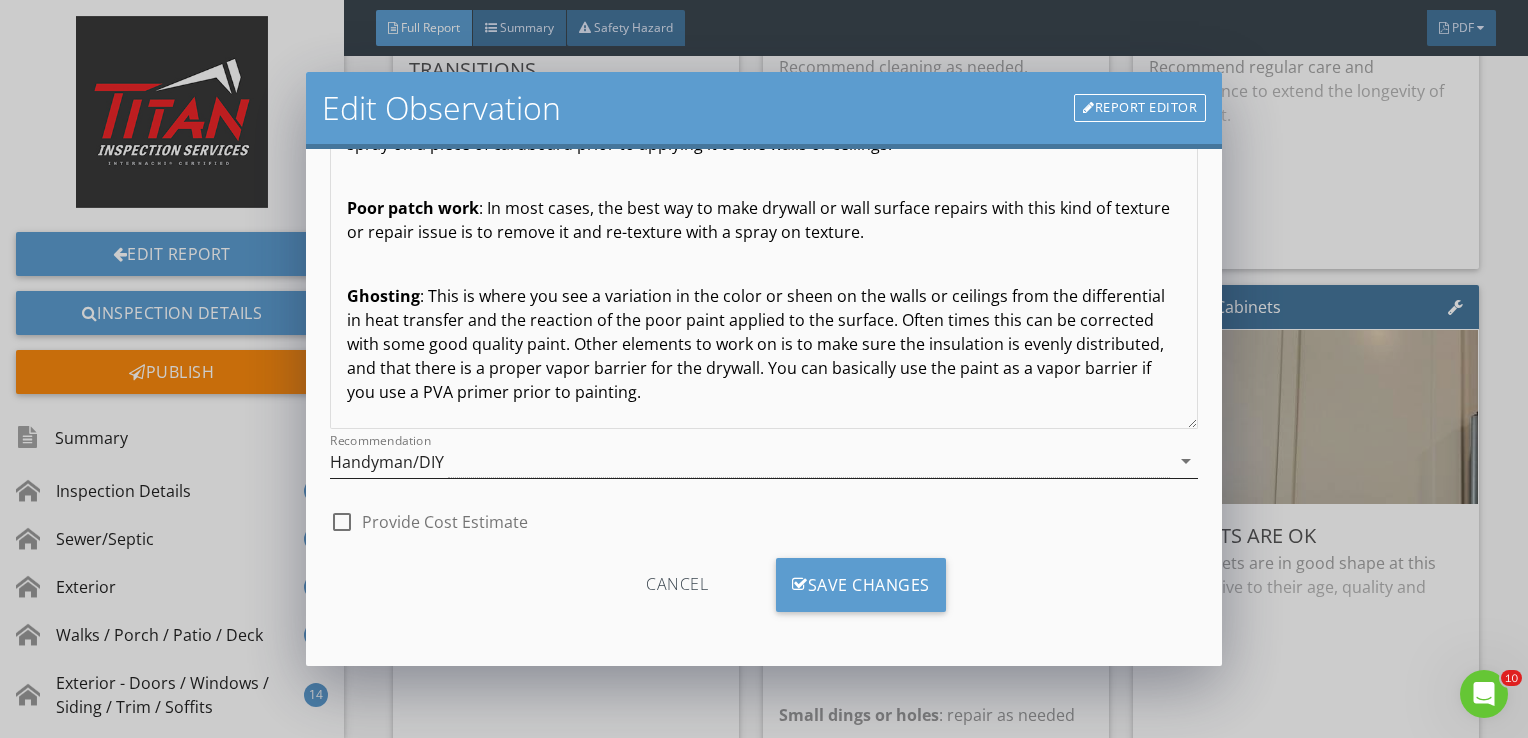 click on "Handyman/DIY" at bounding box center (750, 461) 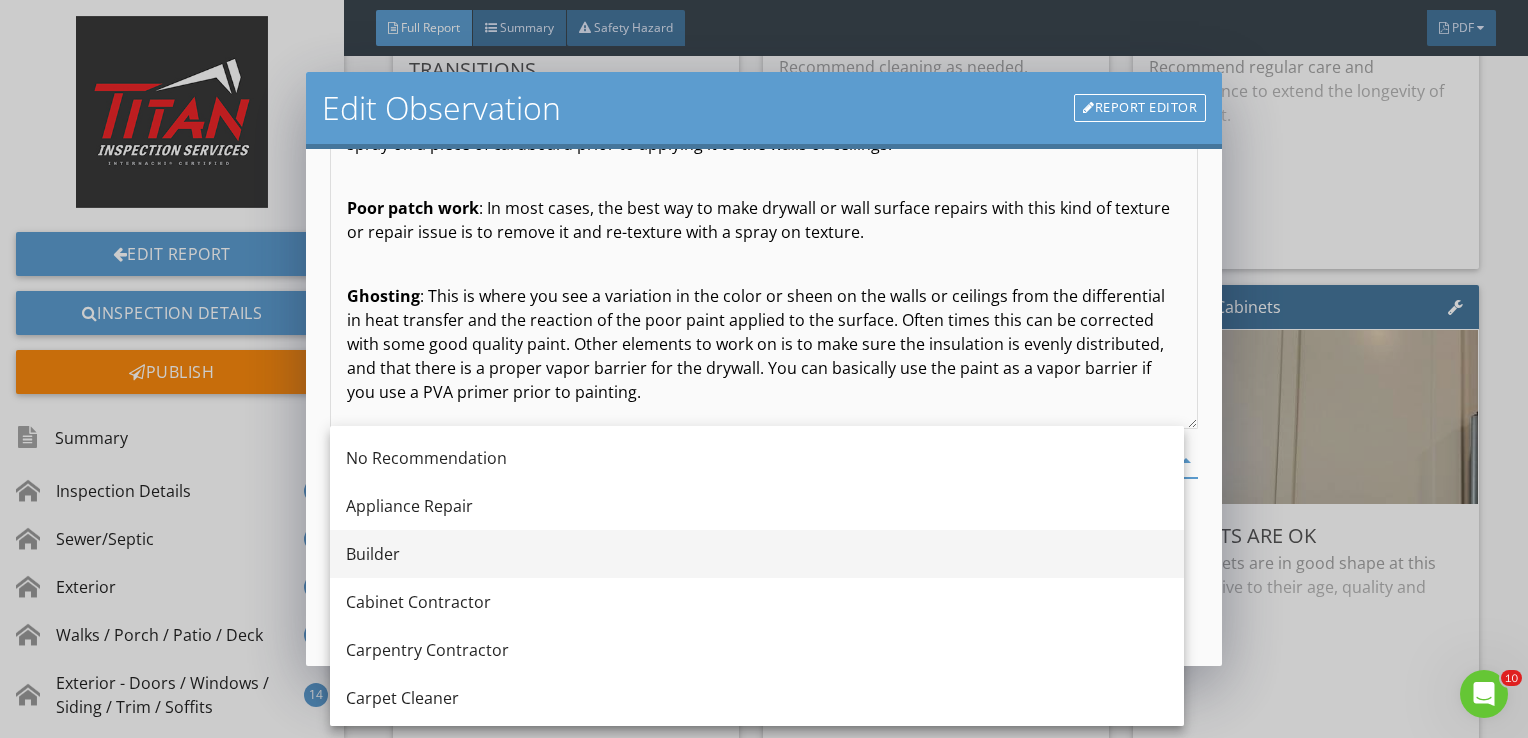 click on "Builder" at bounding box center [757, 554] 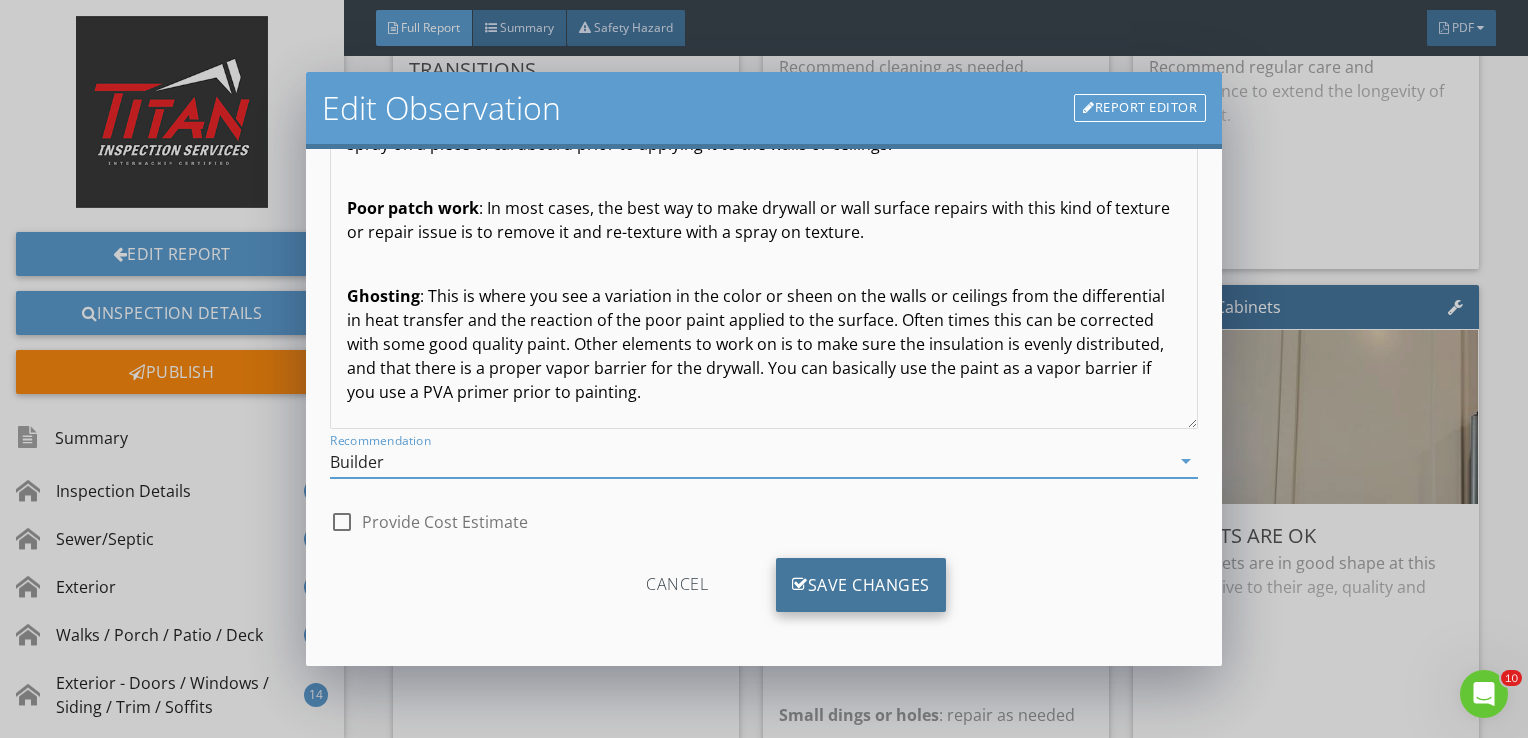 click on "Save Changes" at bounding box center (861, 585) 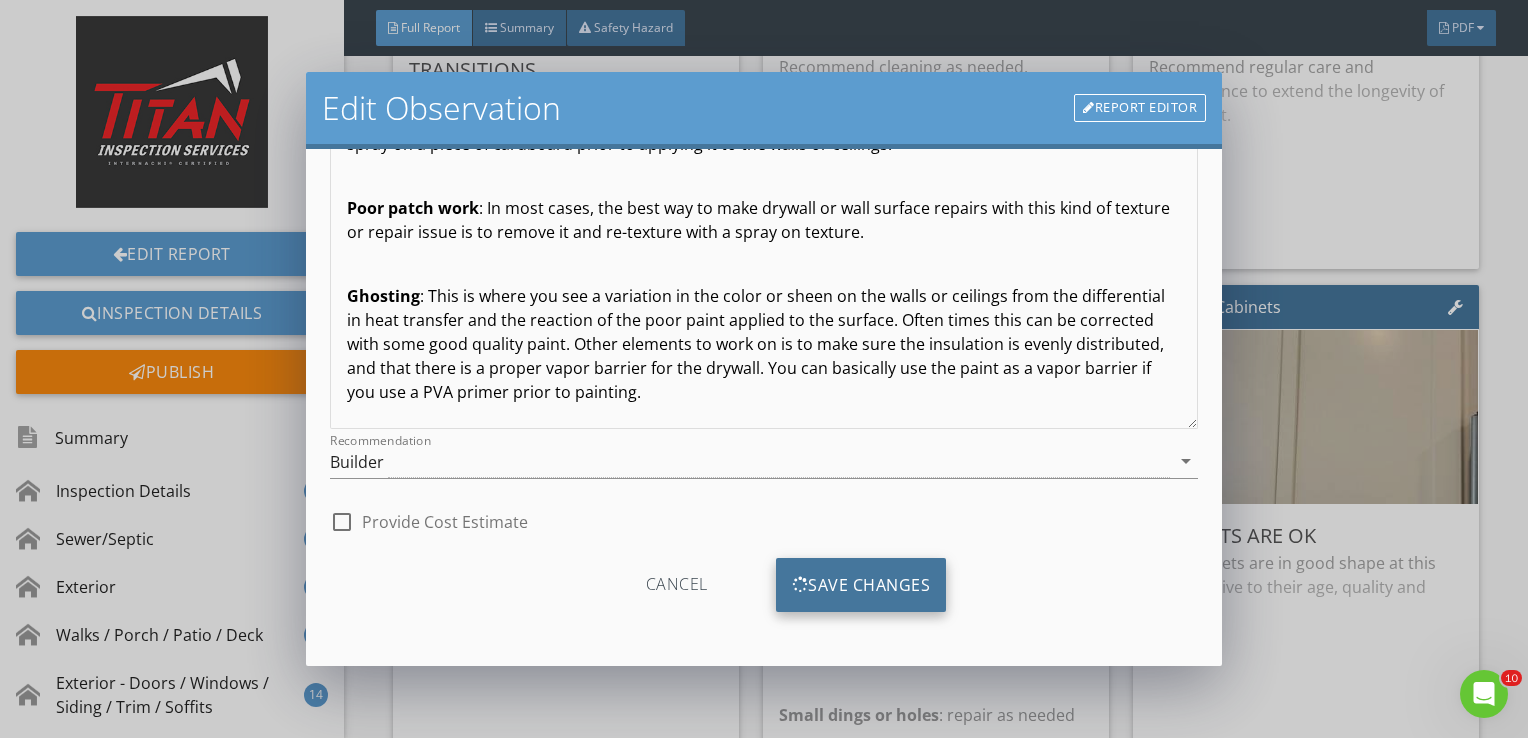 scroll, scrollTop: 8, scrollLeft: 0, axis: vertical 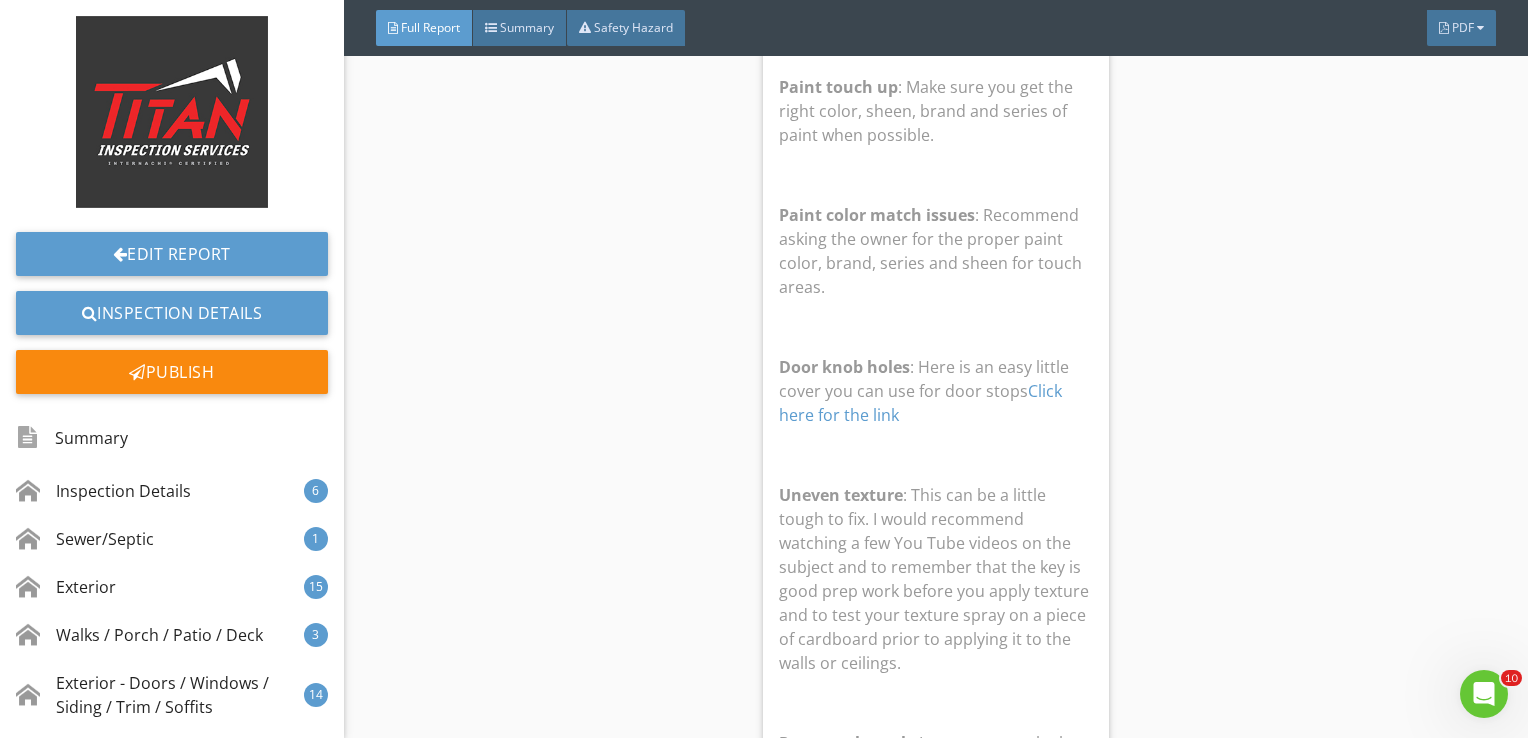 click on "Uneven texture : This can be a little tough to fix. I would recommend watching a few You Tube videos on the subject and to remember that the key is good prep work before you apply texture and to test your texture spray on a piece of cardboard prior to applying it to the walls or ceilings." at bounding box center (936, 579) 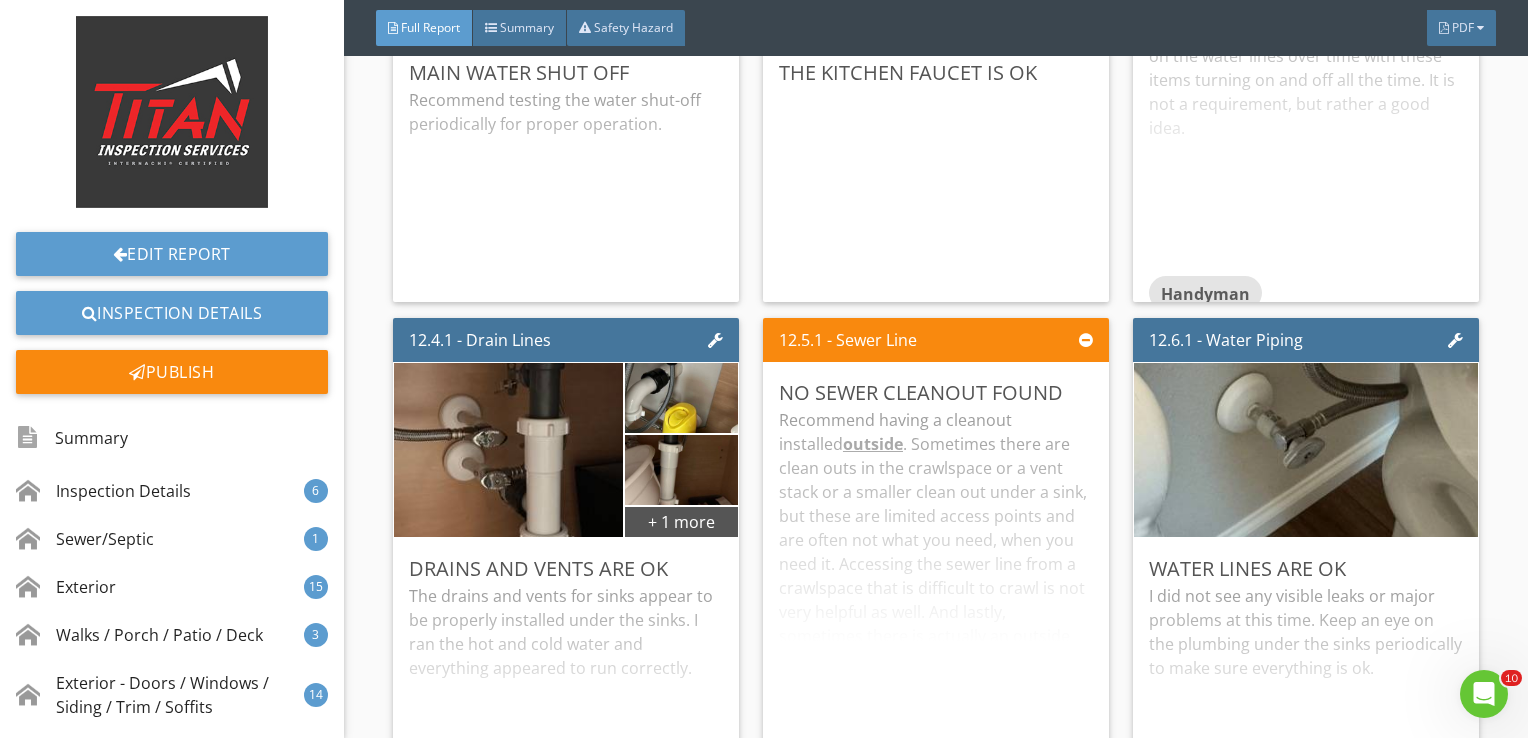 scroll, scrollTop: 22178, scrollLeft: 0, axis: vertical 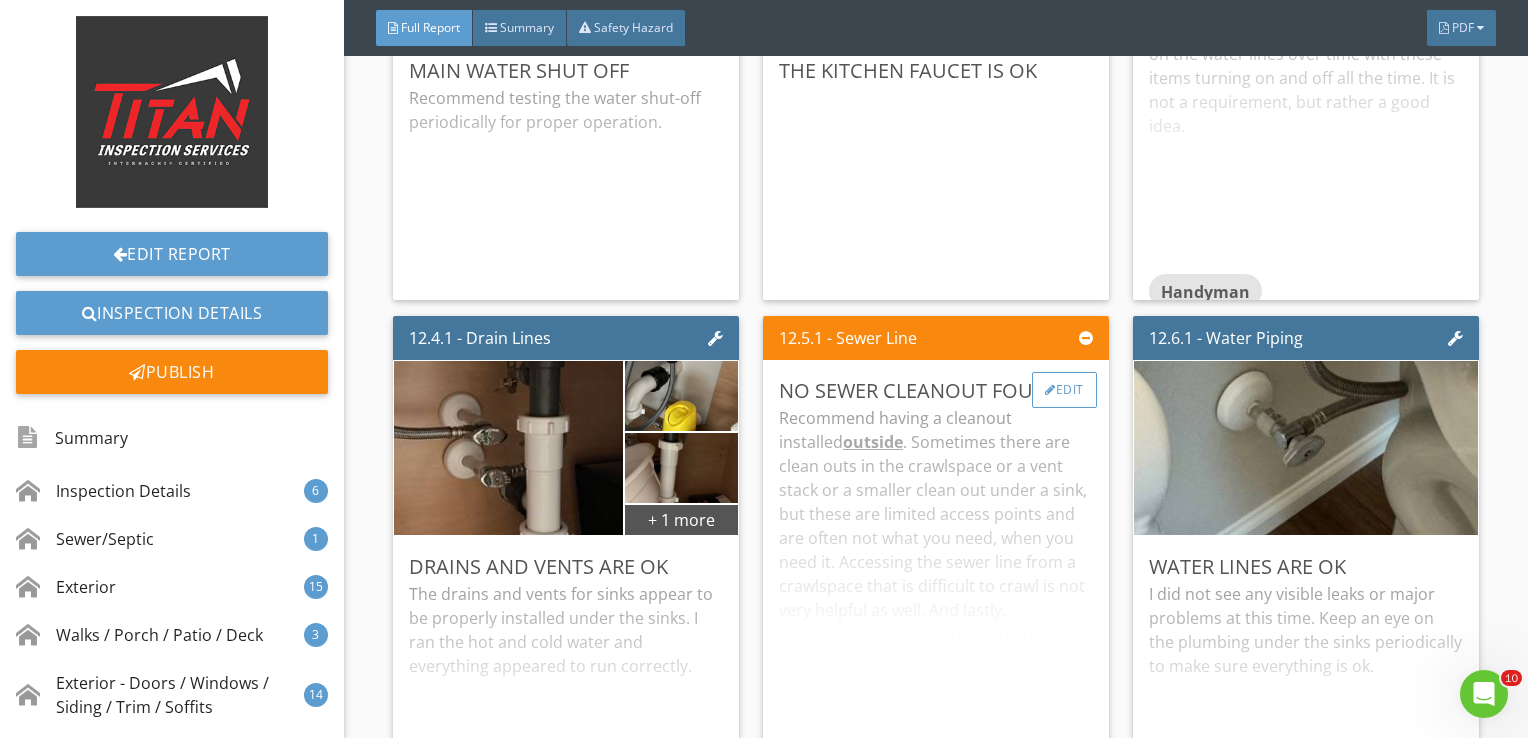 click on "Edit" at bounding box center (1064, 390) 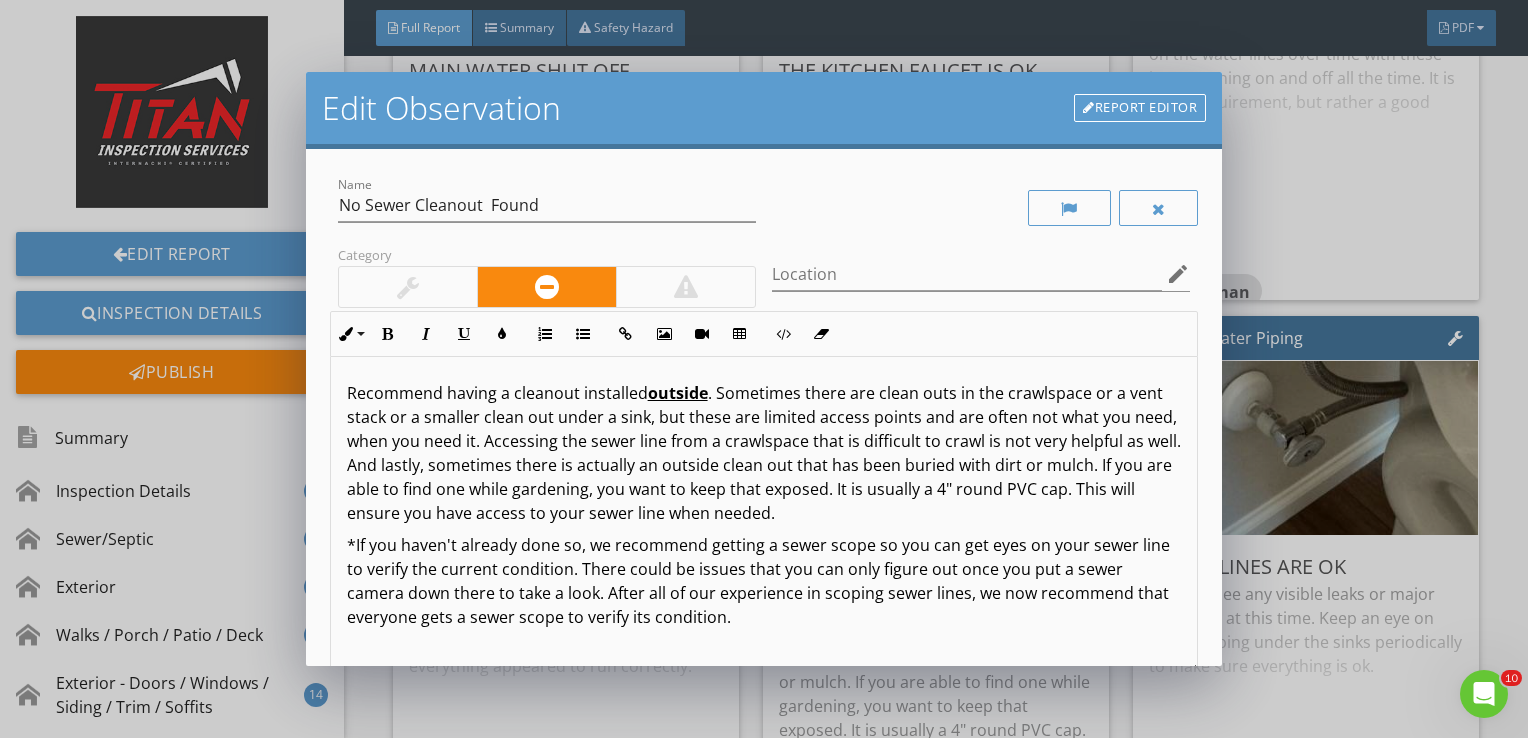 click at bounding box center [408, 287] 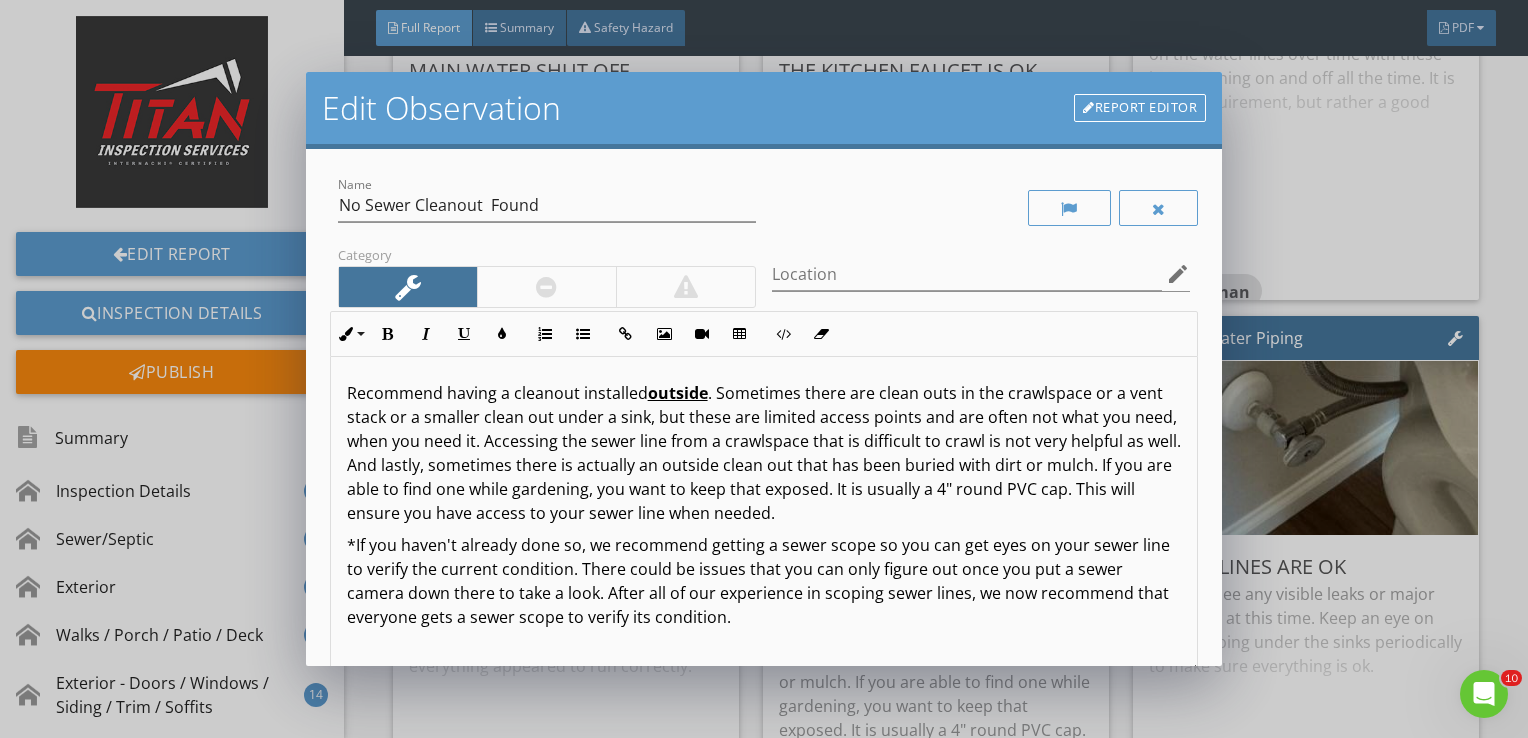 scroll, scrollTop: 0, scrollLeft: 0, axis: both 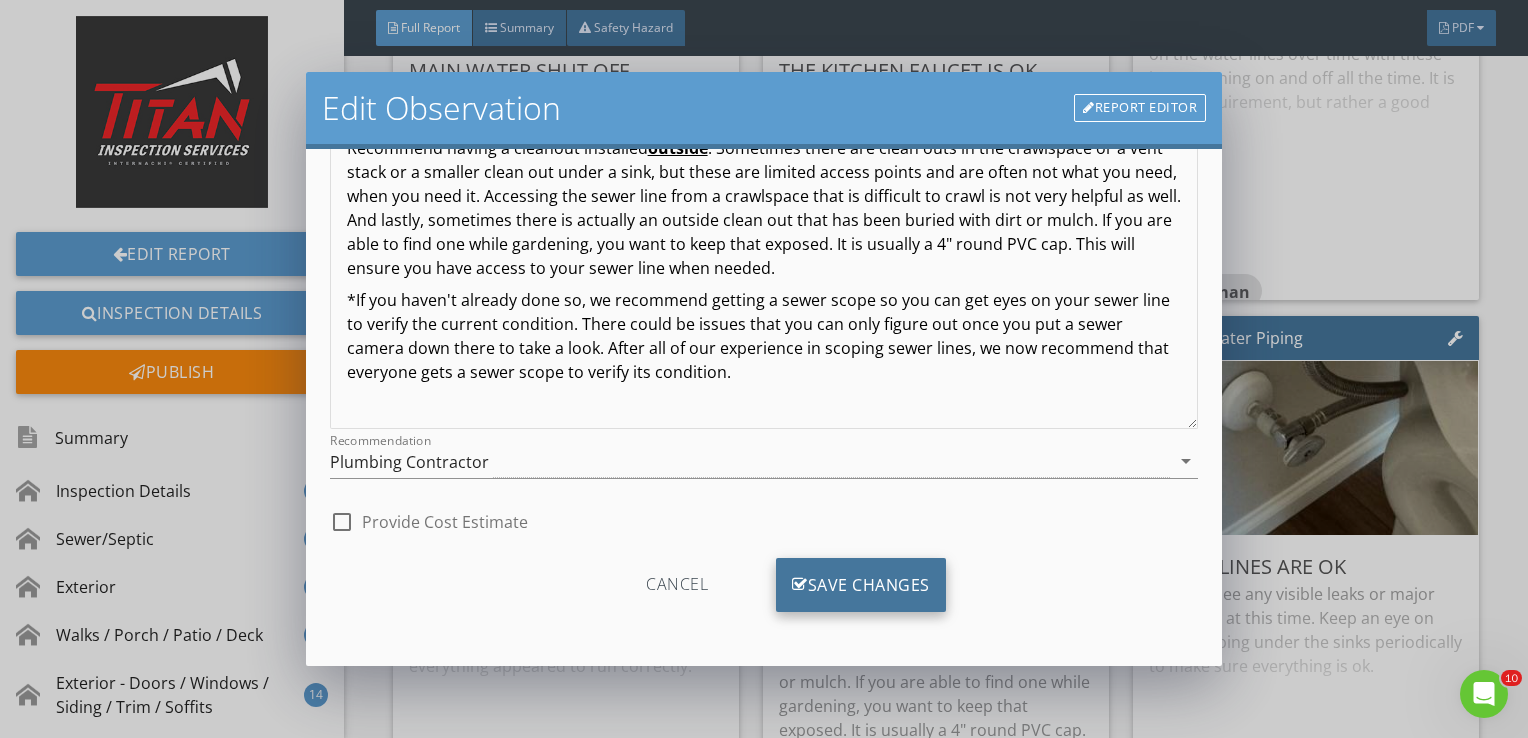 click on "Save Changes" at bounding box center [861, 585] 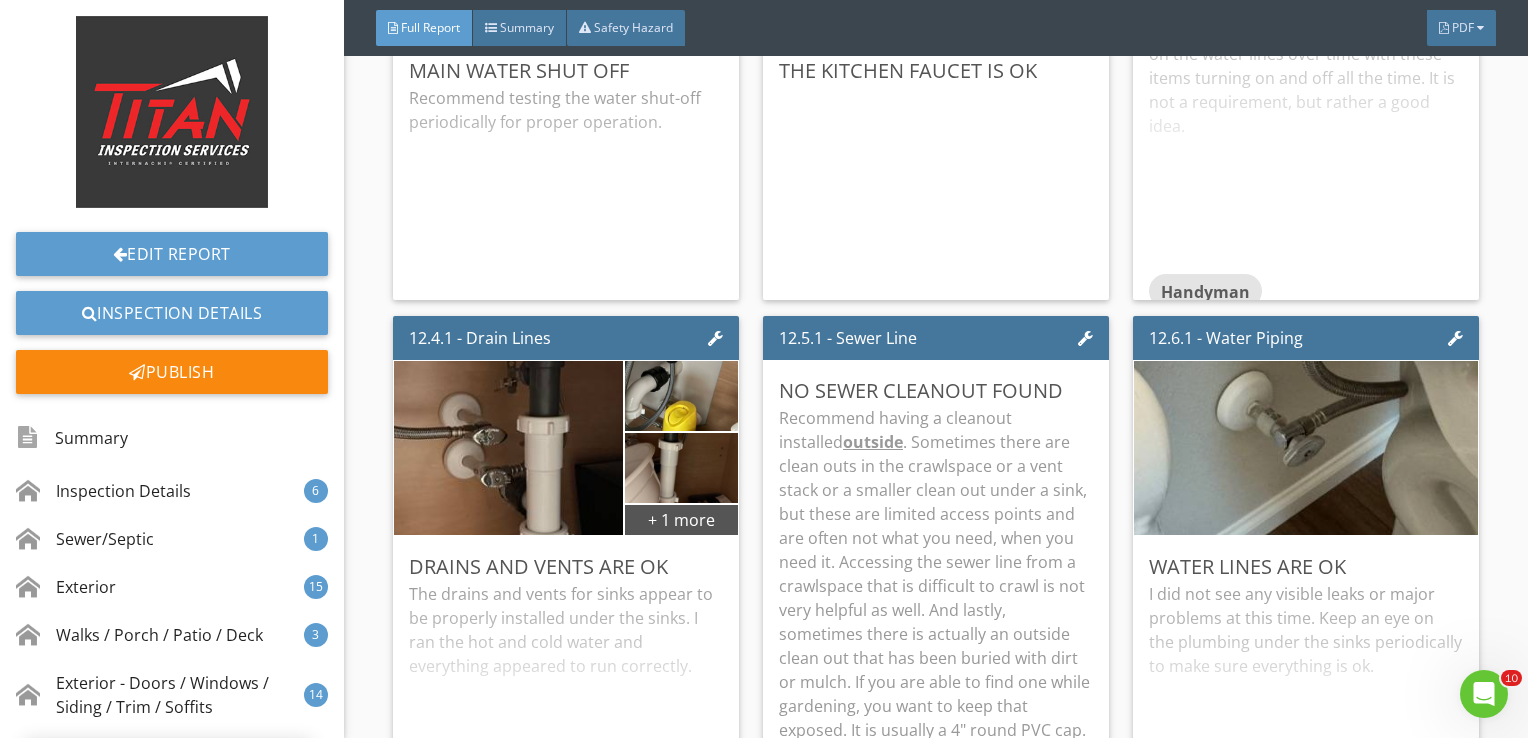 scroll, scrollTop: 8, scrollLeft: 0, axis: vertical 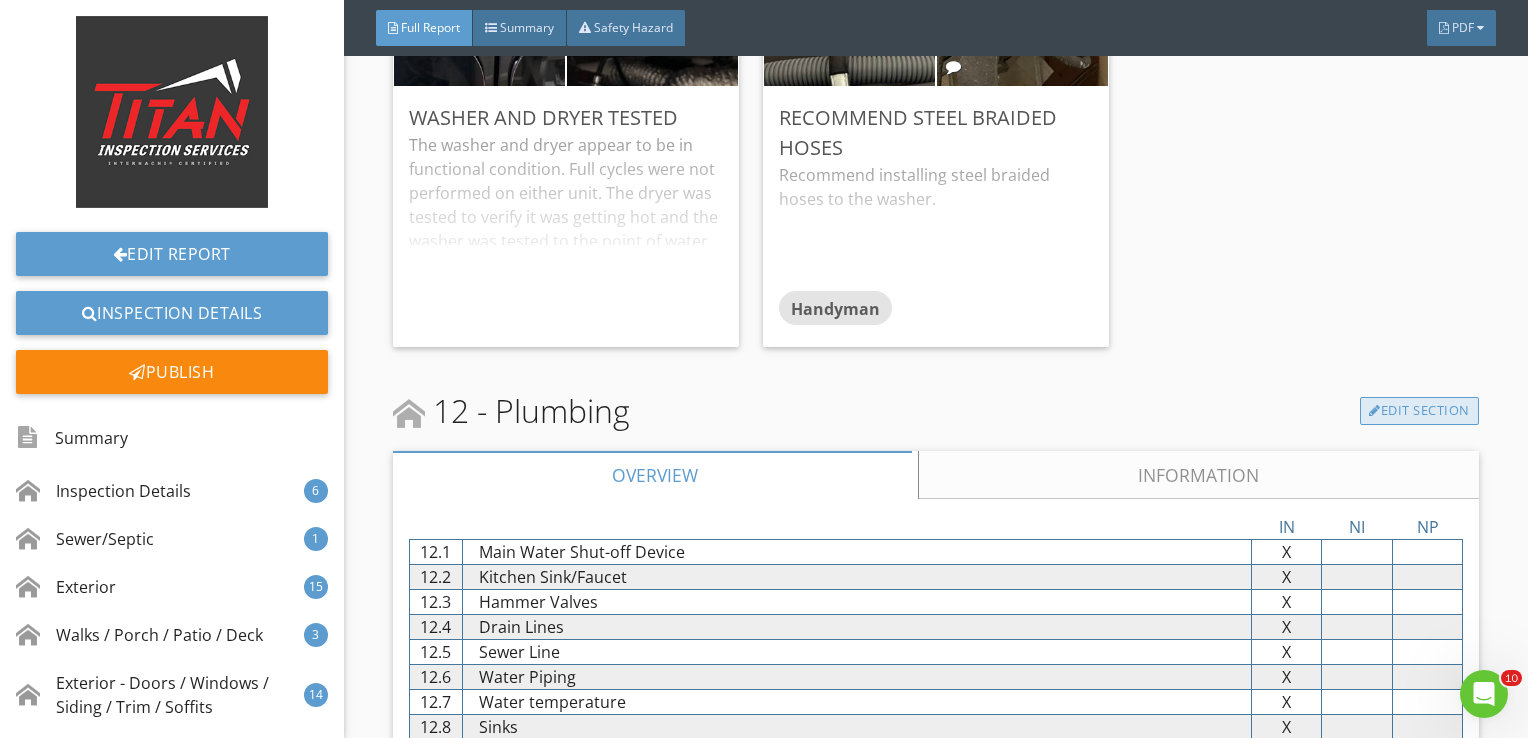 click on "Edit Section" at bounding box center (1419, 411) 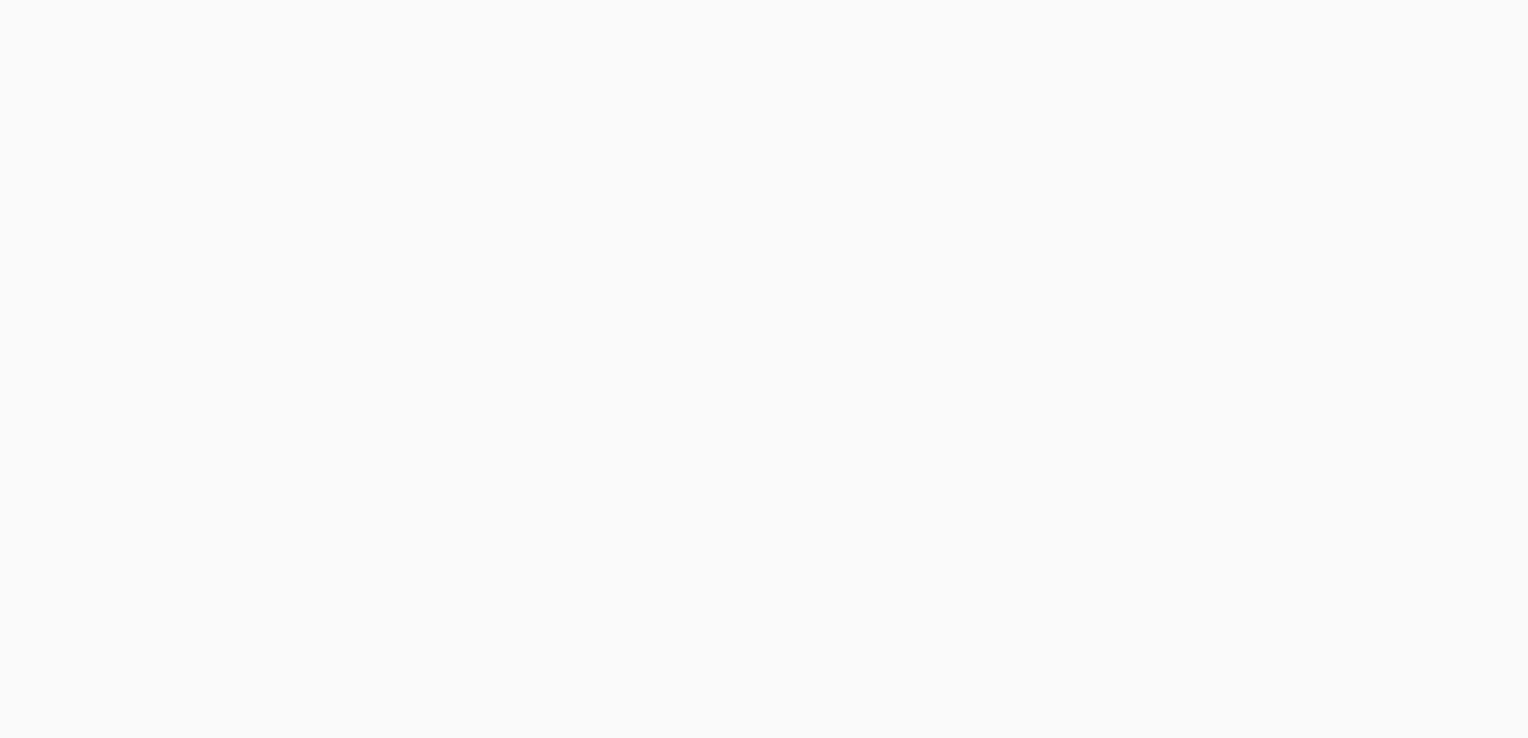 scroll, scrollTop: 0, scrollLeft: 0, axis: both 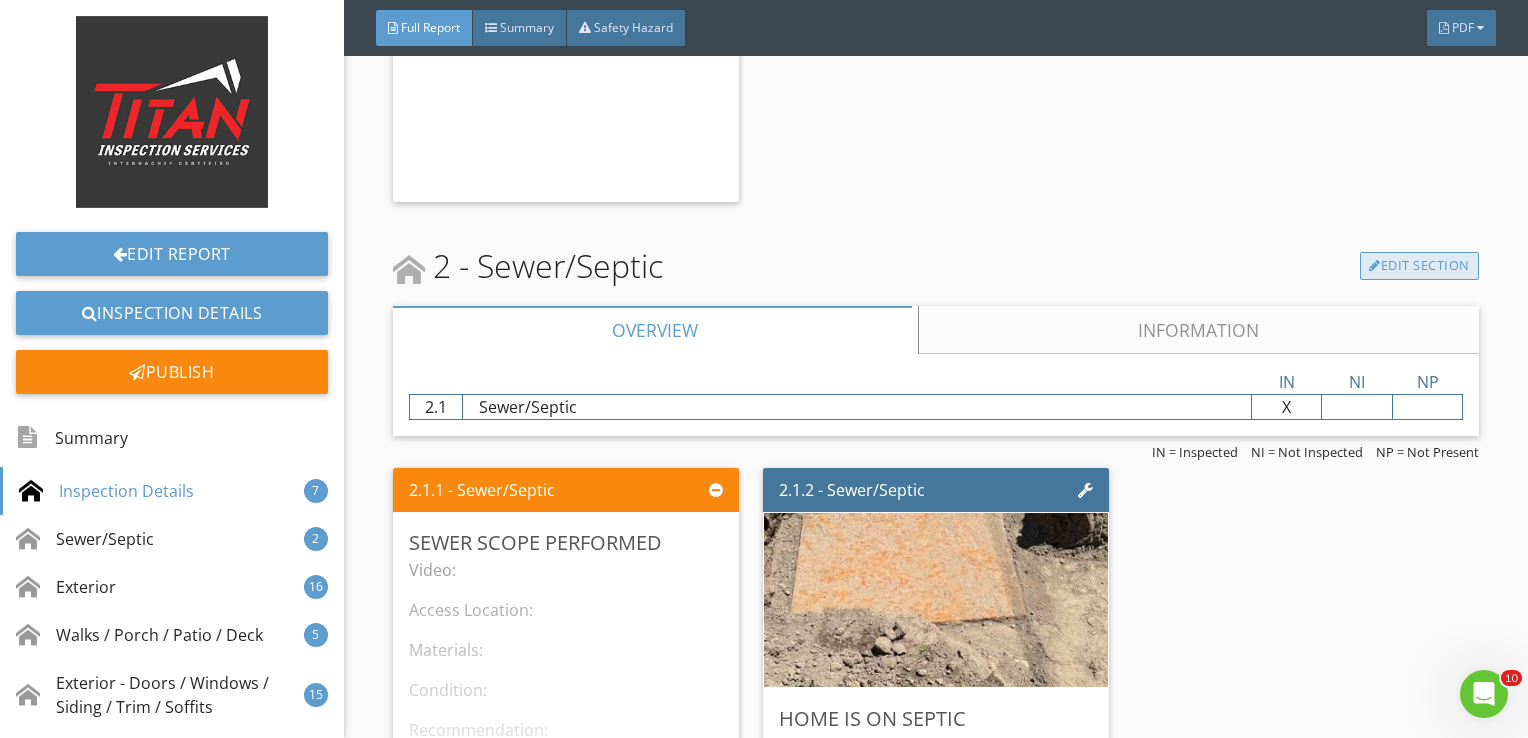 click on "Edit Section" at bounding box center (1419, 266) 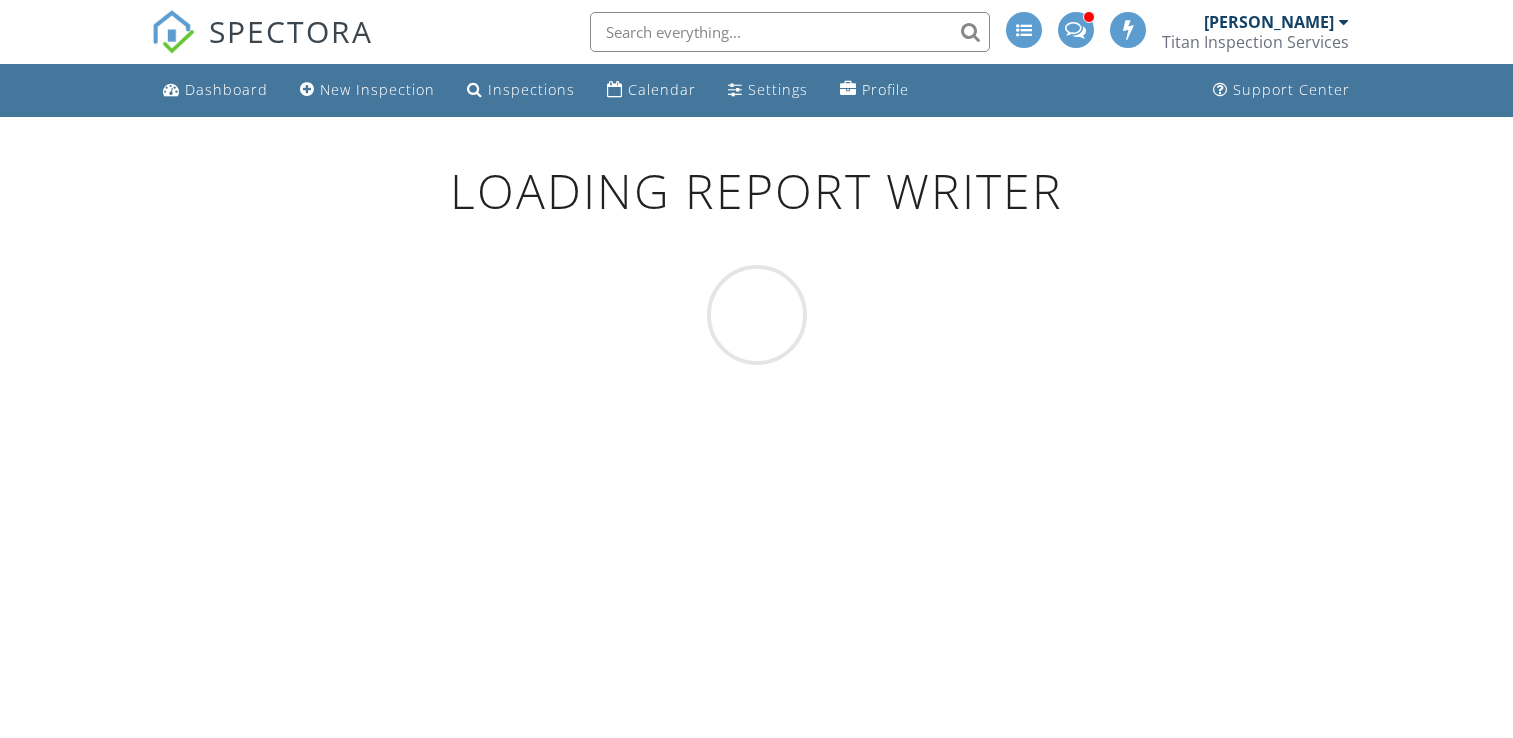 scroll, scrollTop: 0, scrollLeft: 0, axis: both 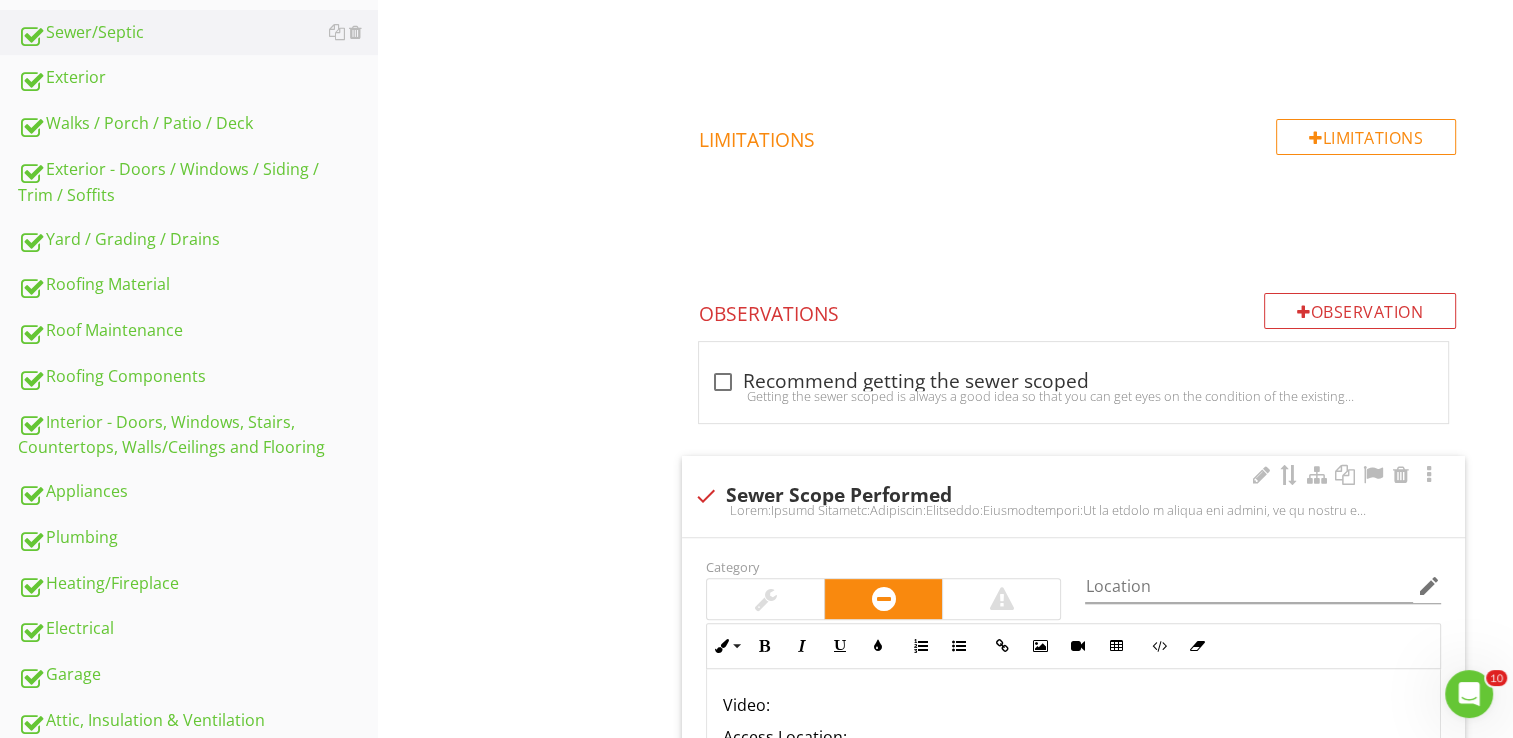 click on "check
Sewer Scope Performed" at bounding box center (1073, 496) 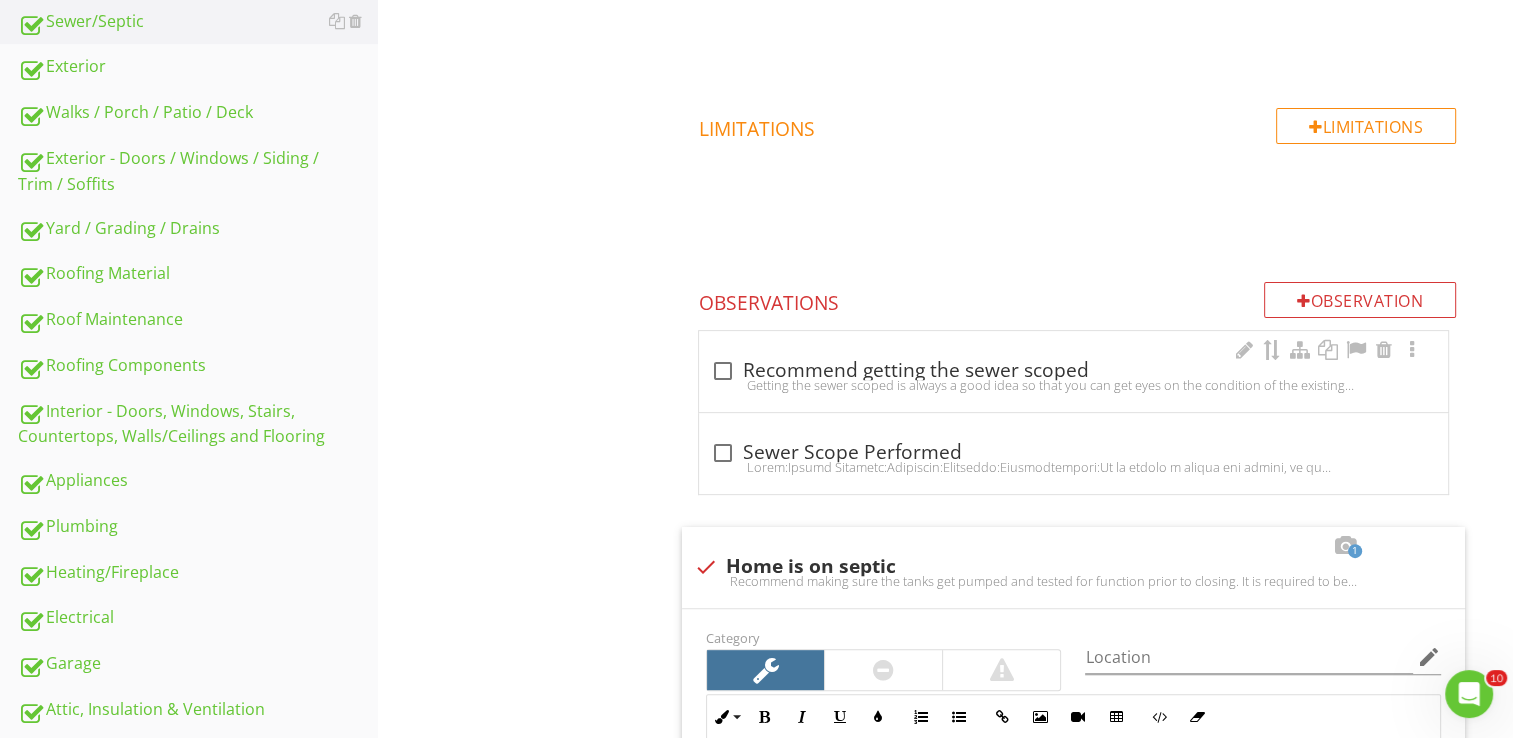 scroll, scrollTop: 572, scrollLeft: 0, axis: vertical 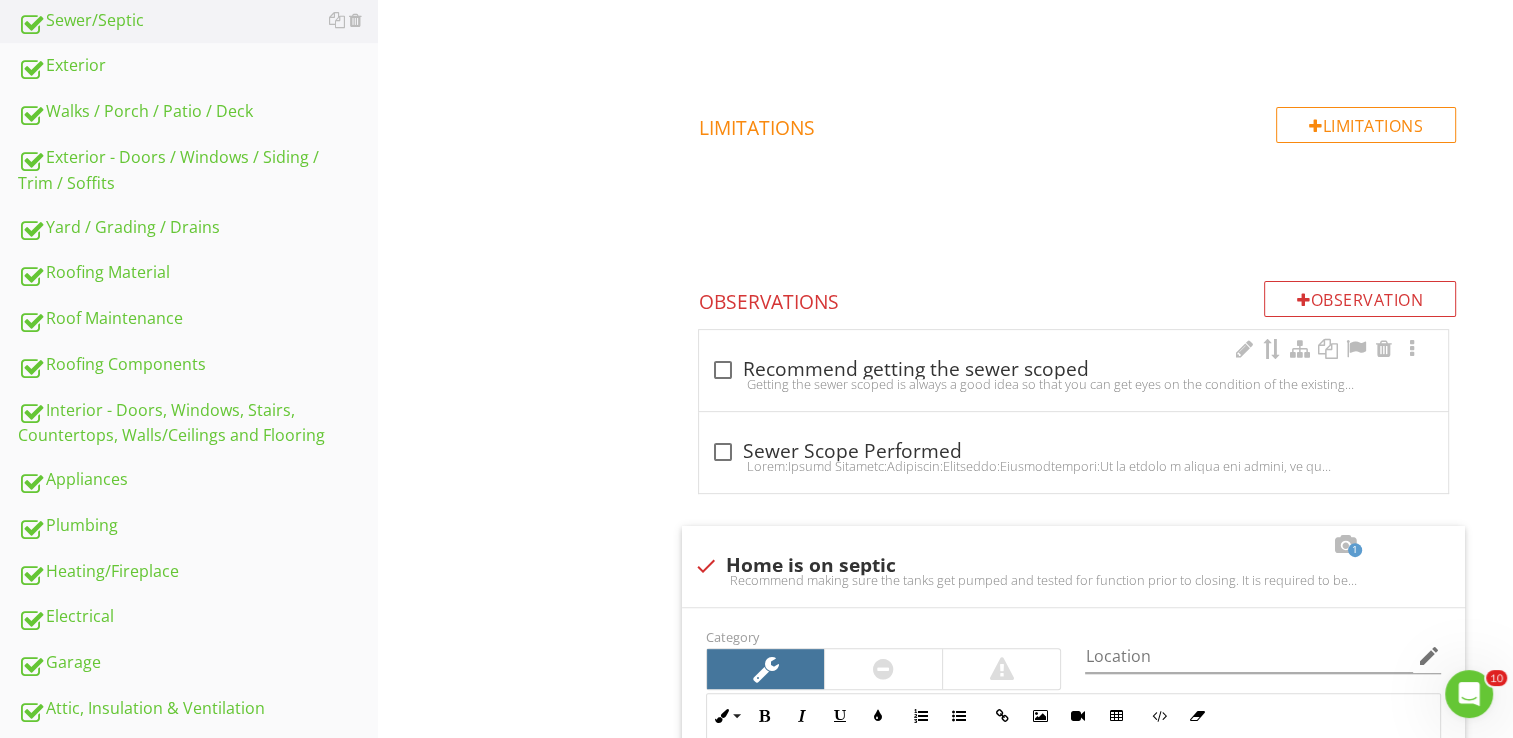 click on "Getting the sewer scoped is always a good idea so that you can get eyes on the condition of the existing sewer drainage line. We would look for things like: breaks in the line, low spots, disconnected areas, obstructions, roots, bad connections, corrosion, and the overall condition of the line and proper flow.*Better to know up front vs later after you begin to use the water and drain lines and find a problem.*We can perform sewer scopes if you need one. Feel free to call and or ask us any questions in regard to this. *The only time you may not need a sewer scope is in a condo, a park or septic system application. We recommend discussing this with your agent." at bounding box center (1073, 384) 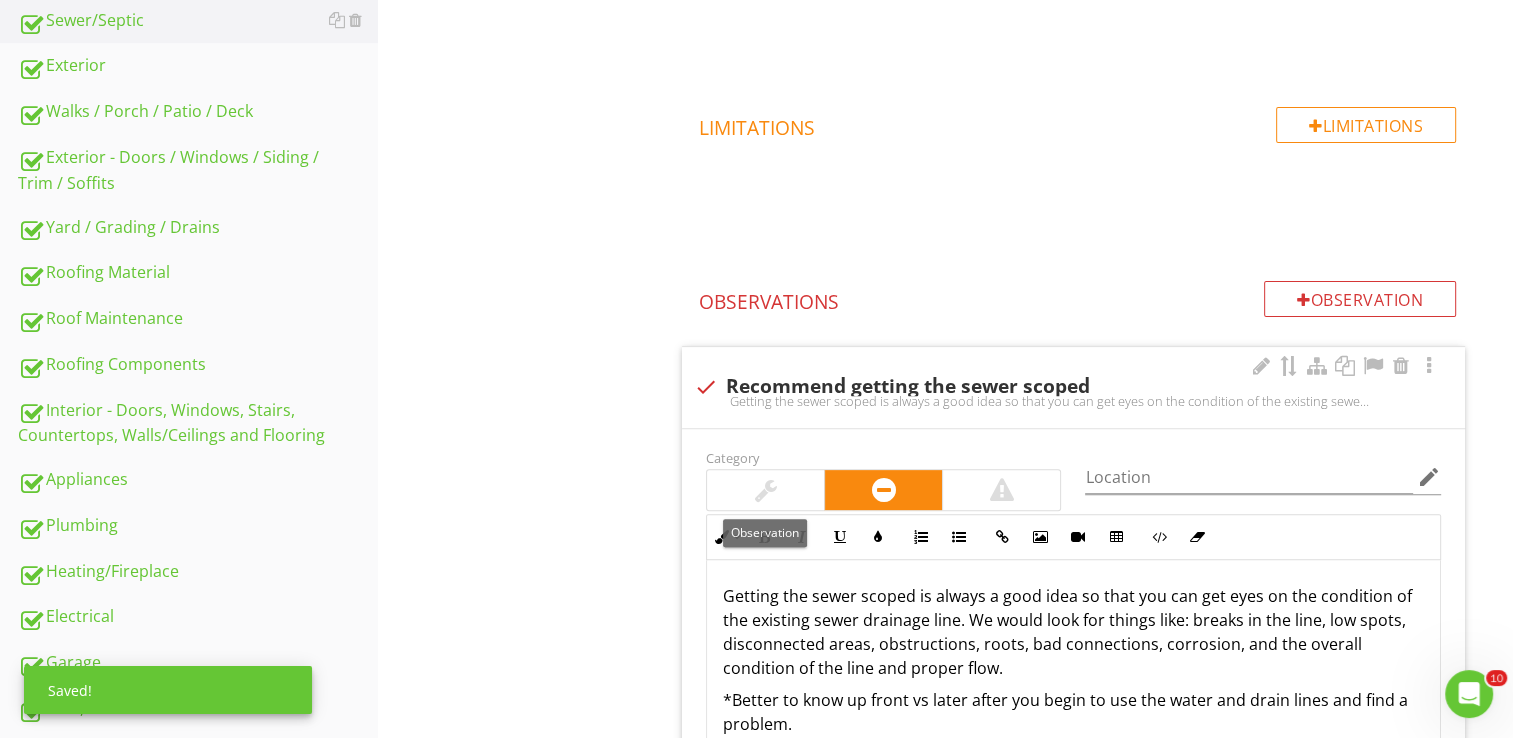 click at bounding box center [765, 490] 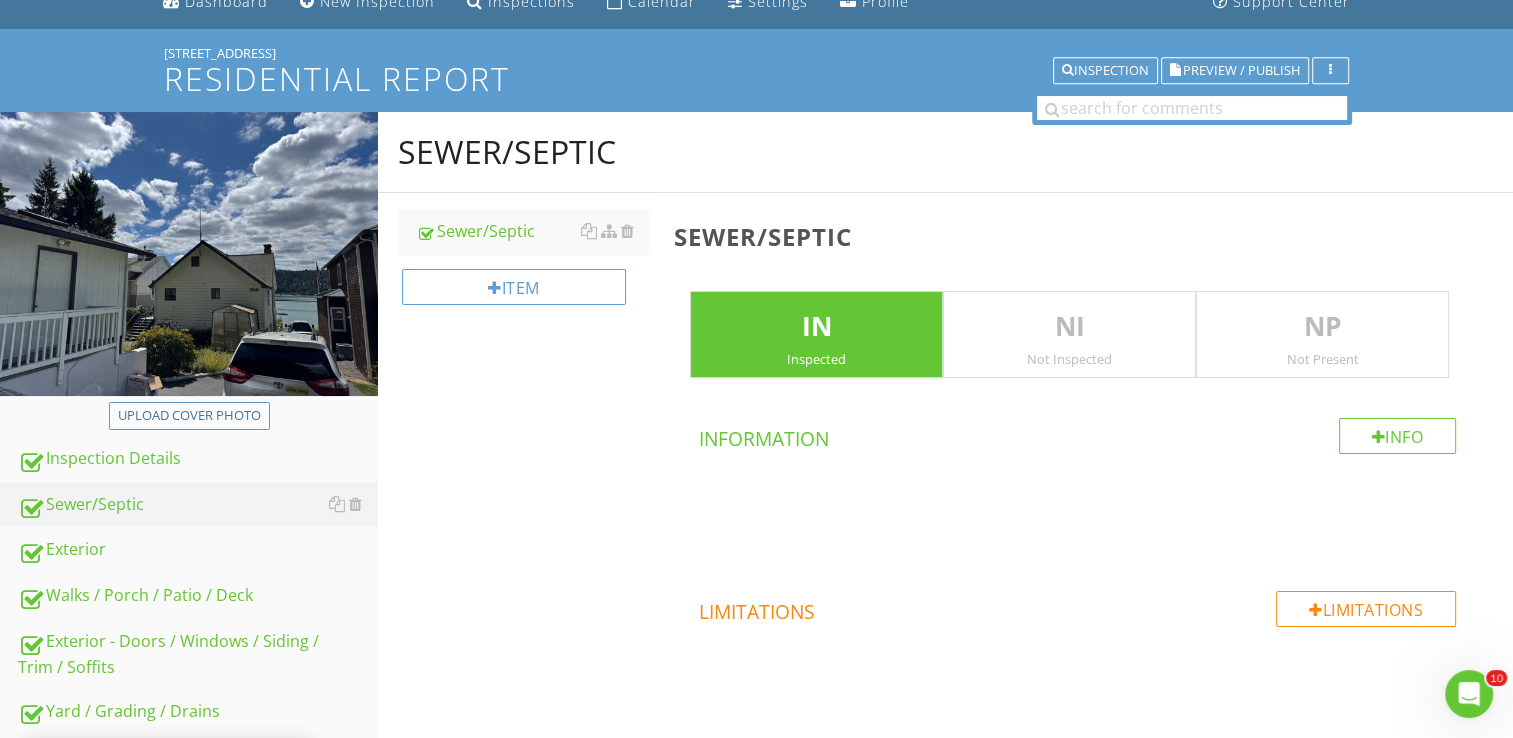 scroll, scrollTop: 0, scrollLeft: 0, axis: both 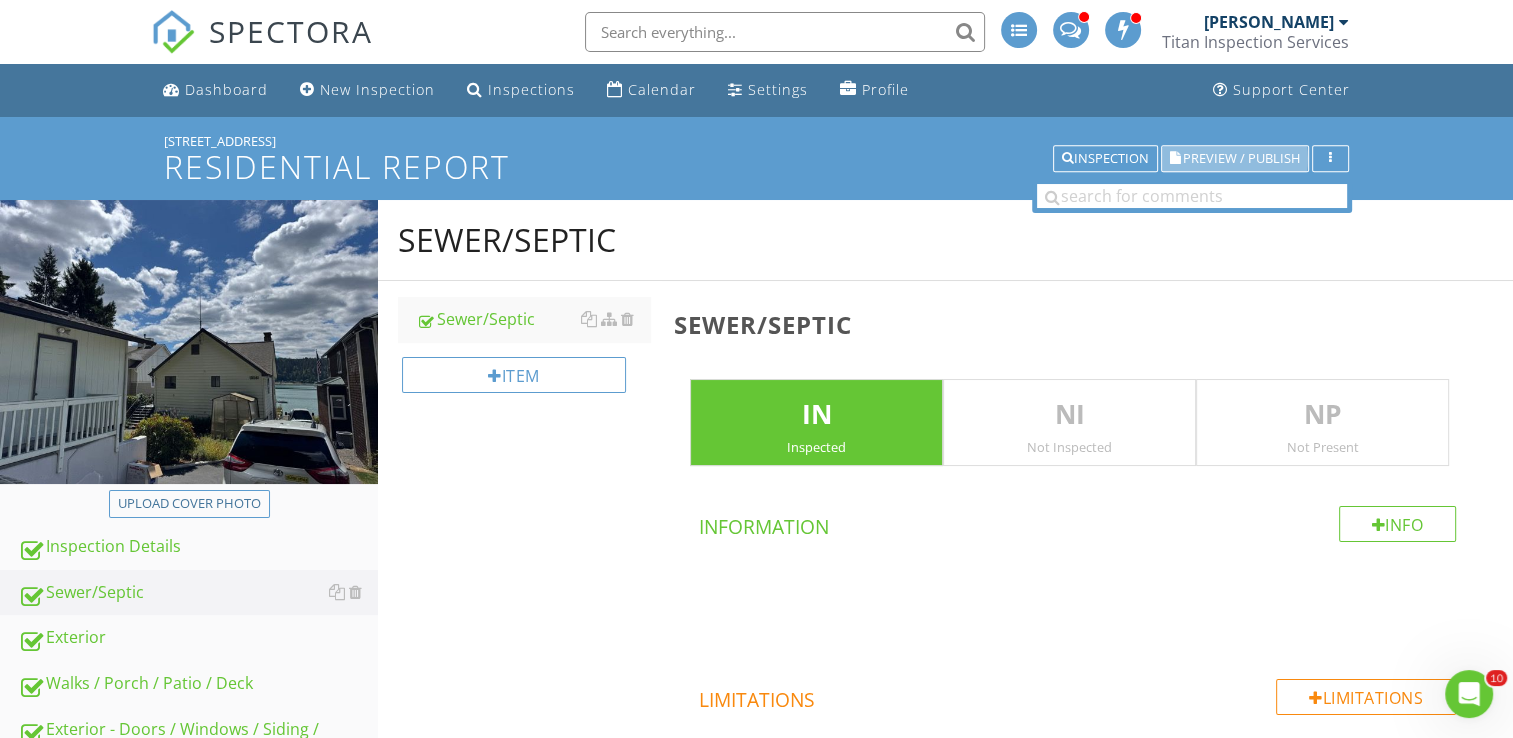click on "Preview / Publish" at bounding box center (1241, 158) 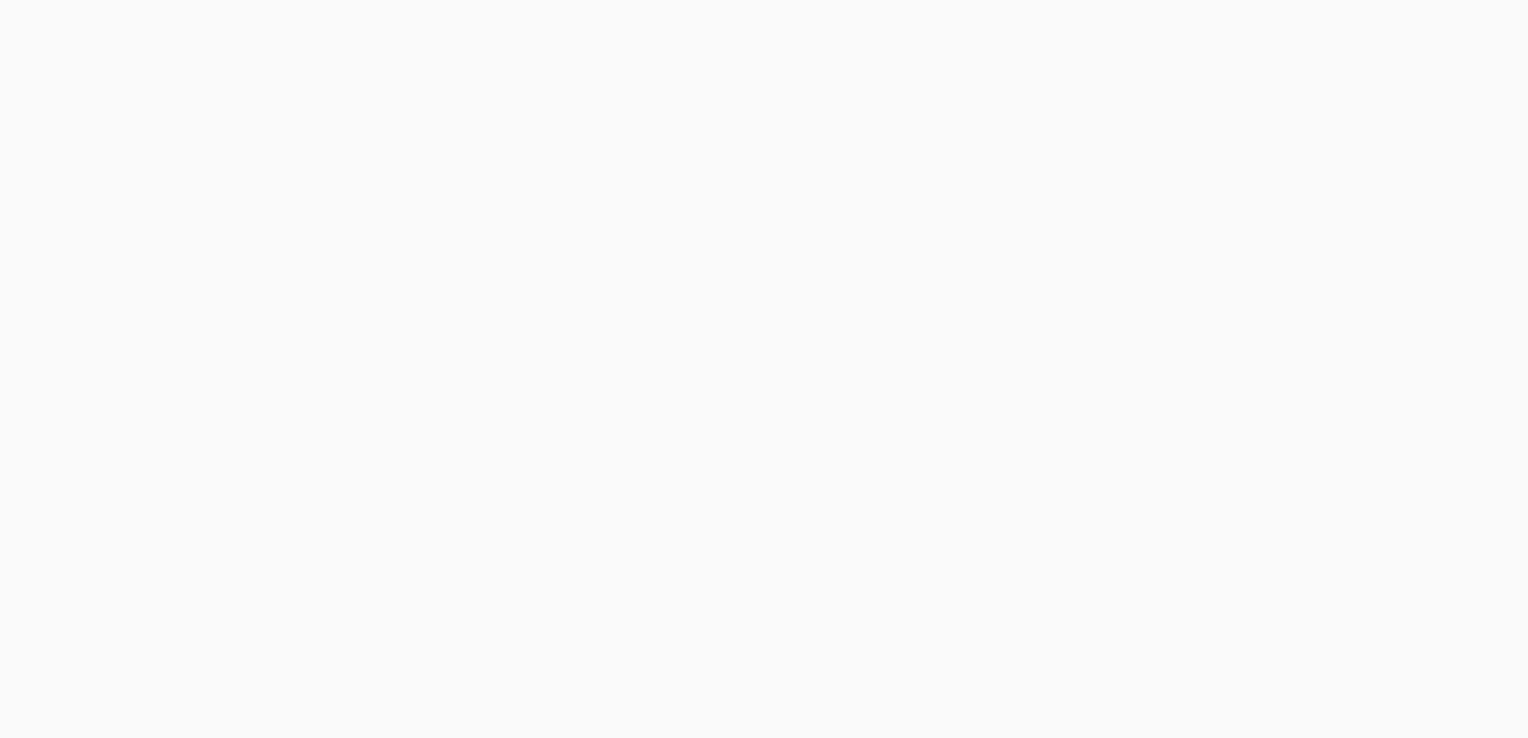 scroll, scrollTop: 0, scrollLeft: 0, axis: both 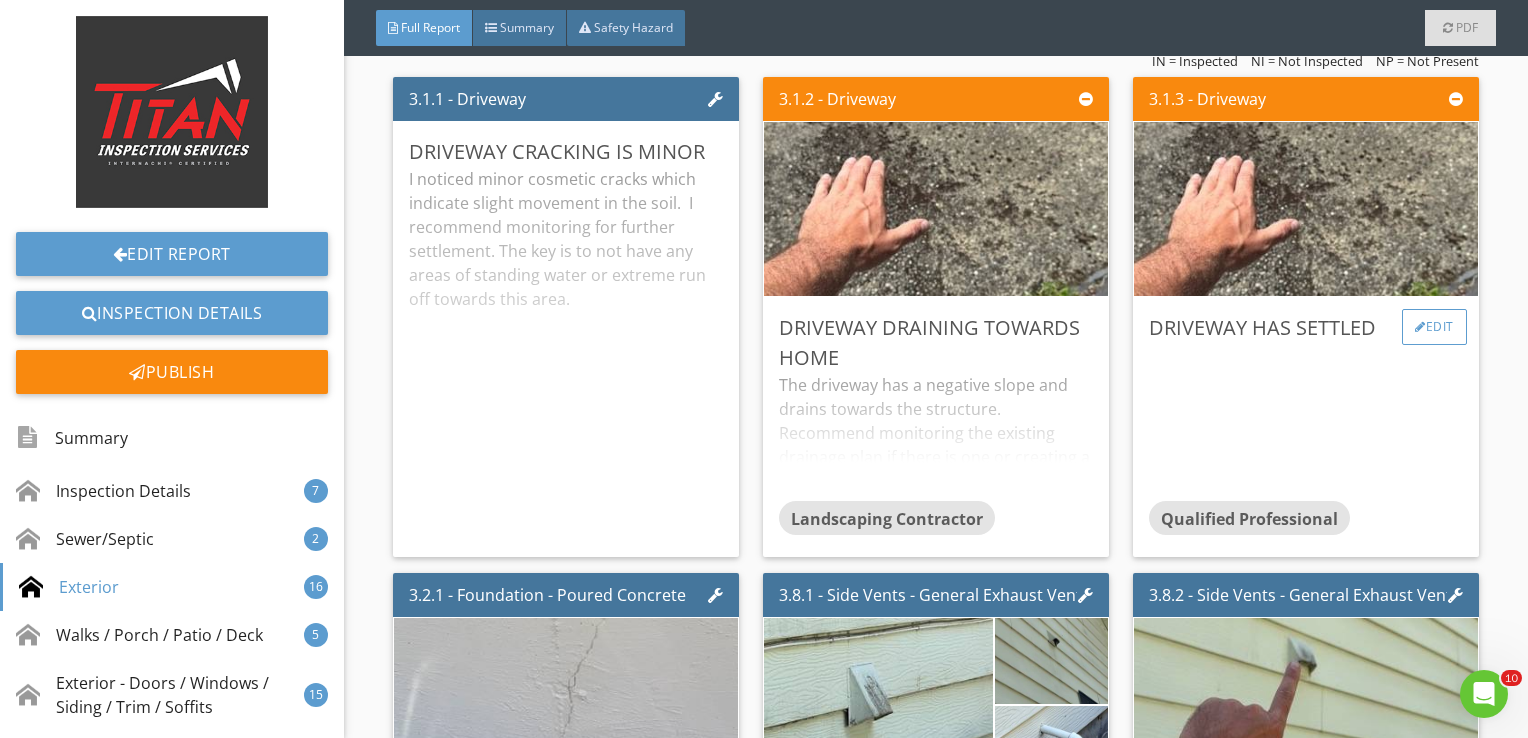 click on "Edit" at bounding box center [1434, 327] 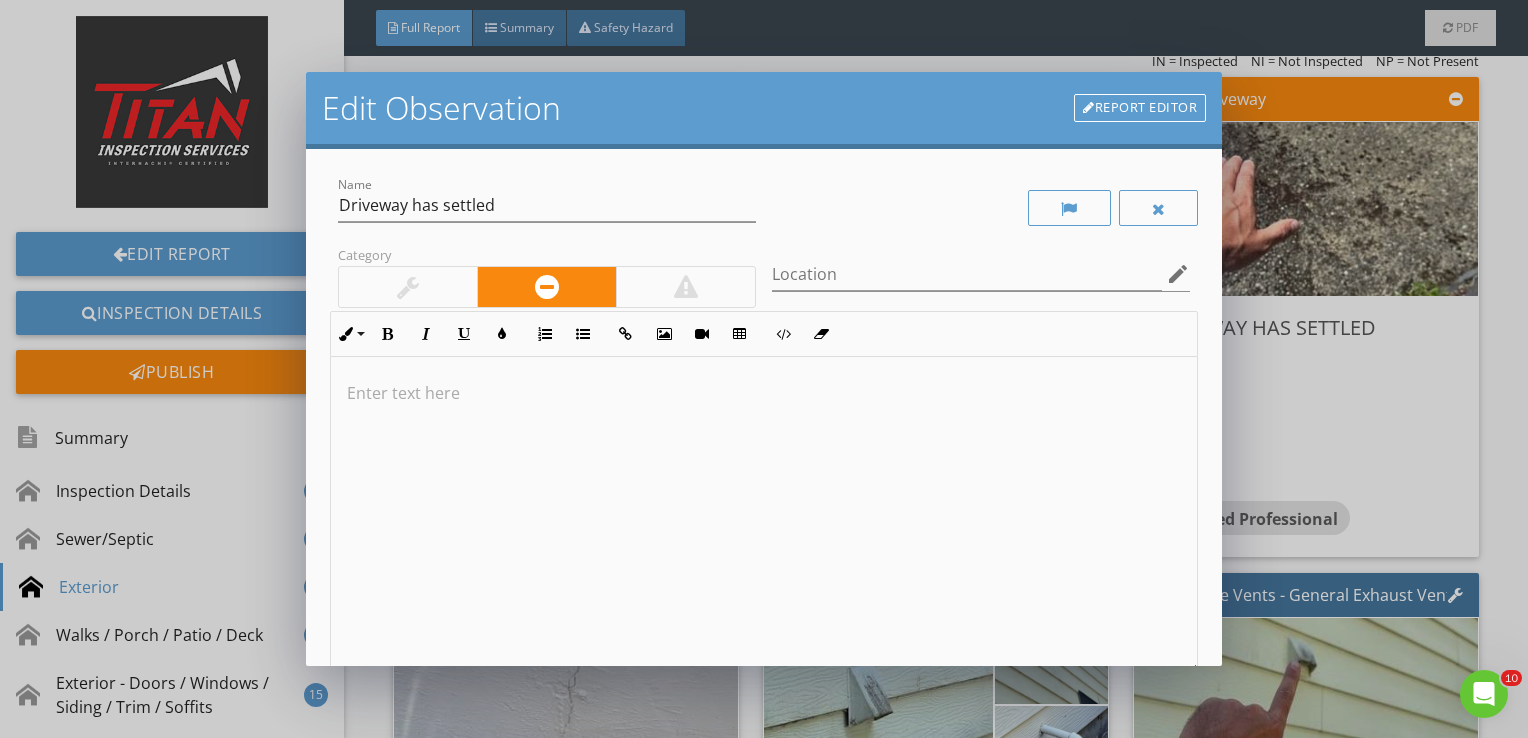 click at bounding box center [764, 515] 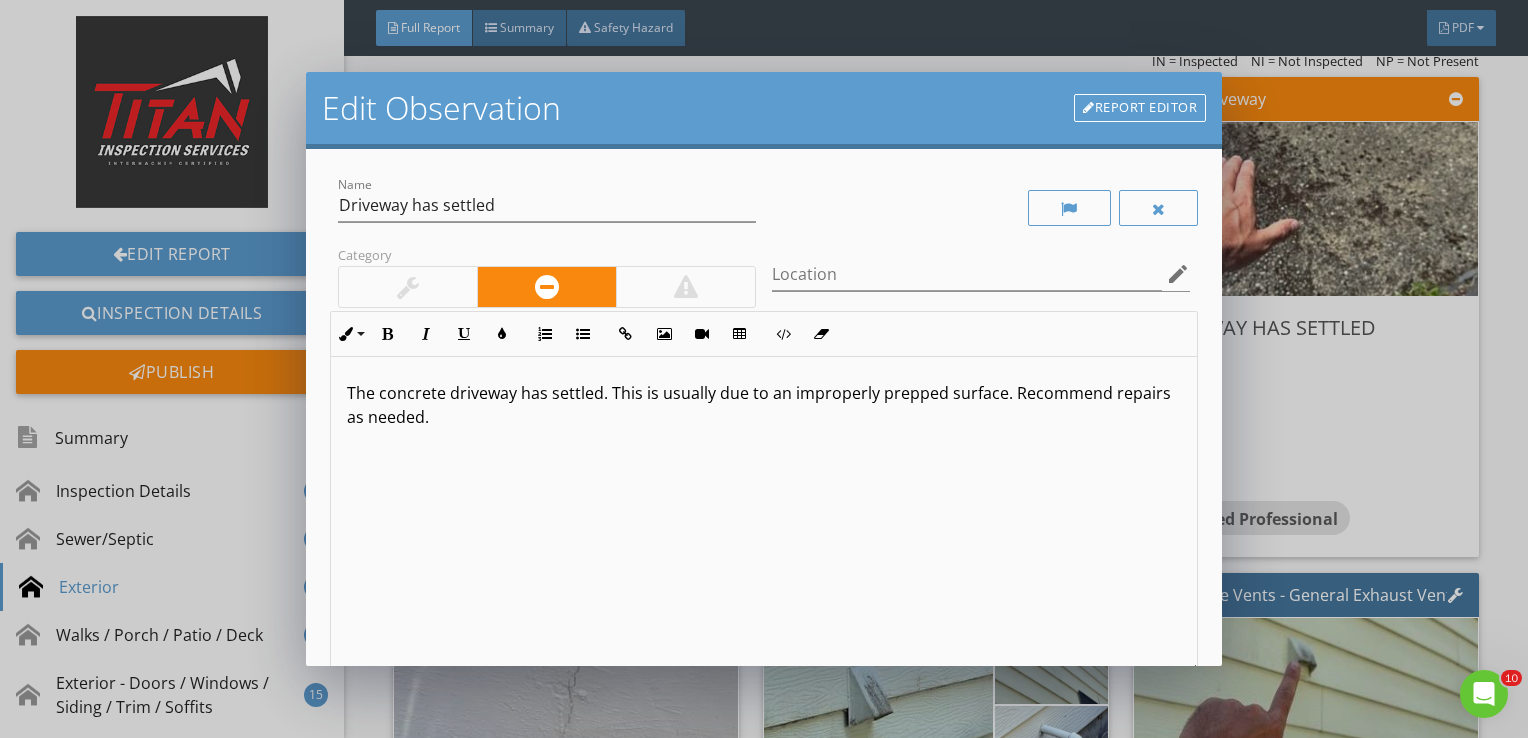 click on "The concrete driveway has settled. This is usually due to an improperly prepped surface. Recommend repairs as needed." at bounding box center (764, 405) 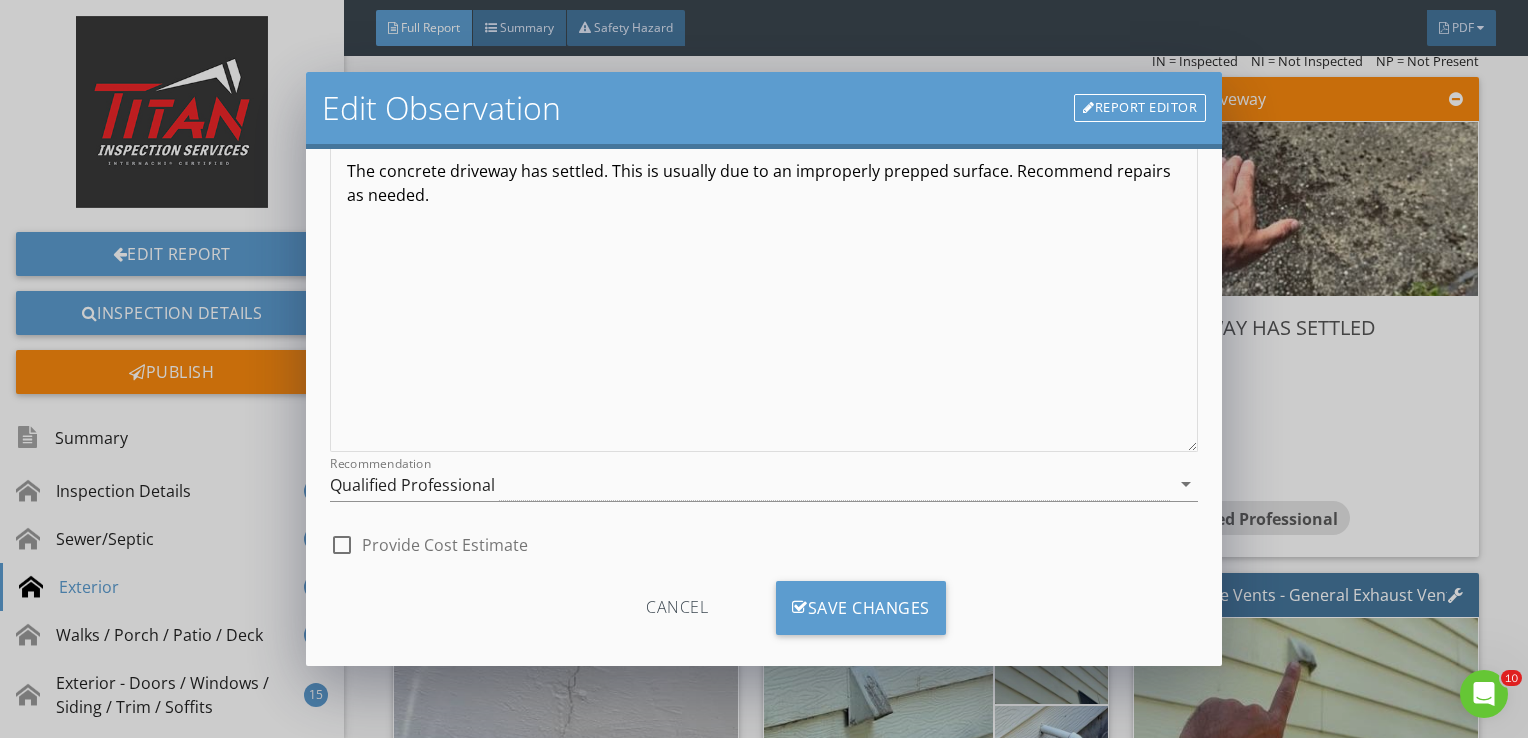 scroll, scrollTop: 245, scrollLeft: 0, axis: vertical 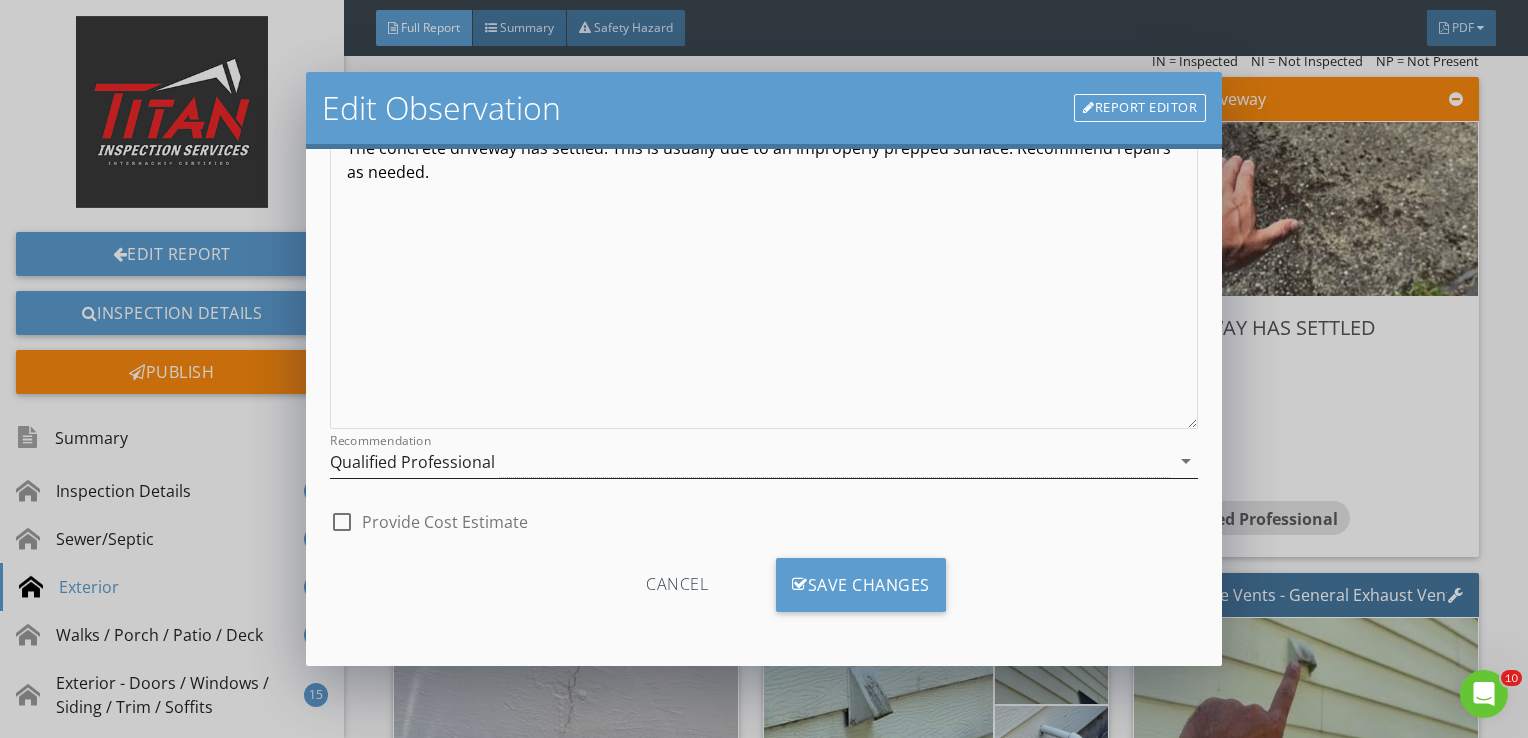 click on "Qualified Professional" at bounding box center [750, 461] 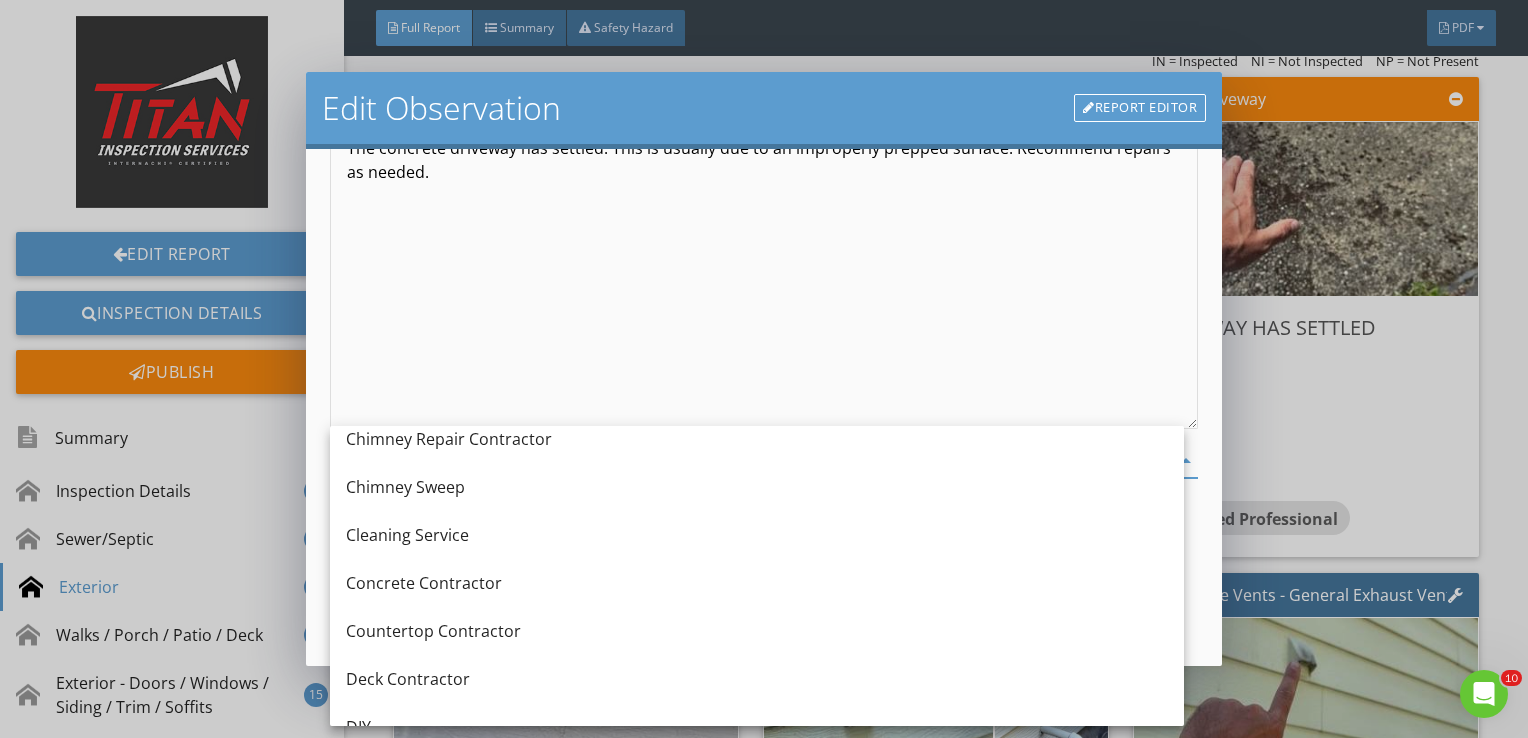 scroll, scrollTop: 308, scrollLeft: 0, axis: vertical 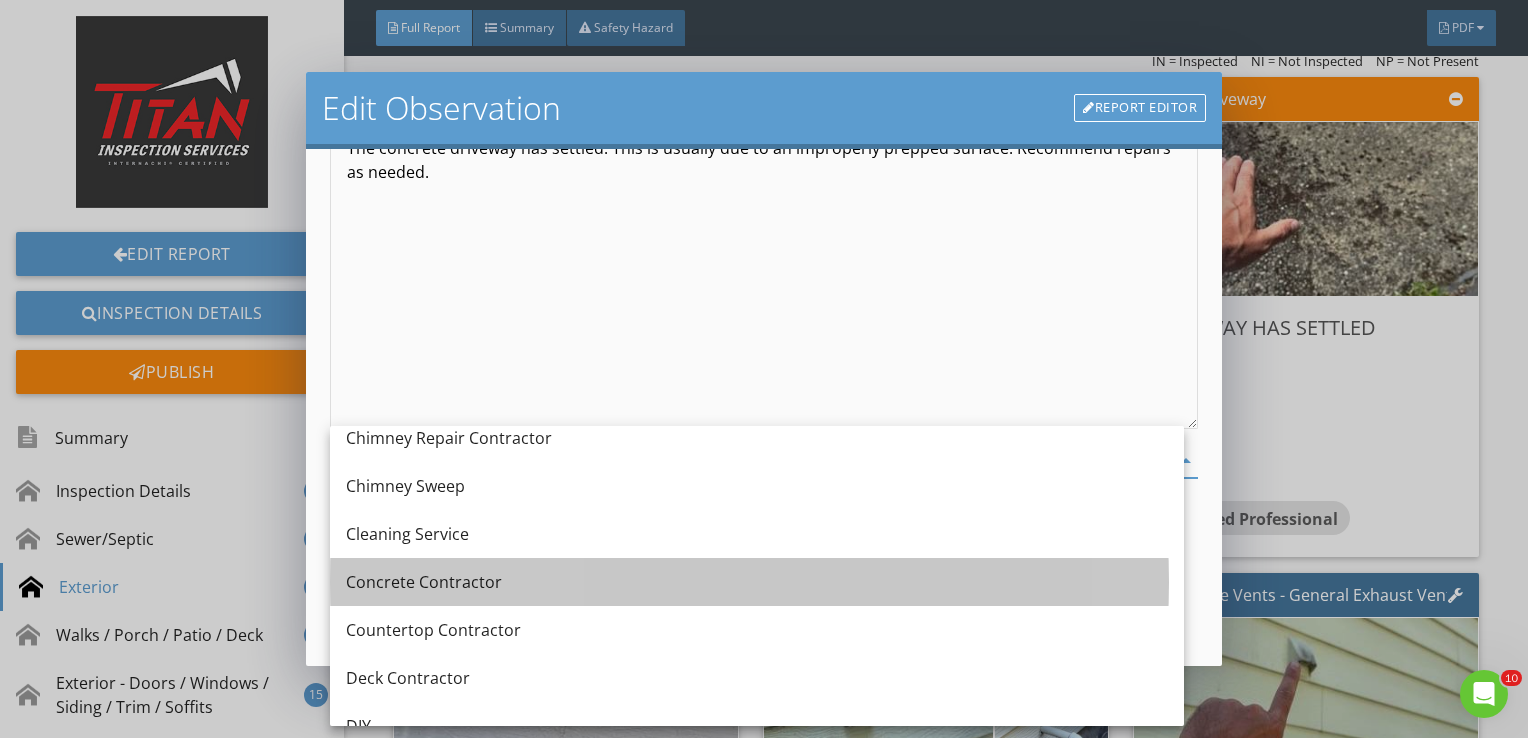 click on "Concrete Contractor" at bounding box center (757, 582) 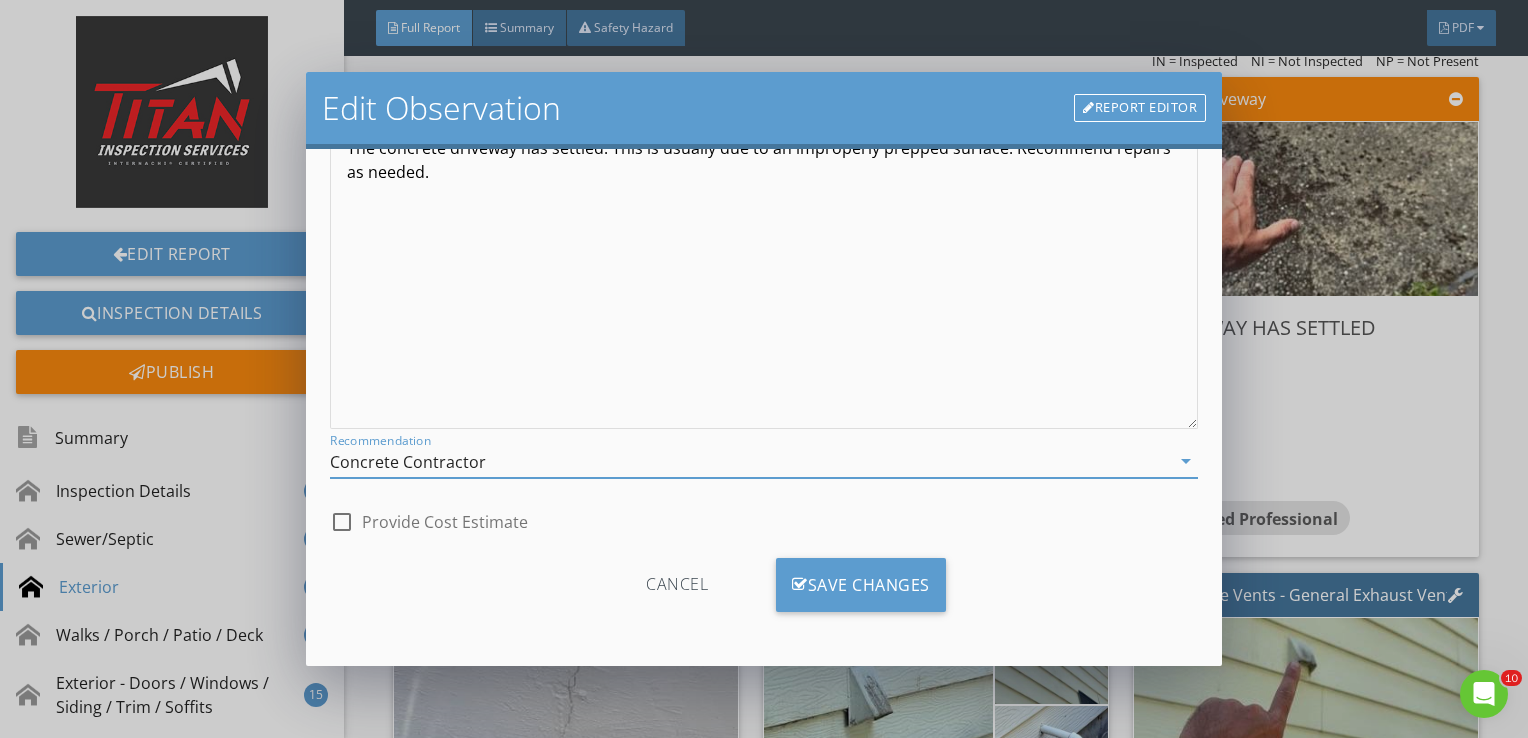 click on "Save Changes" at bounding box center (861, 585) 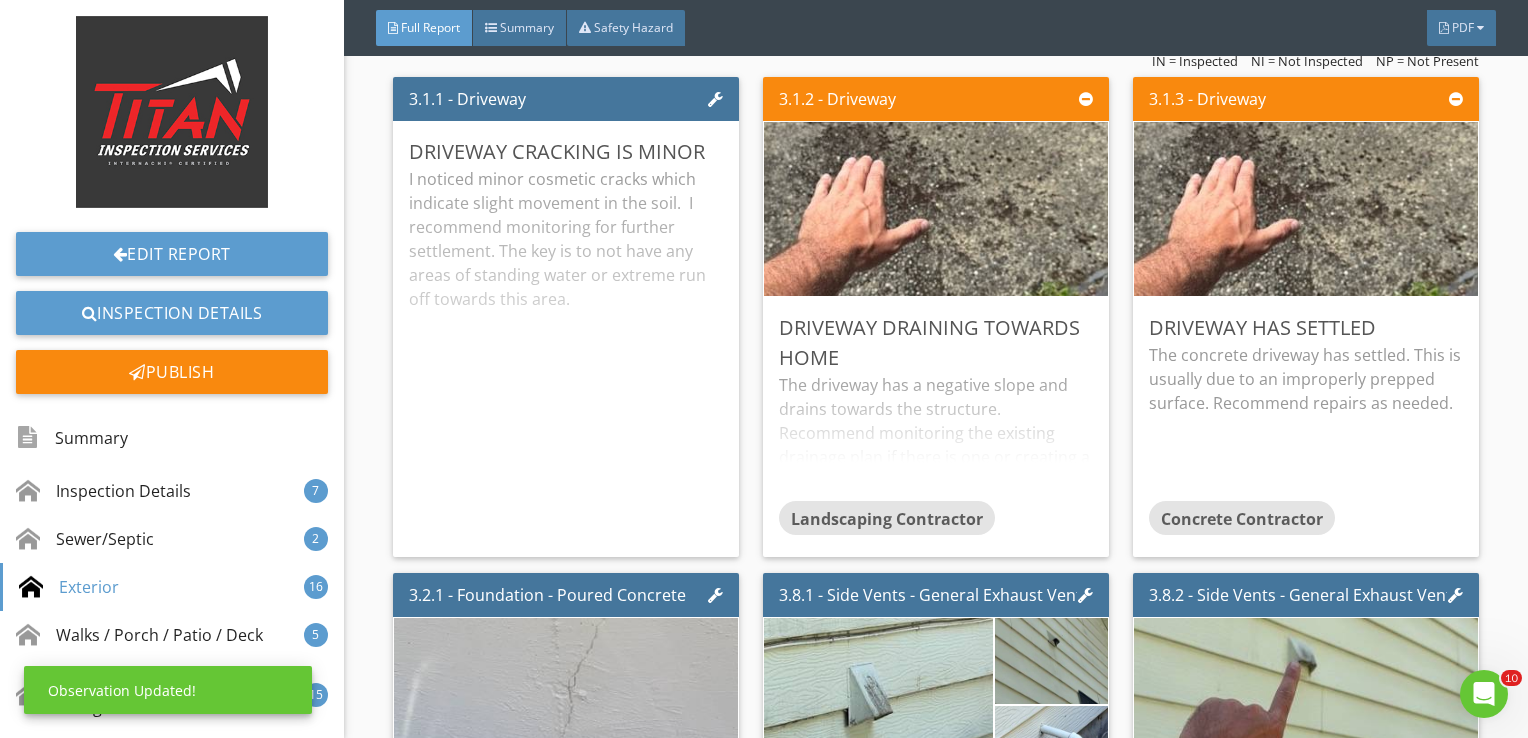 scroll, scrollTop: 8, scrollLeft: 0, axis: vertical 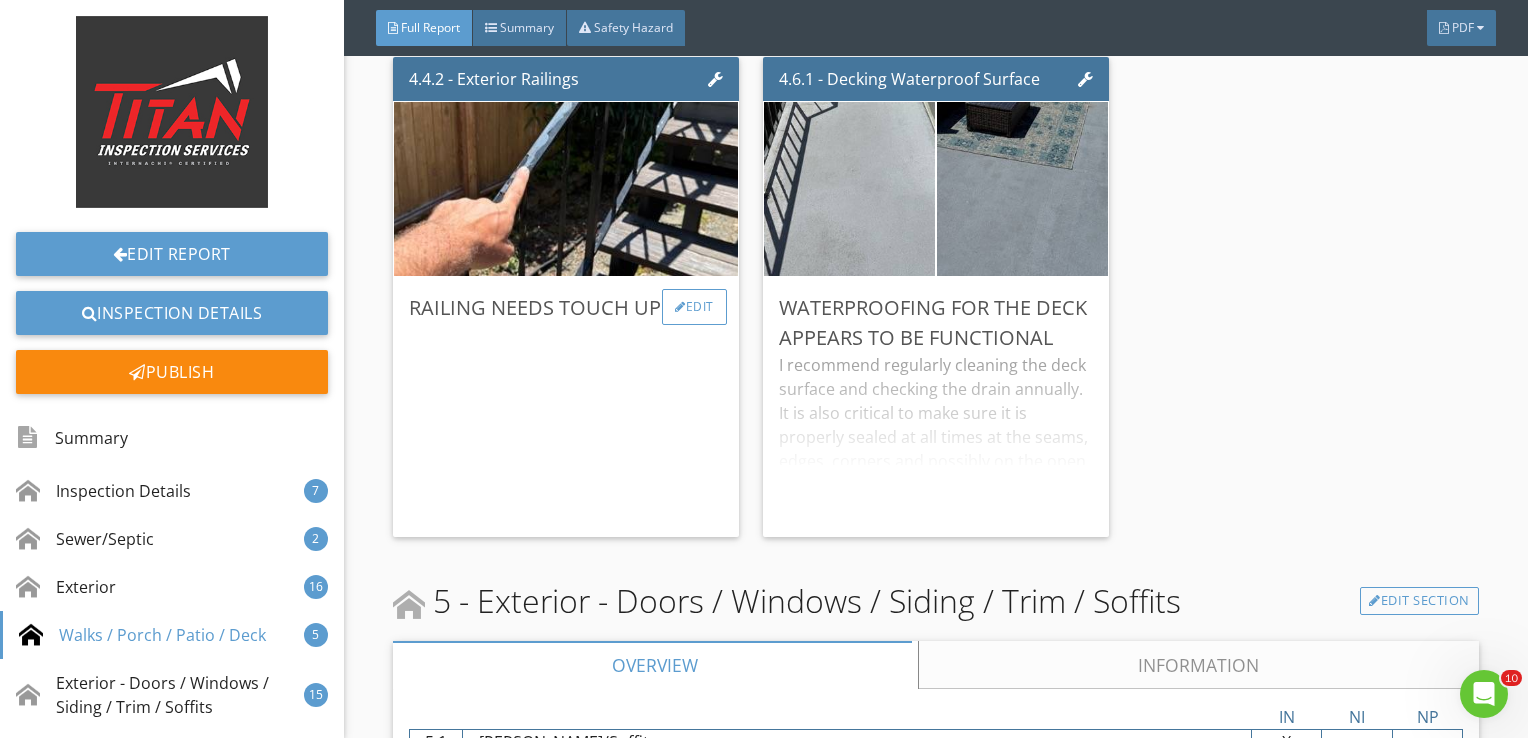 click on "Edit" at bounding box center [694, 307] 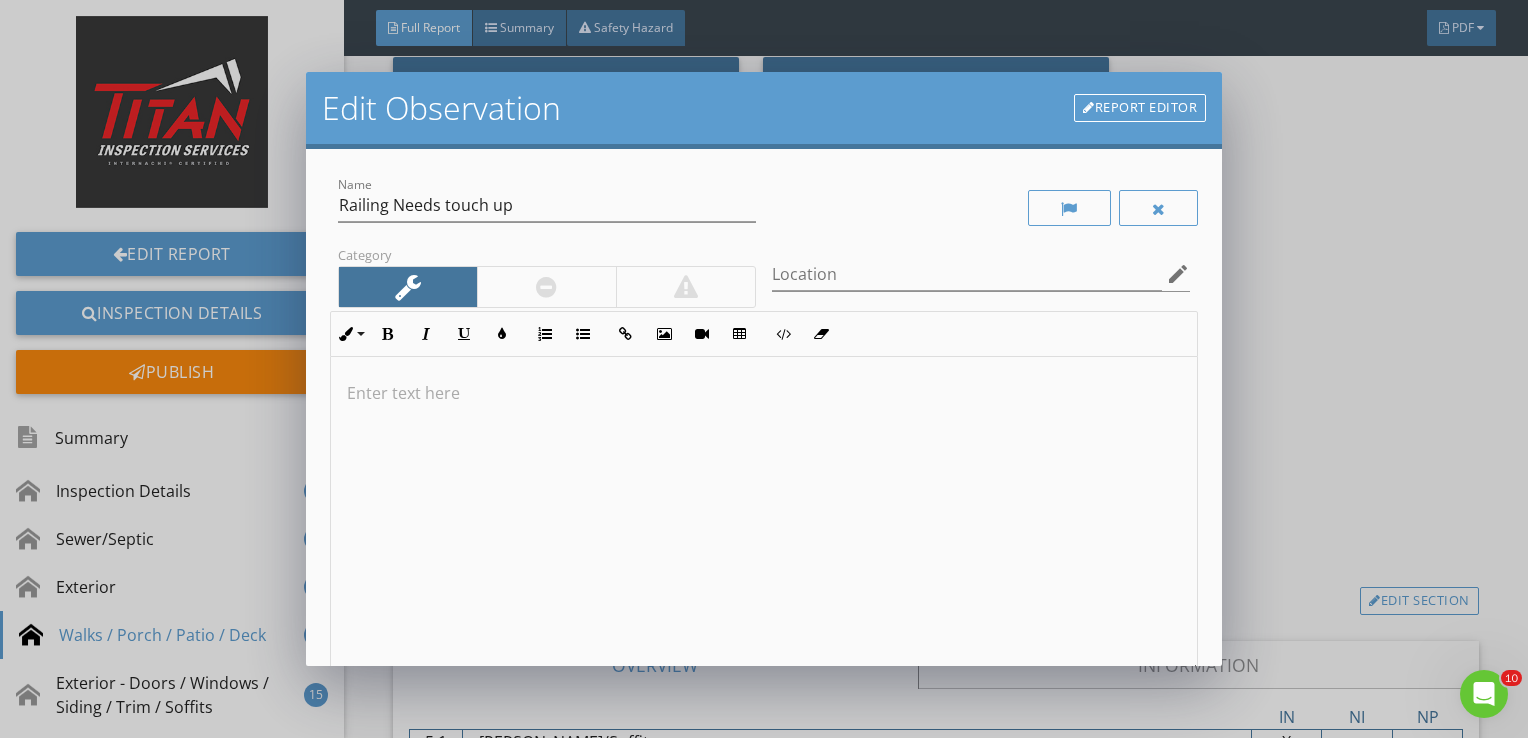 click at bounding box center [764, 515] 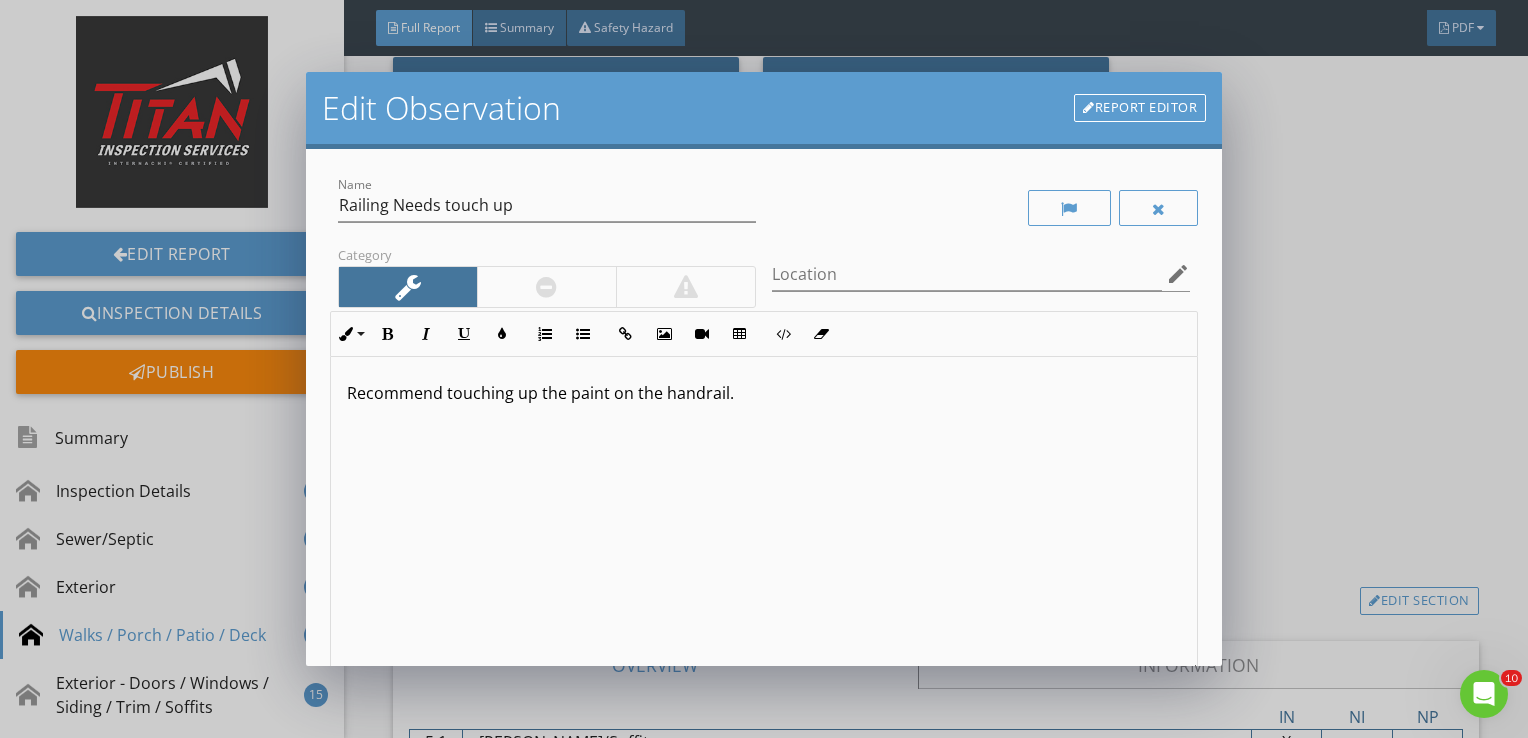 scroll, scrollTop: 0, scrollLeft: 0, axis: both 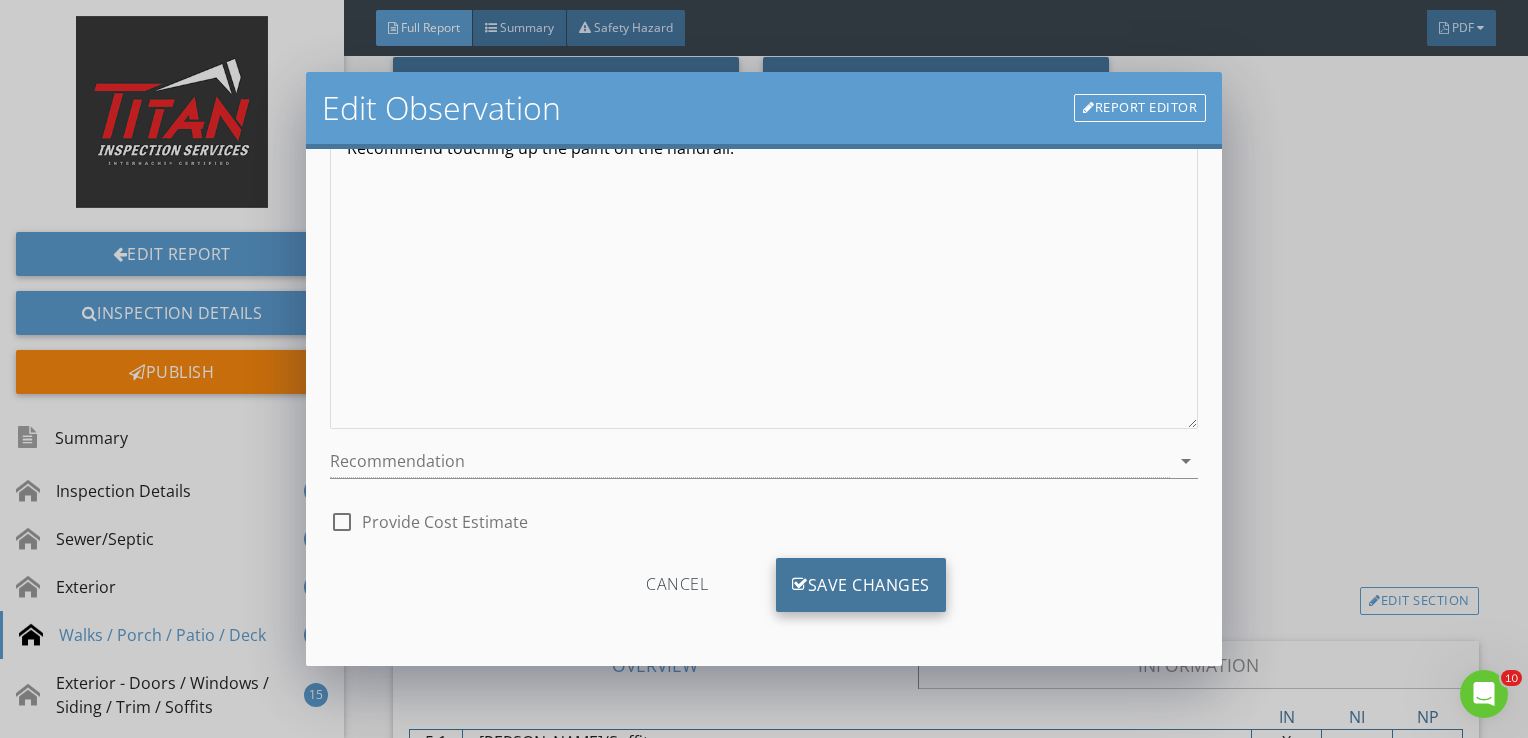 click on "Save Changes" at bounding box center [861, 585] 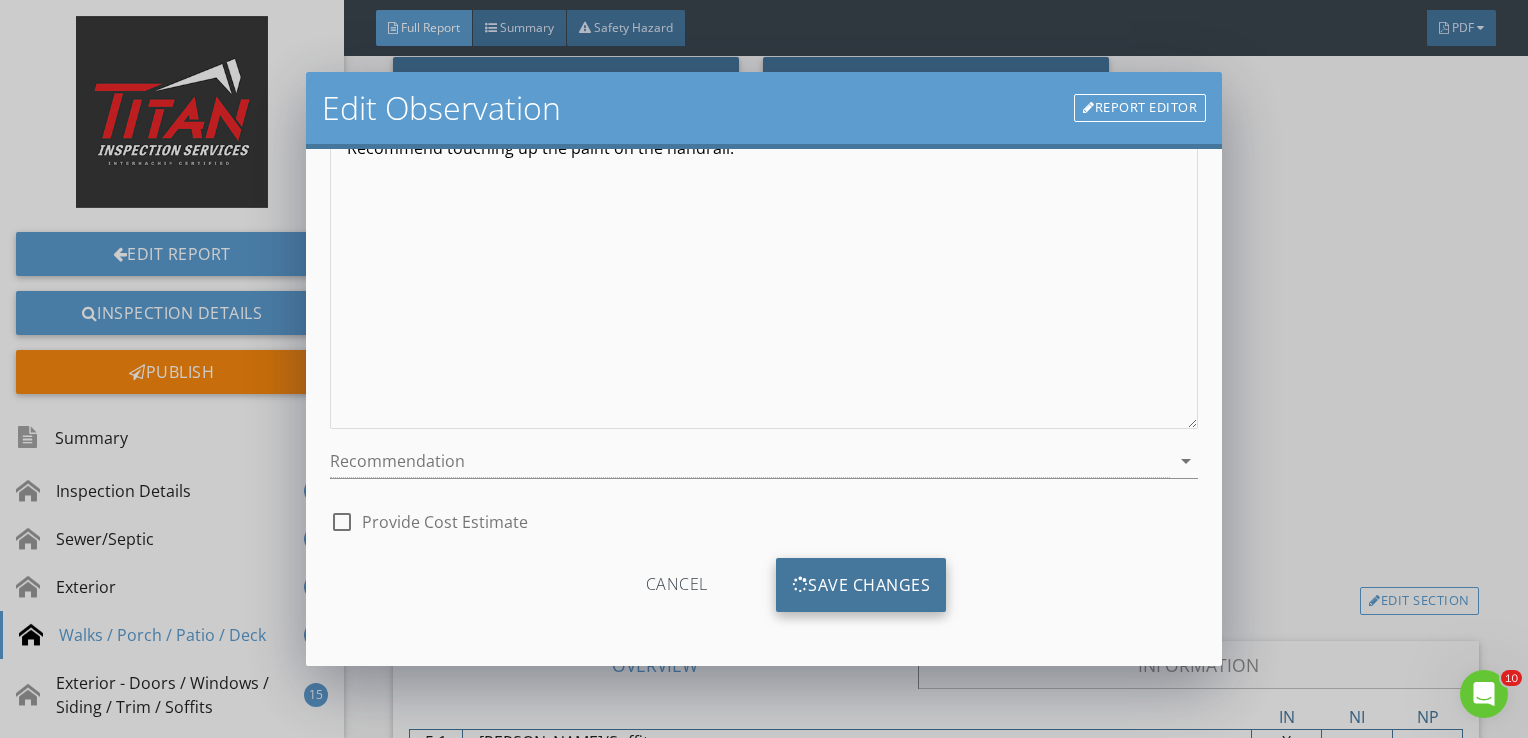 scroll, scrollTop: 8, scrollLeft: 0, axis: vertical 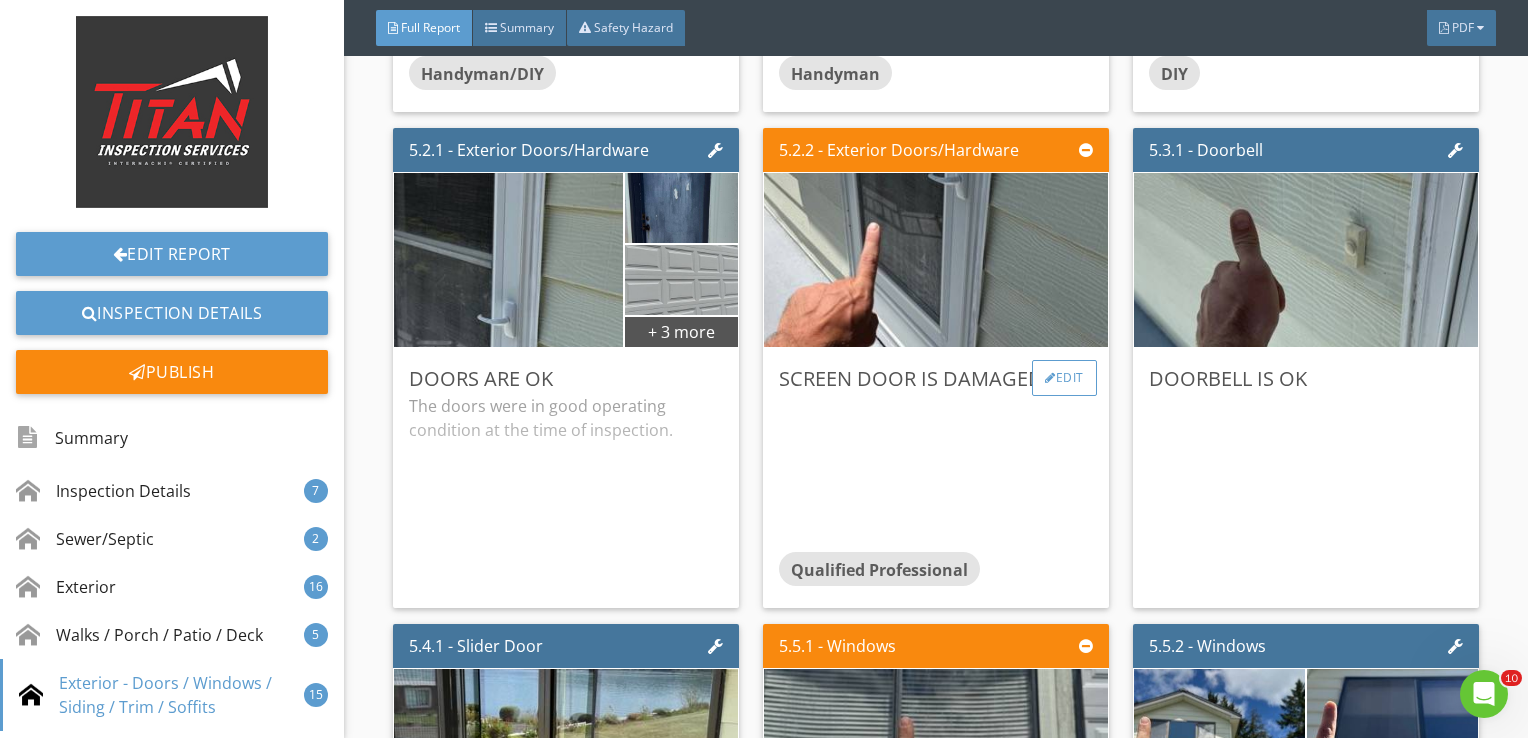 click on "Edit" at bounding box center [1064, 378] 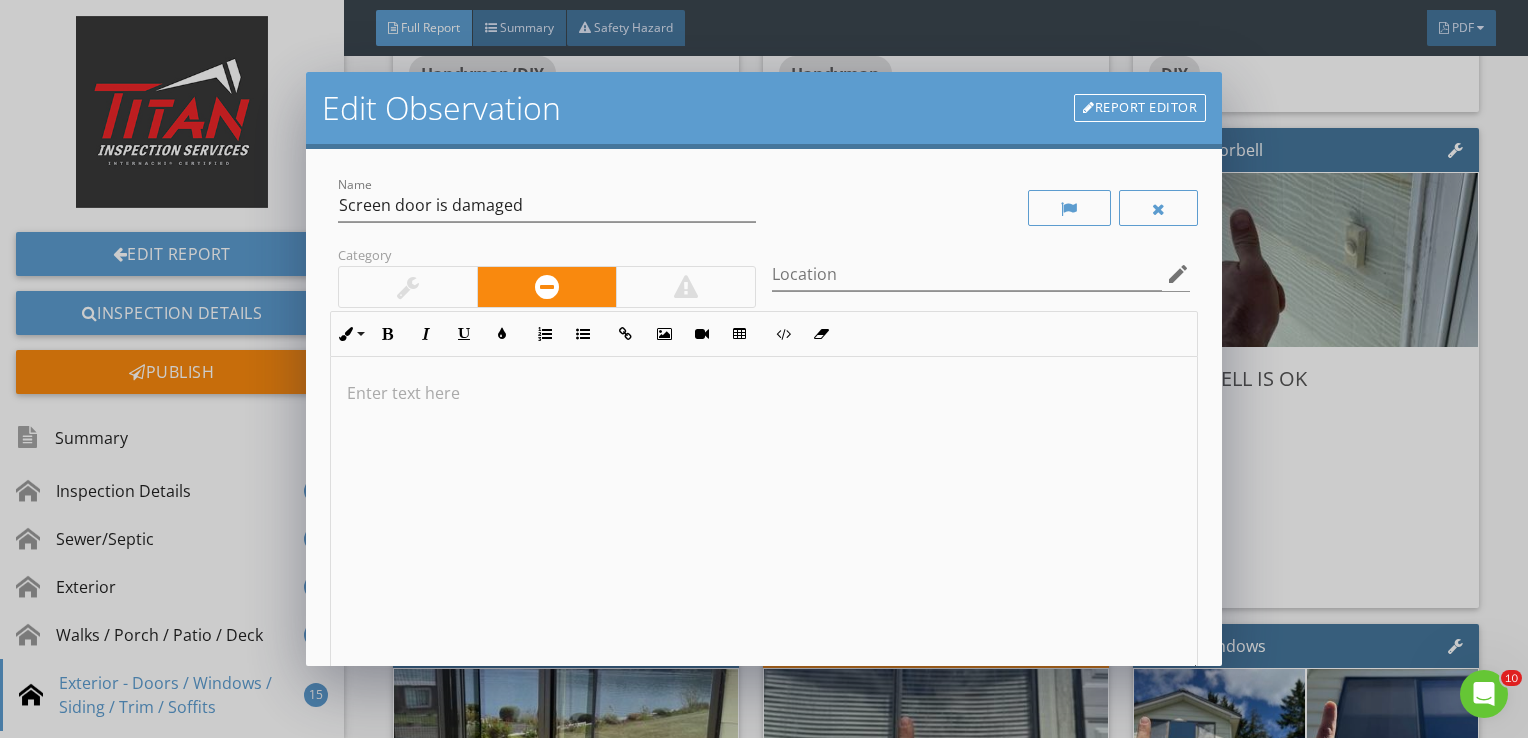 click at bounding box center (764, 515) 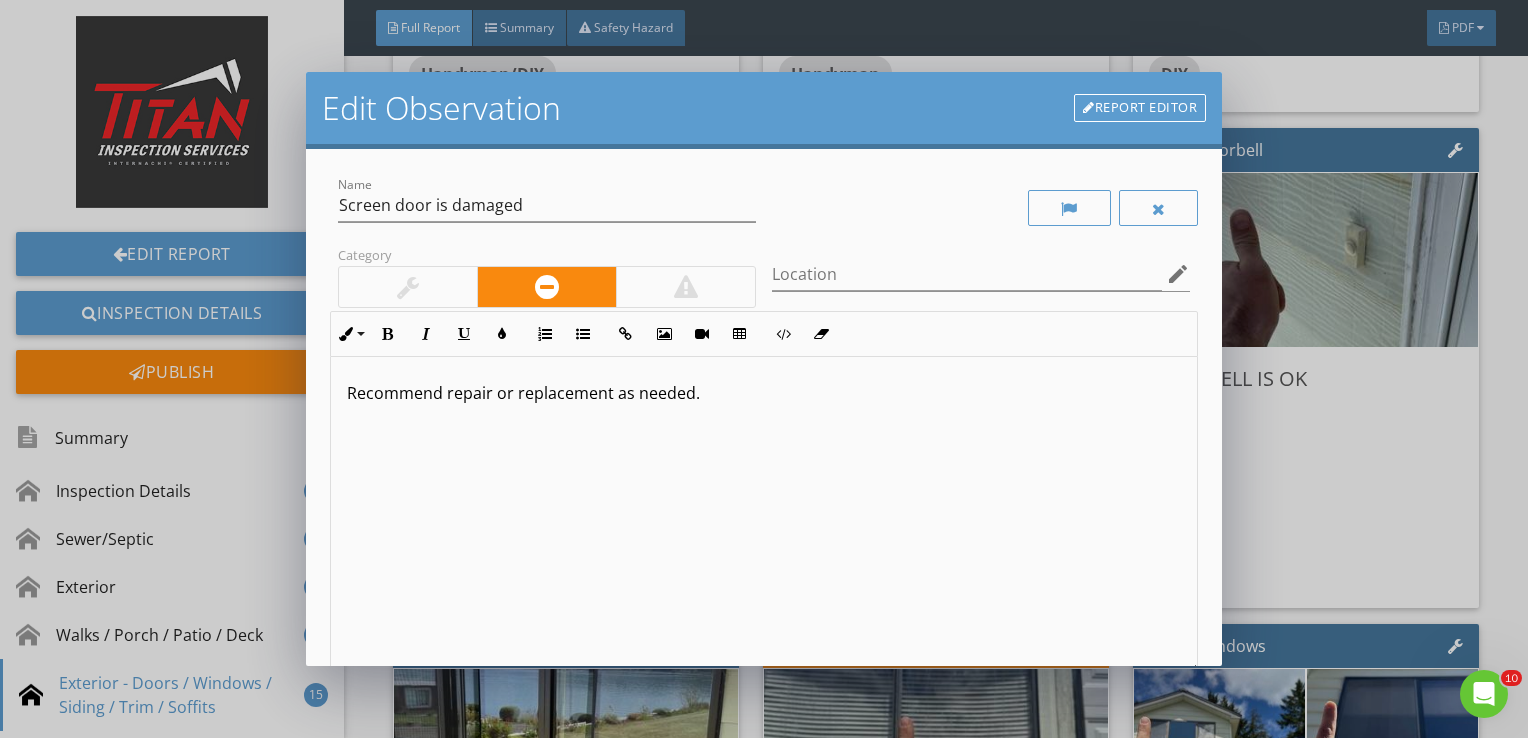 type on "<p>Recommend repair or replacement as needed.&nbsp;</p>" 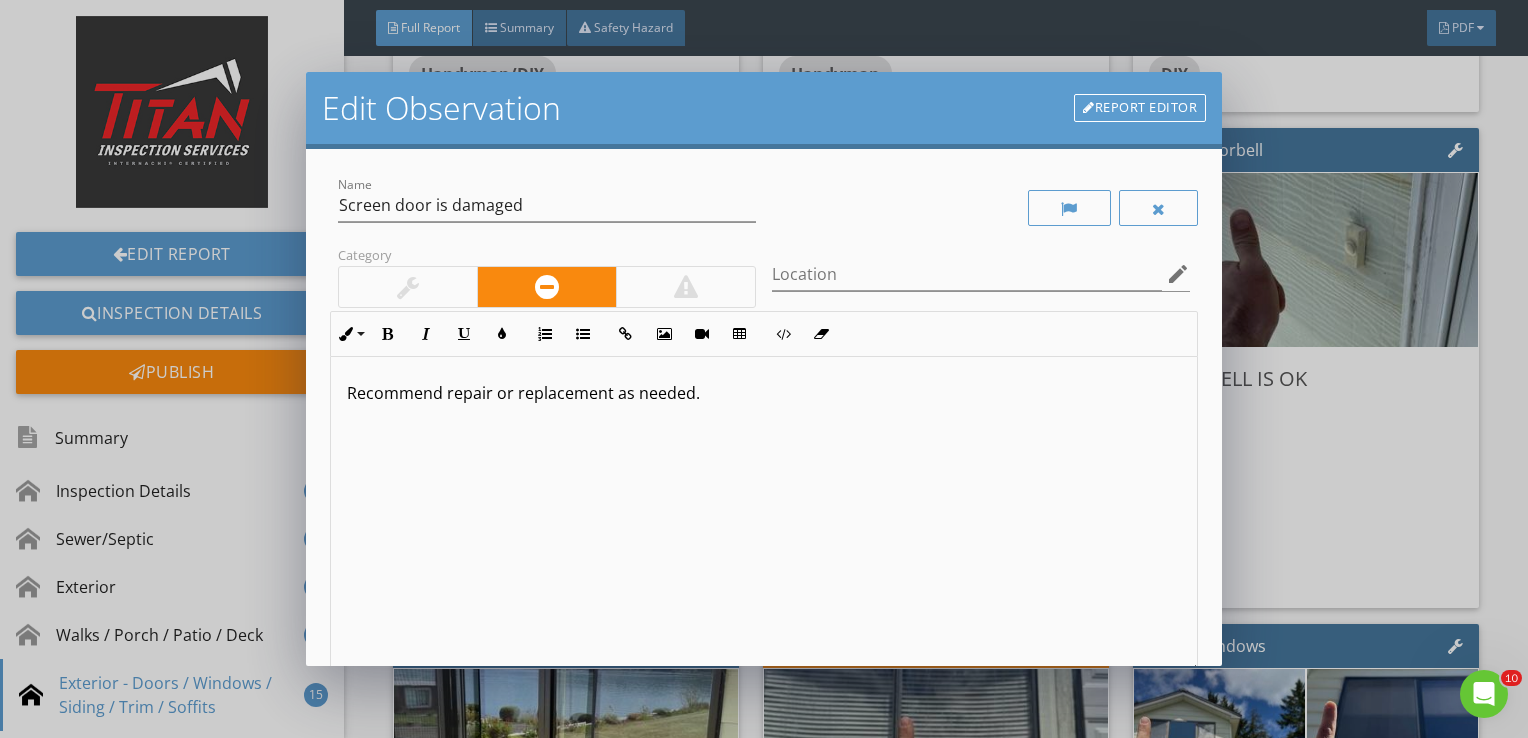 scroll, scrollTop: 0, scrollLeft: 0, axis: both 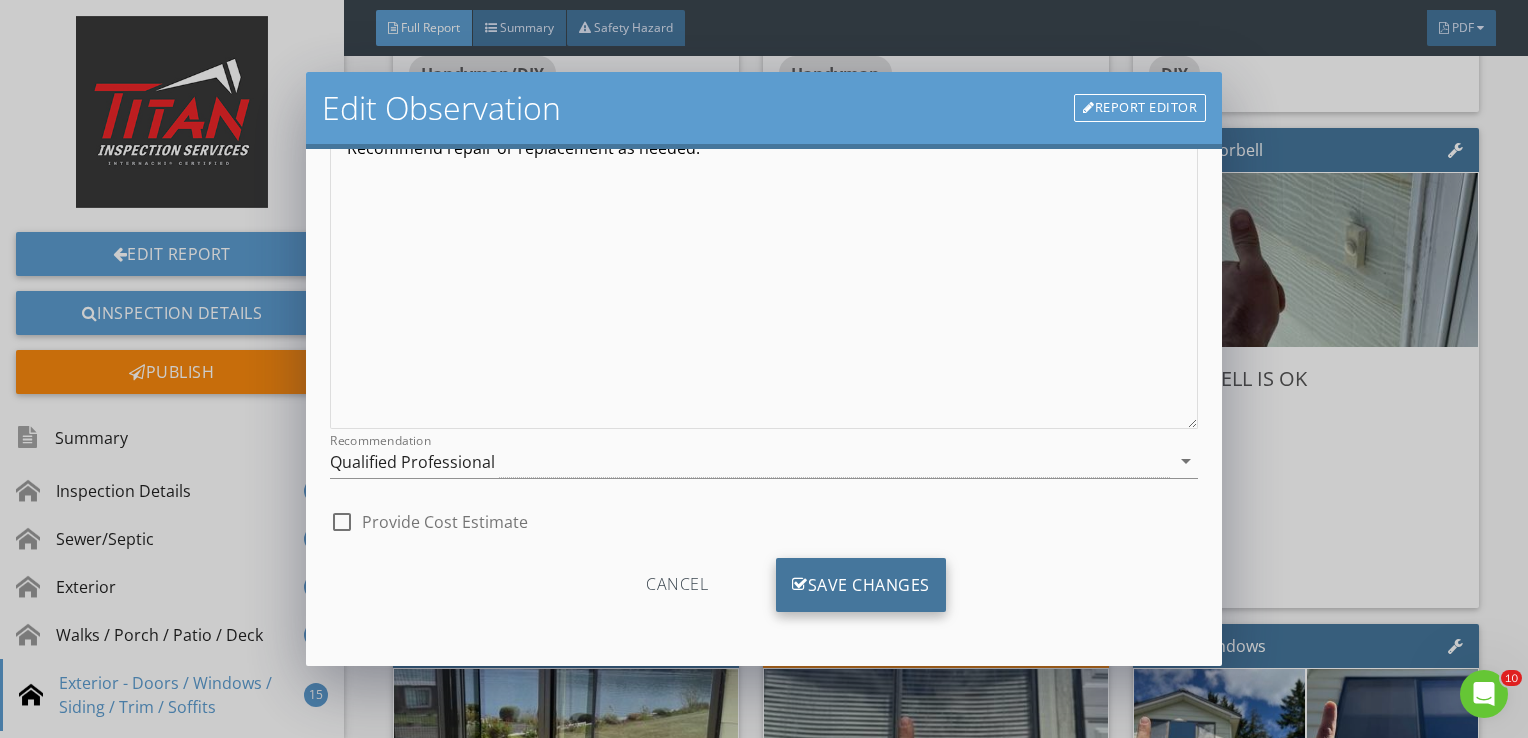 click on "Save Changes" at bounding box center [861, 585] 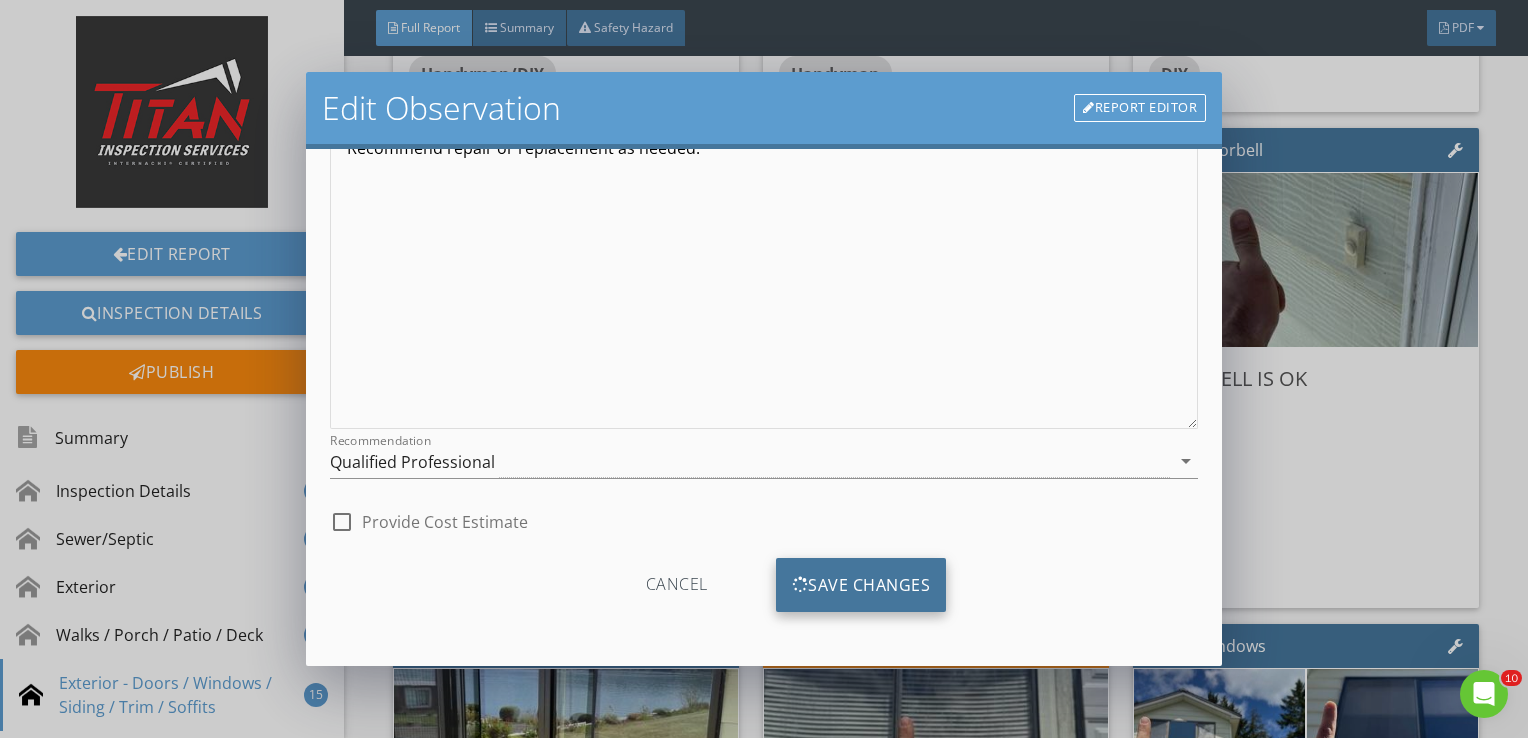 scroll, scrollTop: 8, scrollLeft: 0, axis: vertical 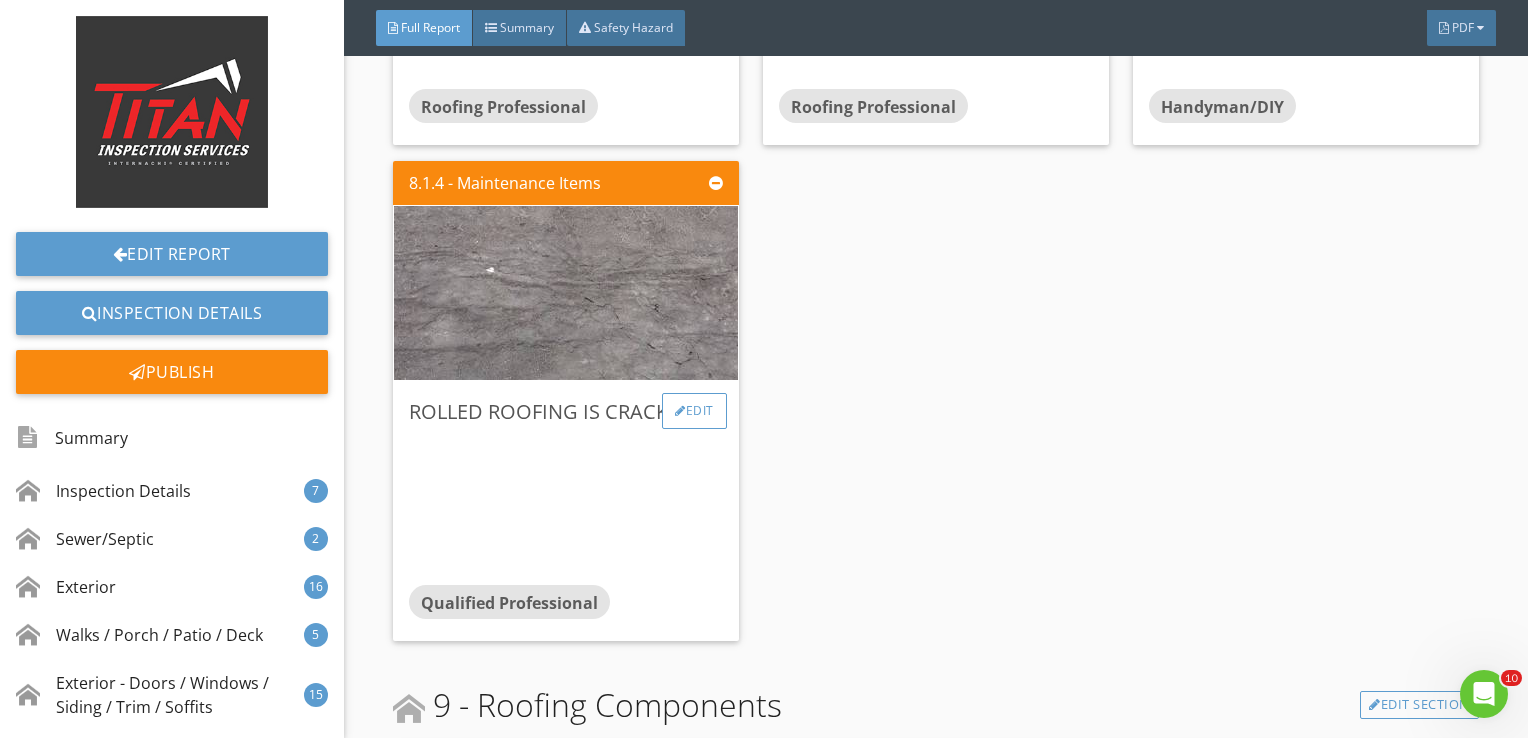 click on "Edit" at bounding box center (694, 411) 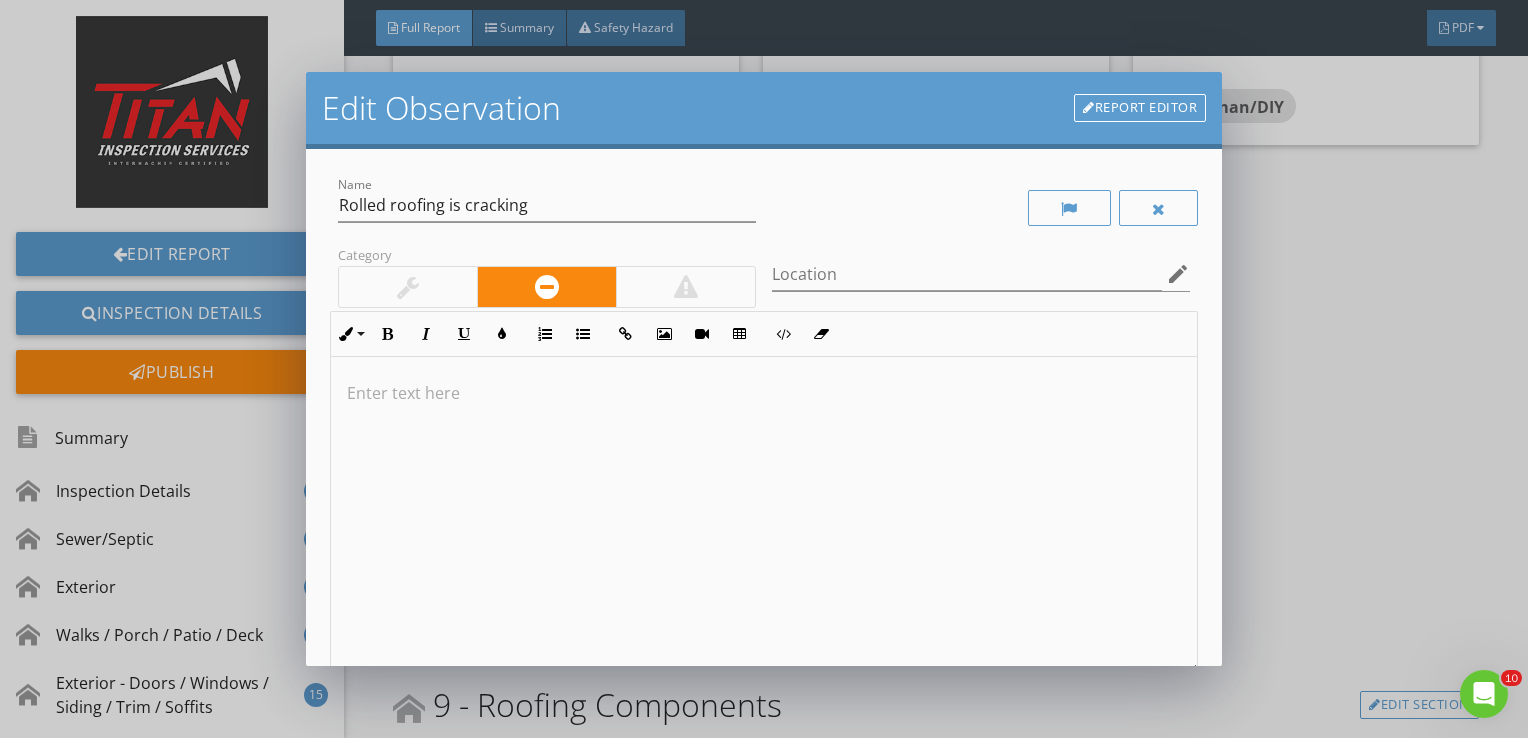click at bounding box center [764, 515] 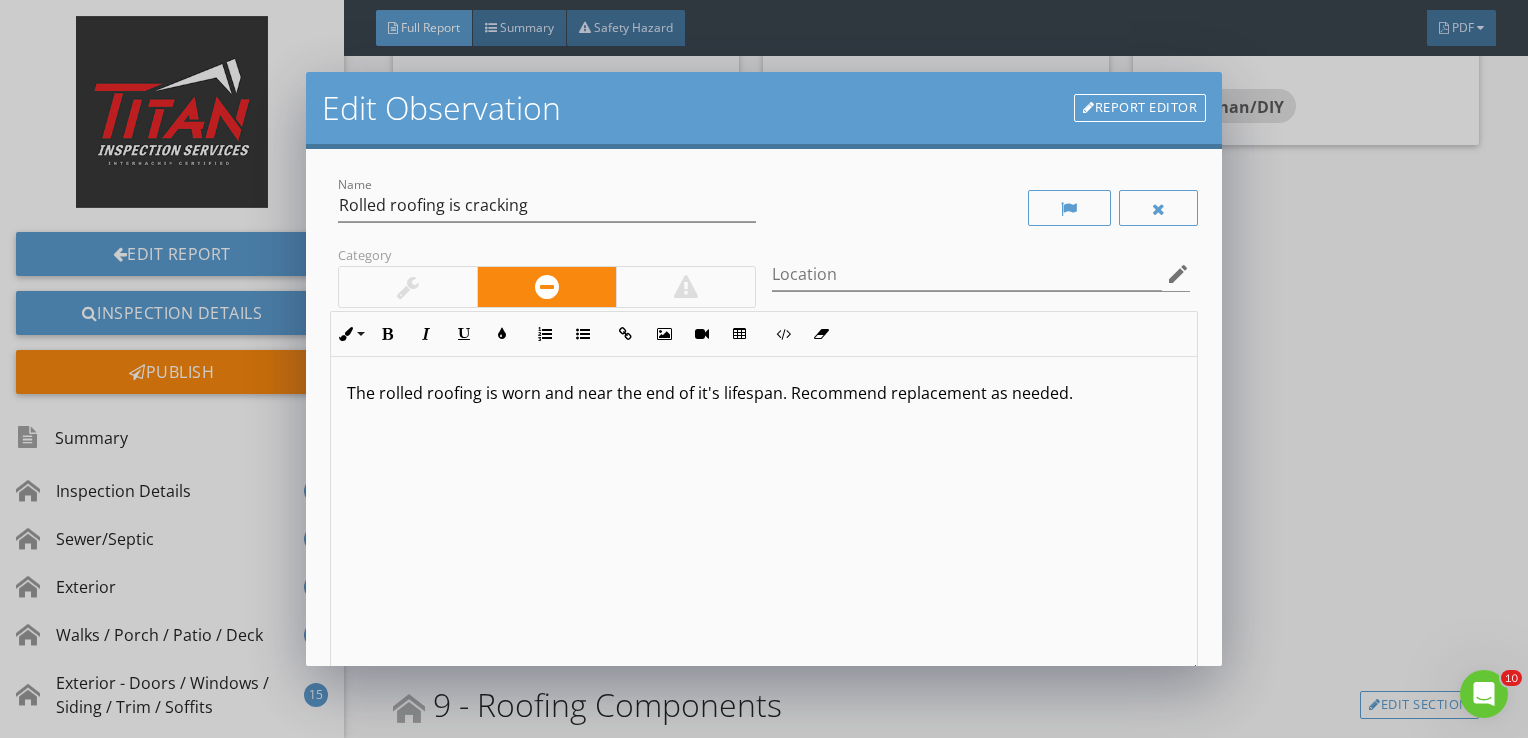scroll, scrollTop: 0, scrollLeft: 0, axis: both 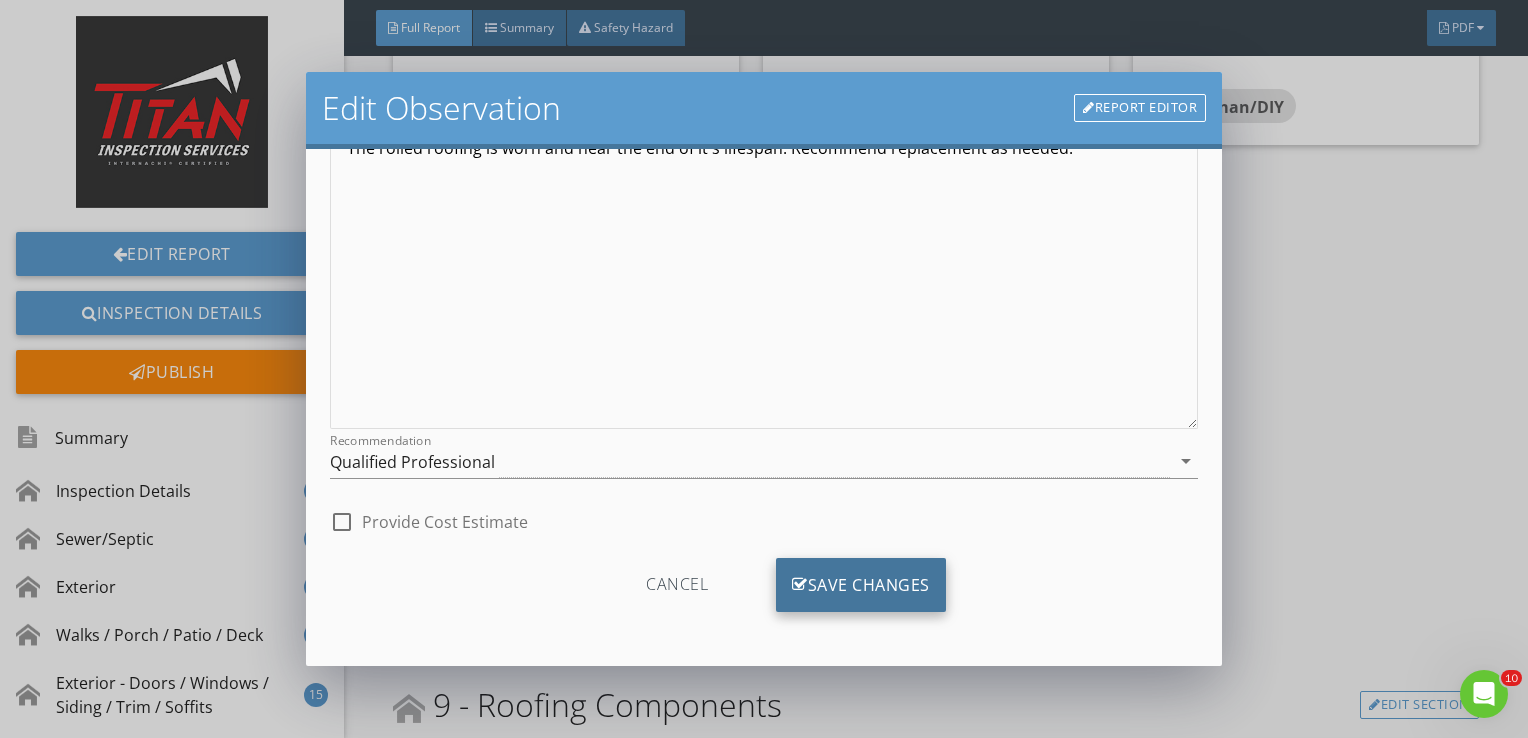 click on "Save Changes" at bounding box center [861, 585] 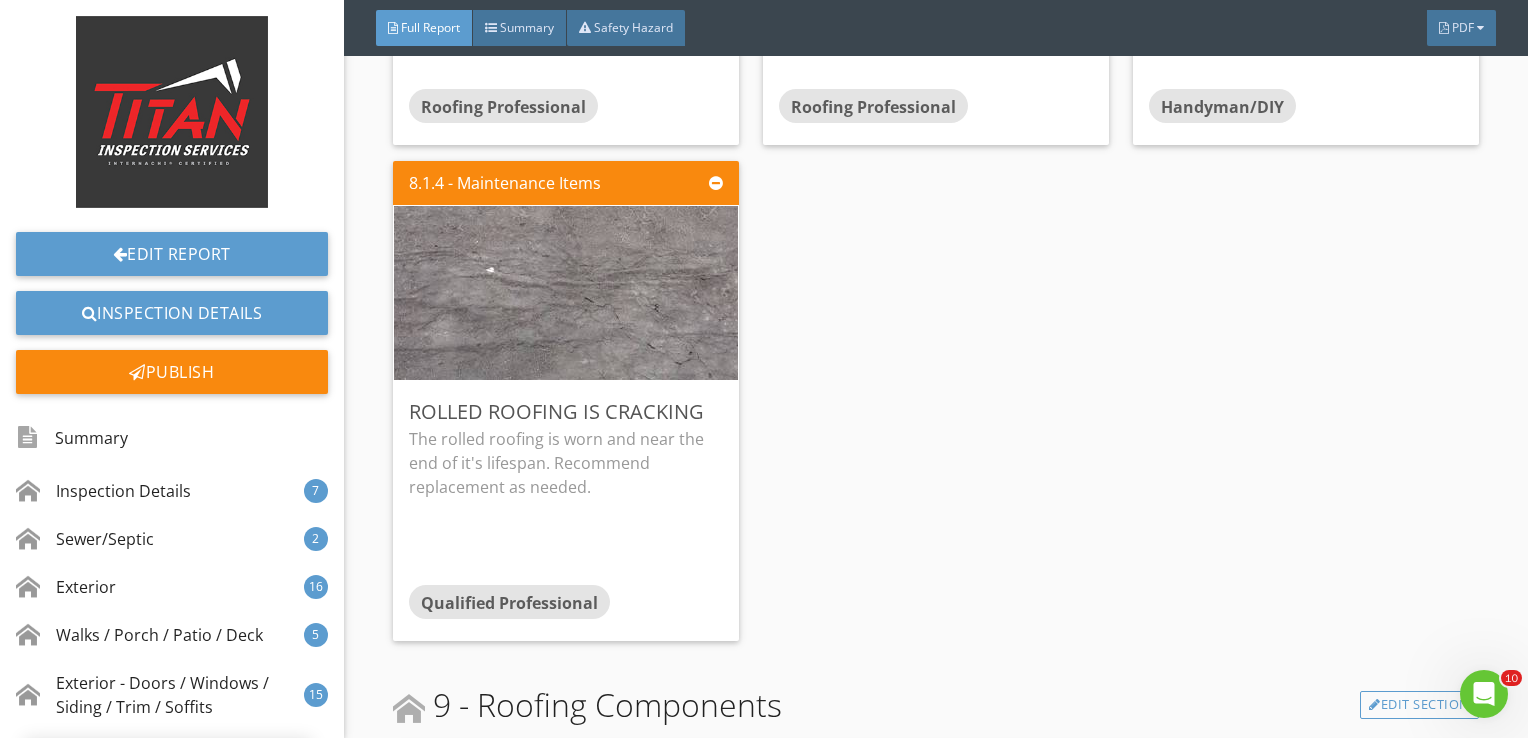 scroll, scrollTop: 8, scrollLeft: 0, axis: vertical 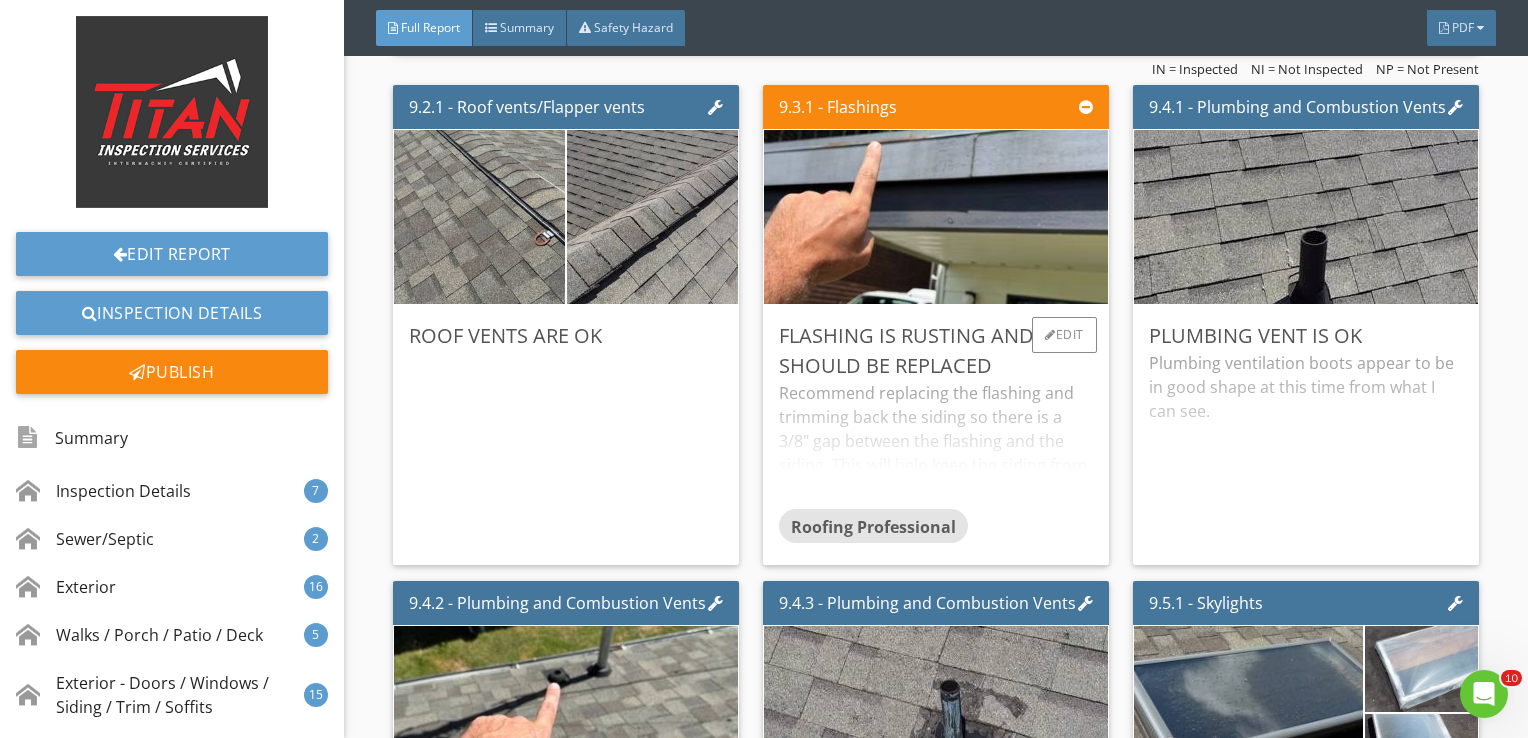 click on "Recommend replacing the flashing and trimming back the siding so there is a 3/8" gap between the flashing and the siding. This will help keep the siding from deteriorating prematurely." at bounding box center (936, 445) 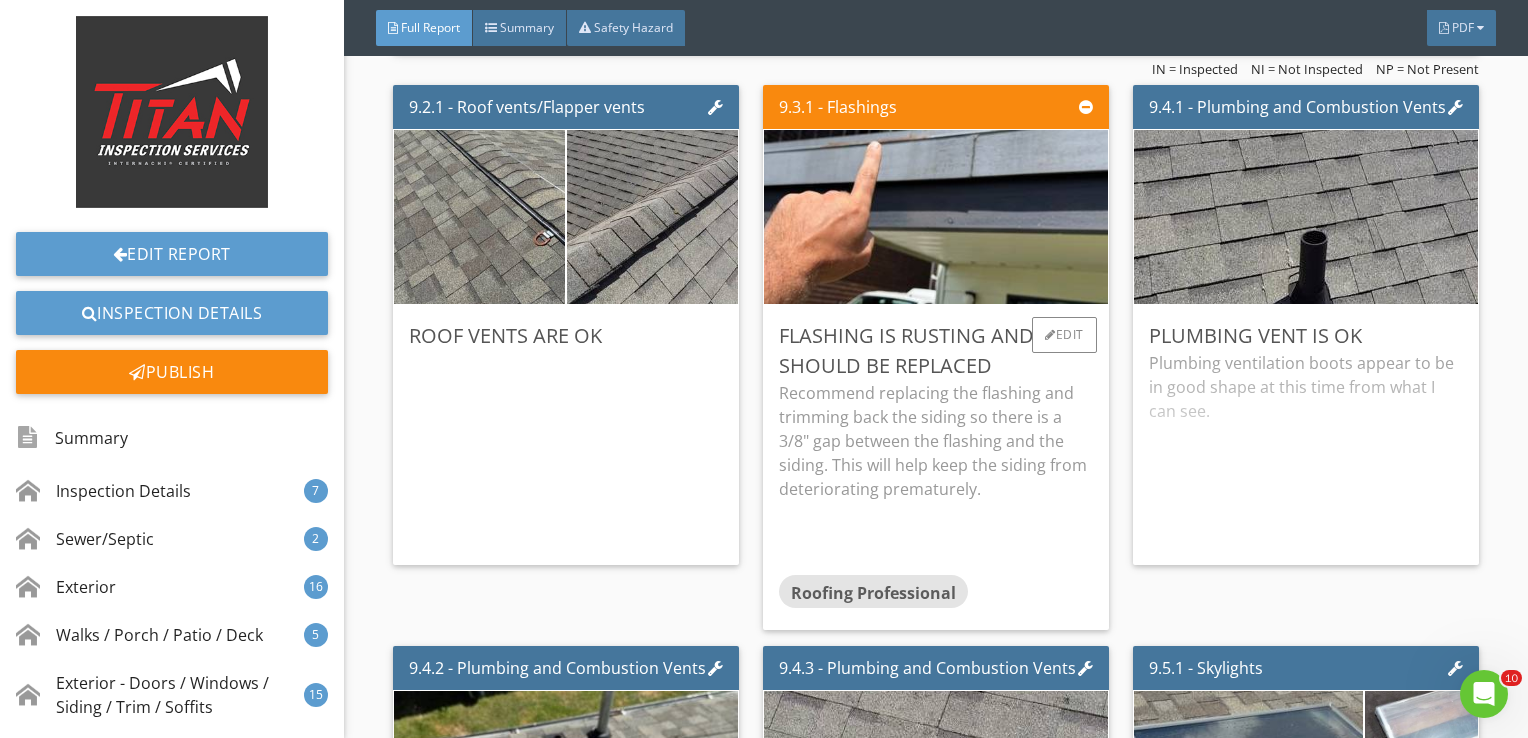 click on "Recommend replacing the flashing and trimming back the siding so there is a 3/8" gap between the flashing and the siding. This will help keep the siding from deteriorating prematurely." at bounding box center [936, 441] 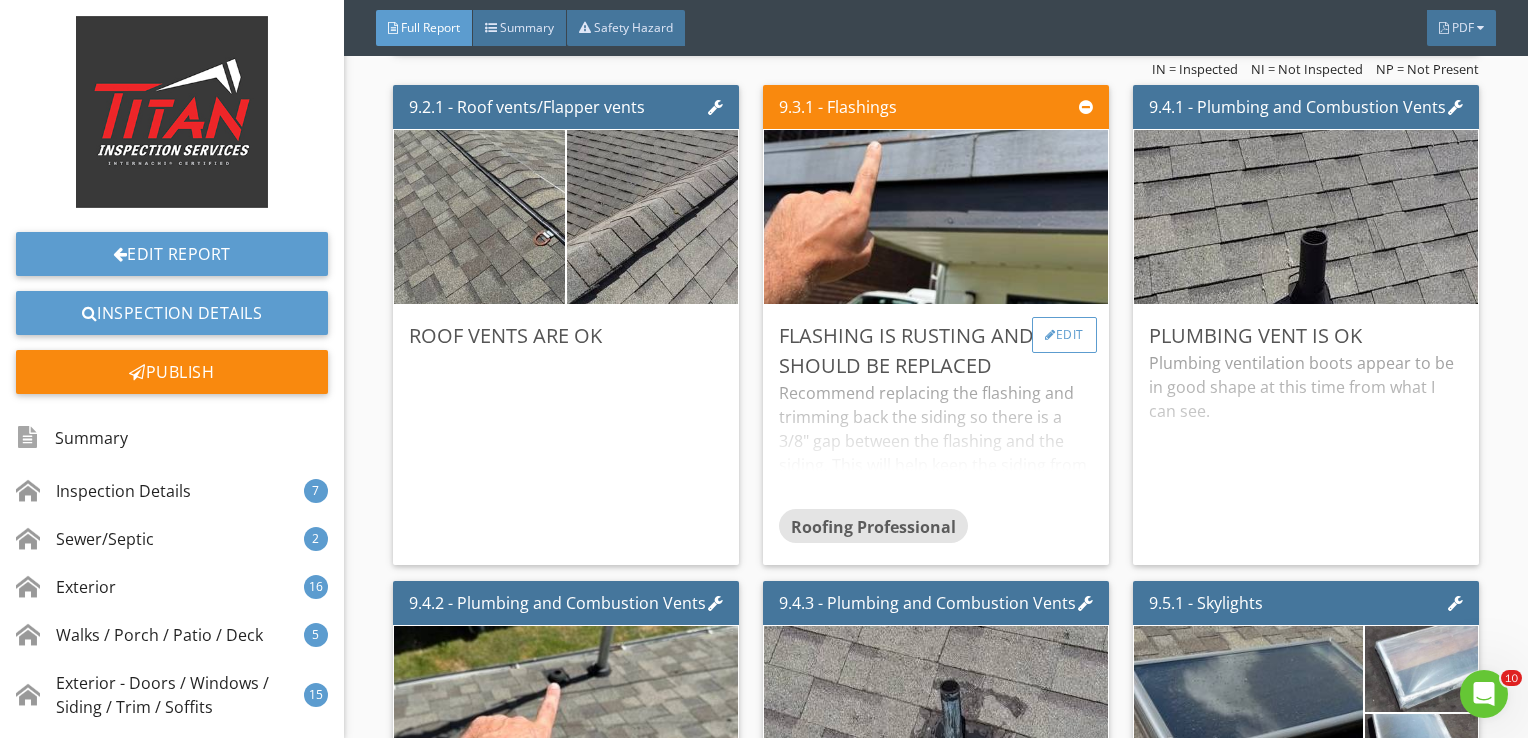 click on "Edit" at bounding box center [1064, 335] 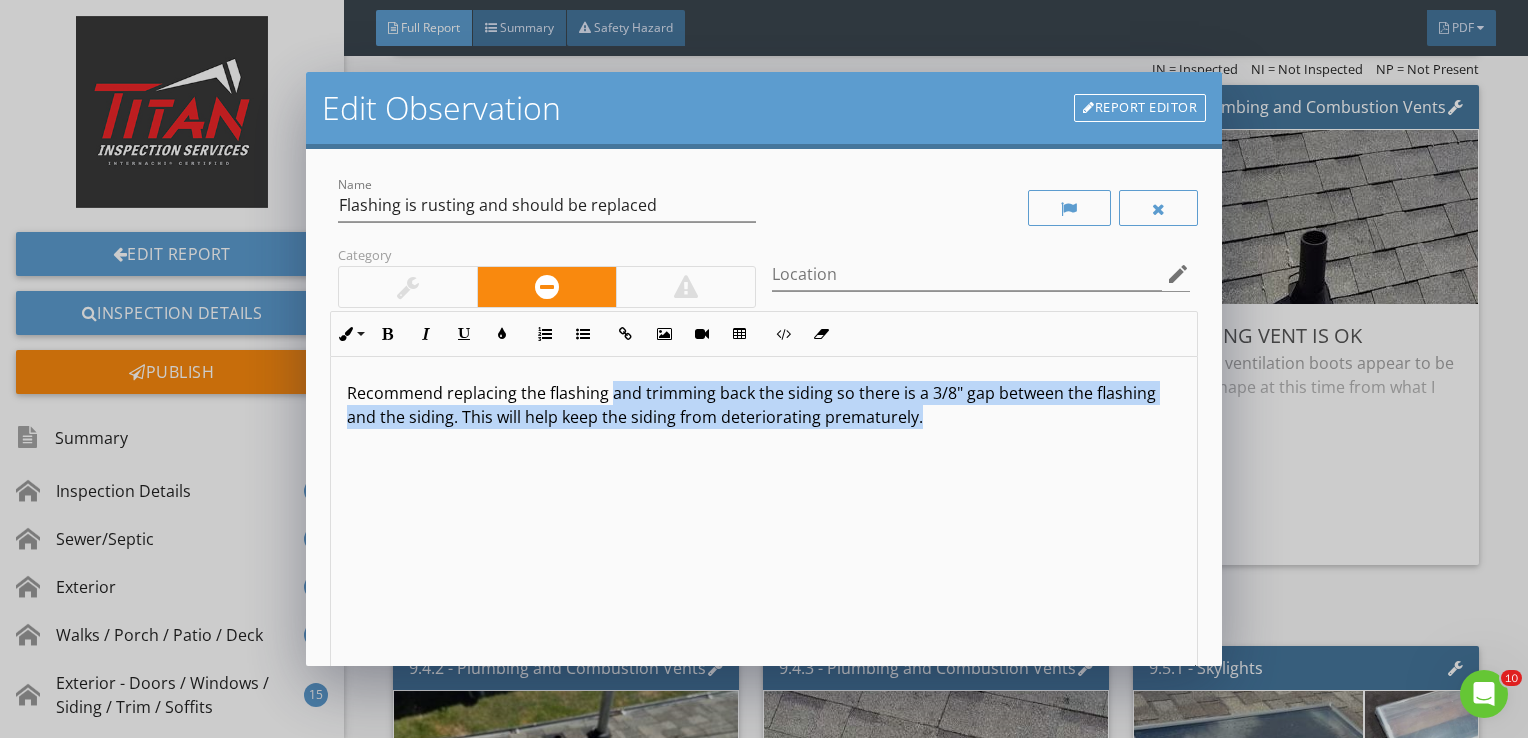 drag, startPoint x: 940, startPoint y: 415, endPoint x: 612, endPoint y: 387, distance: 329.19296 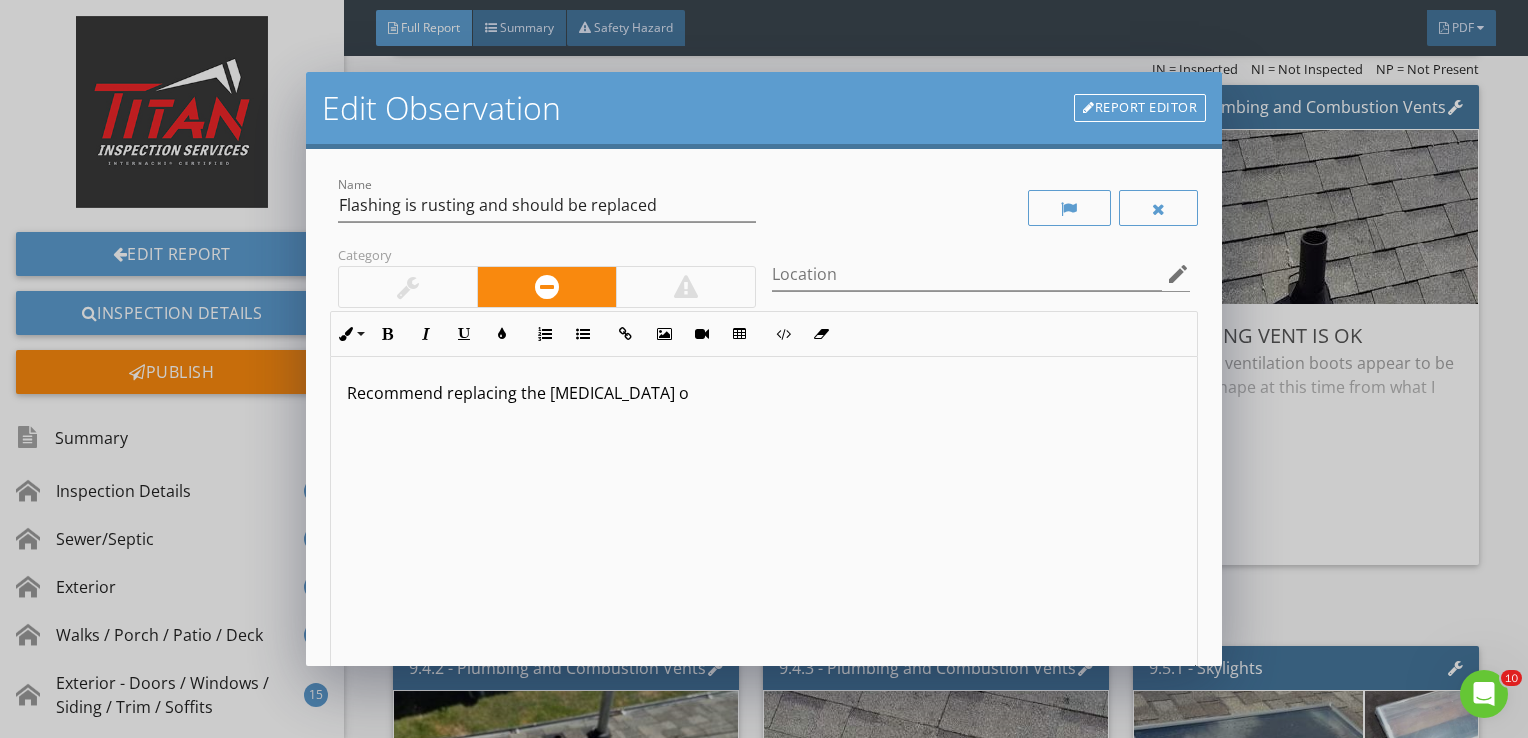 type 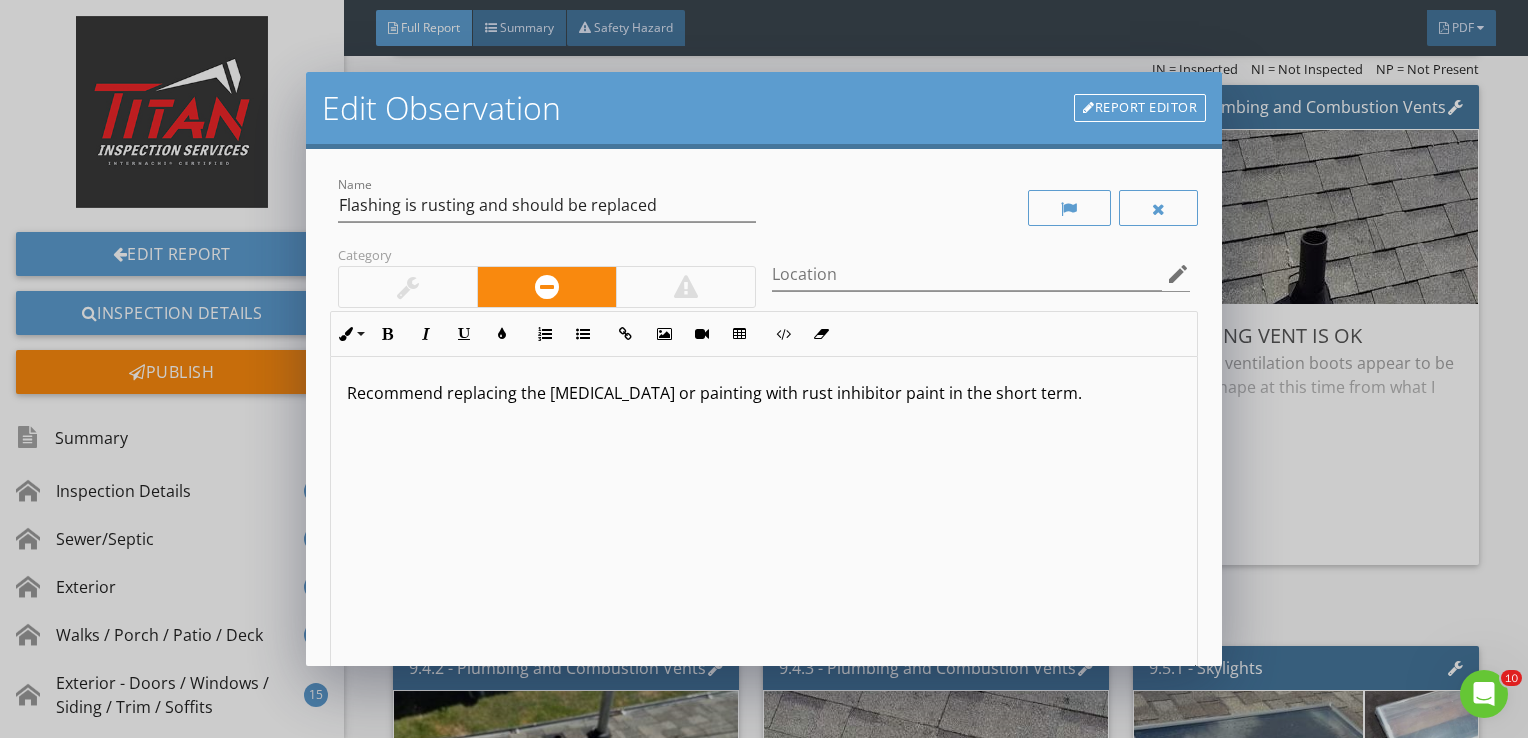 scroll, scrollTop: 0, scrollLeft: 0, axis: both 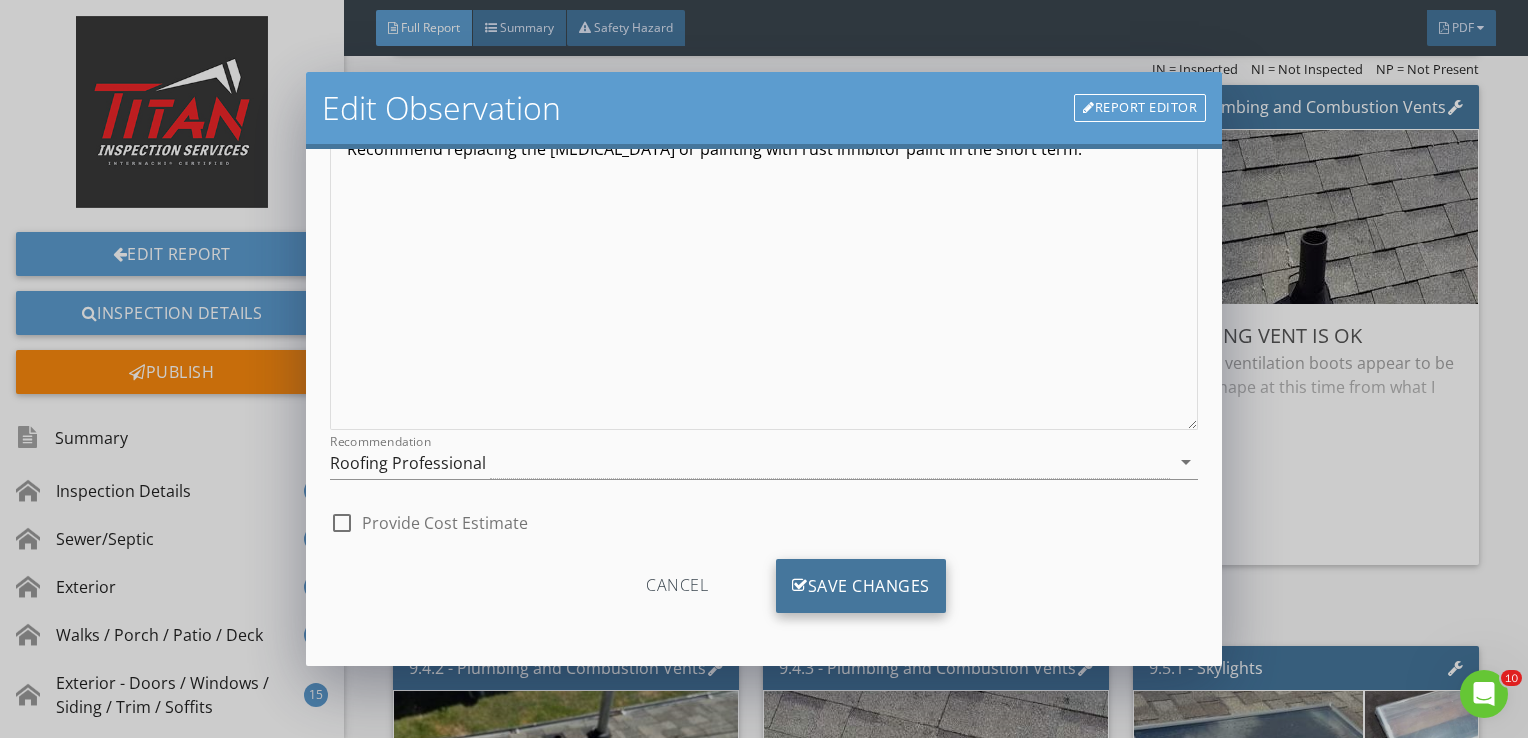 click on "Save Changes" at bounding box center [861, 586] 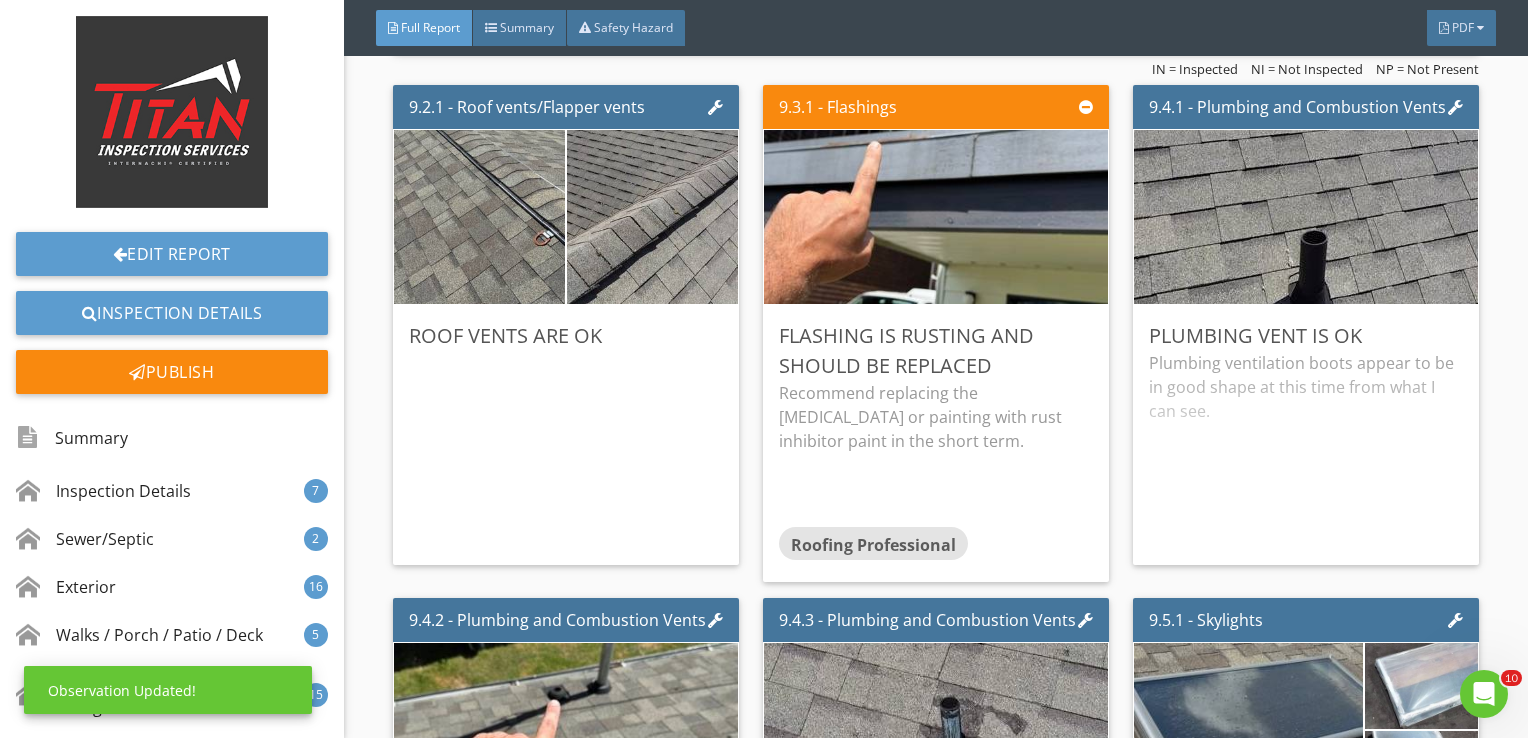 scroll, scrollTop: 8, scrollLeft: 0, axis: vertical 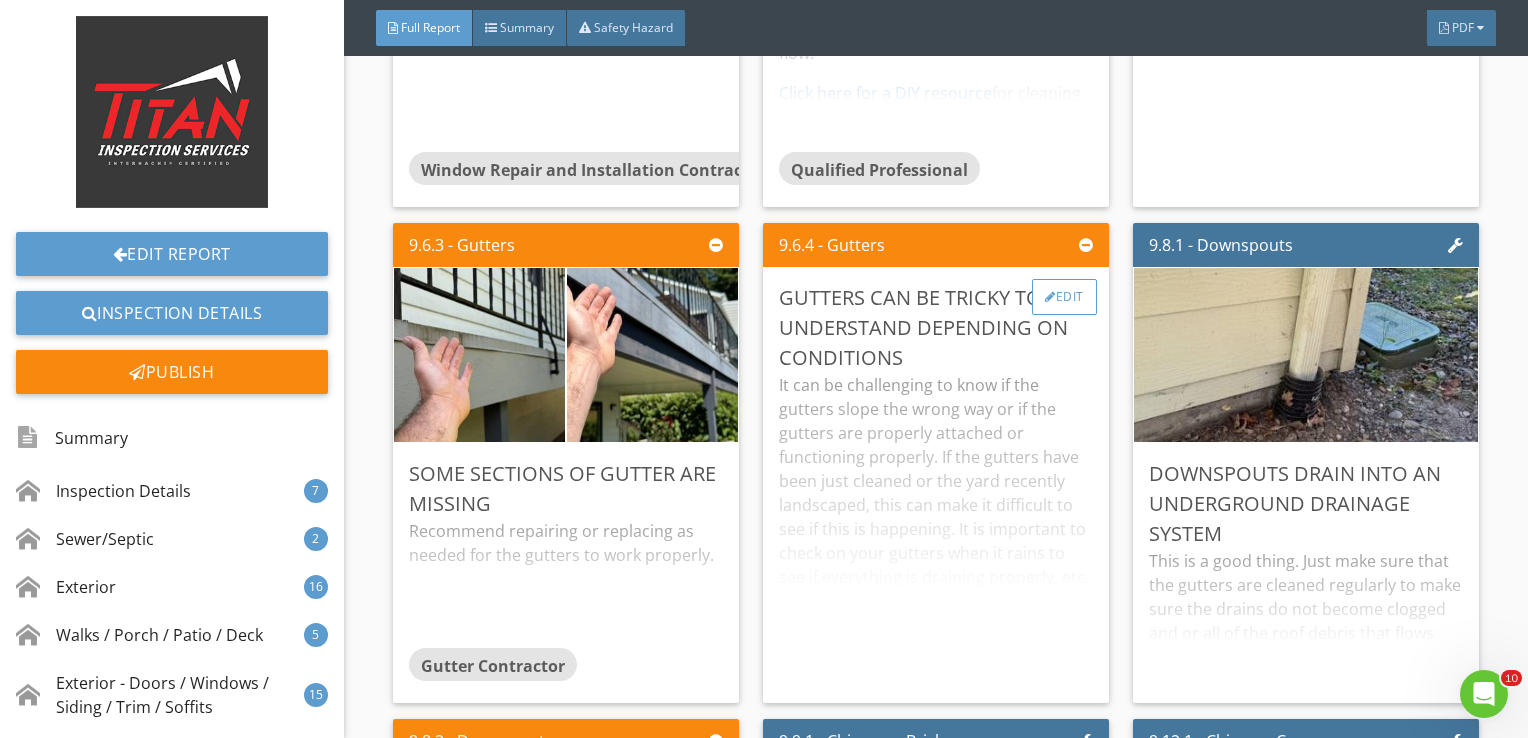click on "Edit" at bounding box center (1064, 297) 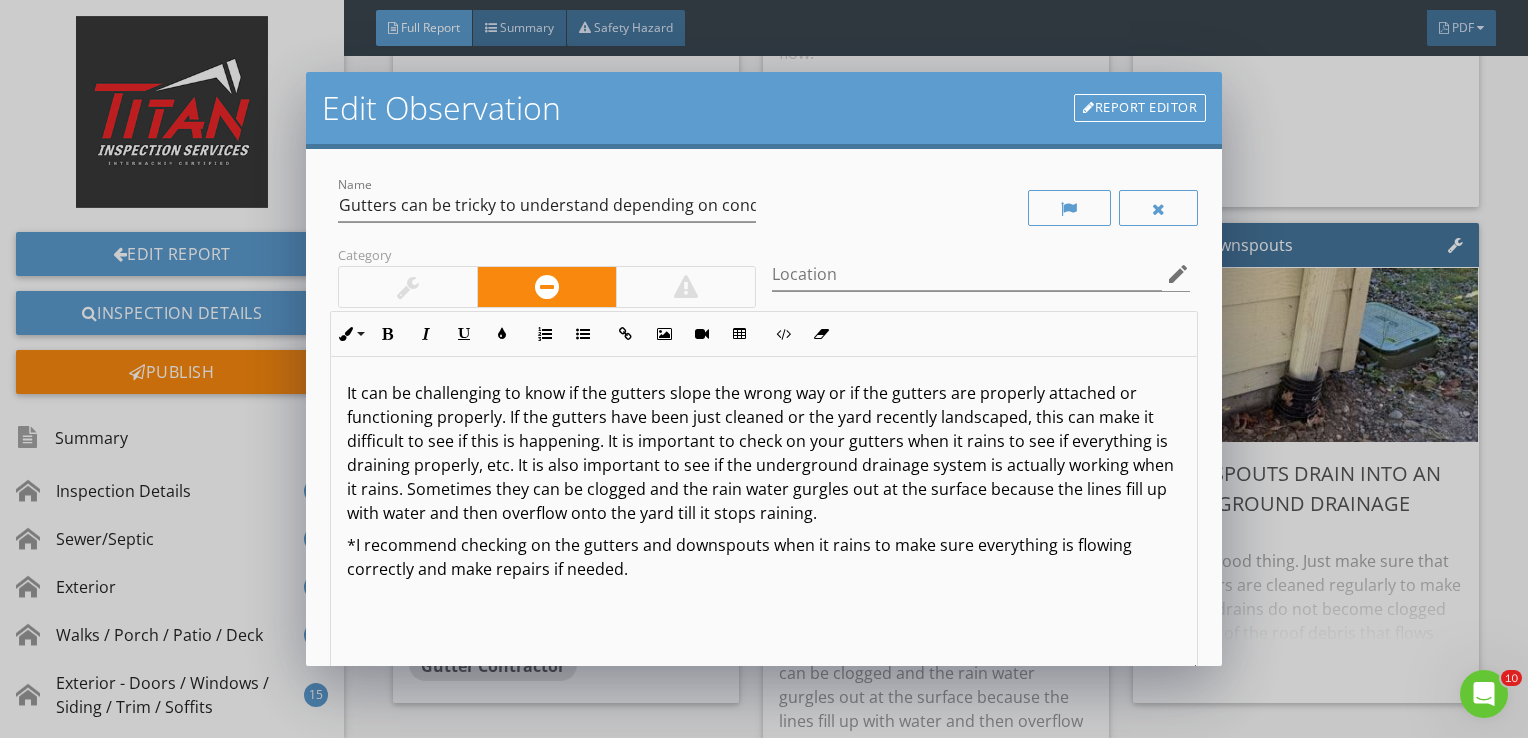 click at bounding box center [408, 287] 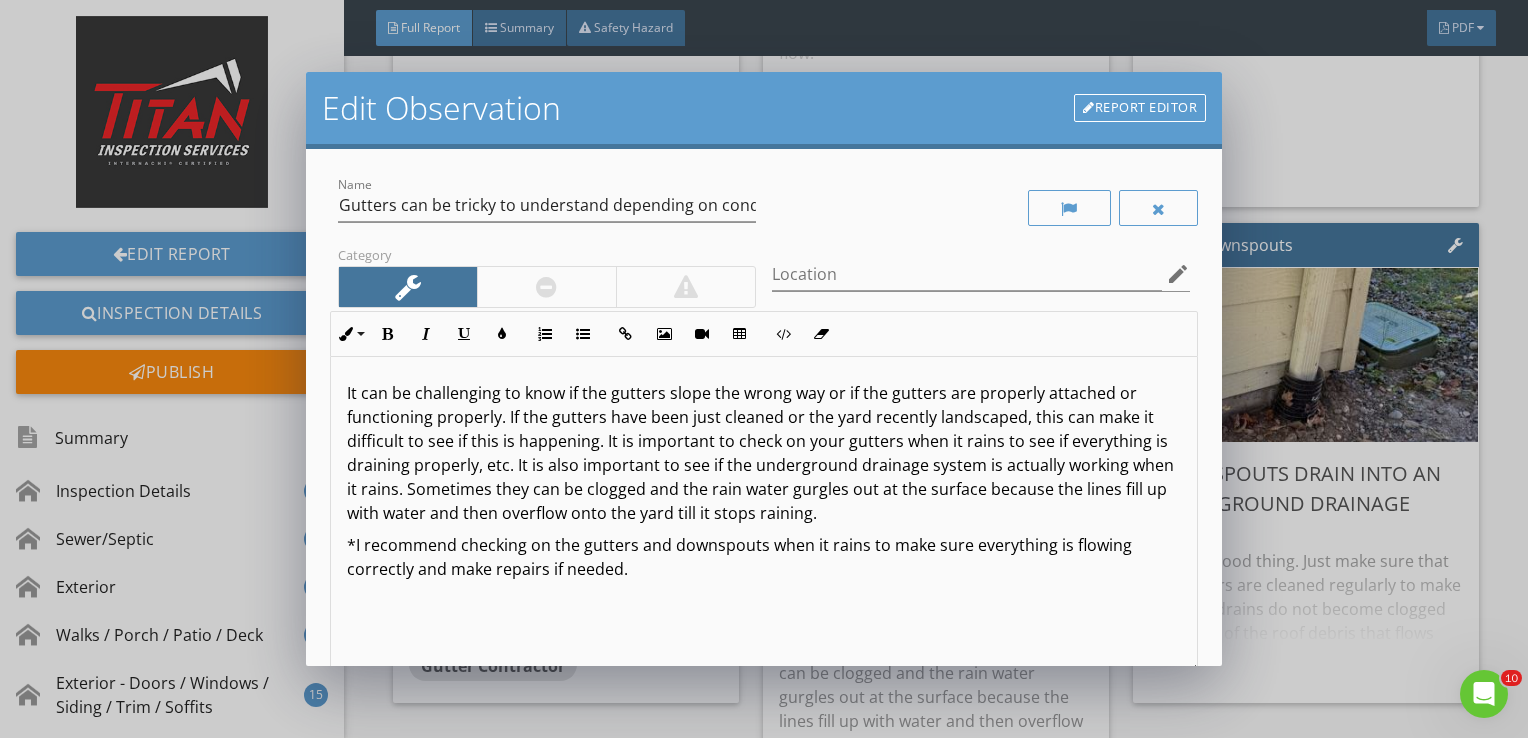 scroll, scrollTop: 0, scrollLeft: 0, axis: both 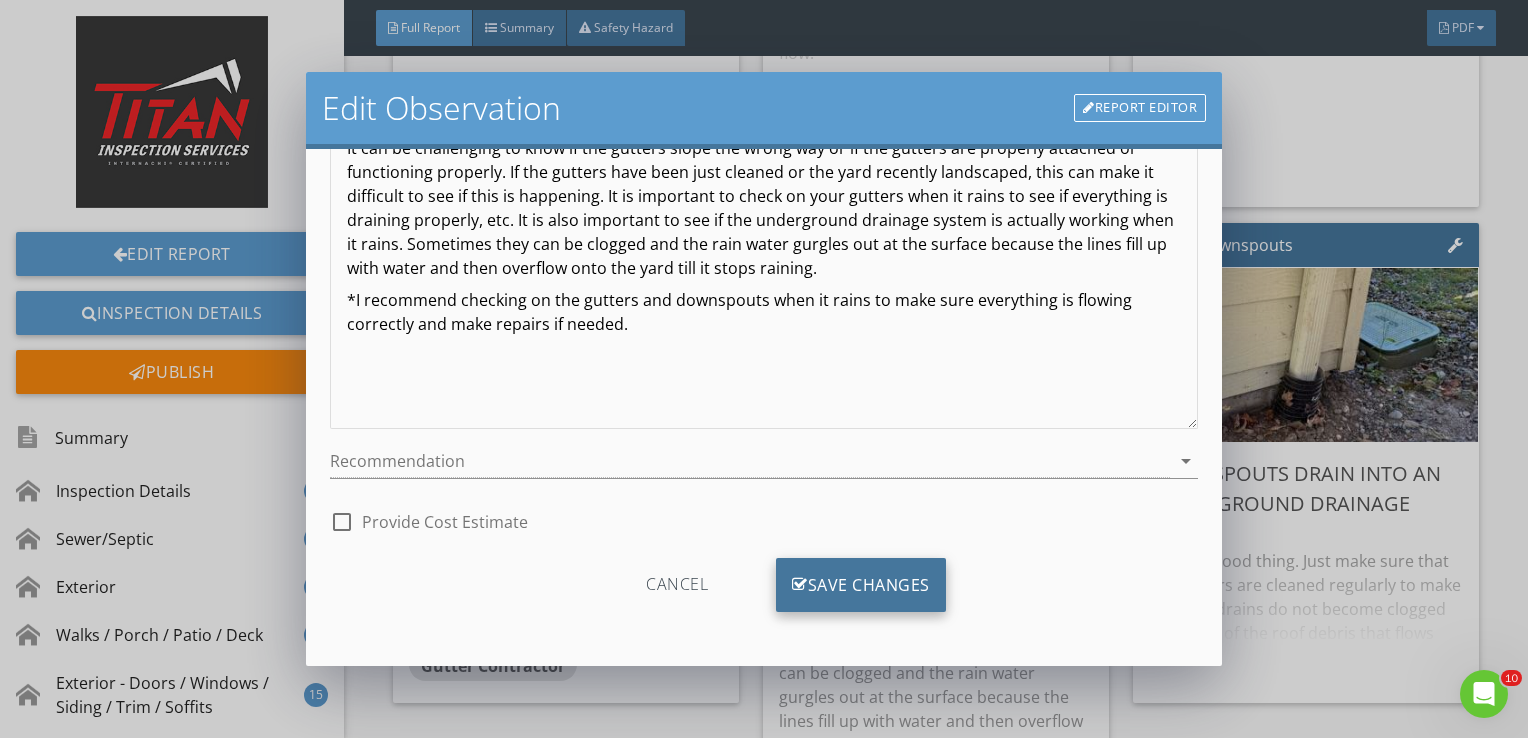 click on "Save Changes" at bounding box center (861, 585) 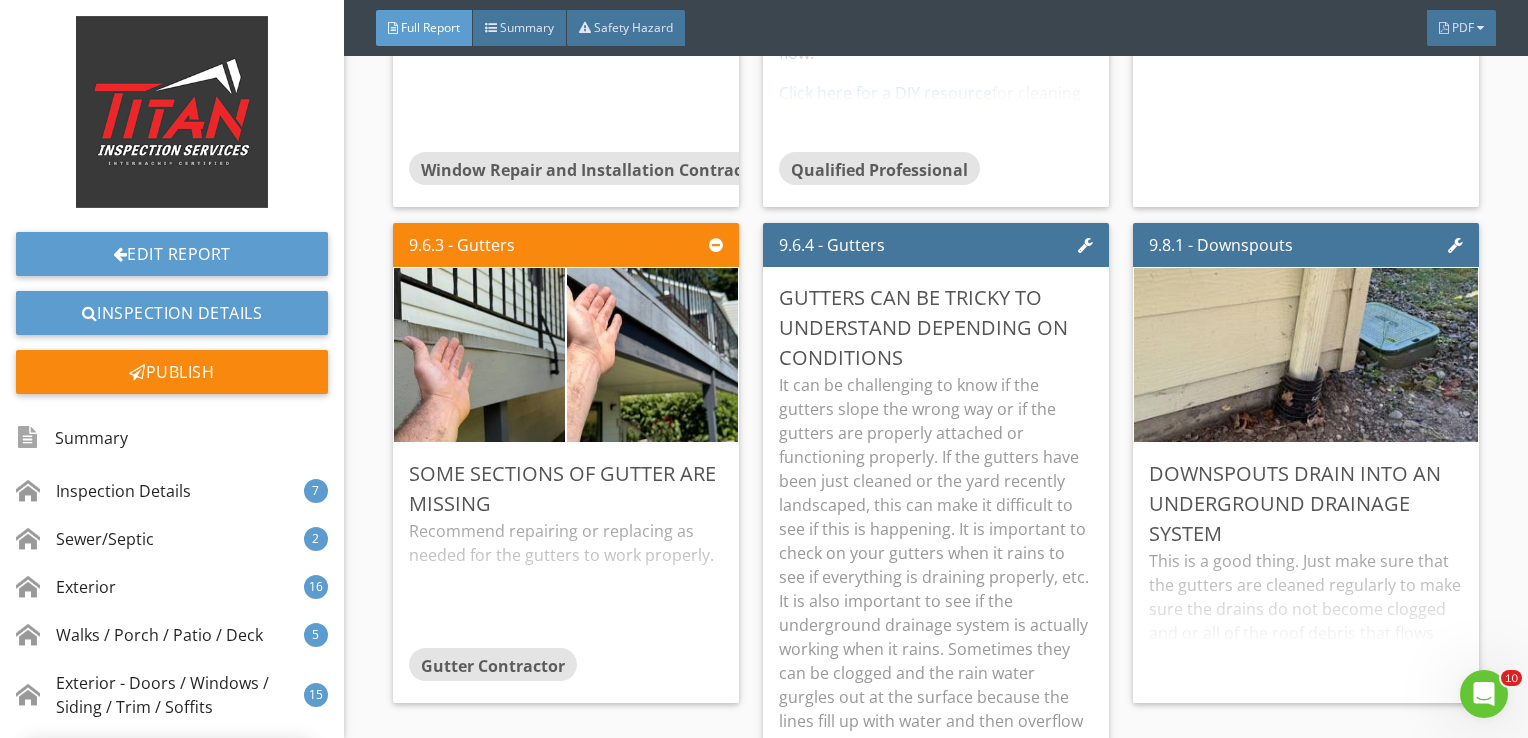scroll, scrollTop: 8, scrollLeft: 0, axis: vertical 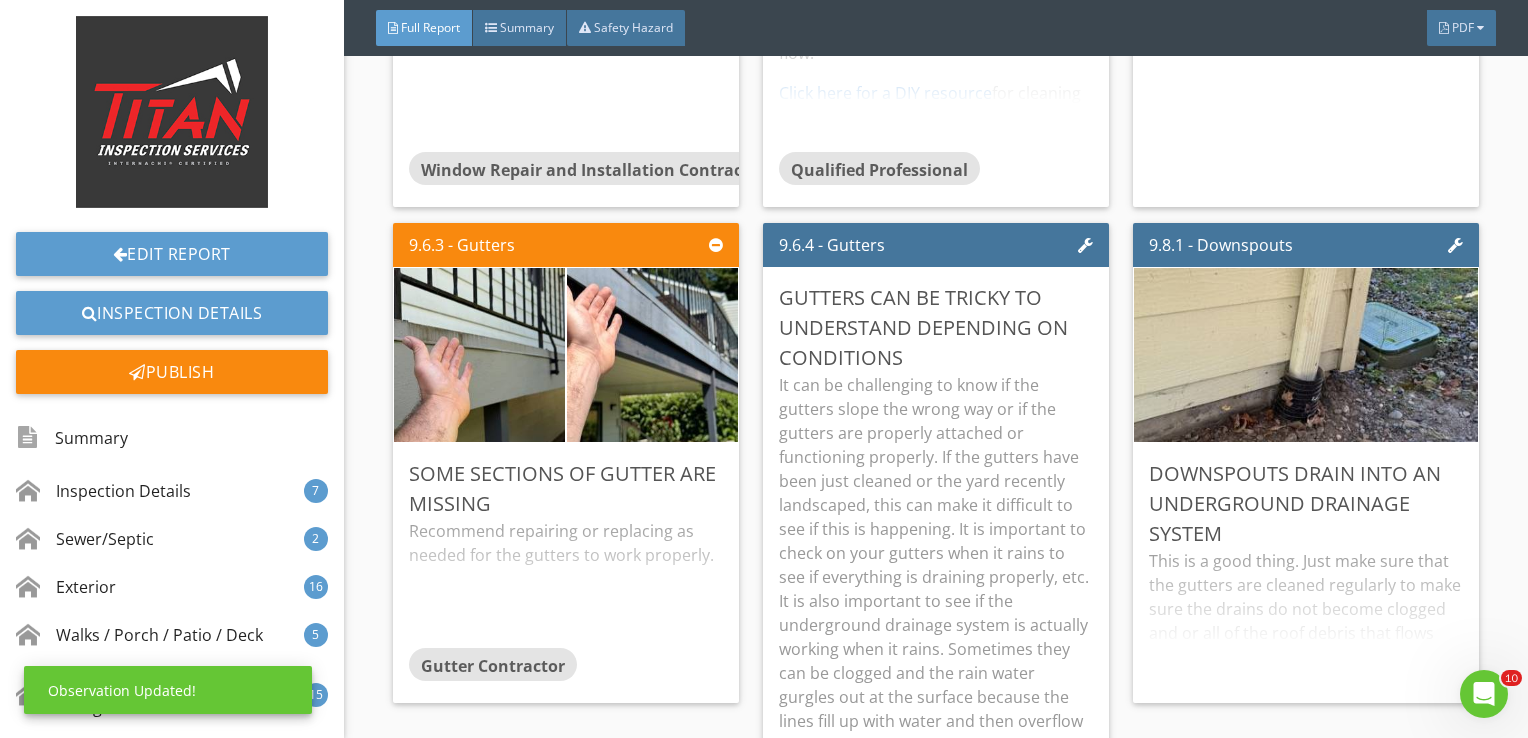 click on "It can be challenging to know if the gutters slope the wrong way or if the gutters are properly attached or functioning properly. If the gutters have been just cleaned or the yard recently landscaped, this can make it difficult to see if this is happening. It is important to check on your gutters when it rains to see if everything is draining properly, etc. It is also important to see if the underground drainage system is actually working when it rains. Sometimes they can be clogged and the rain water gurgles out at the surface because the lines fill up with water and then overflow onto the yard till it stops raining." at bounding box center [936, 565] 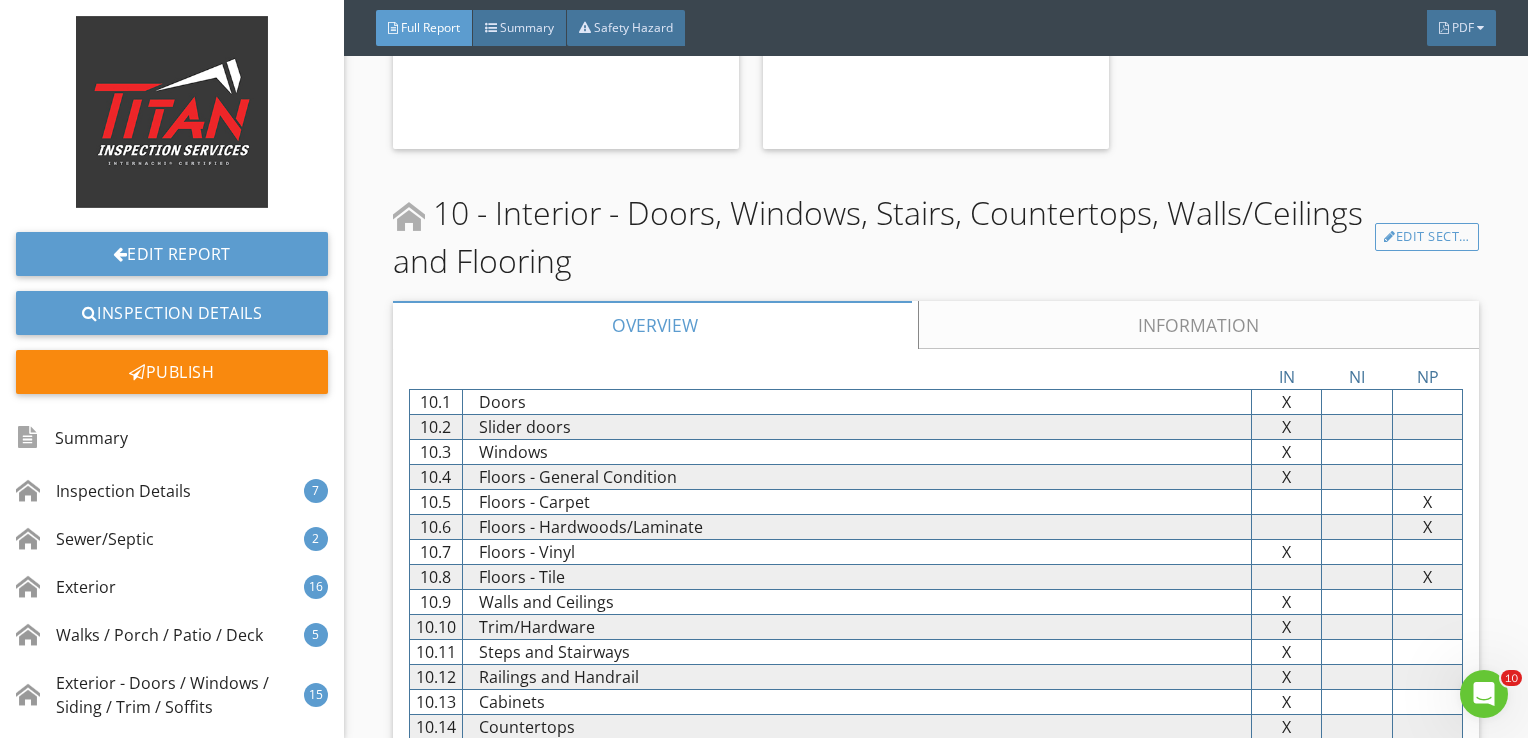 scroll, scrollTop: 19432, scrollLeft: 0, axis: vertical 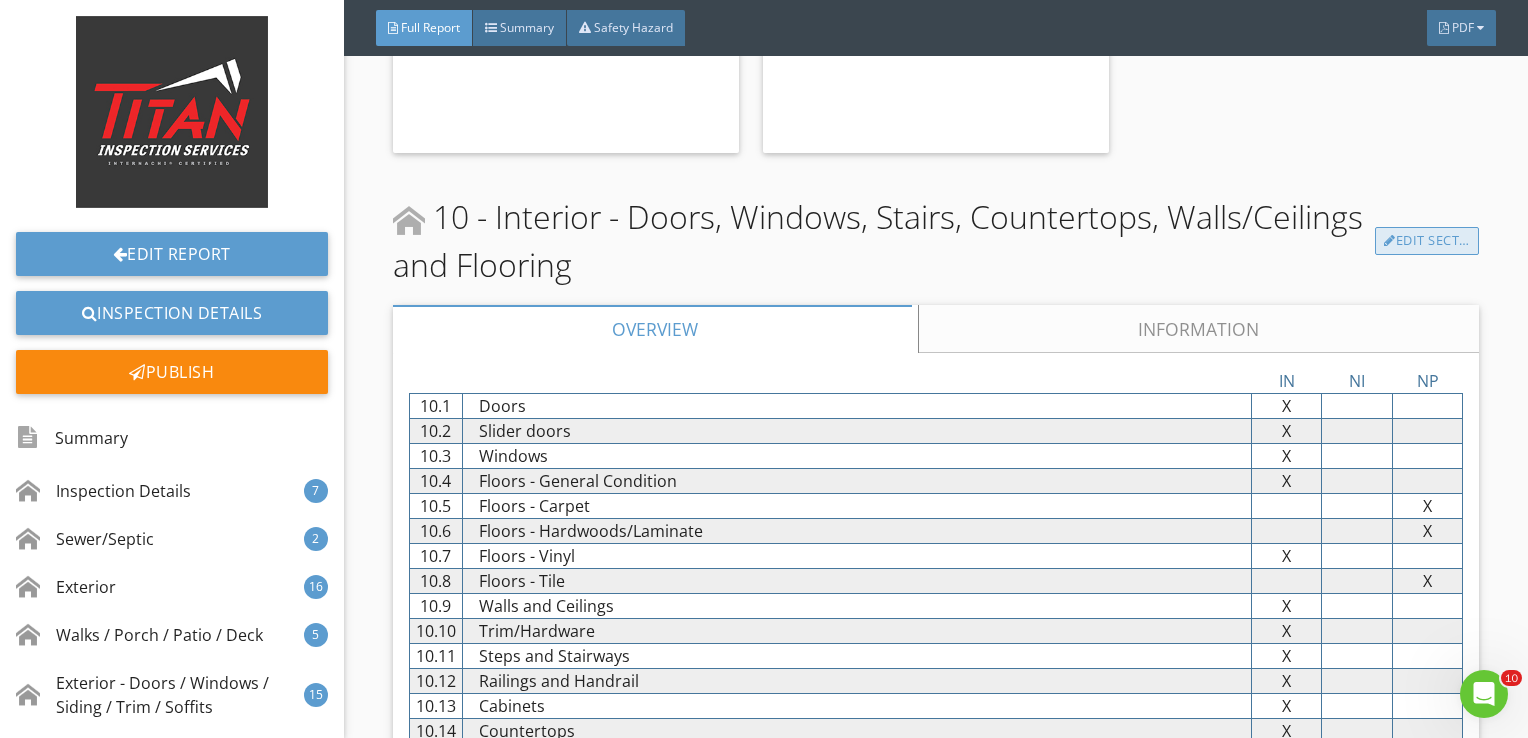 click on "Edit Section" at bounding box center (1426, 241) 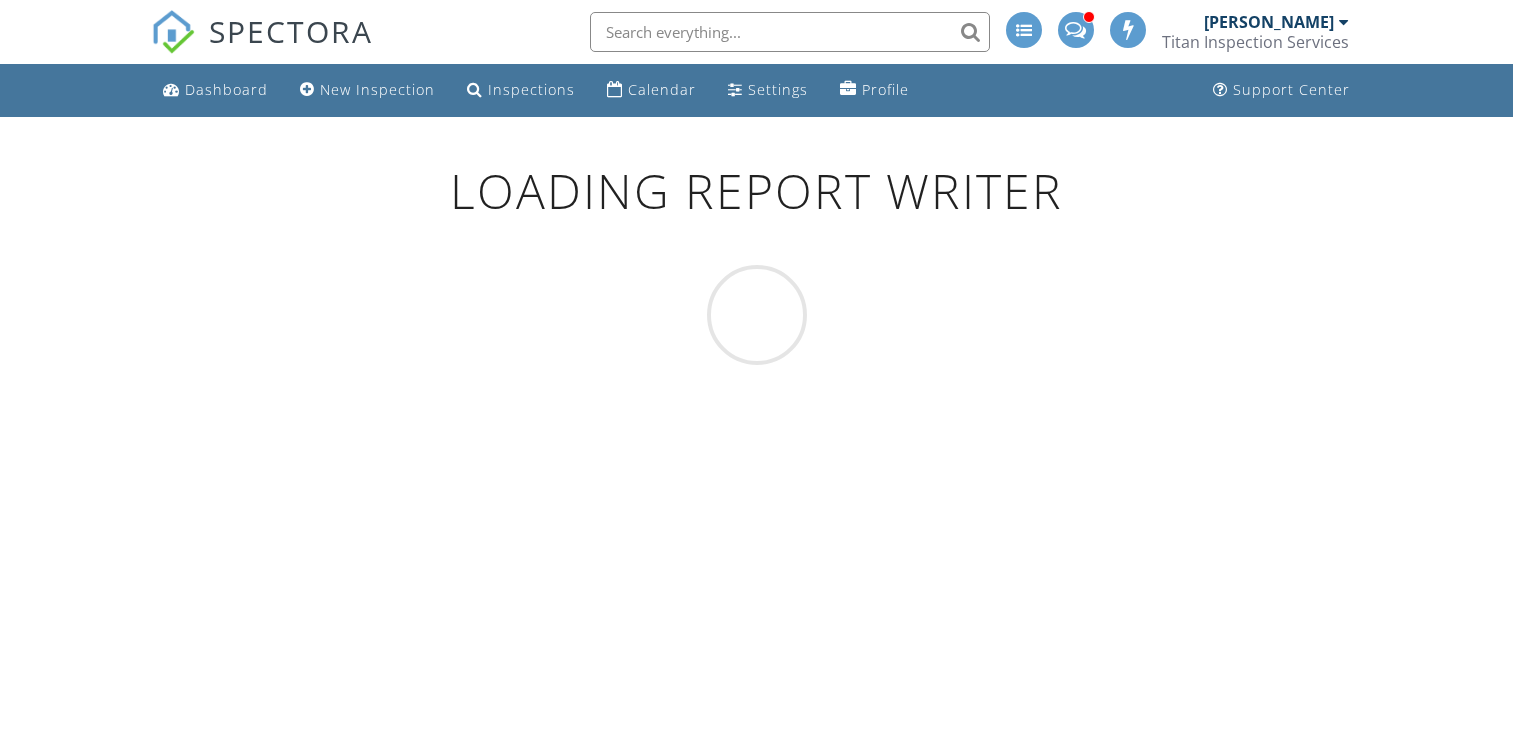scroll, scrollTop: 0, scrollLeft: 0, axis: both 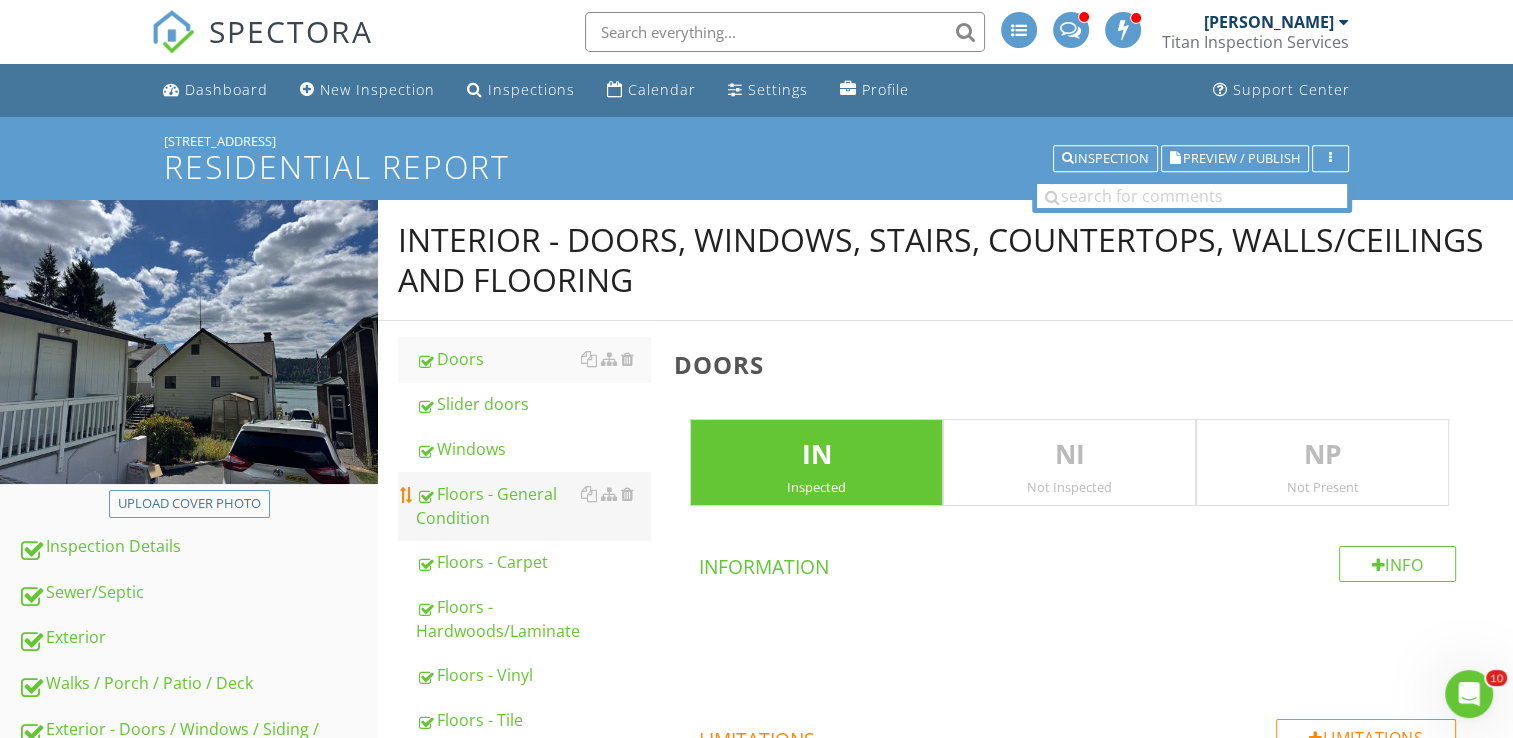 click on "Floors - General Condition" at bounding box center (533, 506) 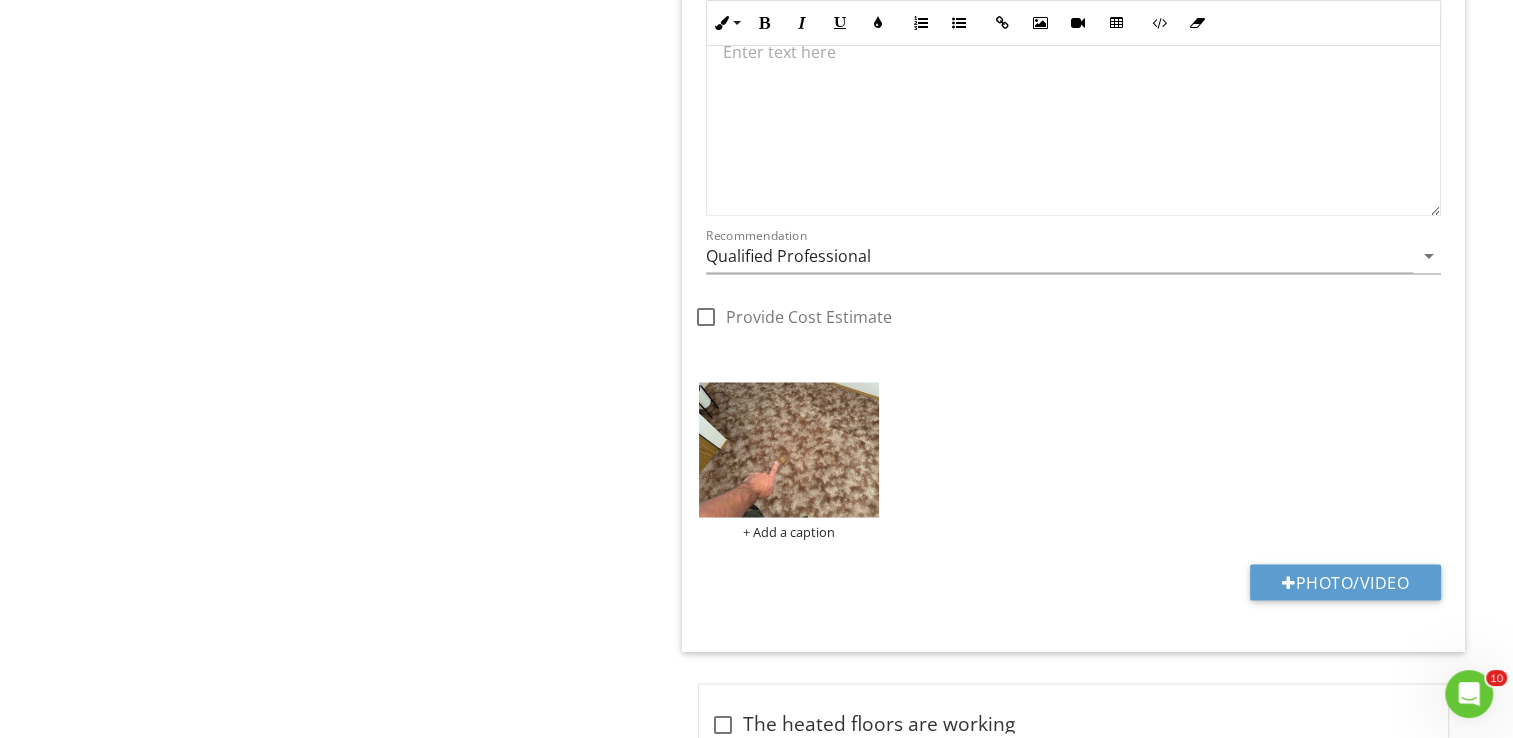 scroll, scrollTop: 3444, scrollLeft: 0, axis: vertical 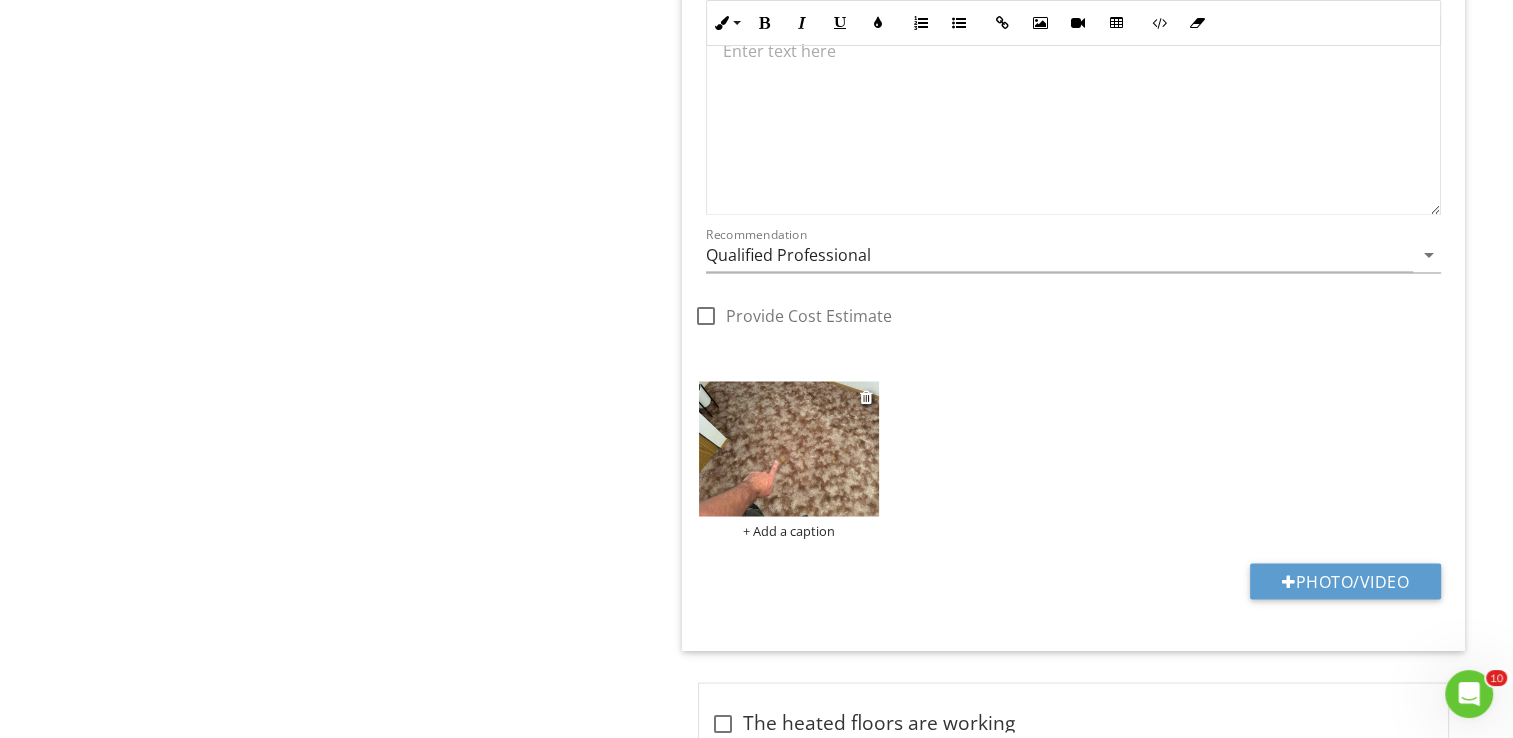 click at bounding box center [789, 448] 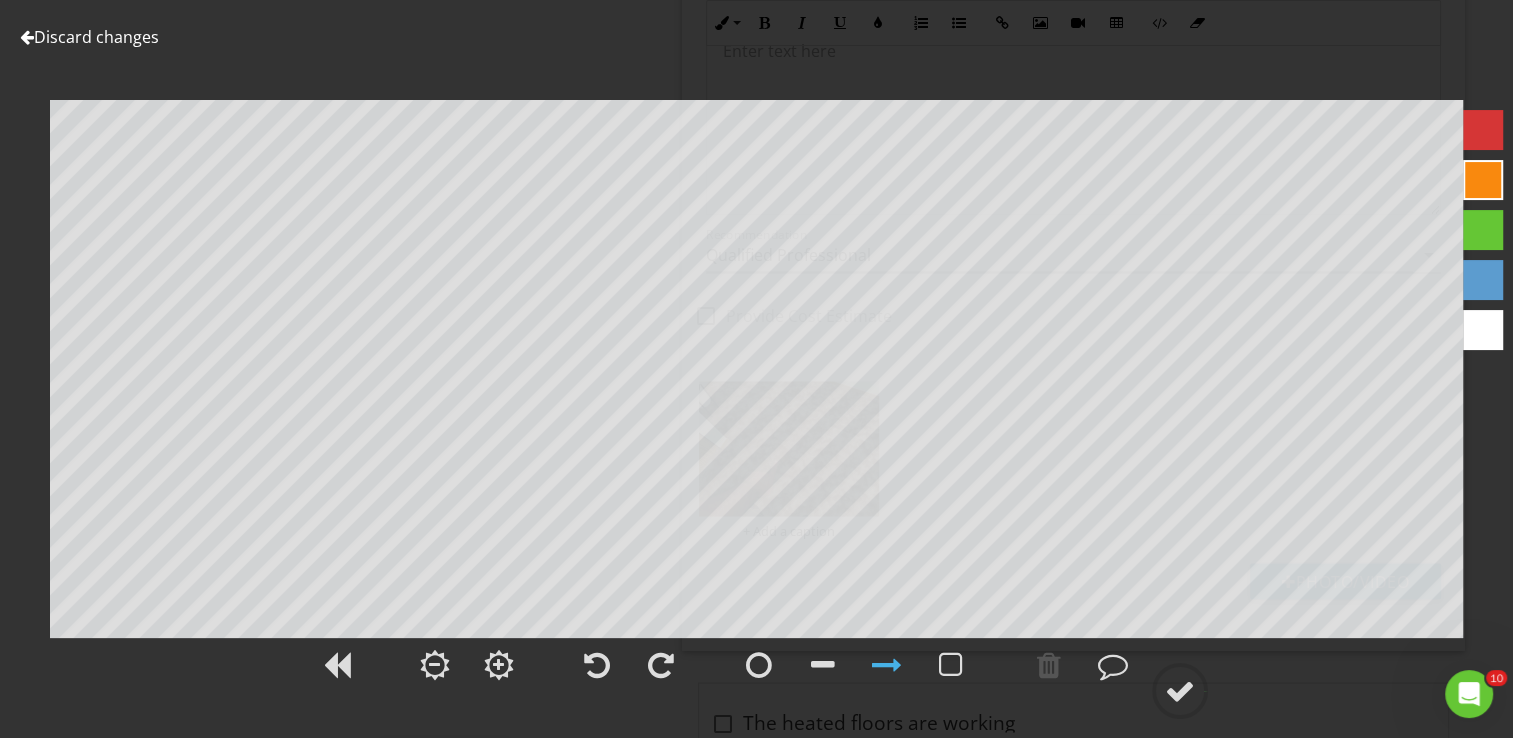 click on "Discard changes" at bounding box center (89, 37) 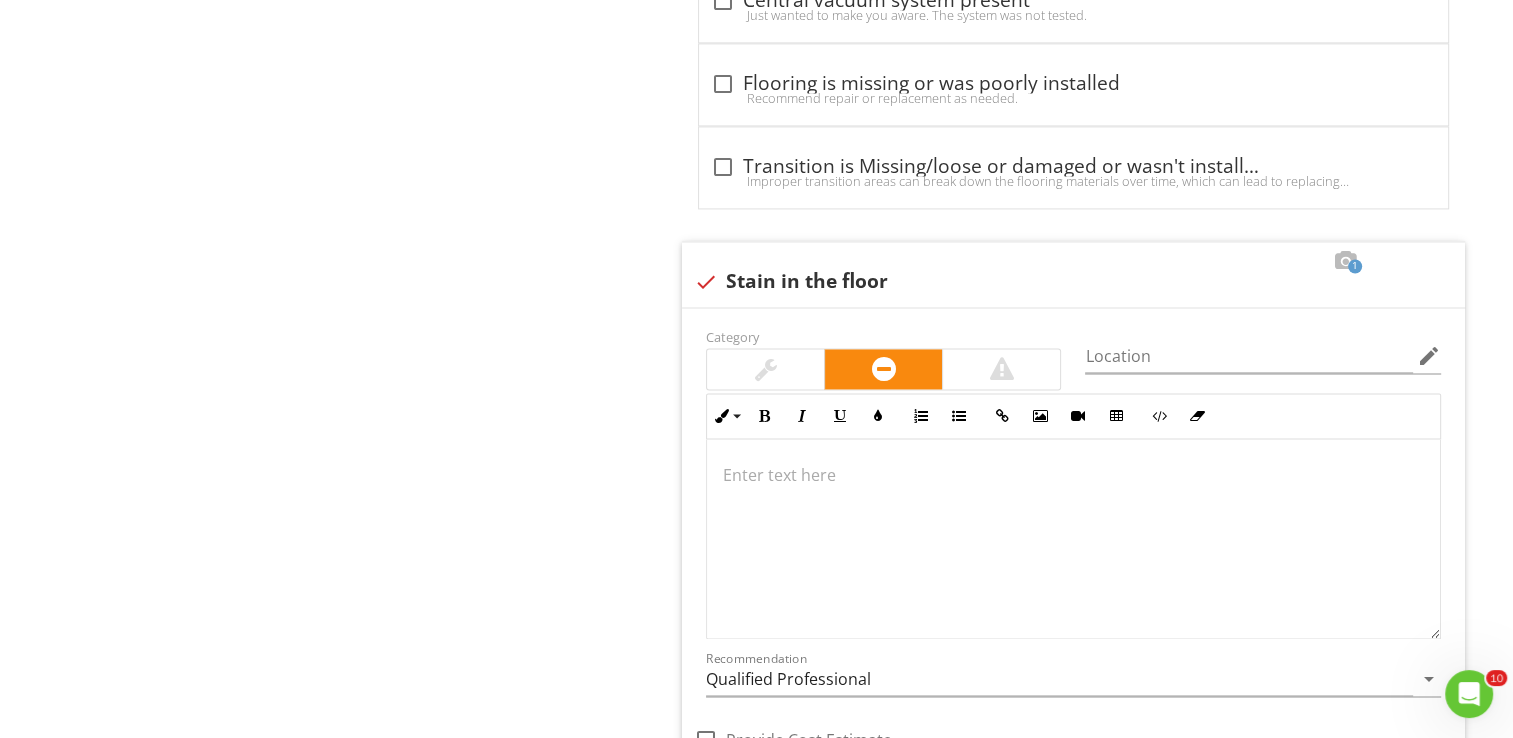 scroll, scrollTop: 2988, scrollLeft: 0, axis: vertical 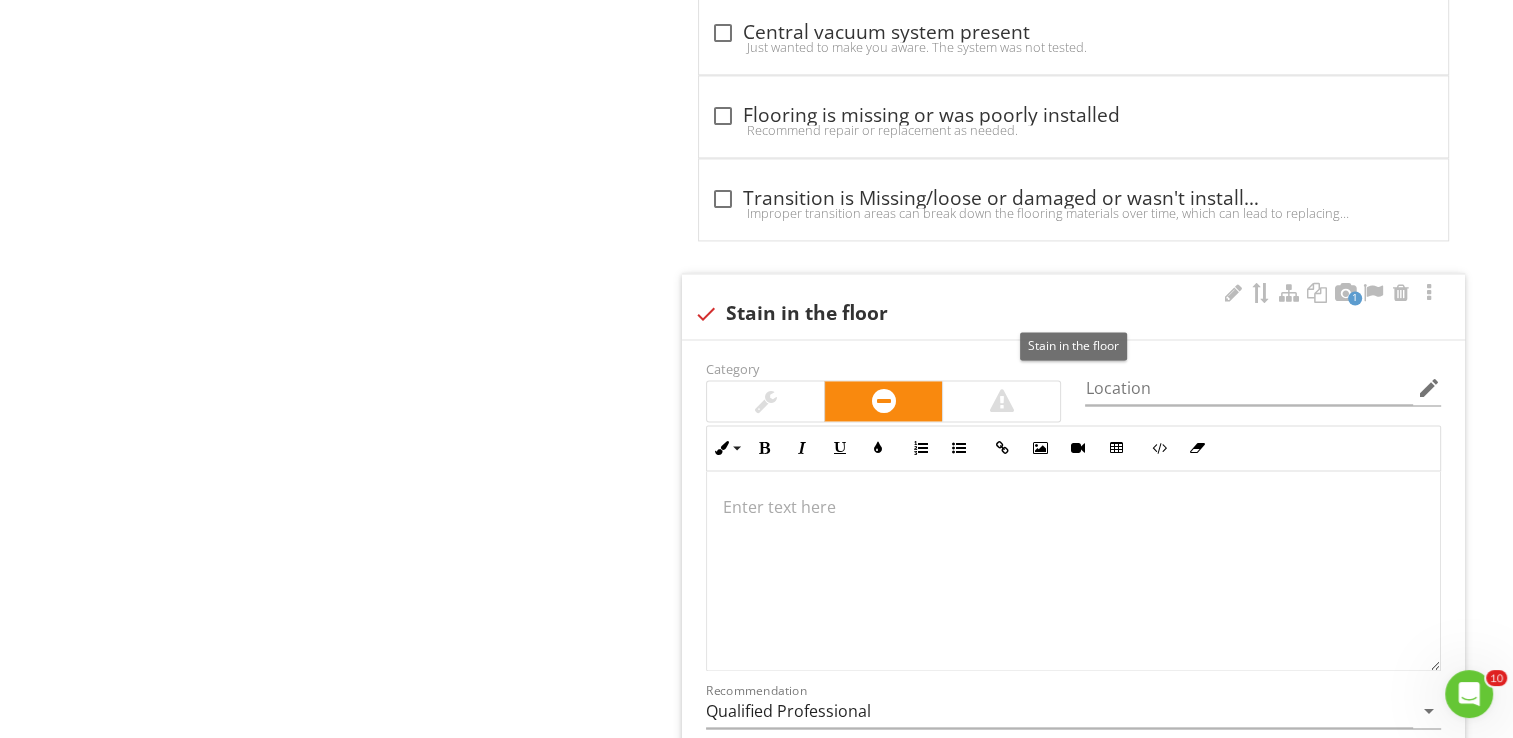 click on "check
Stain in the floor" at bounding box center (1073, 312) 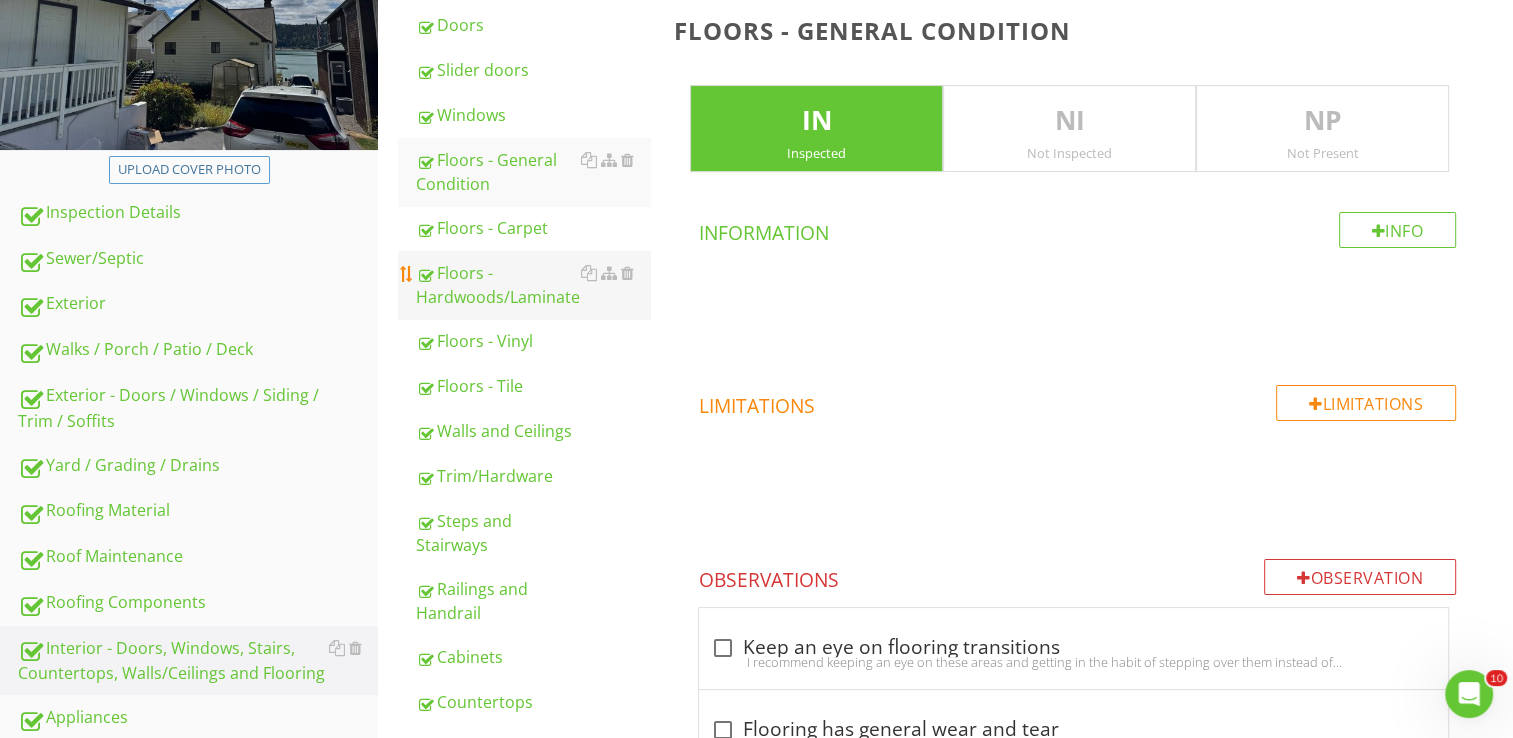 scroll, scrollTop: 333, scrollLeft: 0, axis: vertical 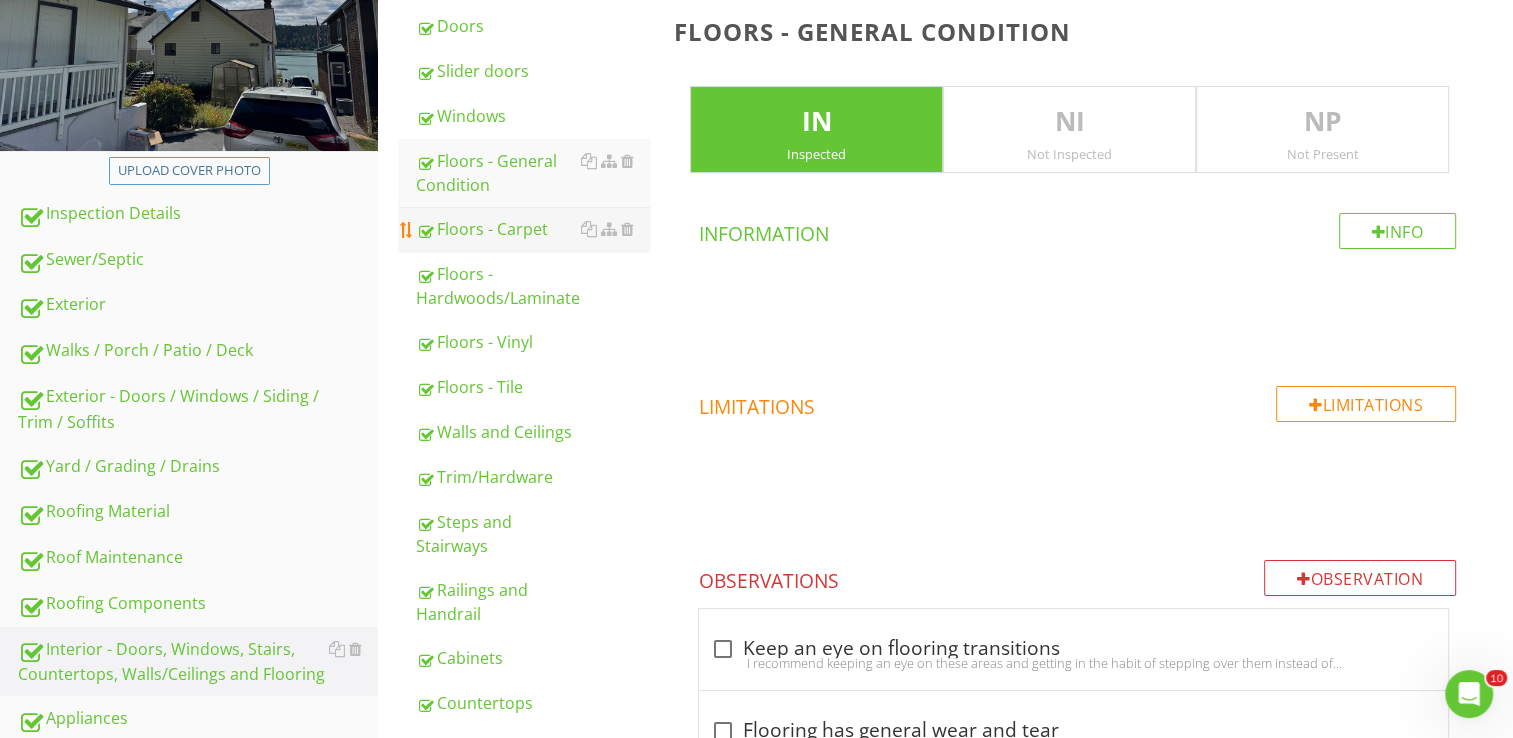 click on "Floors - Carpet" at bounding box center (533, 229) 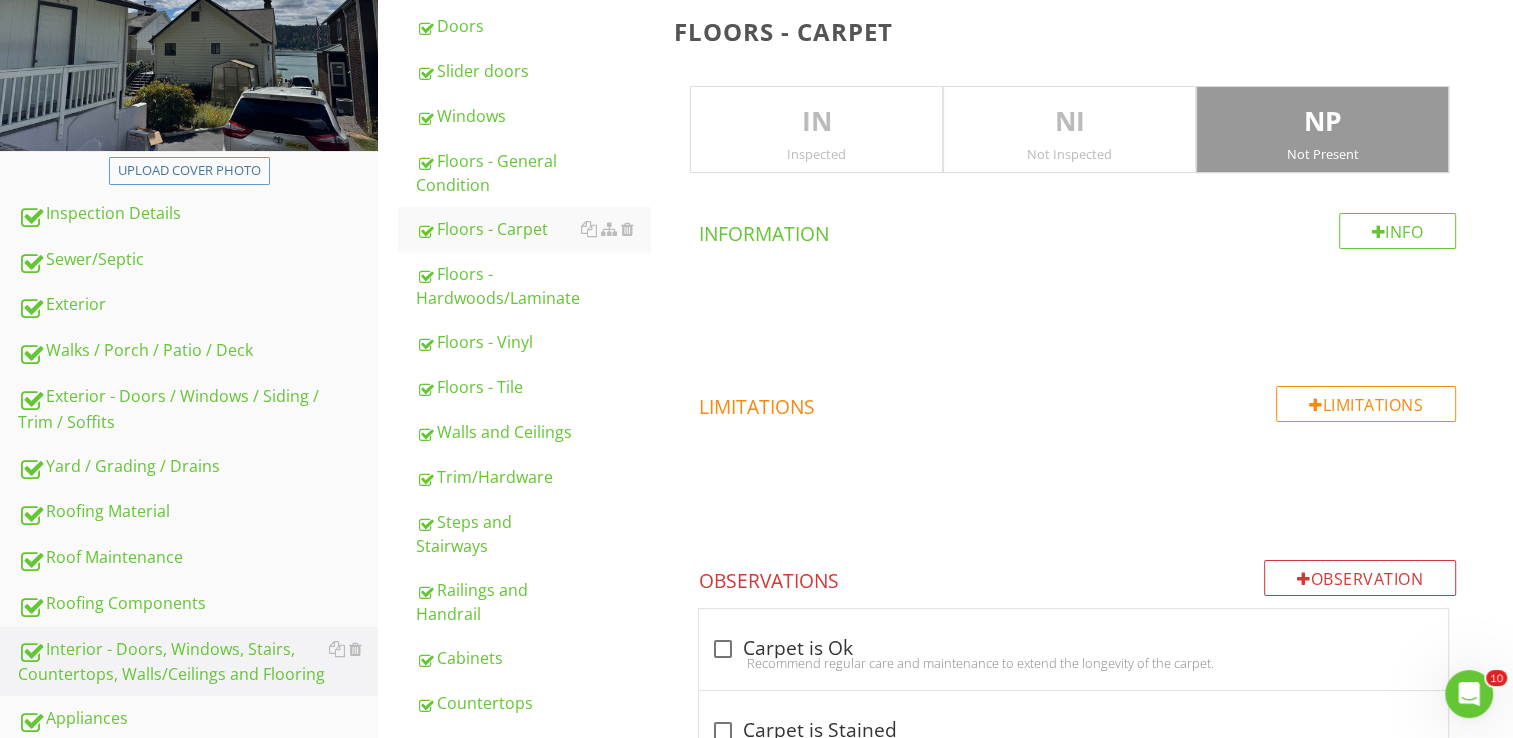 click on "Not Present" at bounding box center [1322, 154] 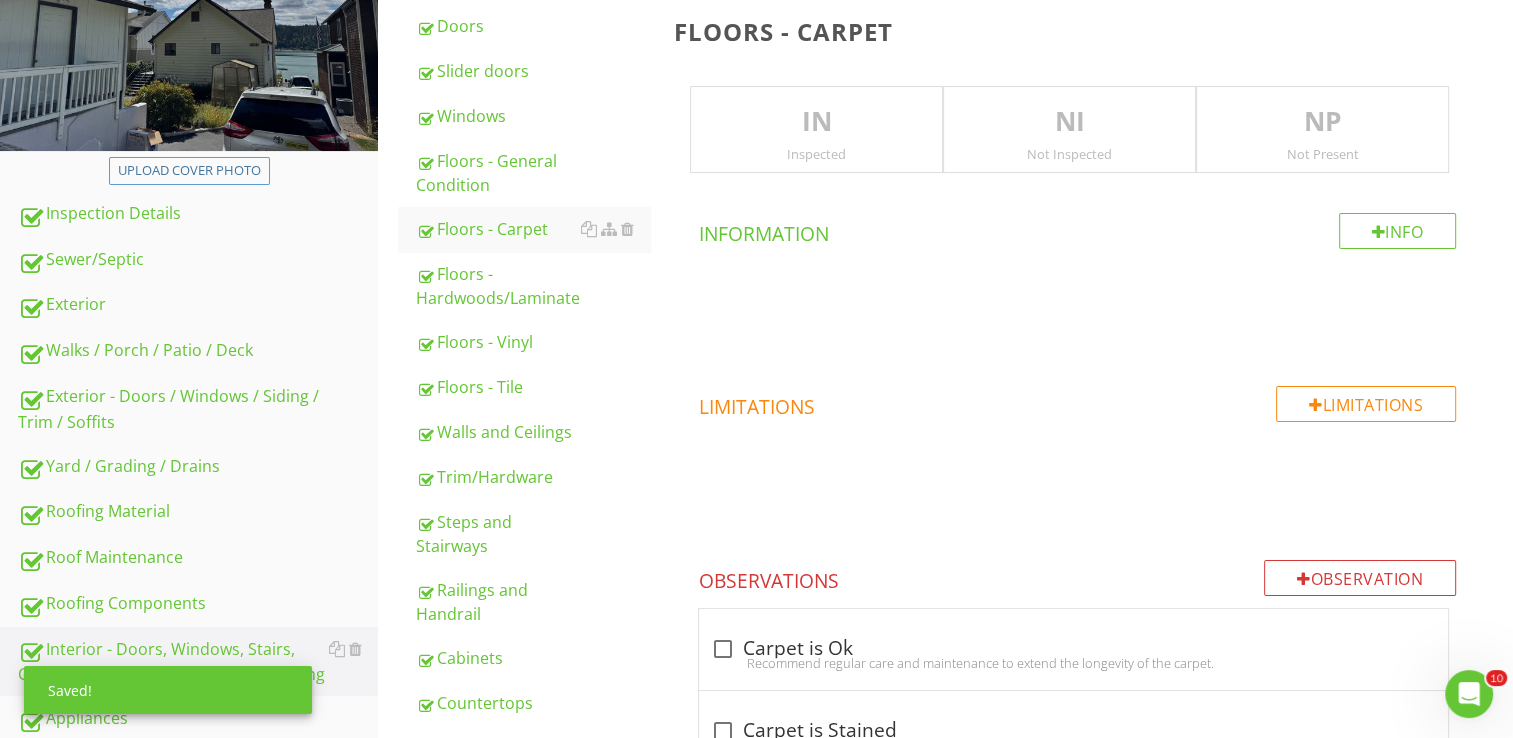 click on "Inspected" at bounding box center (816, 154) 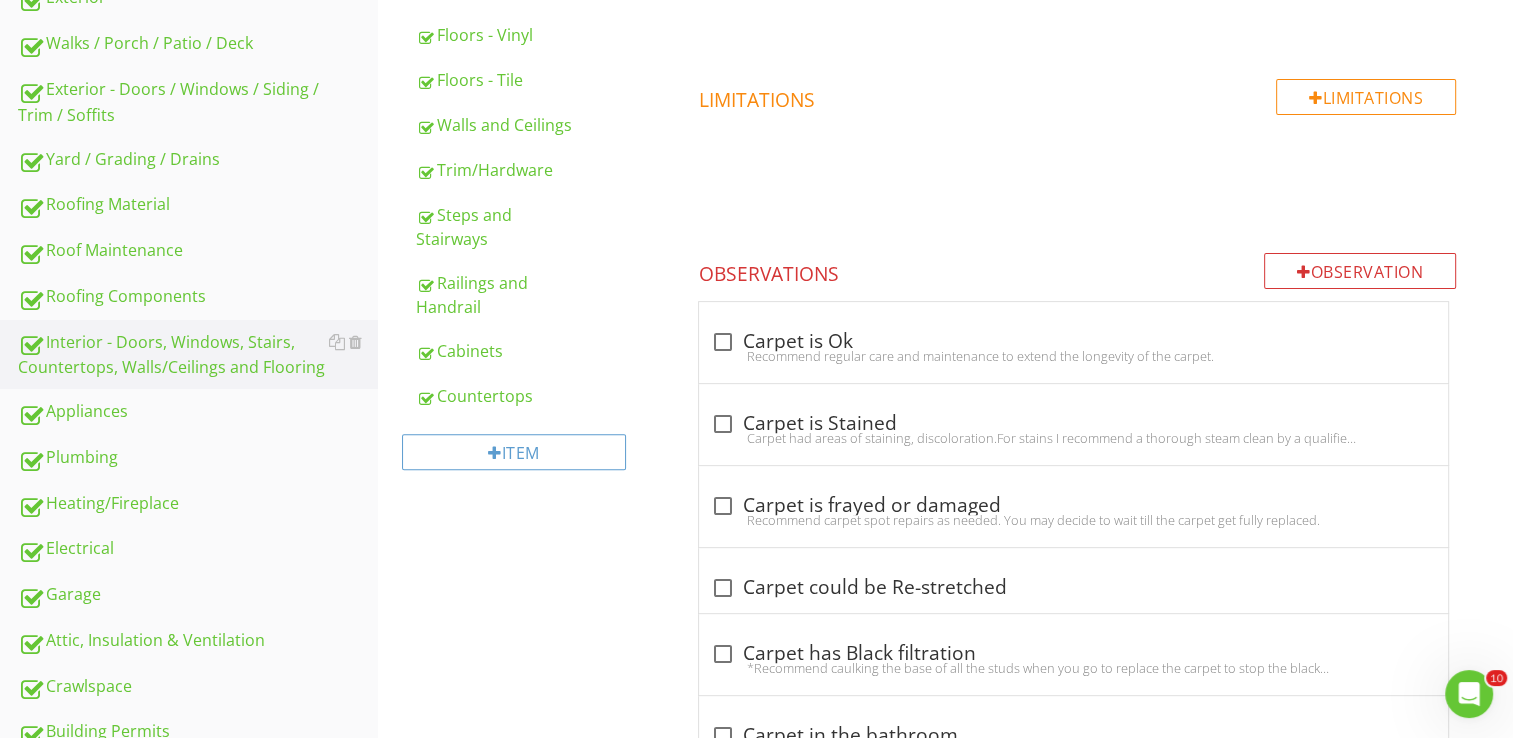 scroll, scrollTop: 645, scrollLeft: 0, axis: vertical 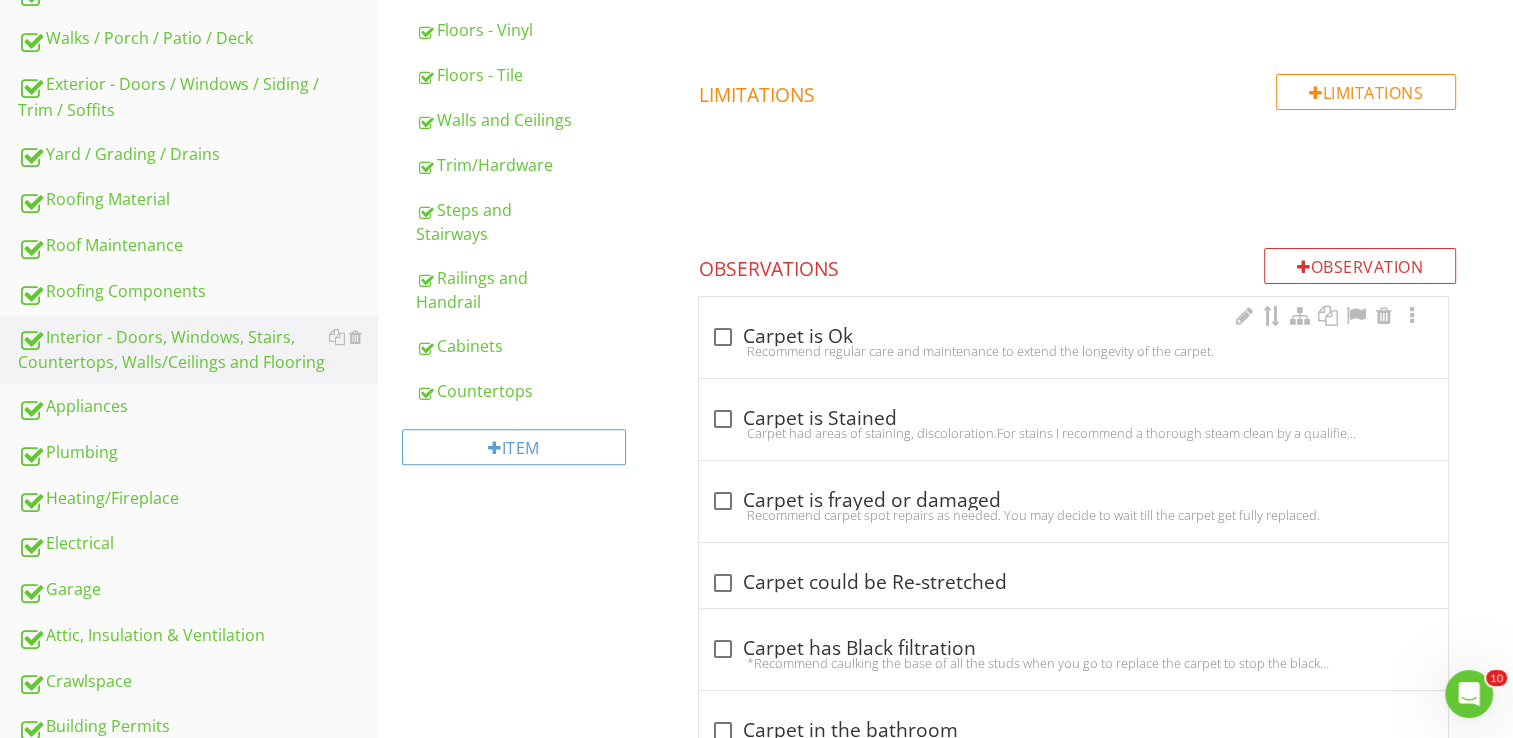 click on "check_box_outline_blank
Carpet is Ok
Recommend regular care and maintenance to extend the longevity of the carpet." at bounding box center (1073, 337) 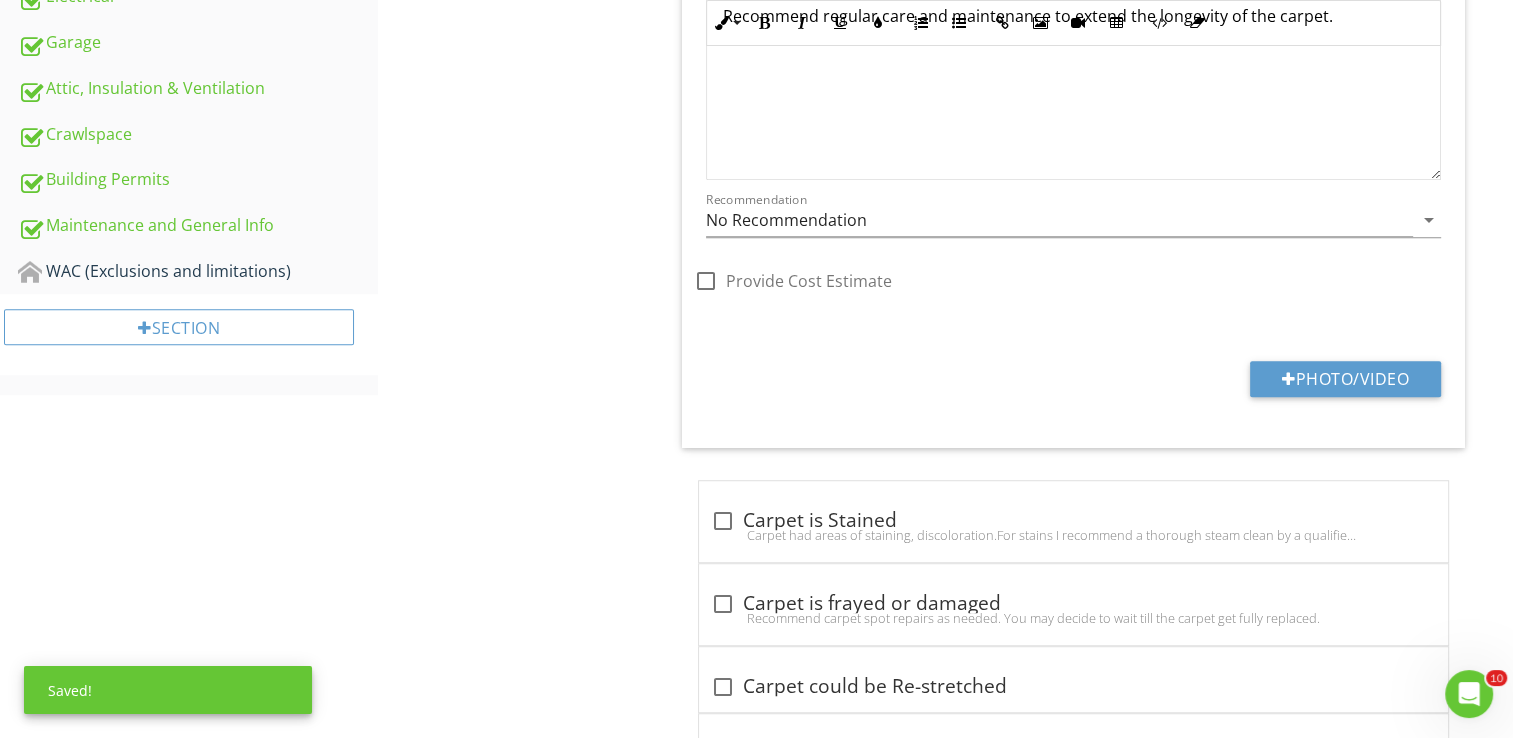 scroll, scrollTop: 1237, scrollLeft: 0, axis: vertical 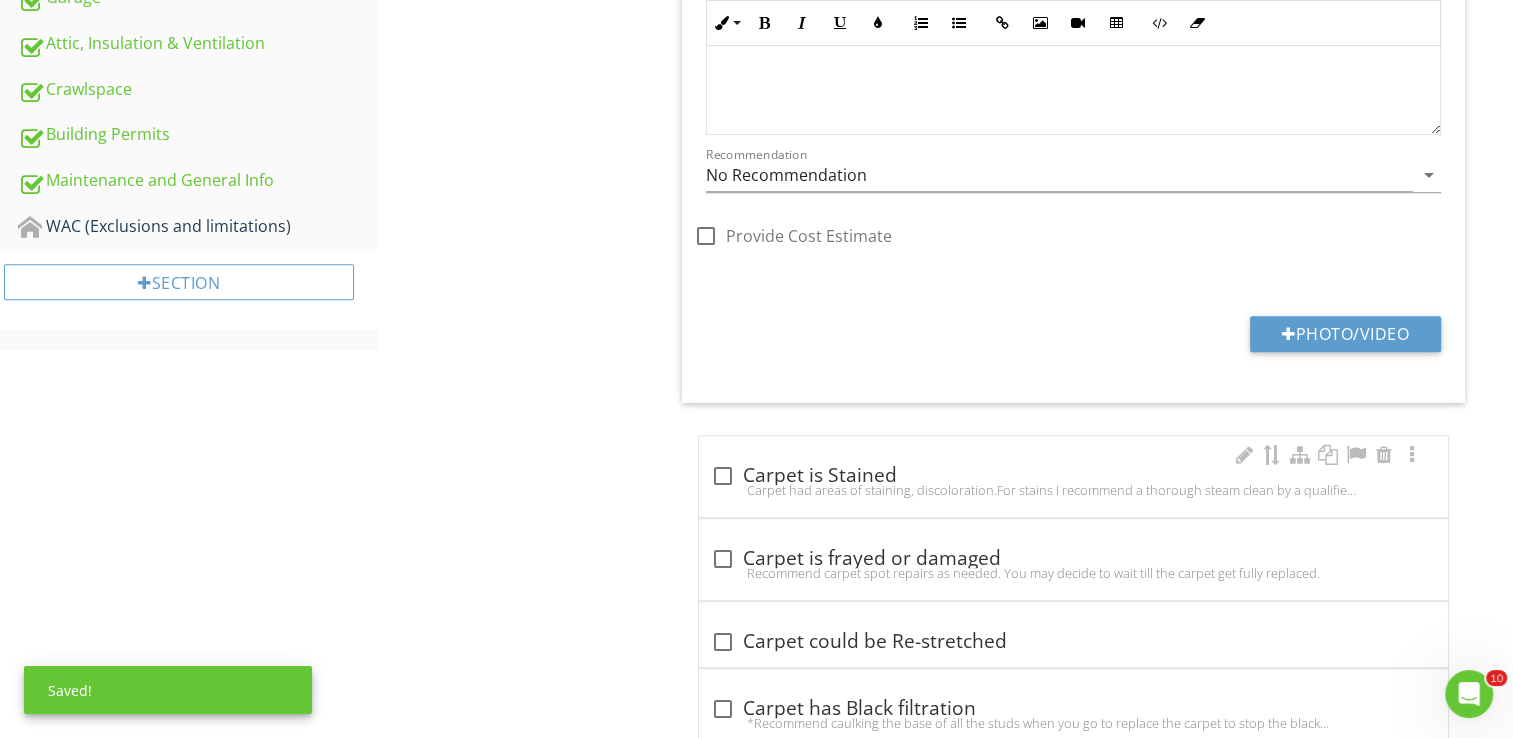 click on "Carpet had areas of staining, discoloration.For stains I recommend a thorough steam clean by a qualified carpet cleaning company. If this is not sufficient or you have a permanent stain, you may need to pull a small piece of carpet from a hidden area like a closet to make a repair in an open area. A good carpet repair technician can do this for you." at bounding box center [1073, 490] 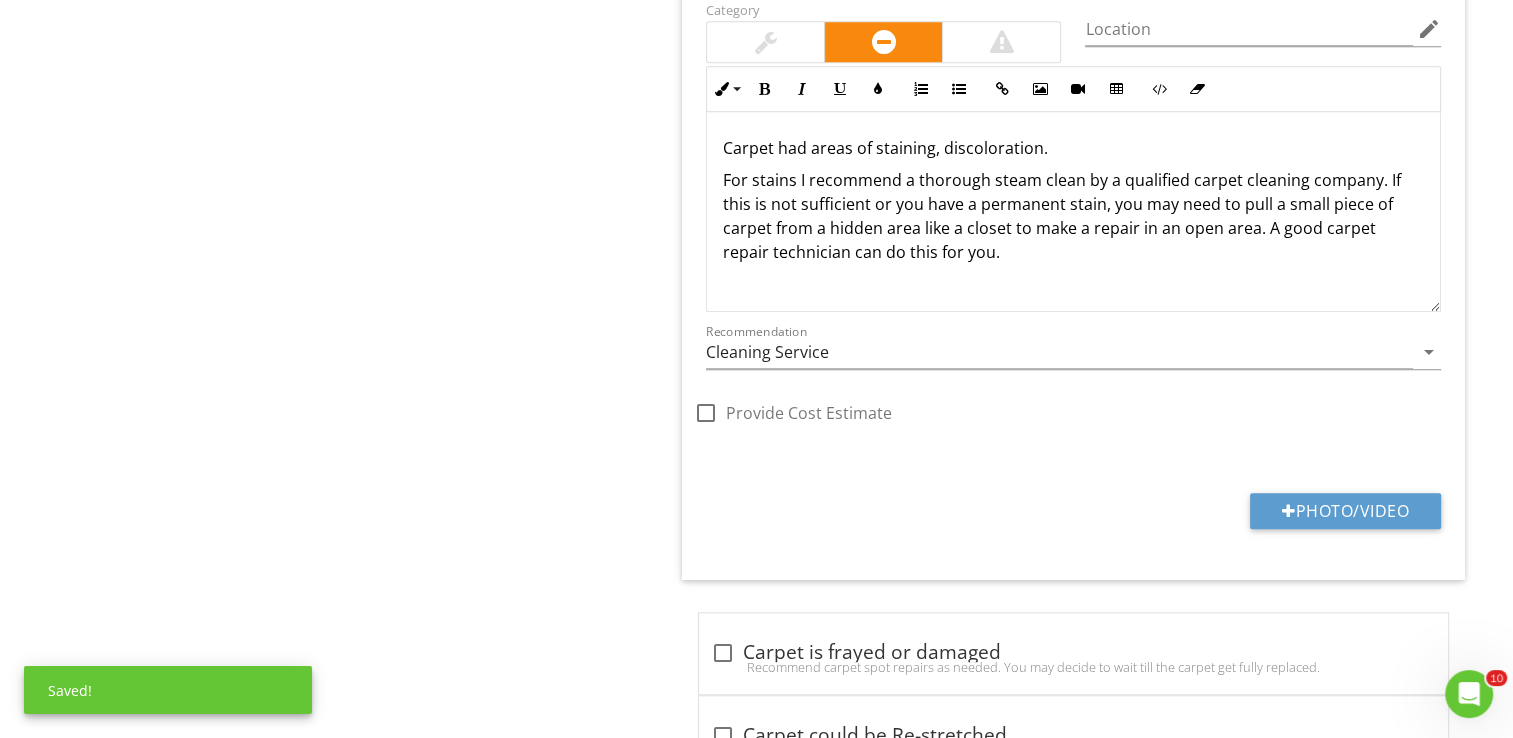 scroll, scrollTop: 1776, scrollLeft: 0, axis: vertical 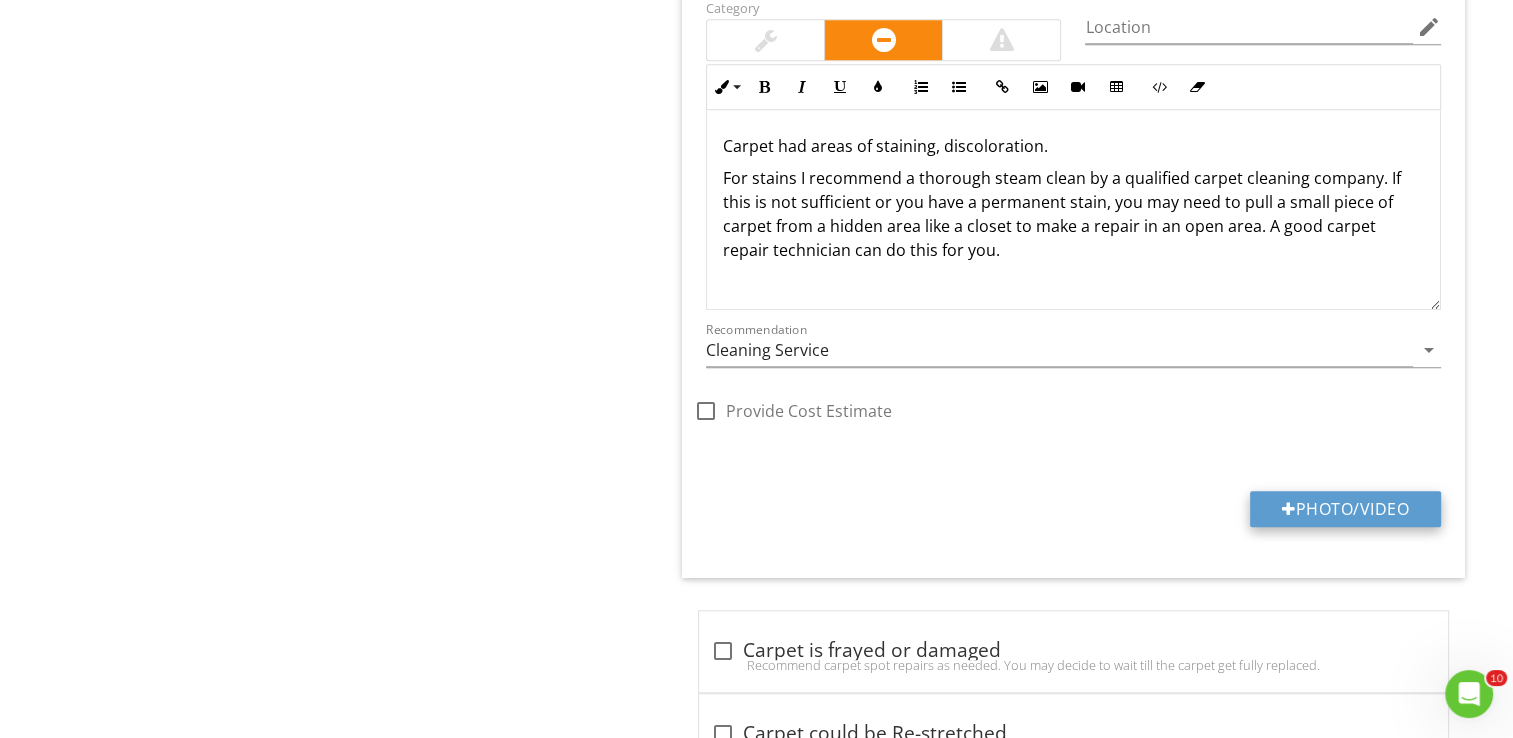 click on "Photo/Video" at bounding box center [1345, 509] 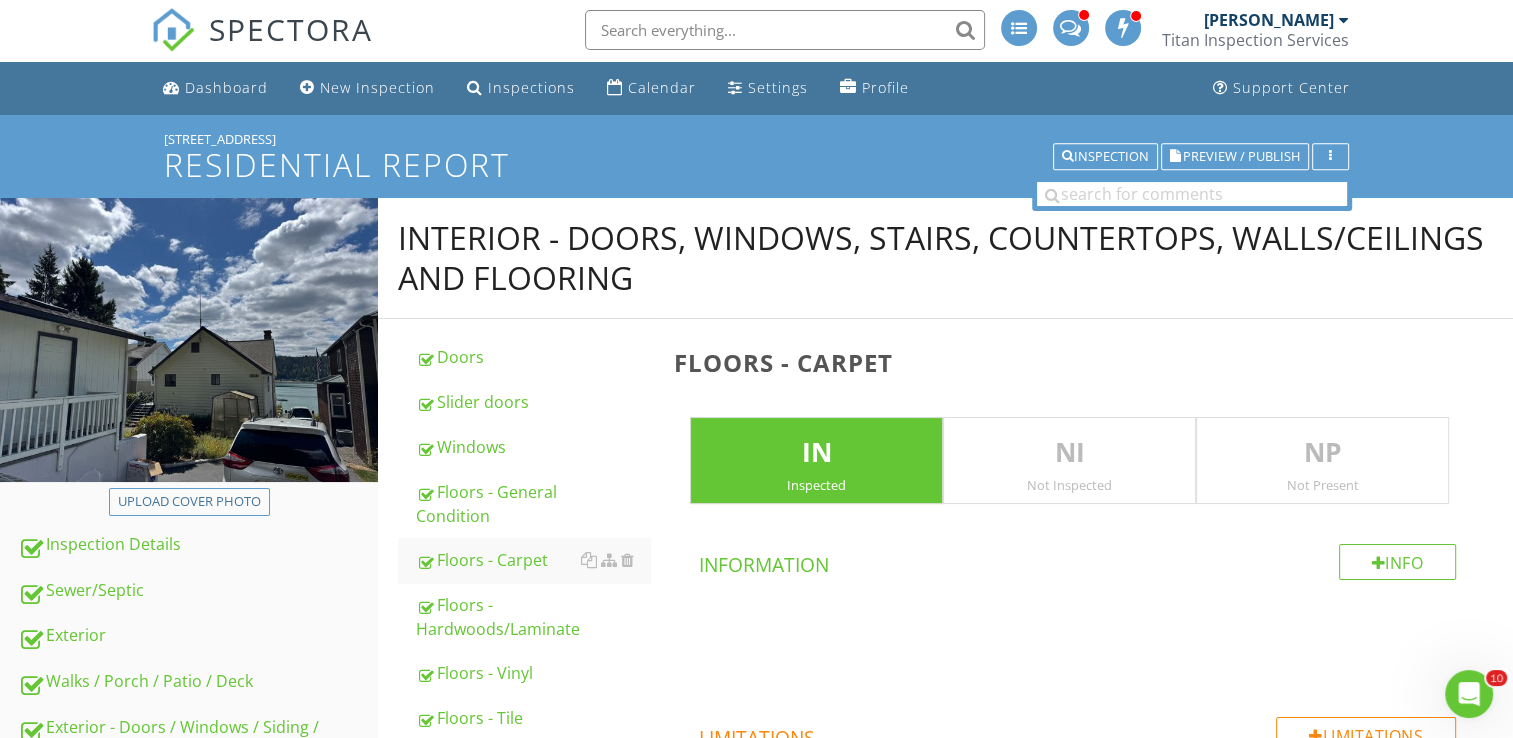 scroll, scrollTop: 0, scrollLeft: 0, axis: both 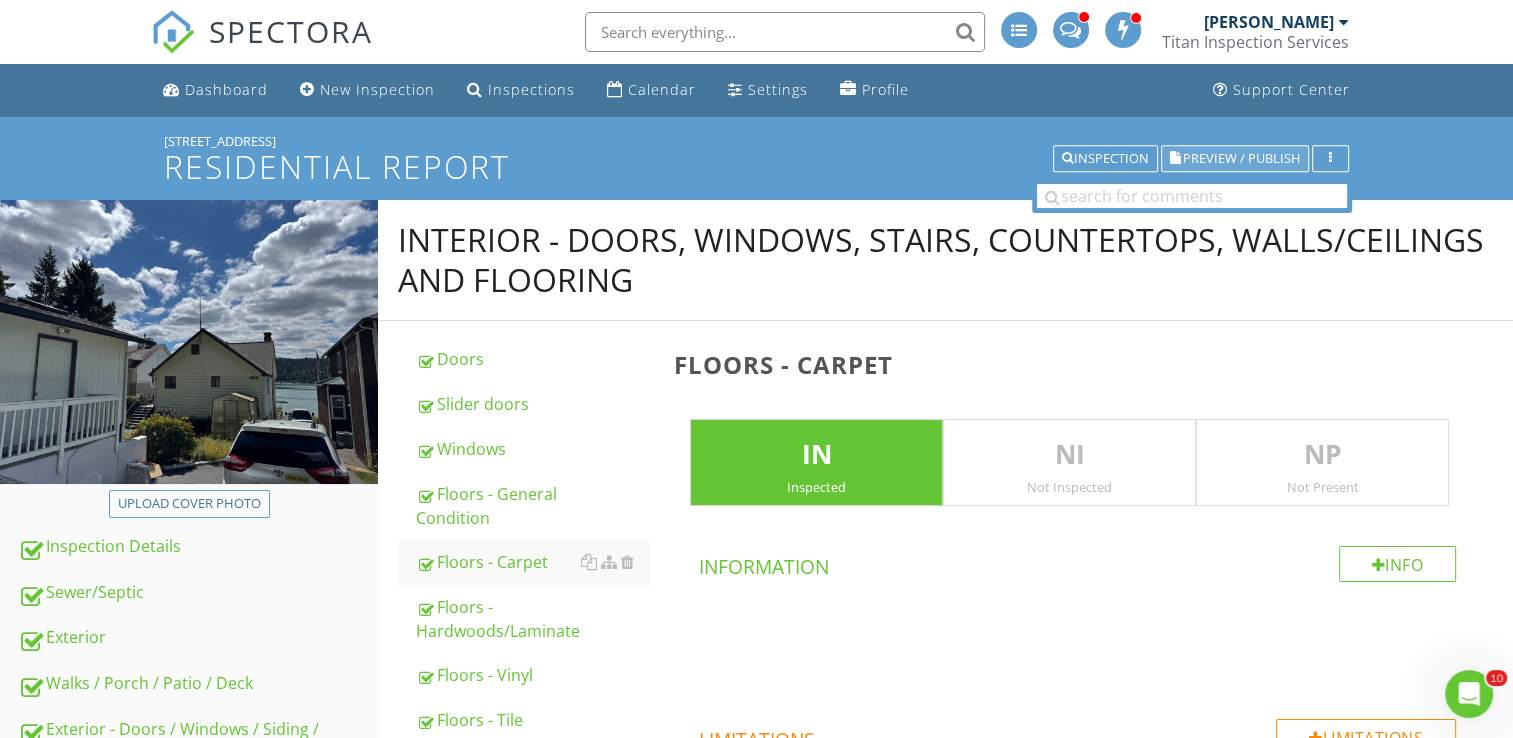 click on "Preview / Publish" at bounding box center (1241, 158) 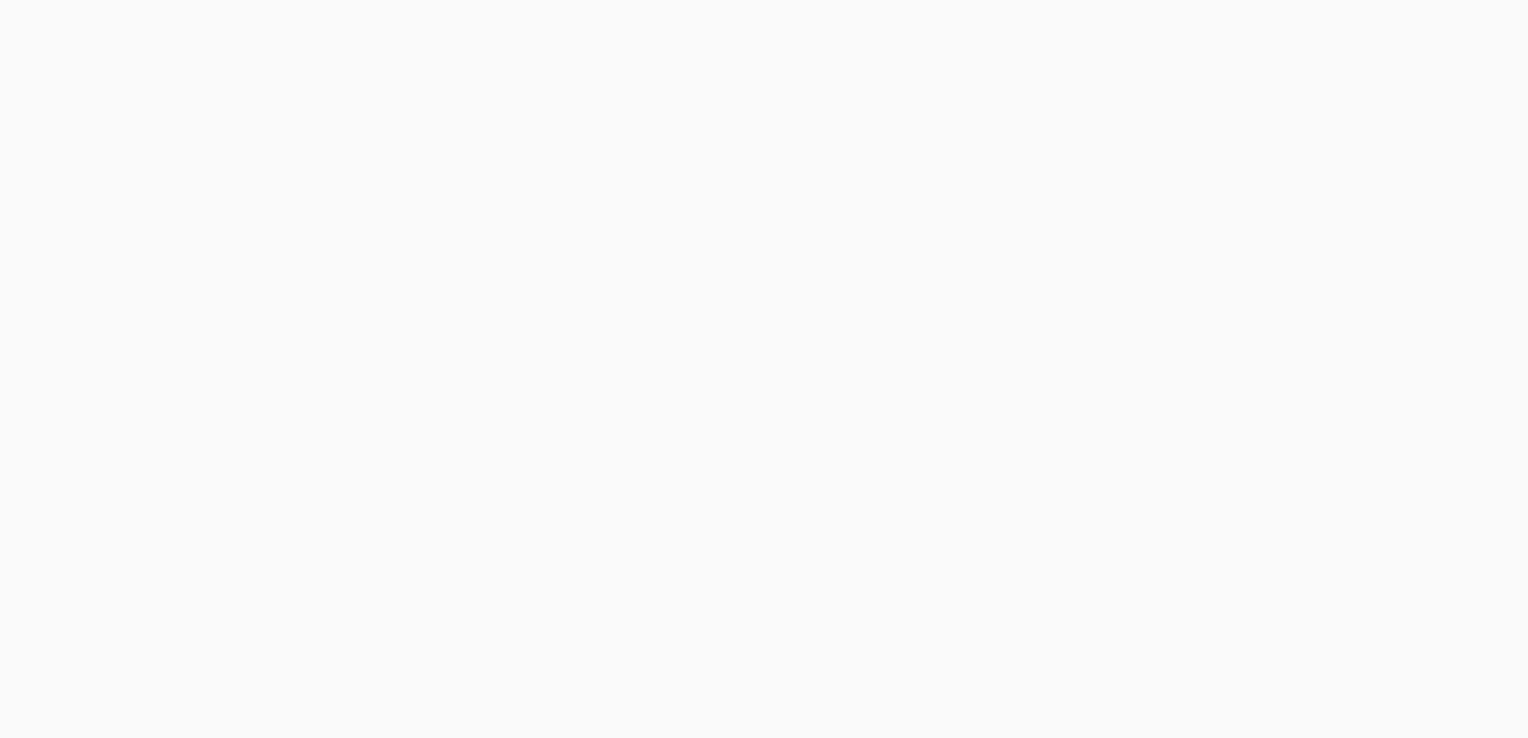scroll, scrollTop: 0, scrollLeft: 0, axis: both 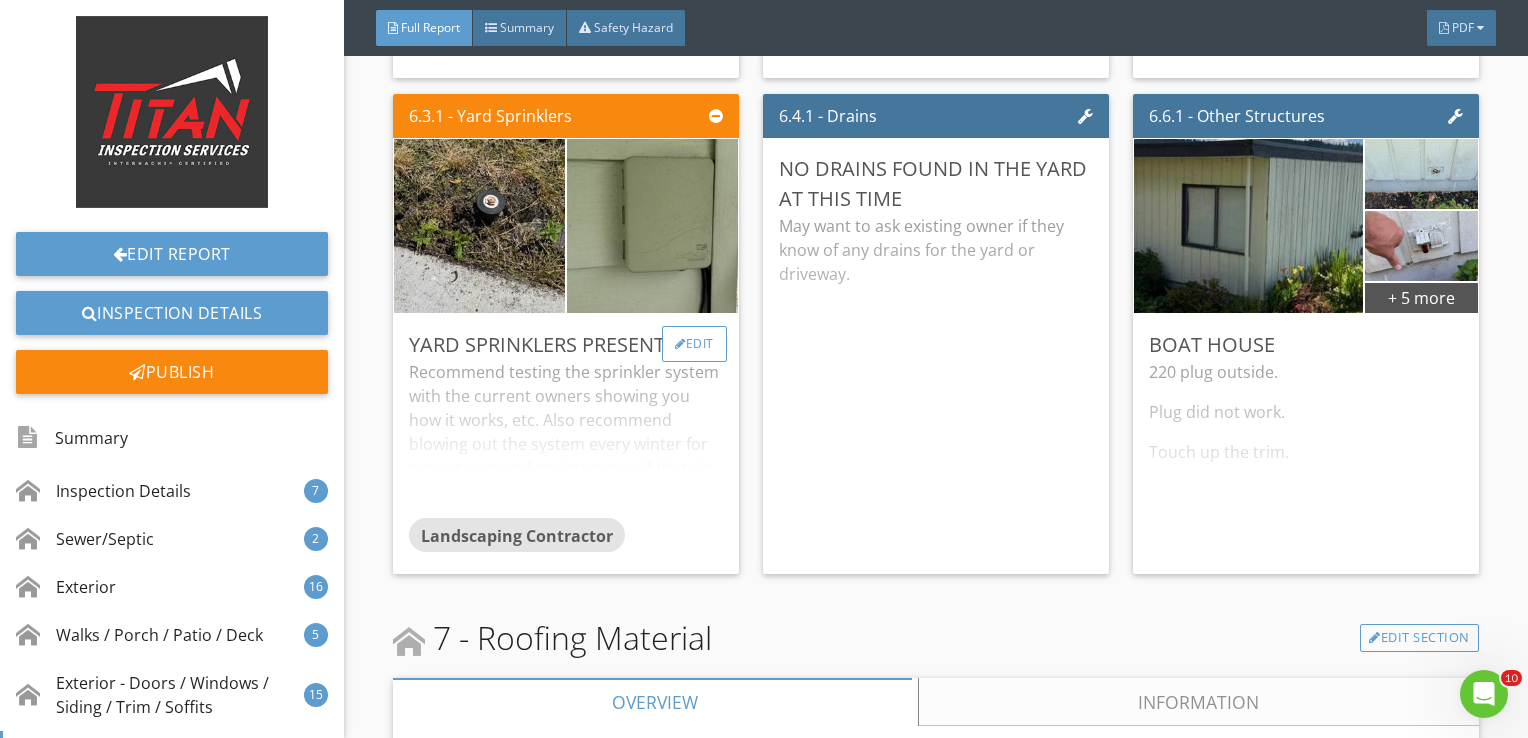 click on "Edit" at bounding box center (694, 344) 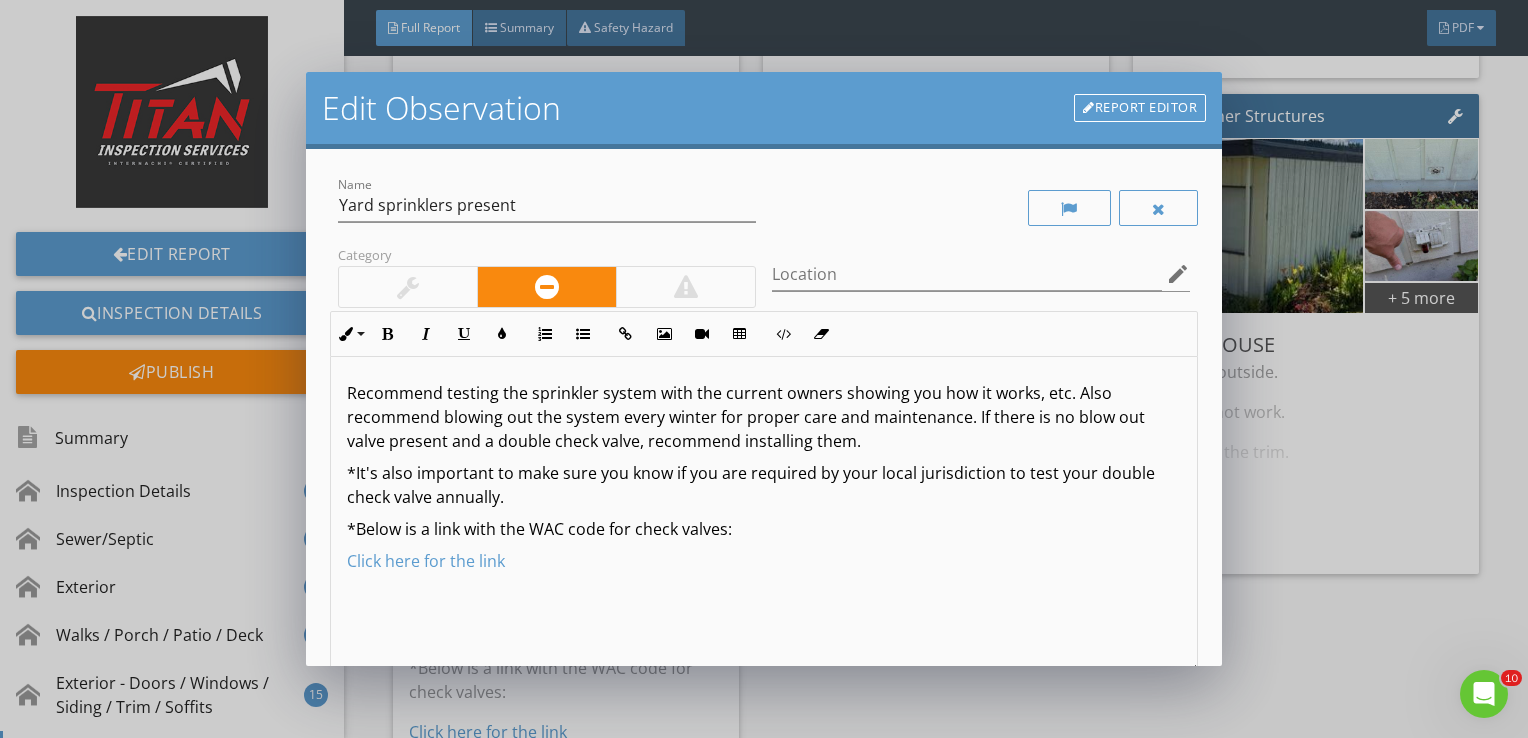 click at bounding box center [408, 287] 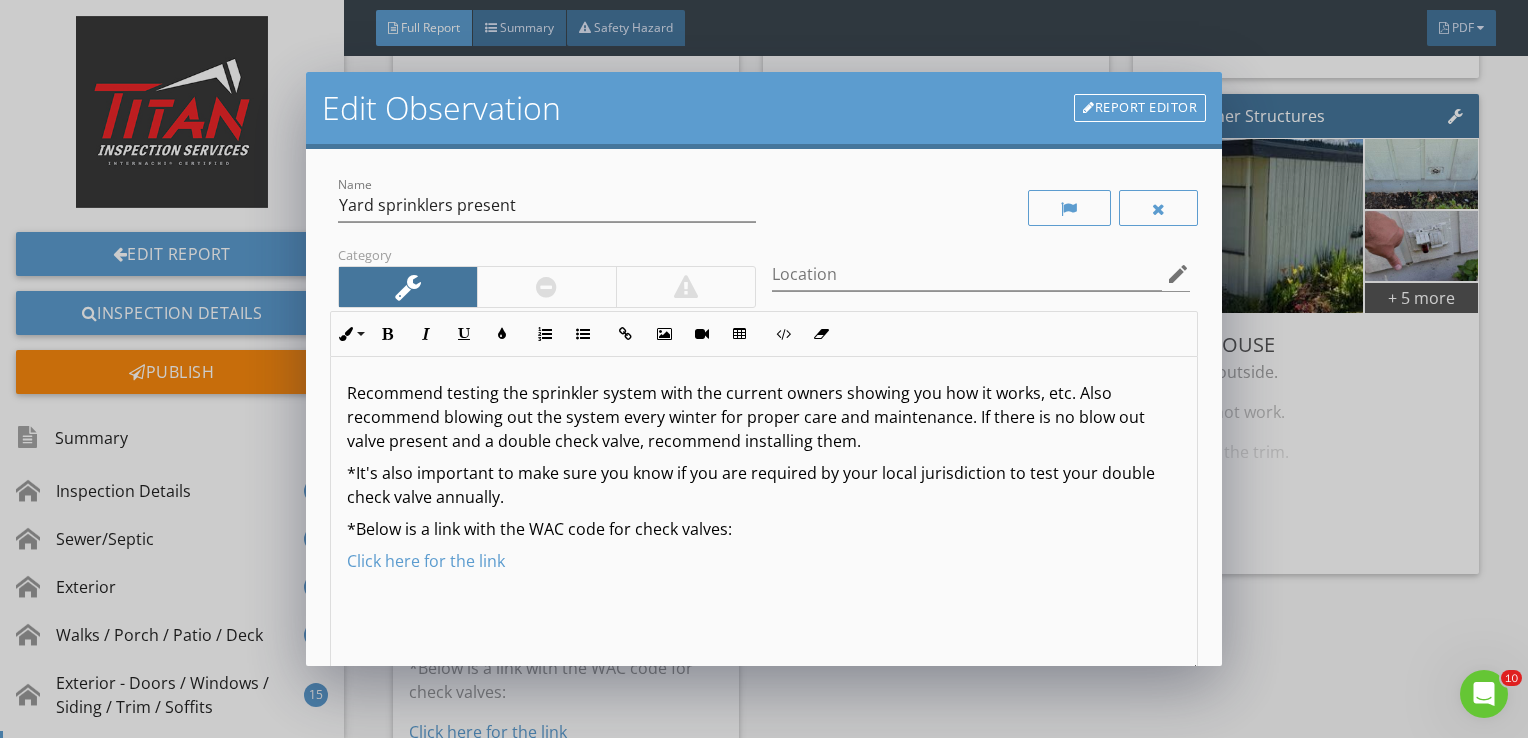 scroll, scrollTop: 0, scrollLeft: 0, axis: both 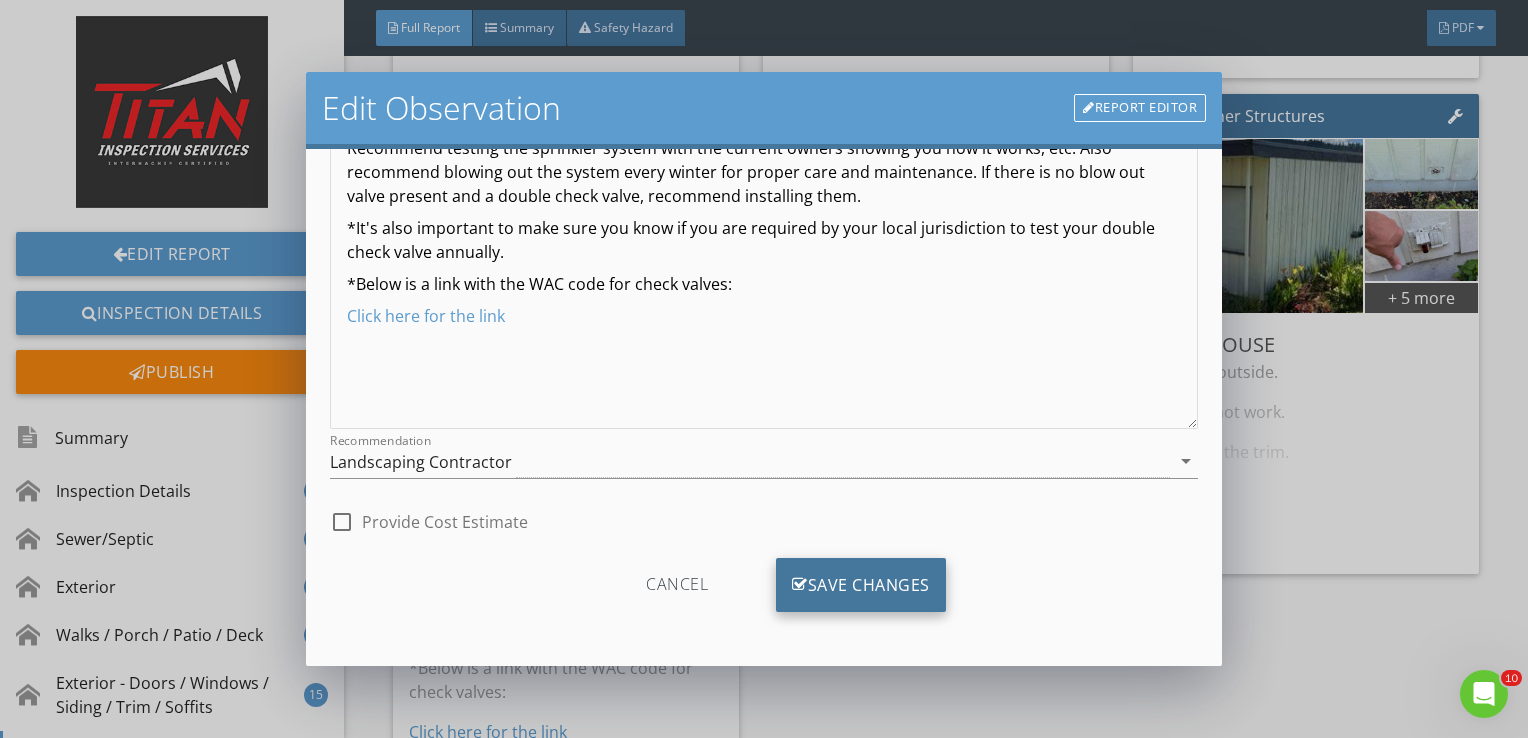 click on "Save Changes" at bounding box center [861, 585] 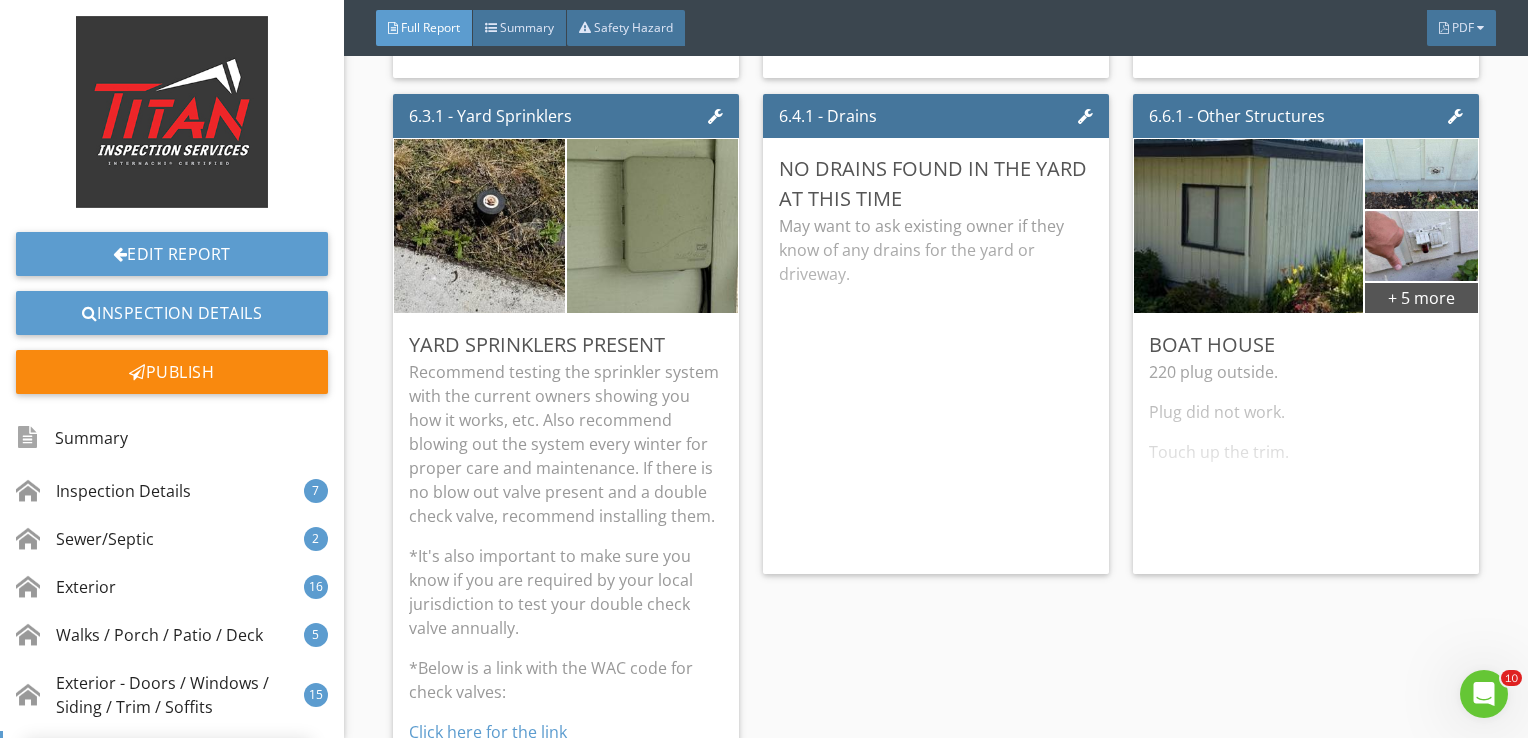 scroll, scrollTop: 8, scrollLeft: 0, axis: vertical 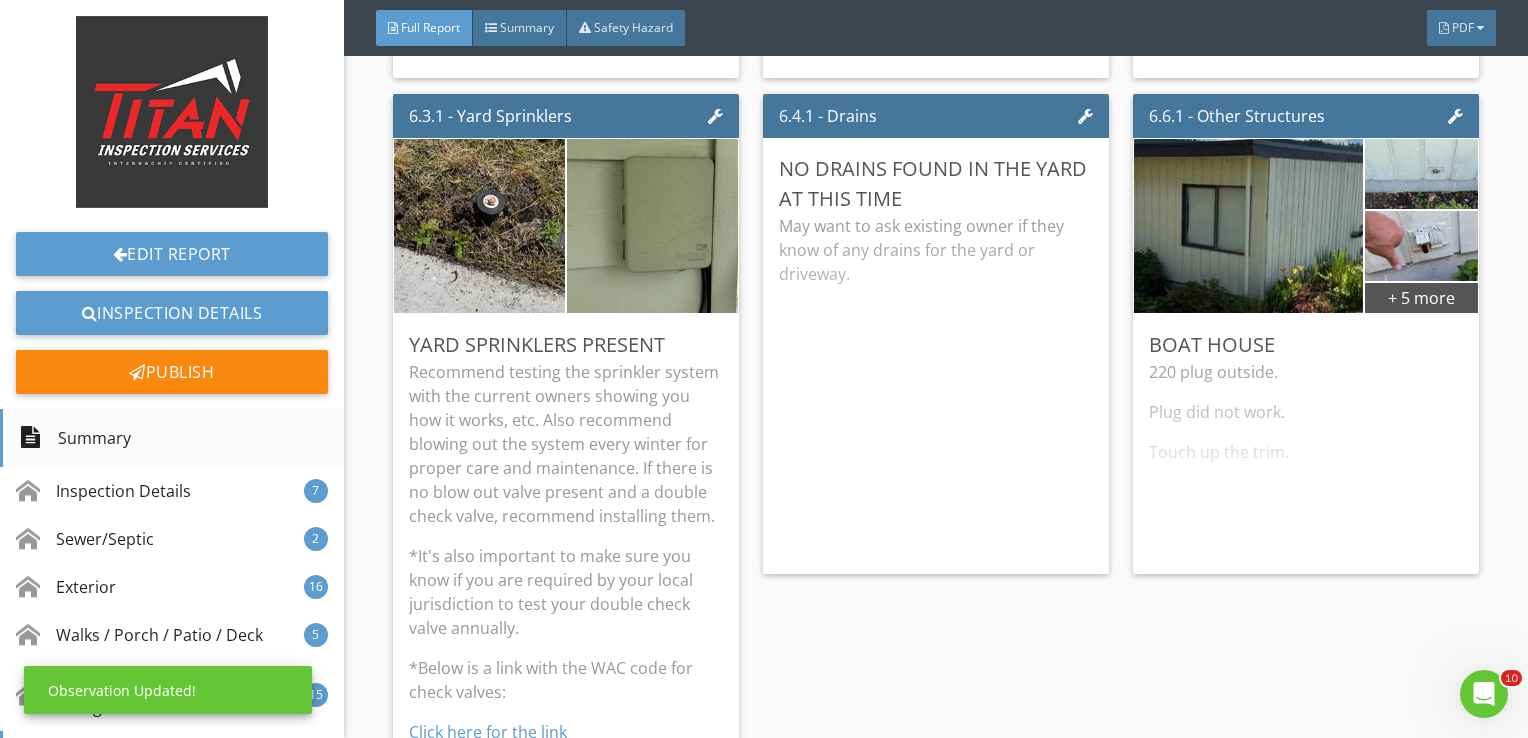 click on "Summary" at bounding box center [172, 438] 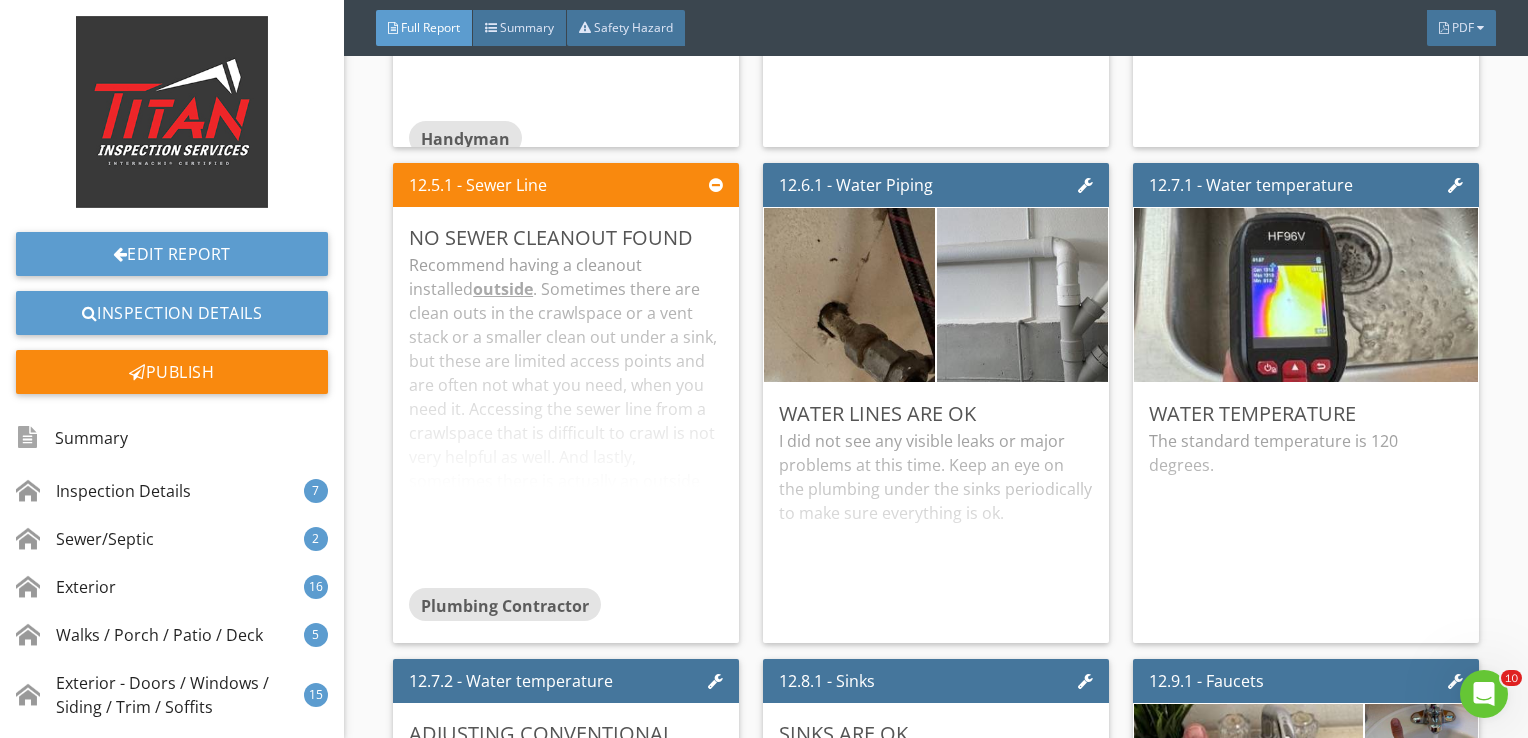 scroll, scrollTop: 28664, scrollLeft: 0, axis: vertical 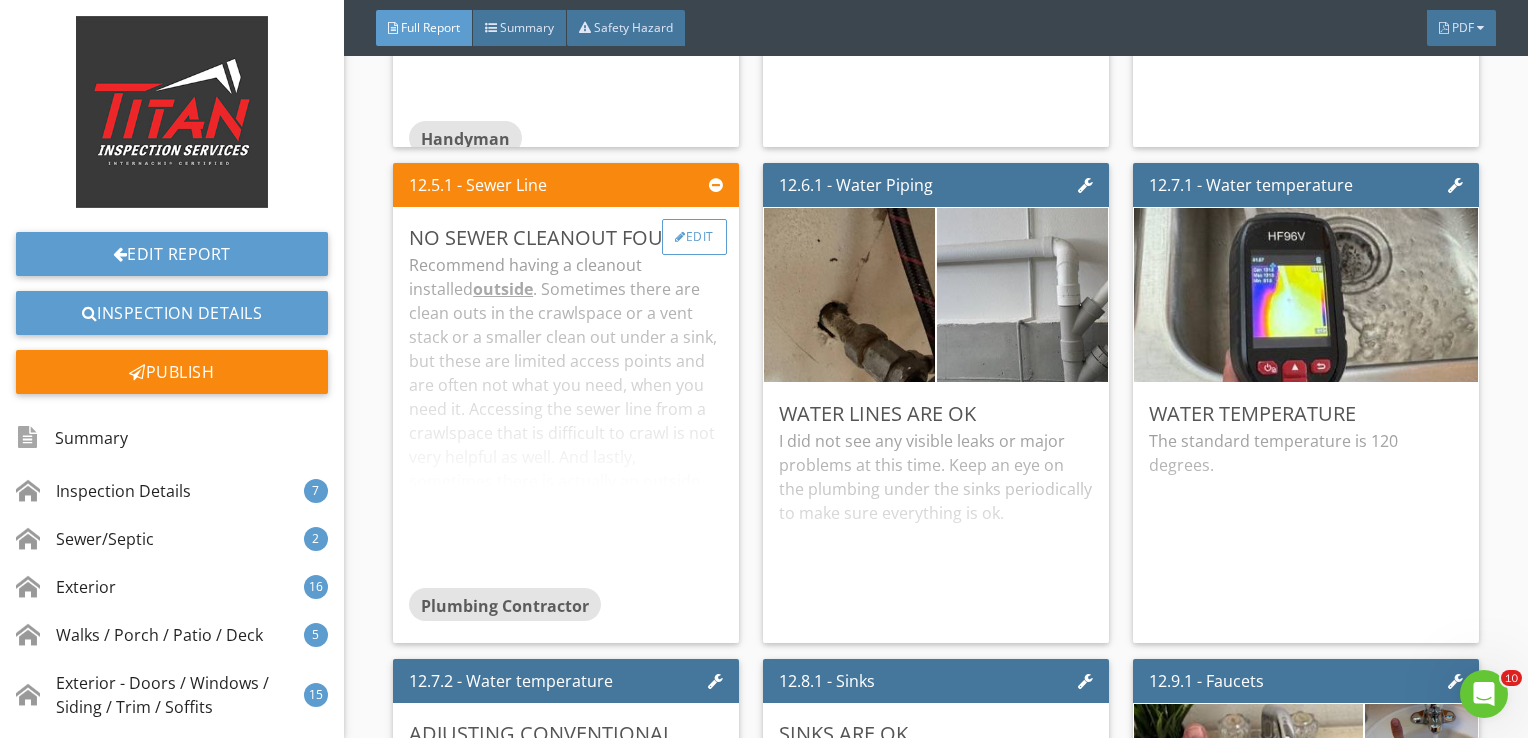 click at bounding box center (680, 237) 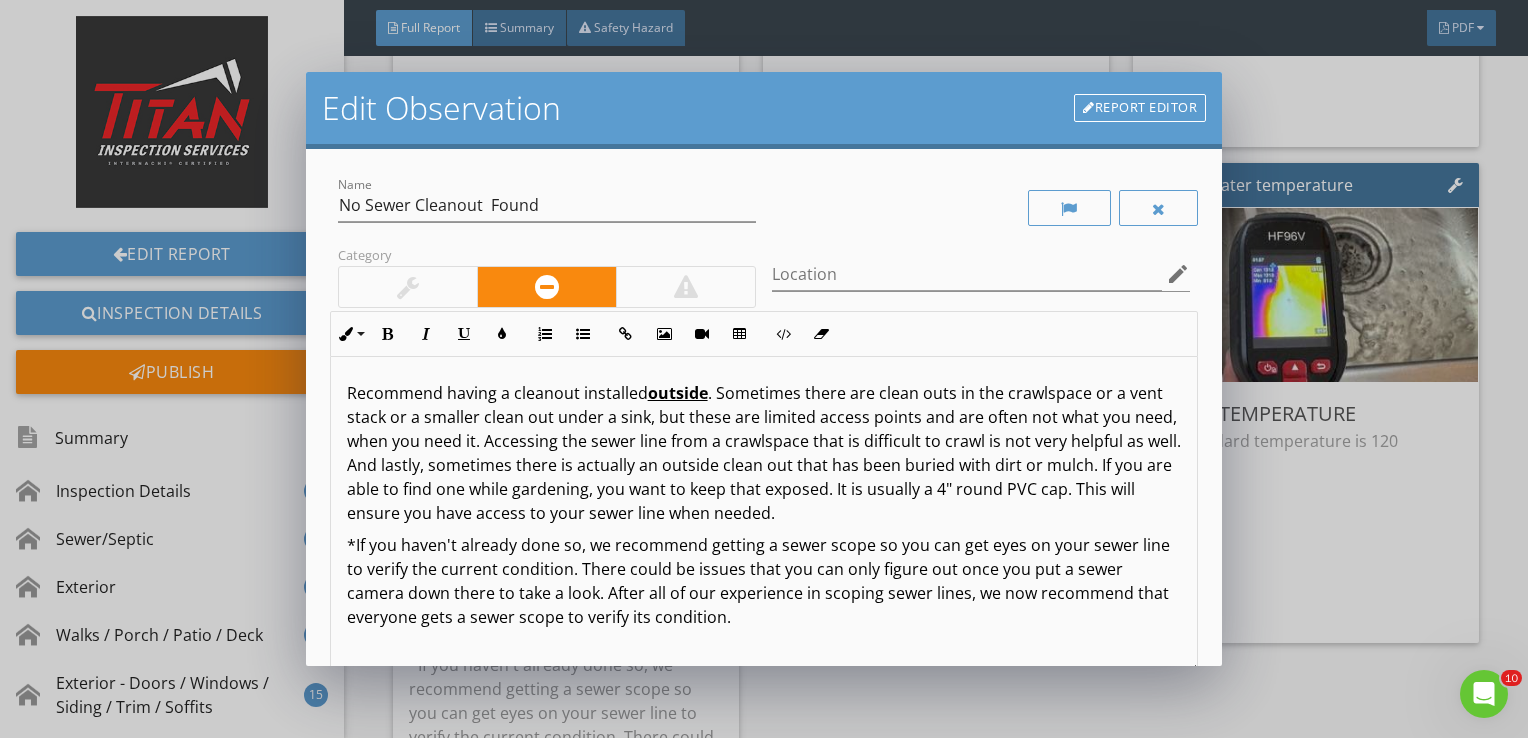 click at bounding box center (408, 287) 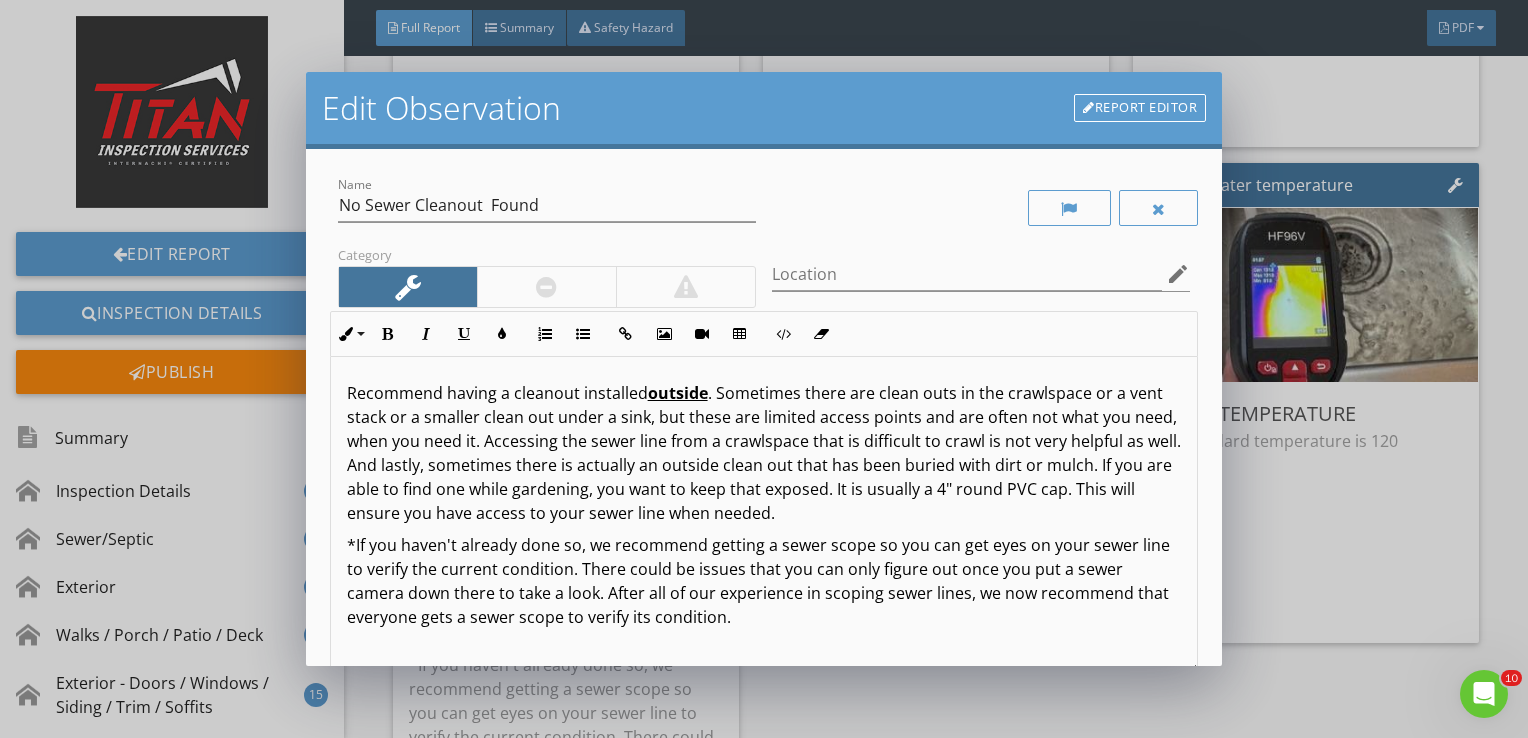 scroll, scrollTop: 0, scrollLeft: 0, axis: both 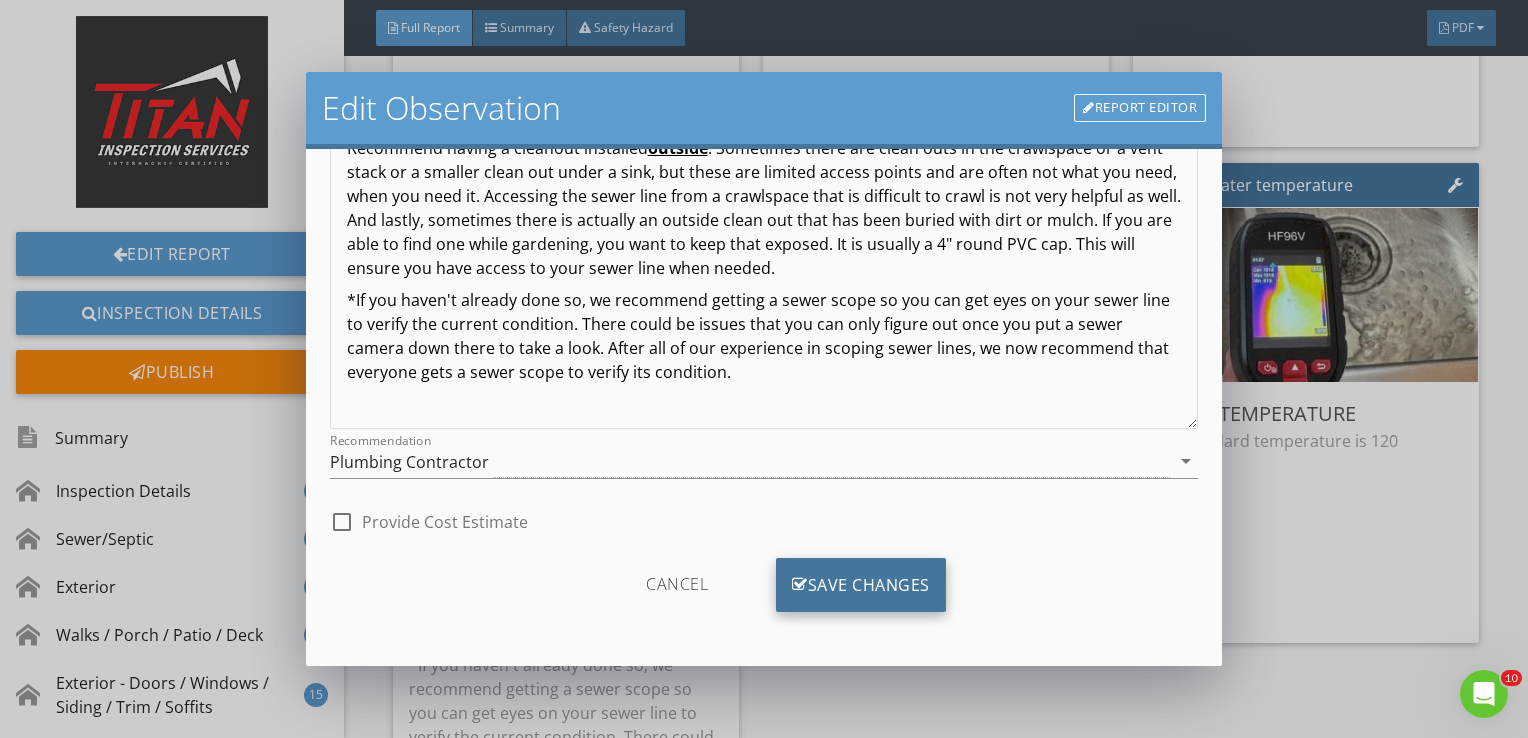 click on "Save Changes" at bounding box center [861, 585] 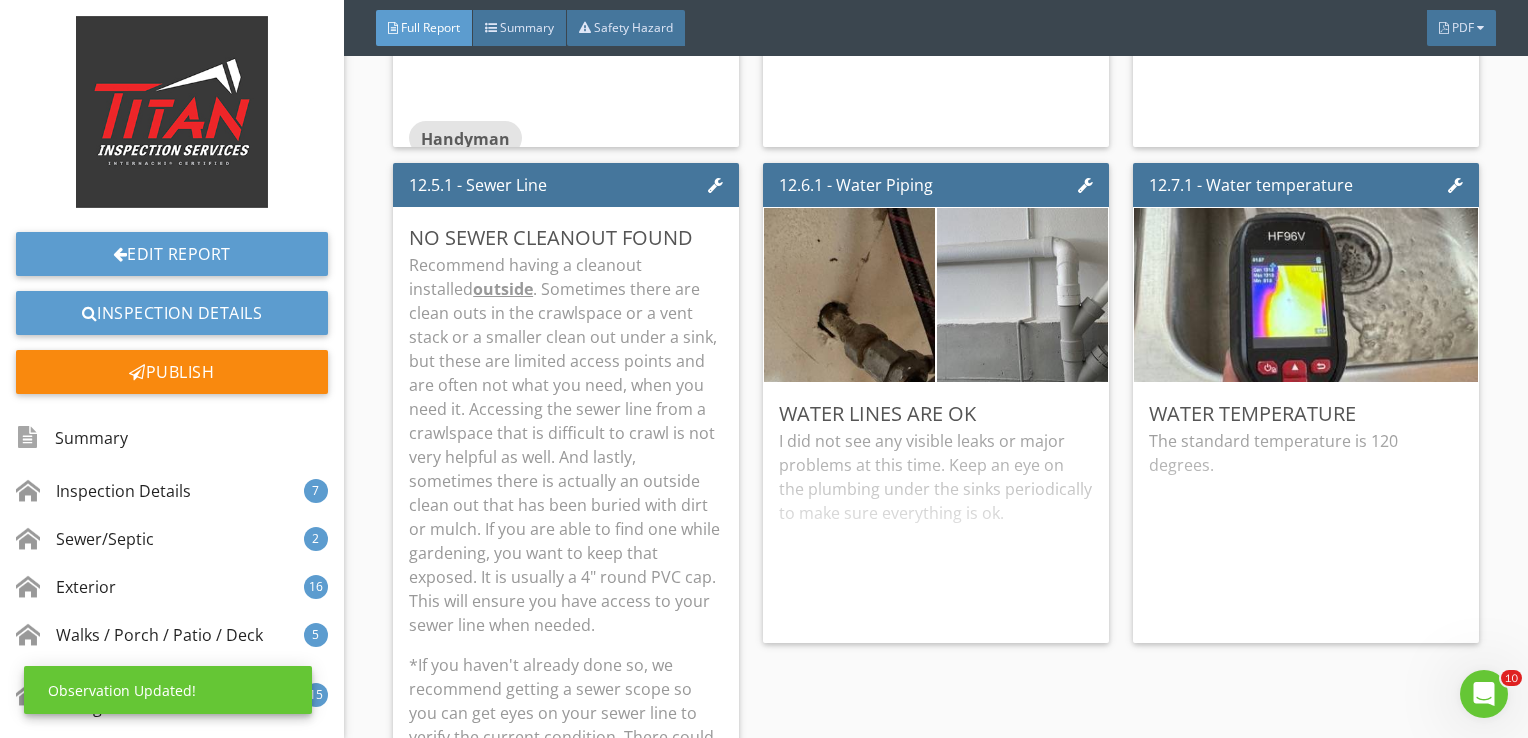 scroll, scrollTop: 8, scrollLeft: 0, axis: vertical 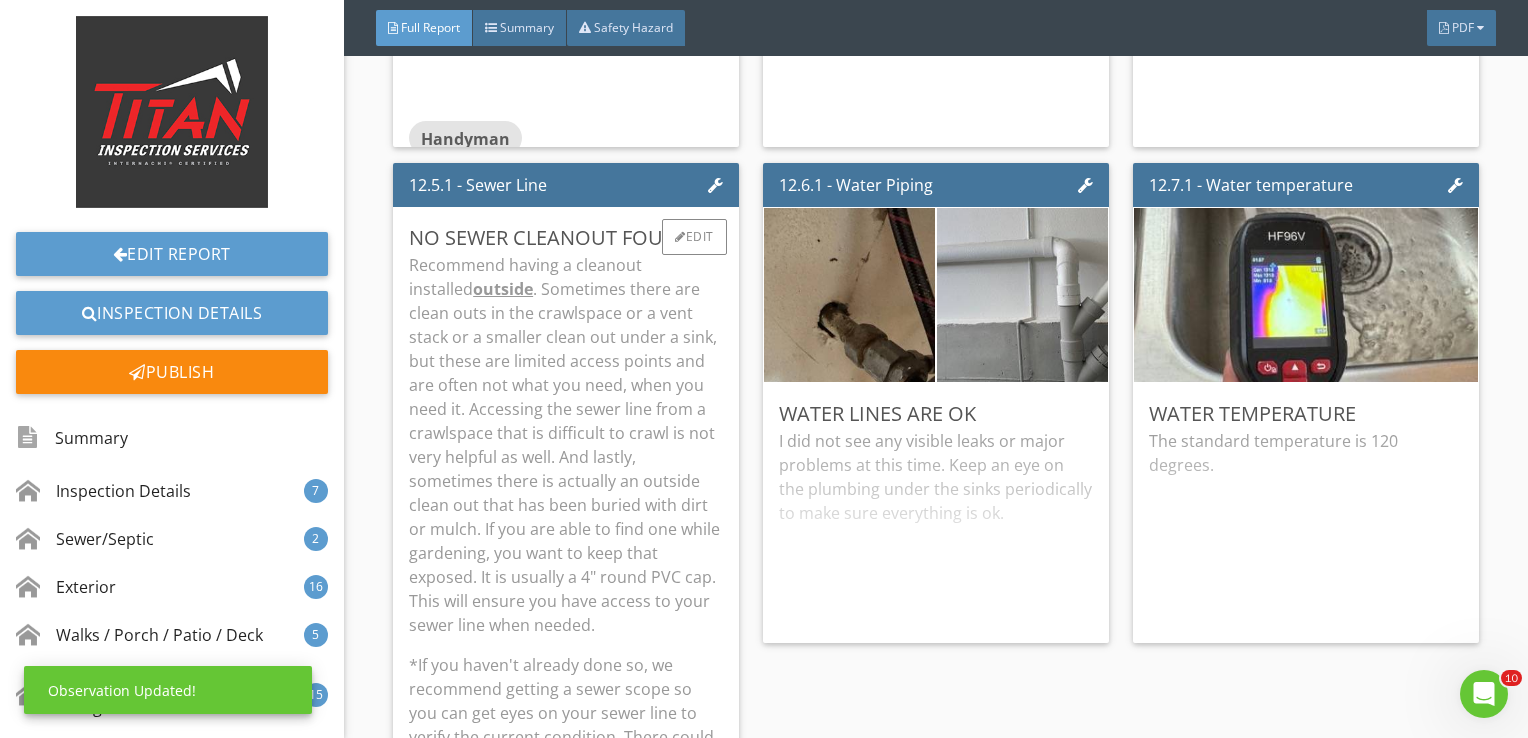 click on "Recommend having a cleanout installed  outside . Sometimes there are clean outs in the crawlspace or a vent stack or a smaller clean out under a sink, but these are limited access points and are often not what you need, when you need it. Accessing the sewer line from a crawlspace that is difficult to crawl is not very helpful as well. And lastly, sometimes there is actually an outside clean out that has been buried with dirt or mulch. If you are able to find one while gardening, you want to keep that exposed. It is usually a 4" round PVC cap. This will ensure you have access to your sewer line when needed." at bounding box center [566, 445] 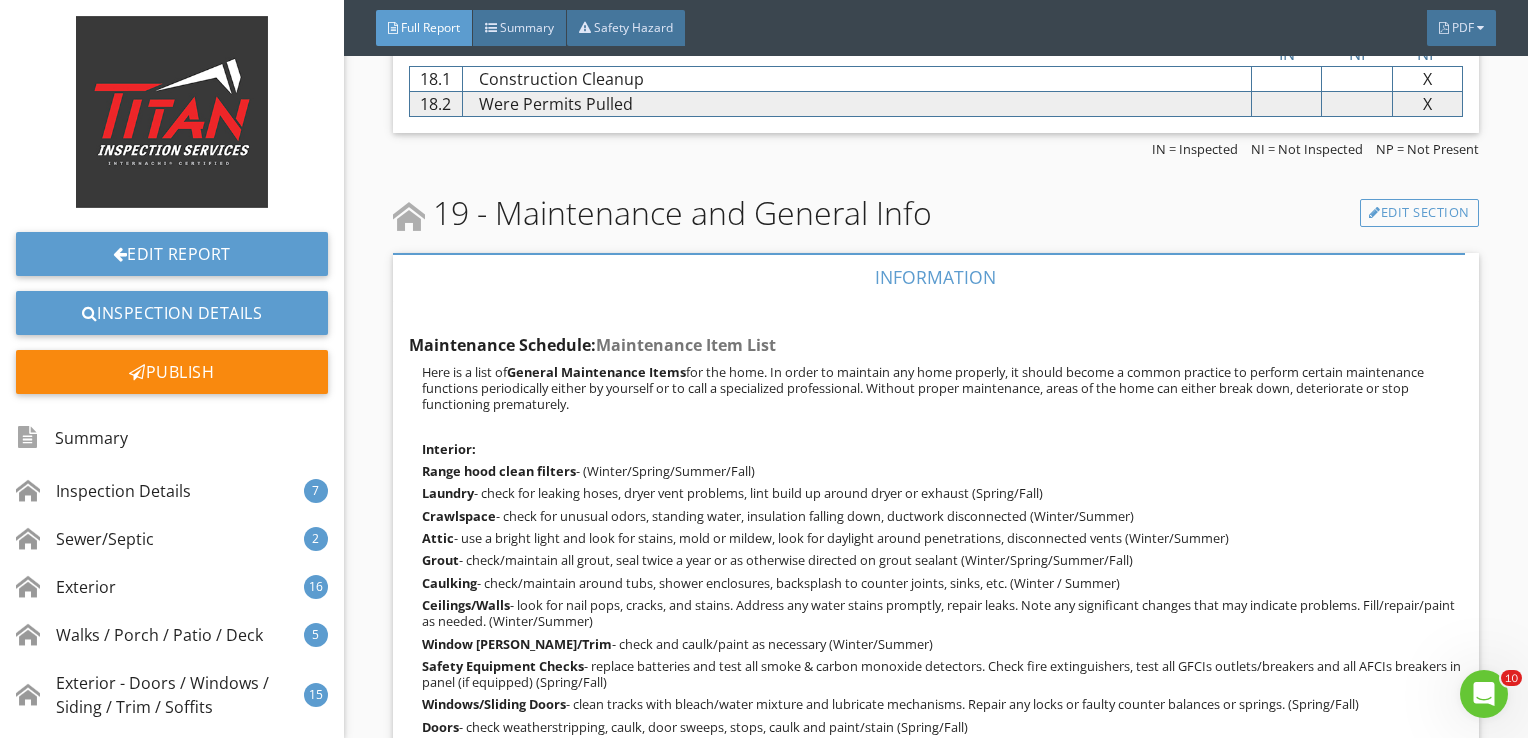 scroll, scrollTop: 42702, scrollLeft: 0, axis: vertical 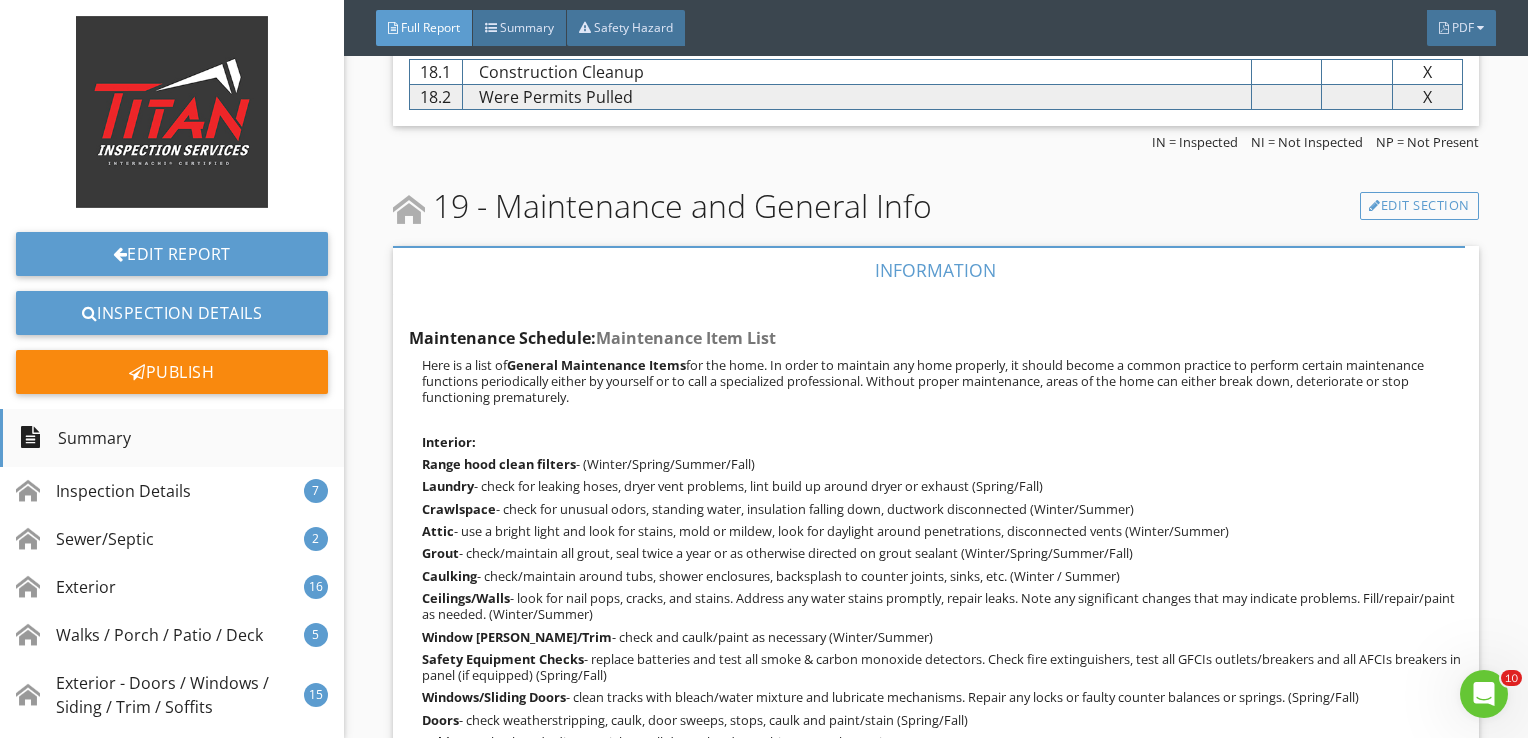 click on "Summary" at bounding box center [172, 438] 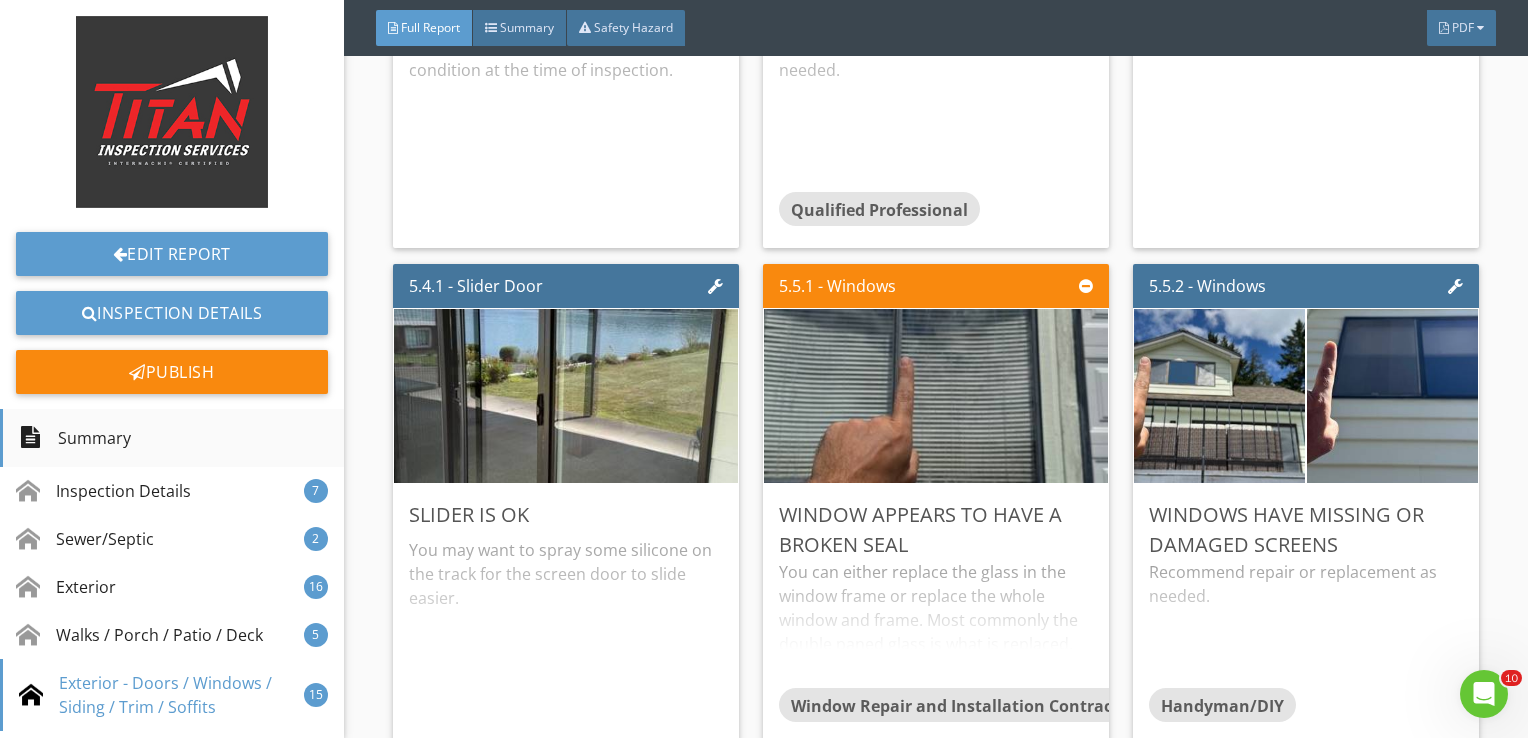 scroll, scrollTop: 512, scrollLeft: 0, axis: vertical 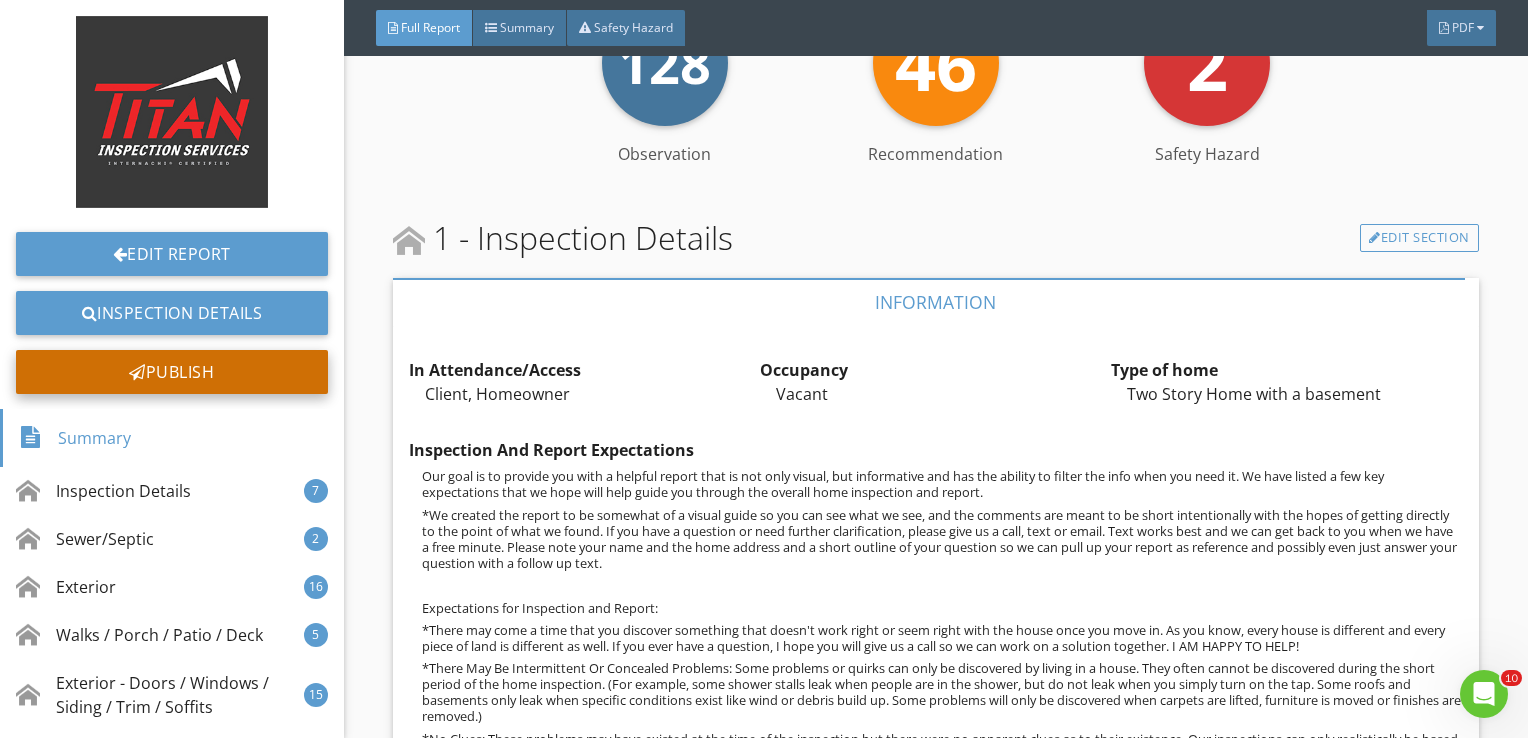 click on "Publish" at bounding box center (172, 372) 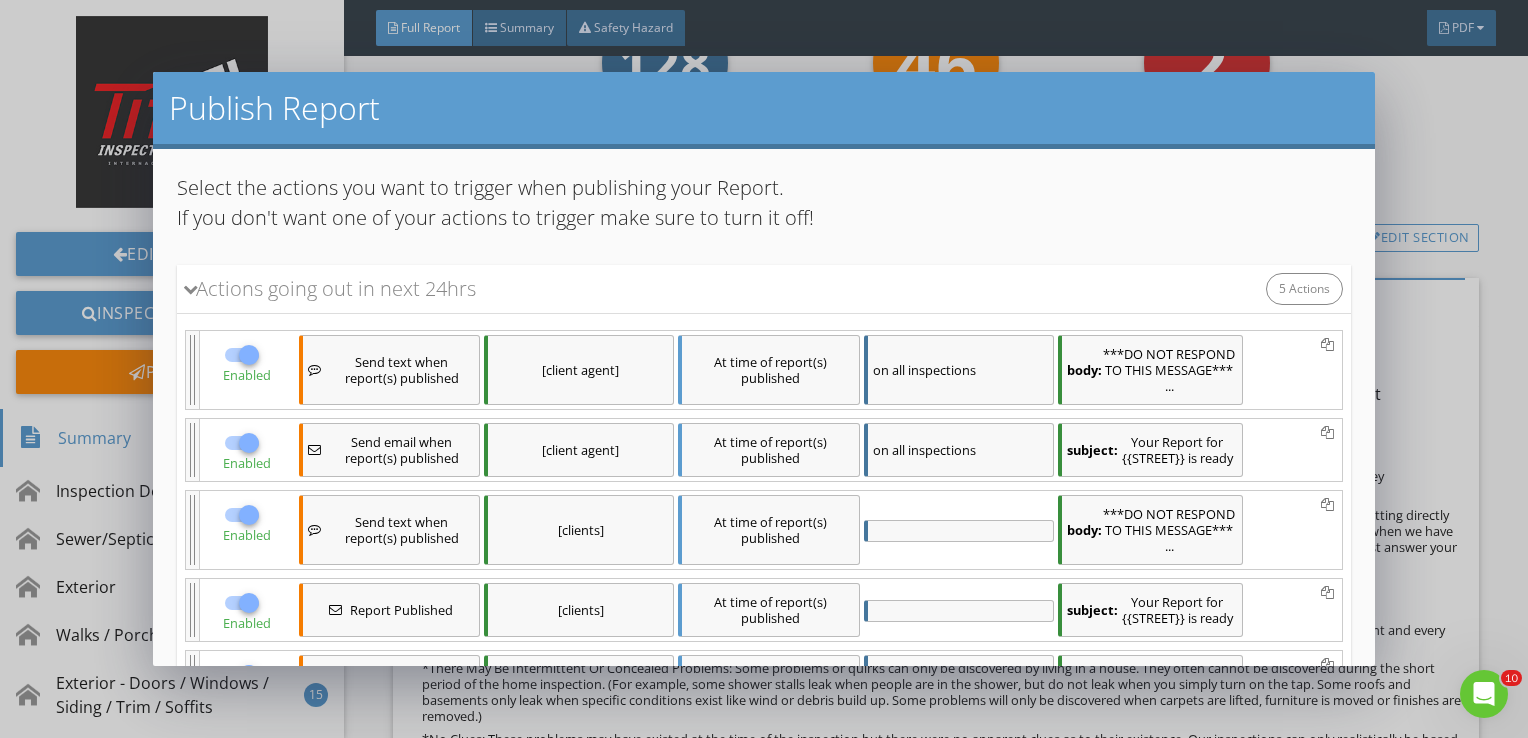 scroll, scrollTop: 359, scrollLeft: 0, axis: vertical 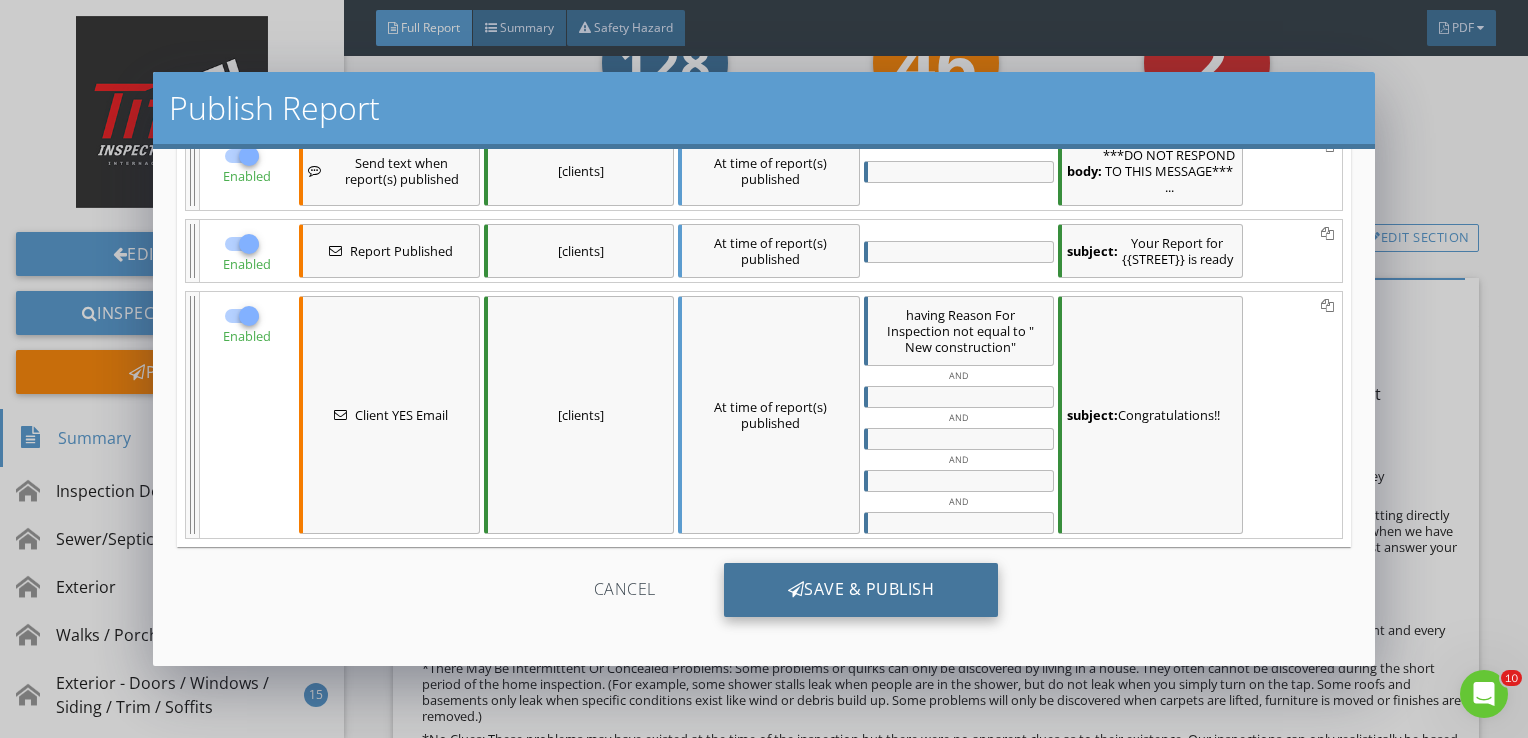 click on "Save & Publish" at bounding box center (861, 590) 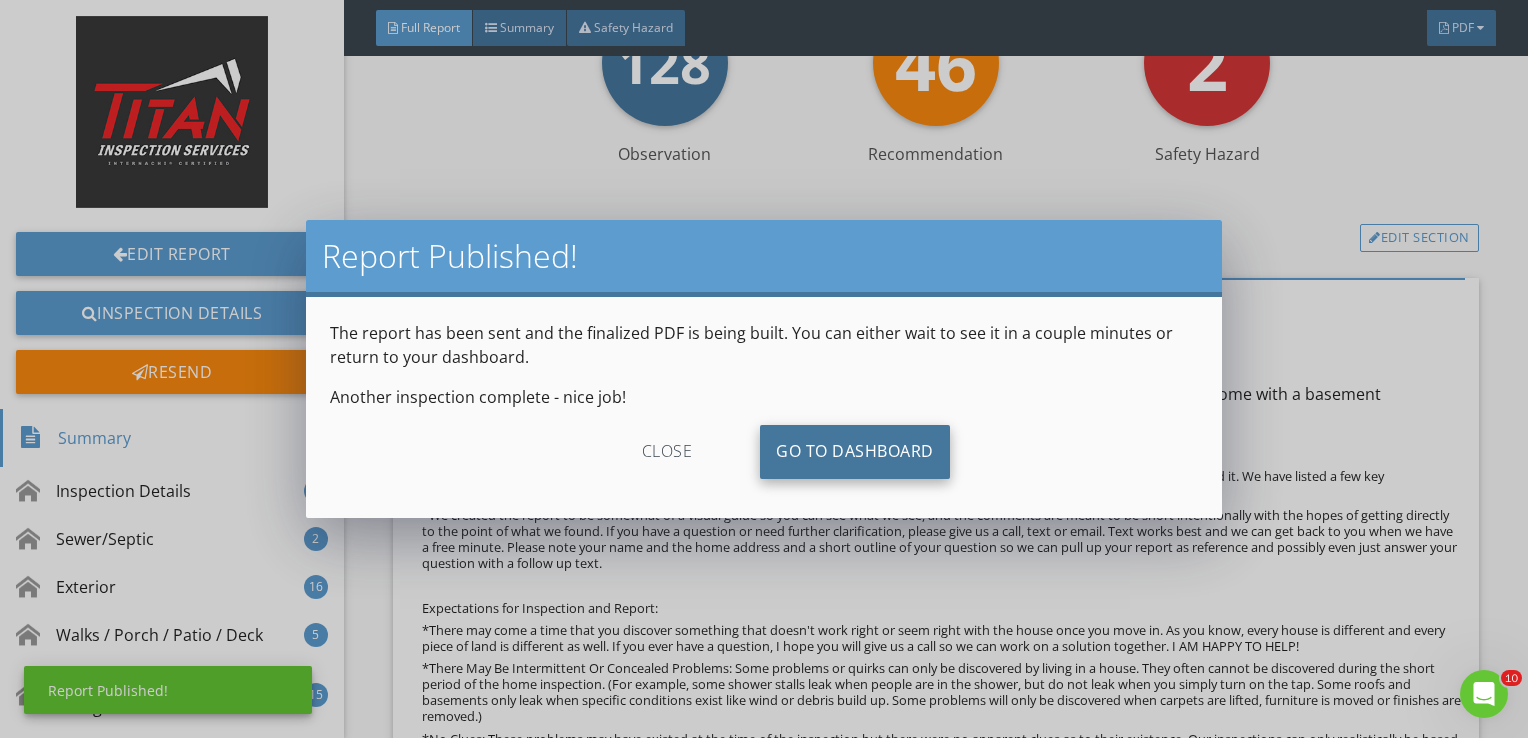 click on "Go To Dashboard" at bounding box center [855, 452] 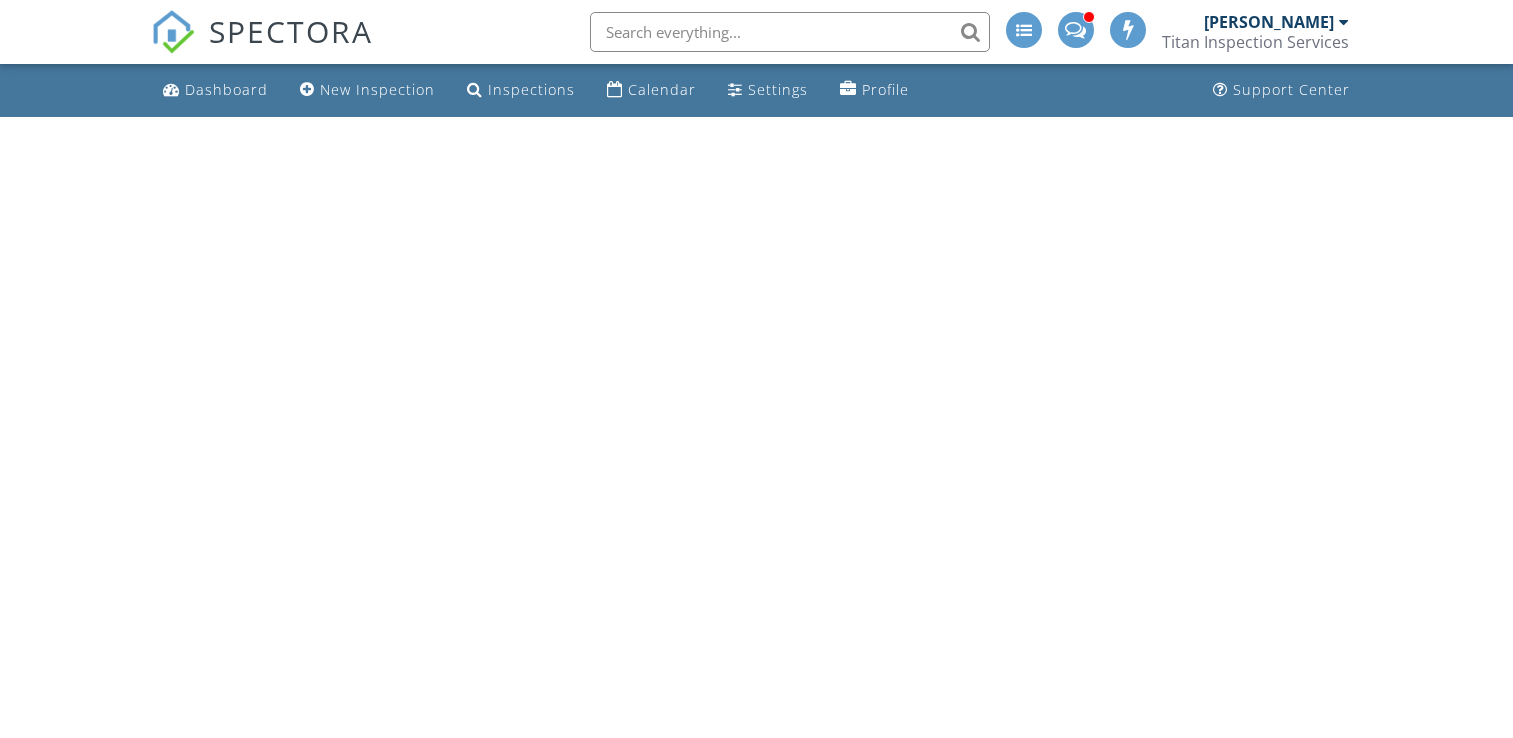 scroll, scrollTop: 0, scrollLeft: 0, axis: both 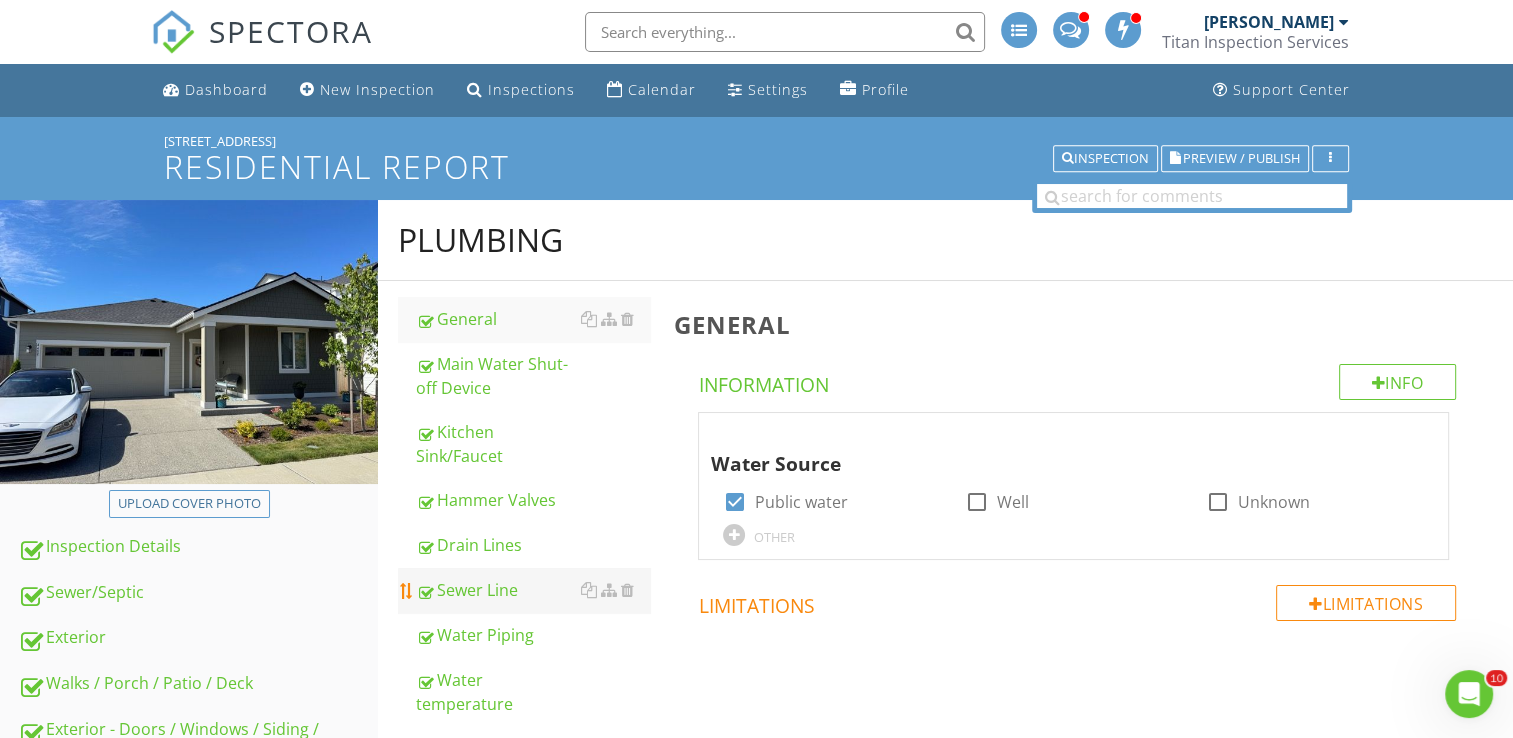 click on "Sewer Line" at bounding box center (533, 590) 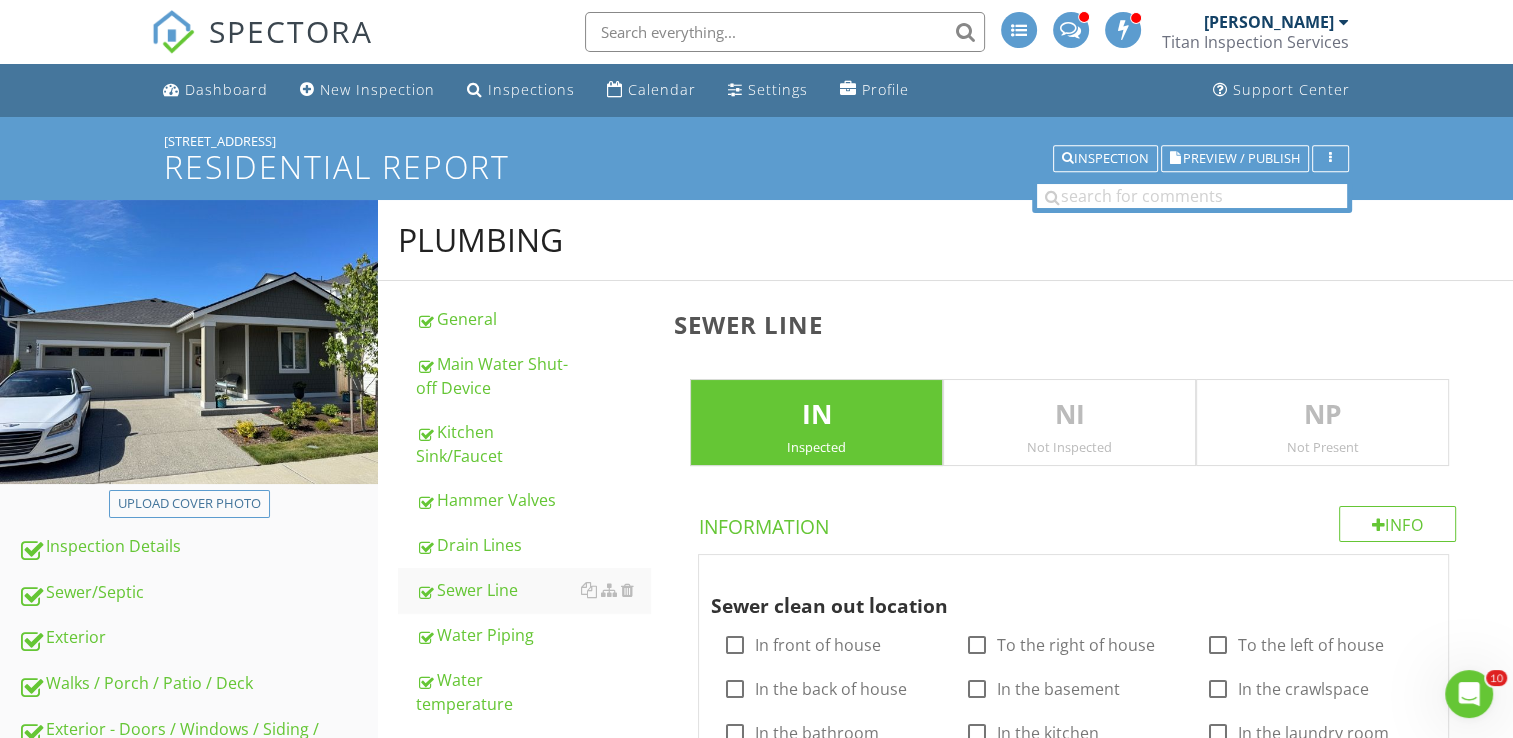 click on "Sewer Line
IN   Inspected NI   Not Inspected NP   Not Present
Info
Information
Sewer clean out location
check_box_outline_blank In front of house   check_box_outline_blank To the right of house   check_box_outline_blank To the left of house   check_box_outline_blank In the back of house   check_box_outline_blank In the basement   check_box_outline_blank In the crawlspace   check_box_outline_blank In the bathroom   check_box_outline_blank In the kitchen   check_box_outline_blank In the laundry room   check_box_outline_blank In the closet   check_box_outline_blank In the garage   check_box None found         OTHER
Limitations
Limitations
Observation
Observations" at bounding box center (1087, 1088) 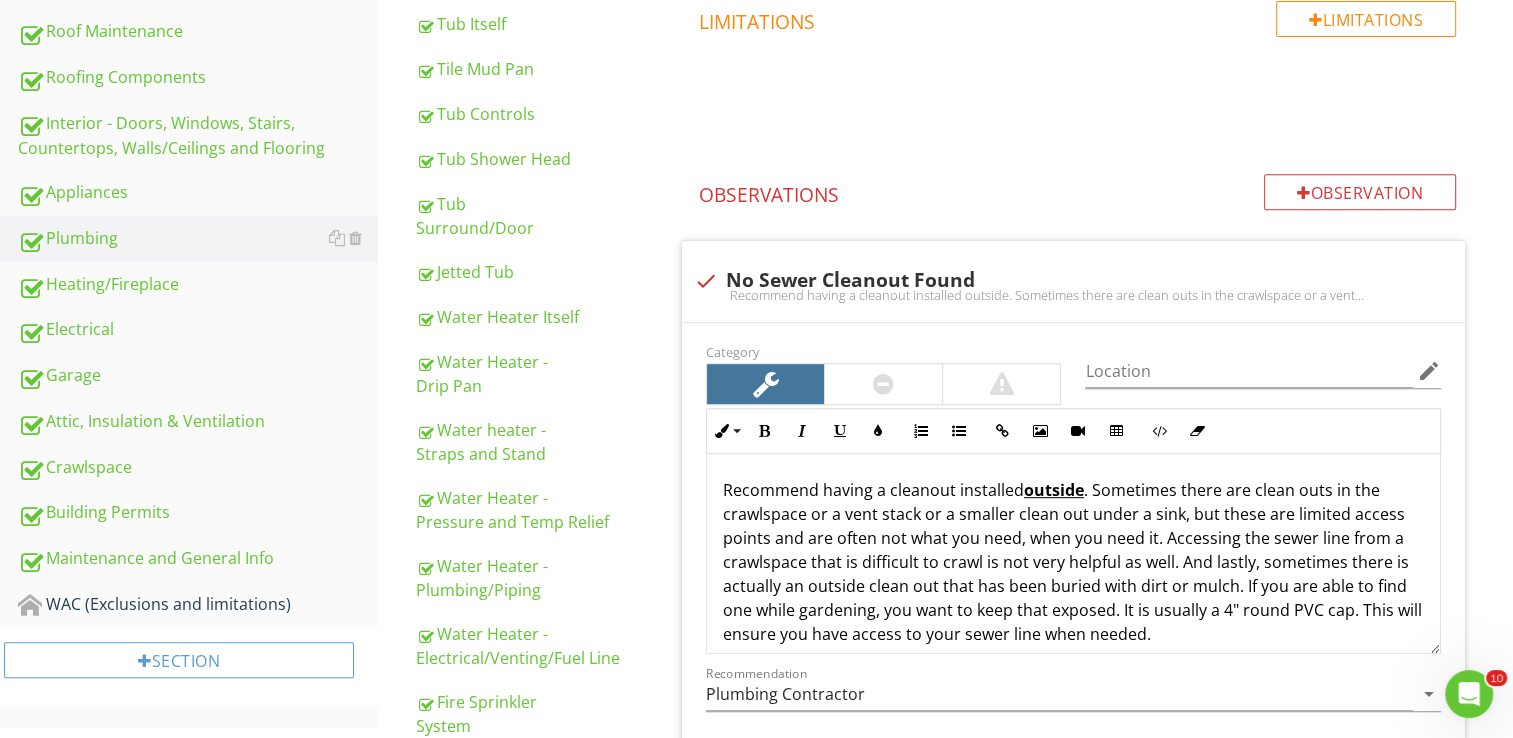 scroll, scrollTop: 868, scrollLeft: 0, axis: vertical 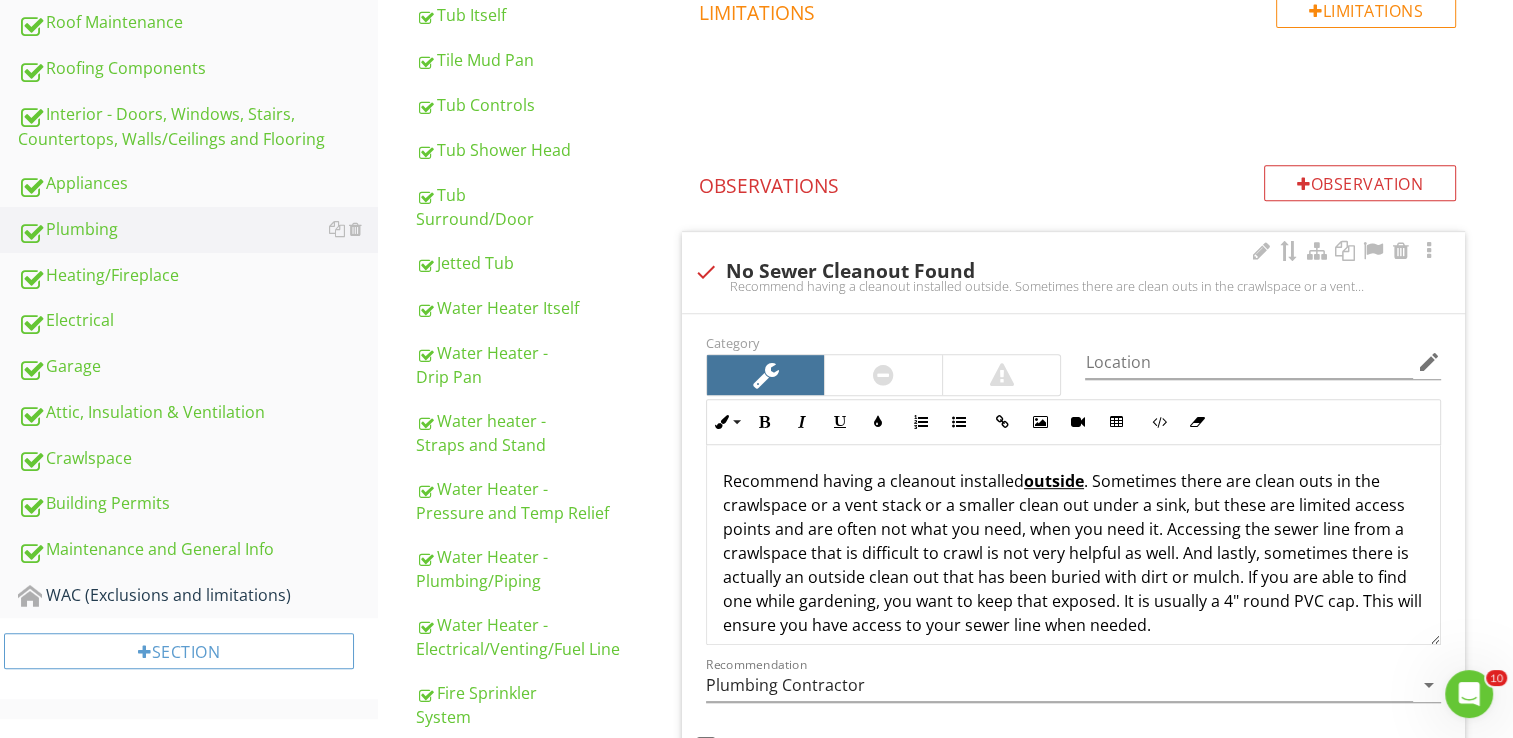 click on "check
No Sewer Cleanout  Found" at bounding box center (1073, 272) 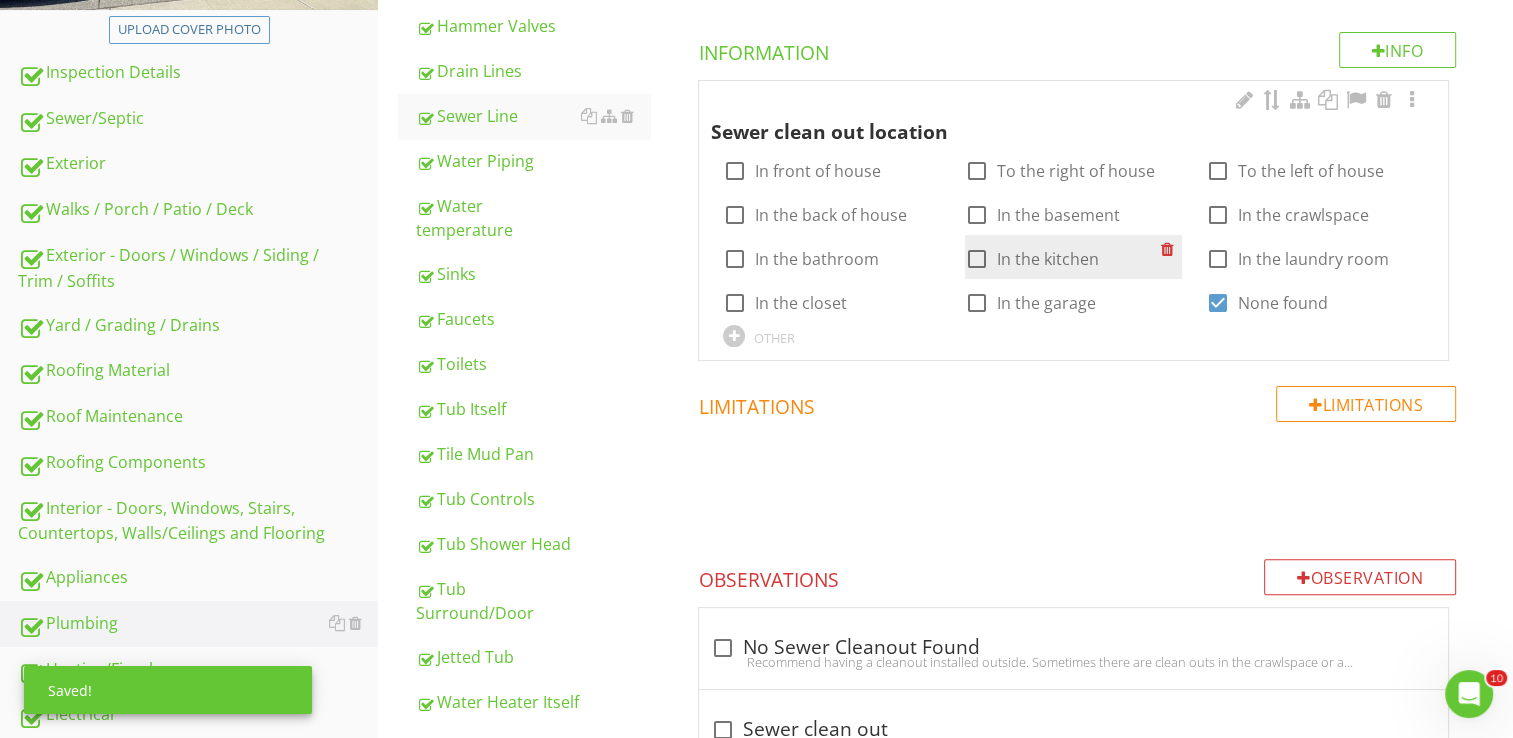scroll, scrollTop: 472, scrollLeft: 0, axis: vertical 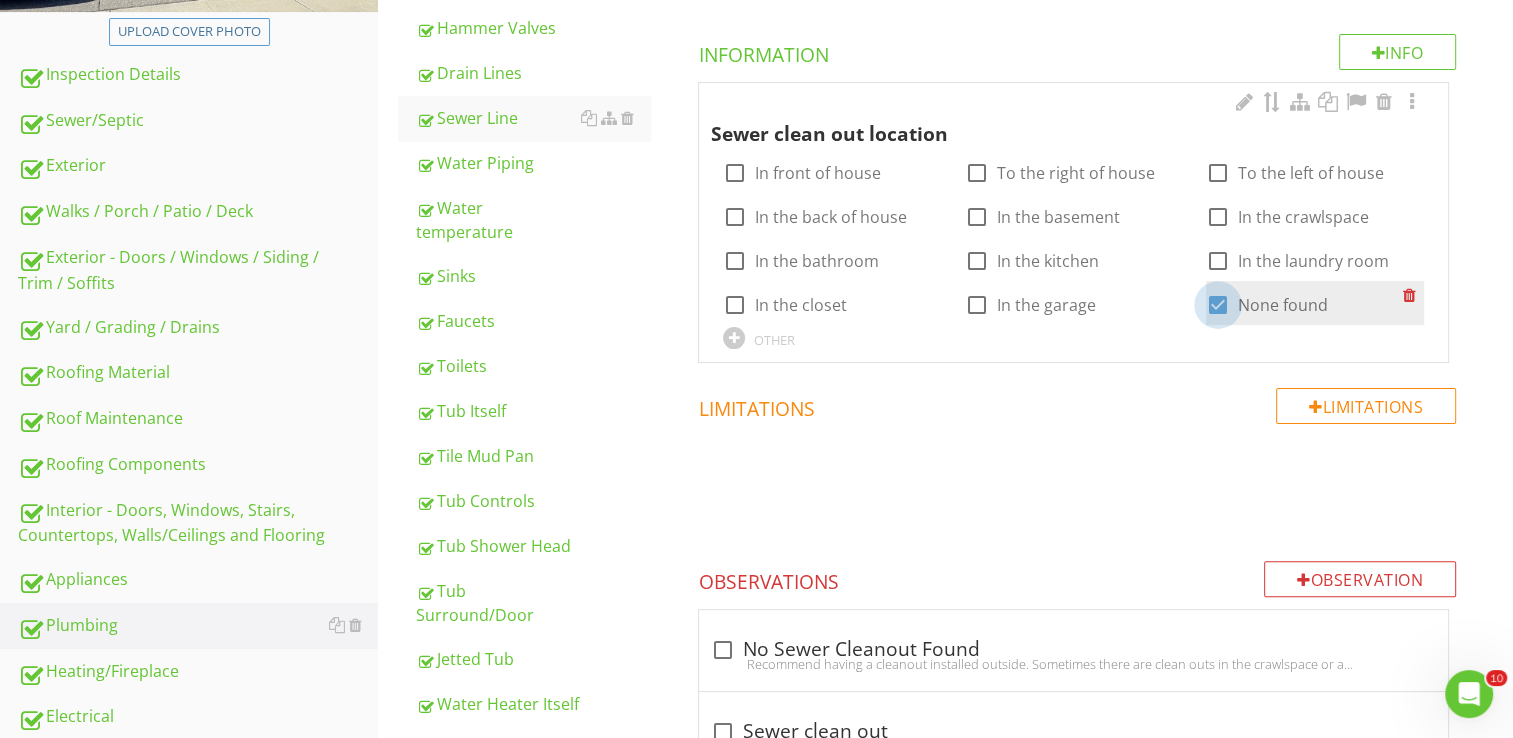 click at bounding box center (1218, 305) 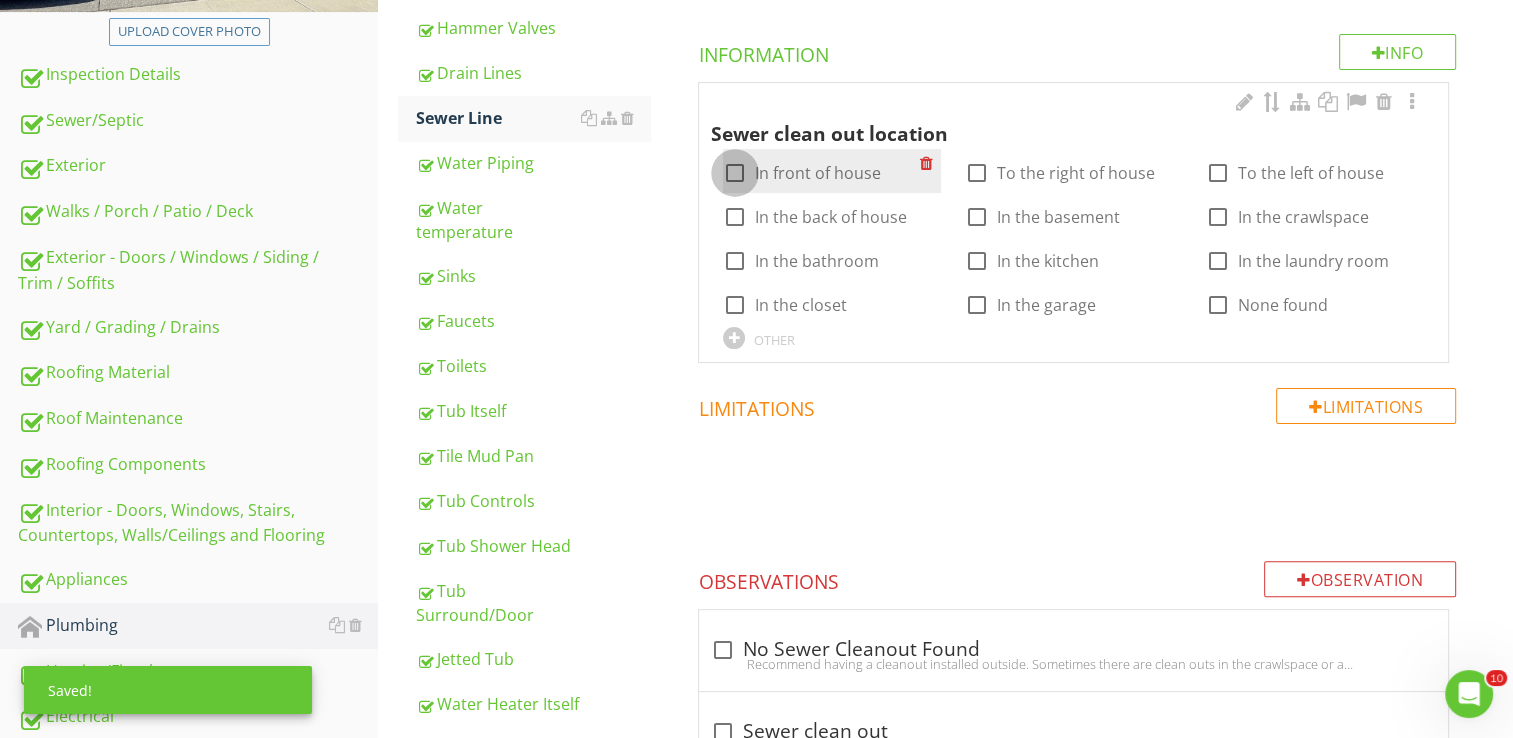 click at bounding box center (735, 173) 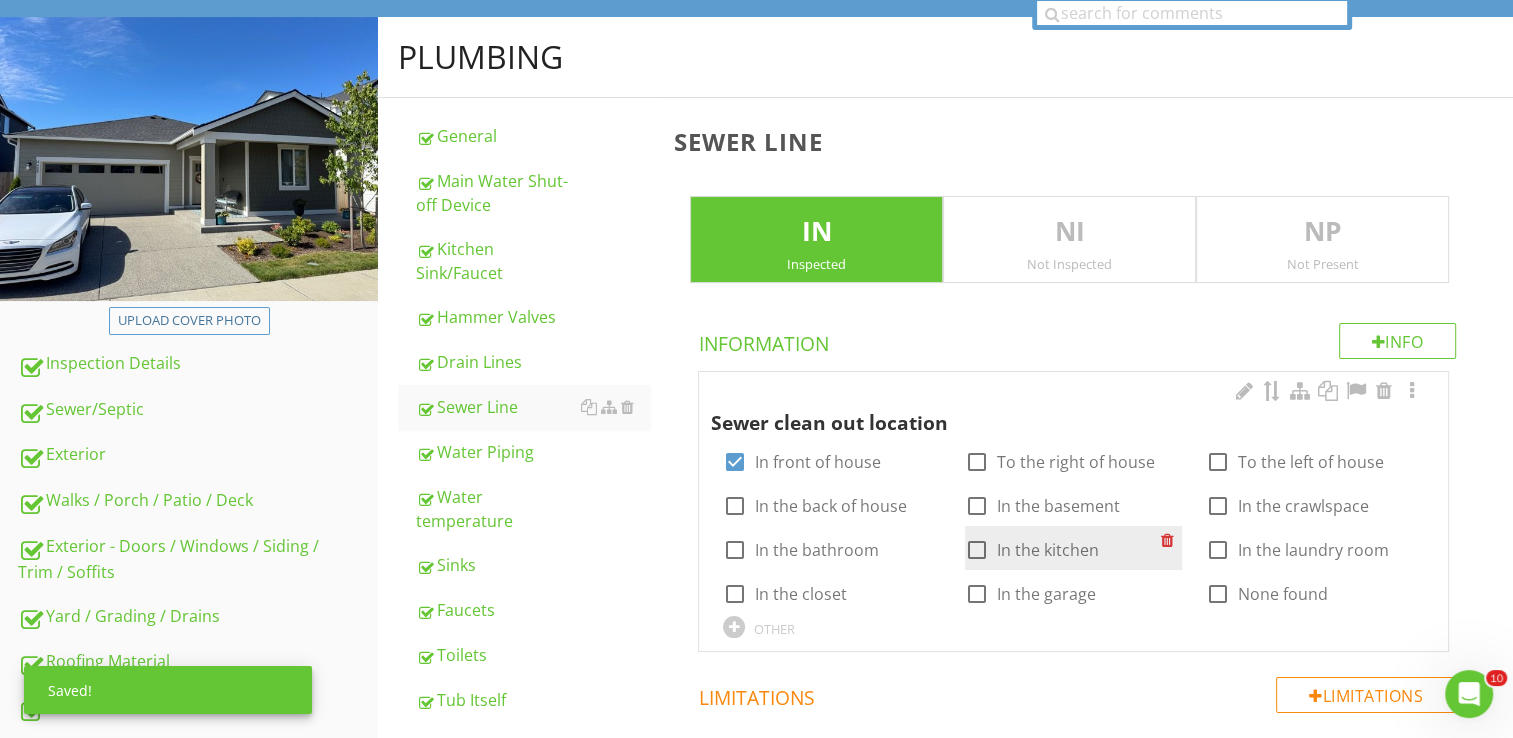 scroll, scrollTop: 0, scrollLeft: 0, axis: both 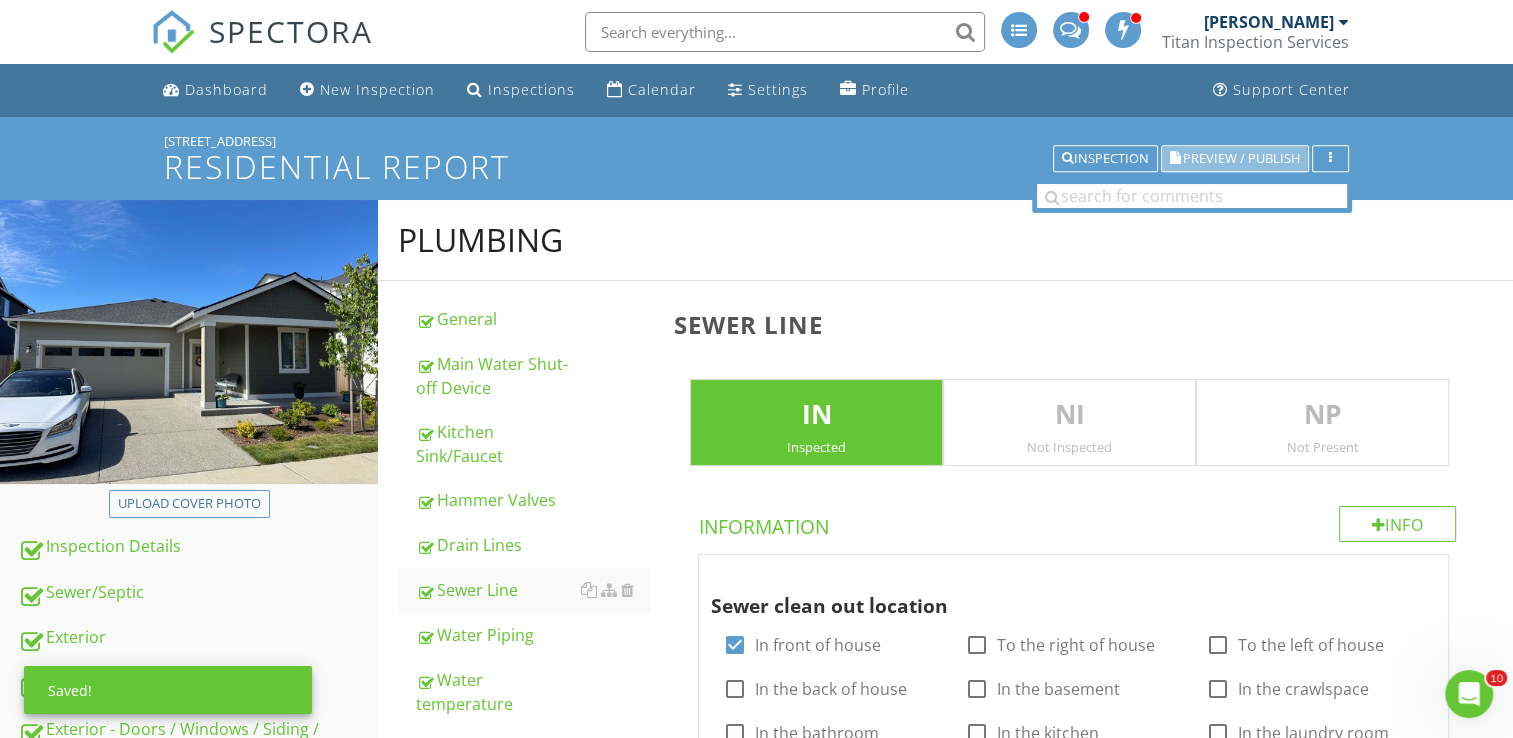 click on "Preview / Publish" at bounding box center (1241, 158) 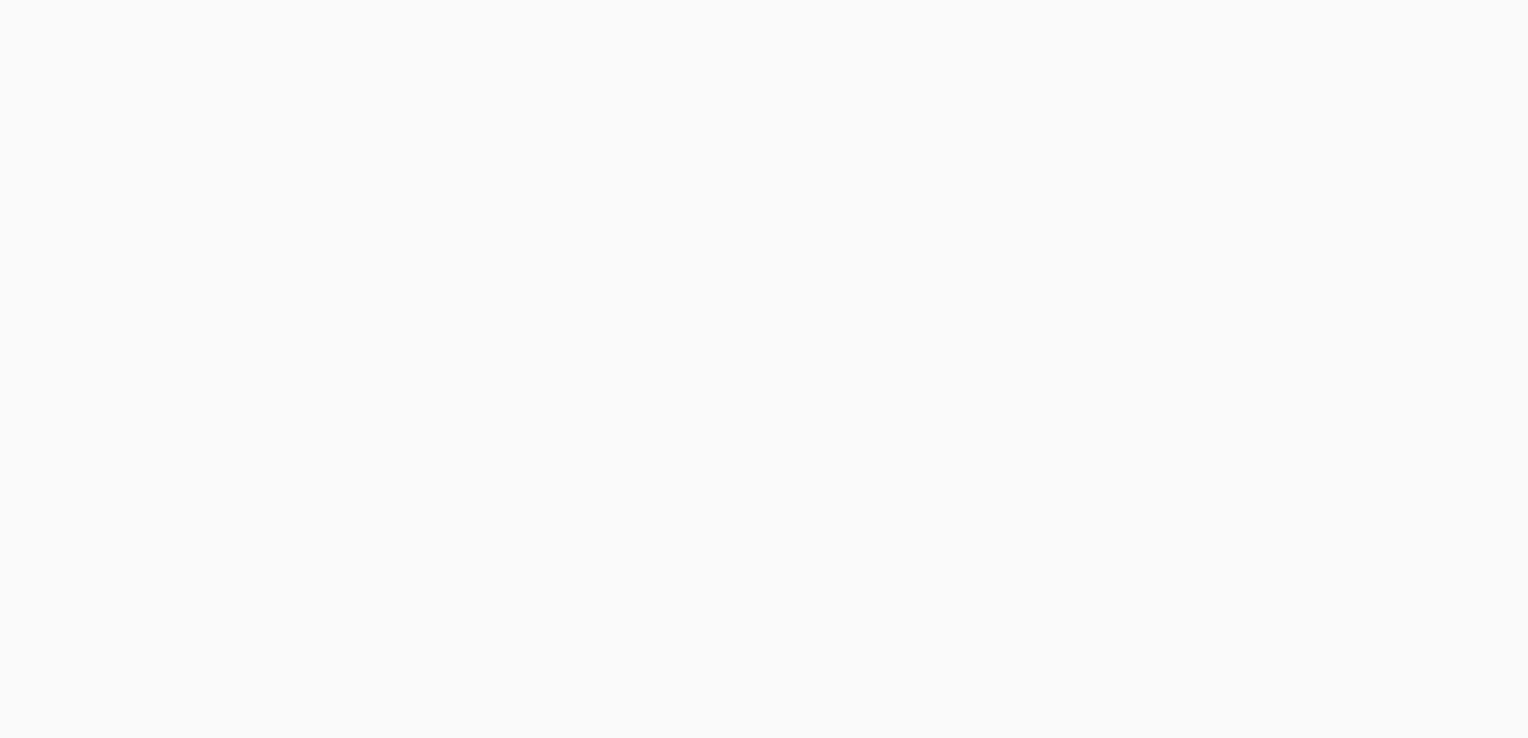 scroll, scrollTop: 0, scrollLeft: 0, axis: both 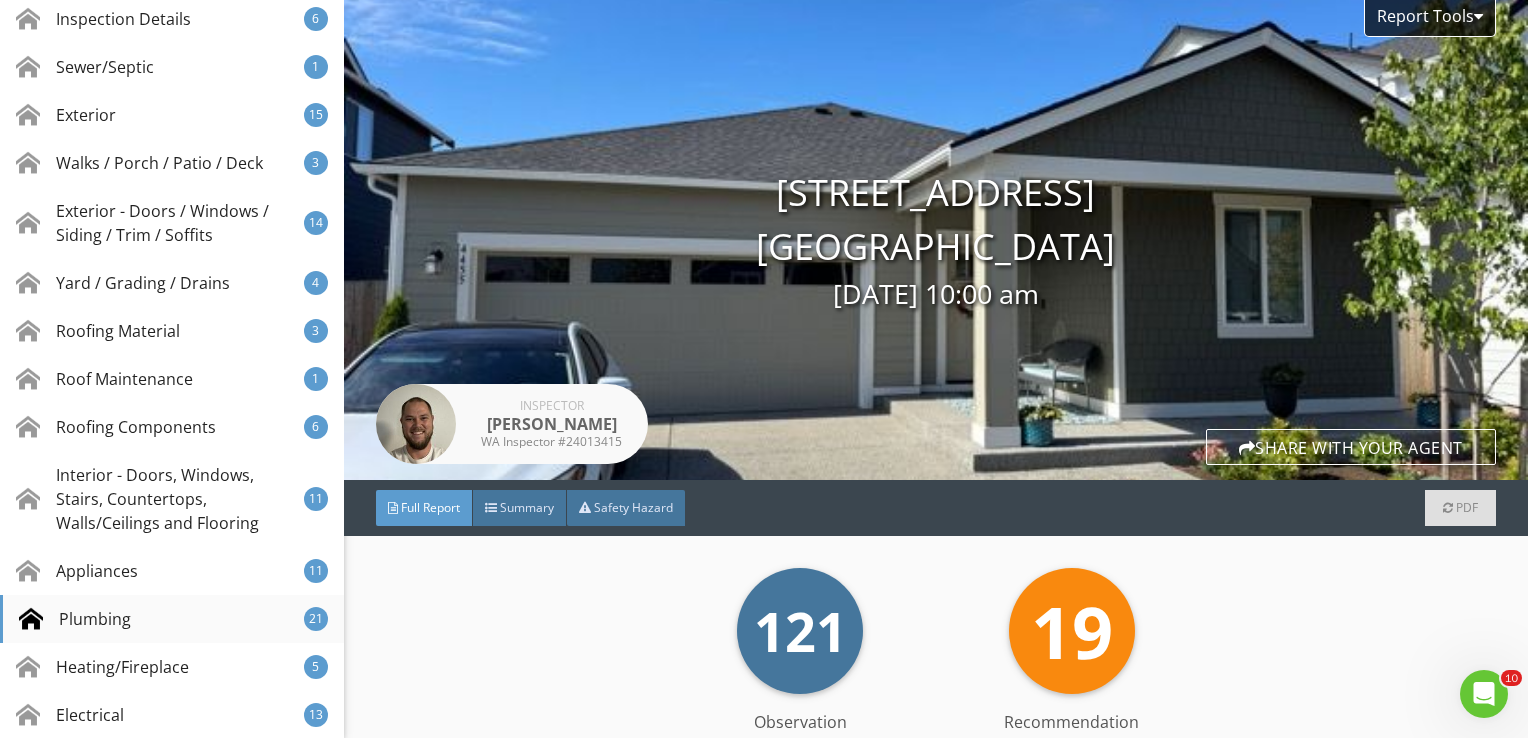 click on "Plumbing
21" at bounding box center [172, 619] 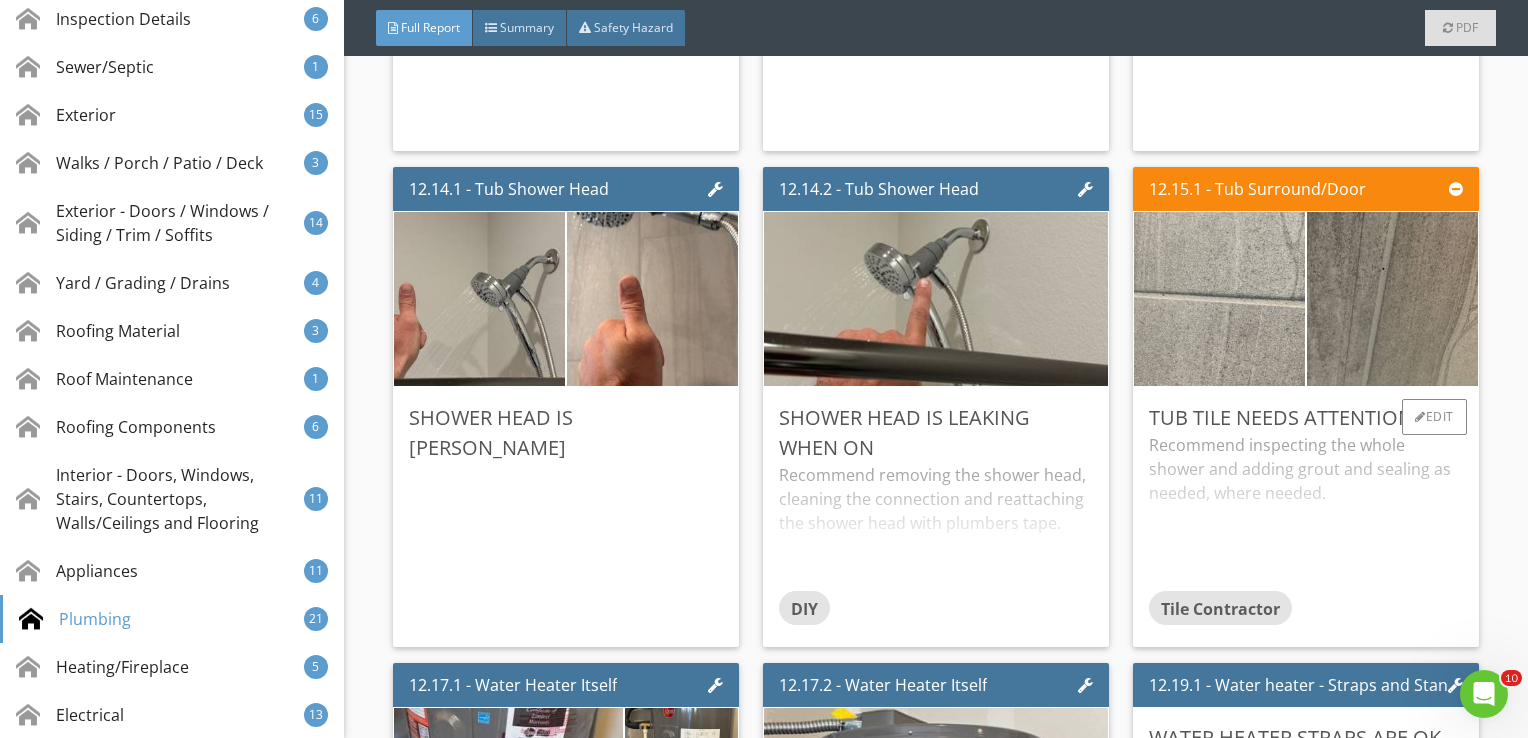 scroll, scrollTop: 23365, scrollLeft: 0, axis: vertical 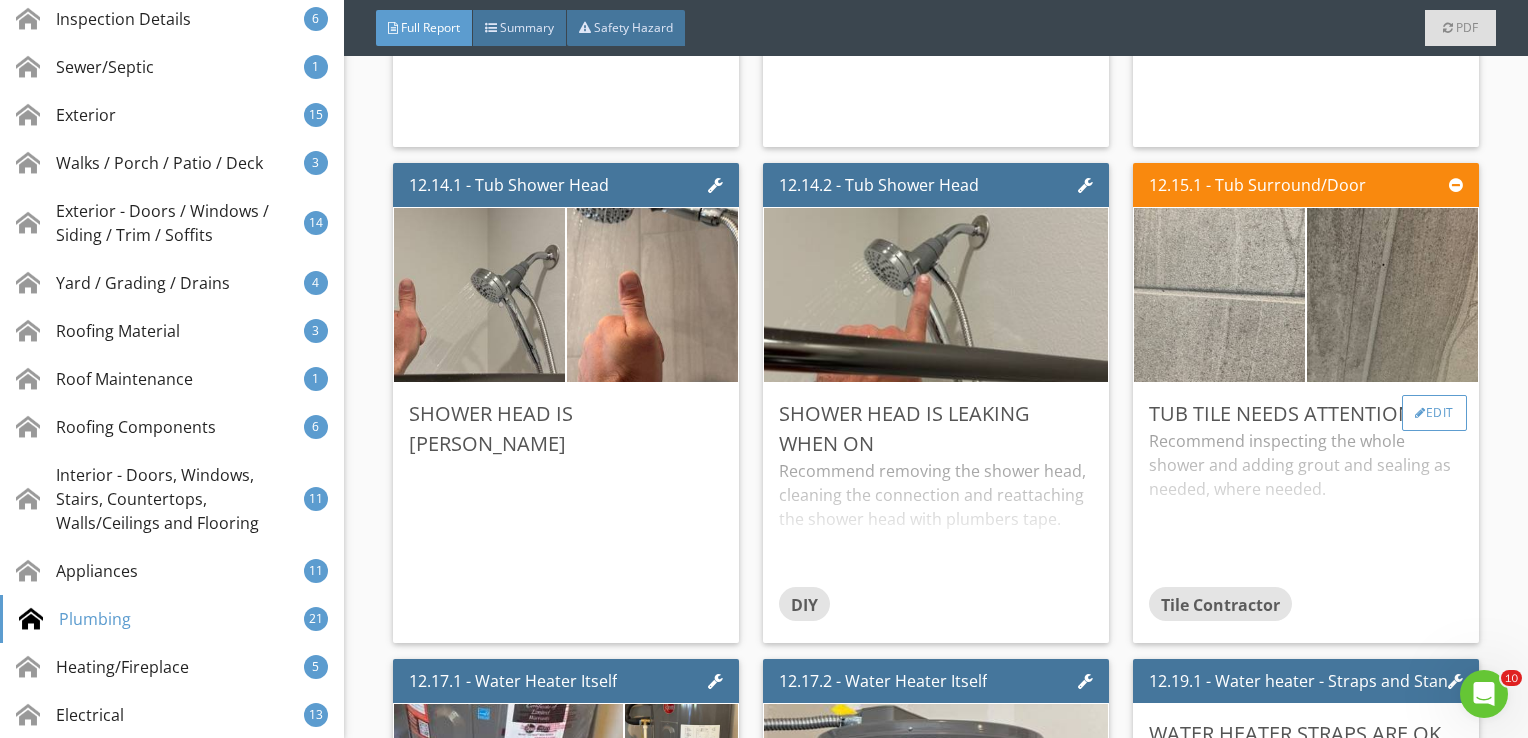 click at bounding box center [1420, 413] 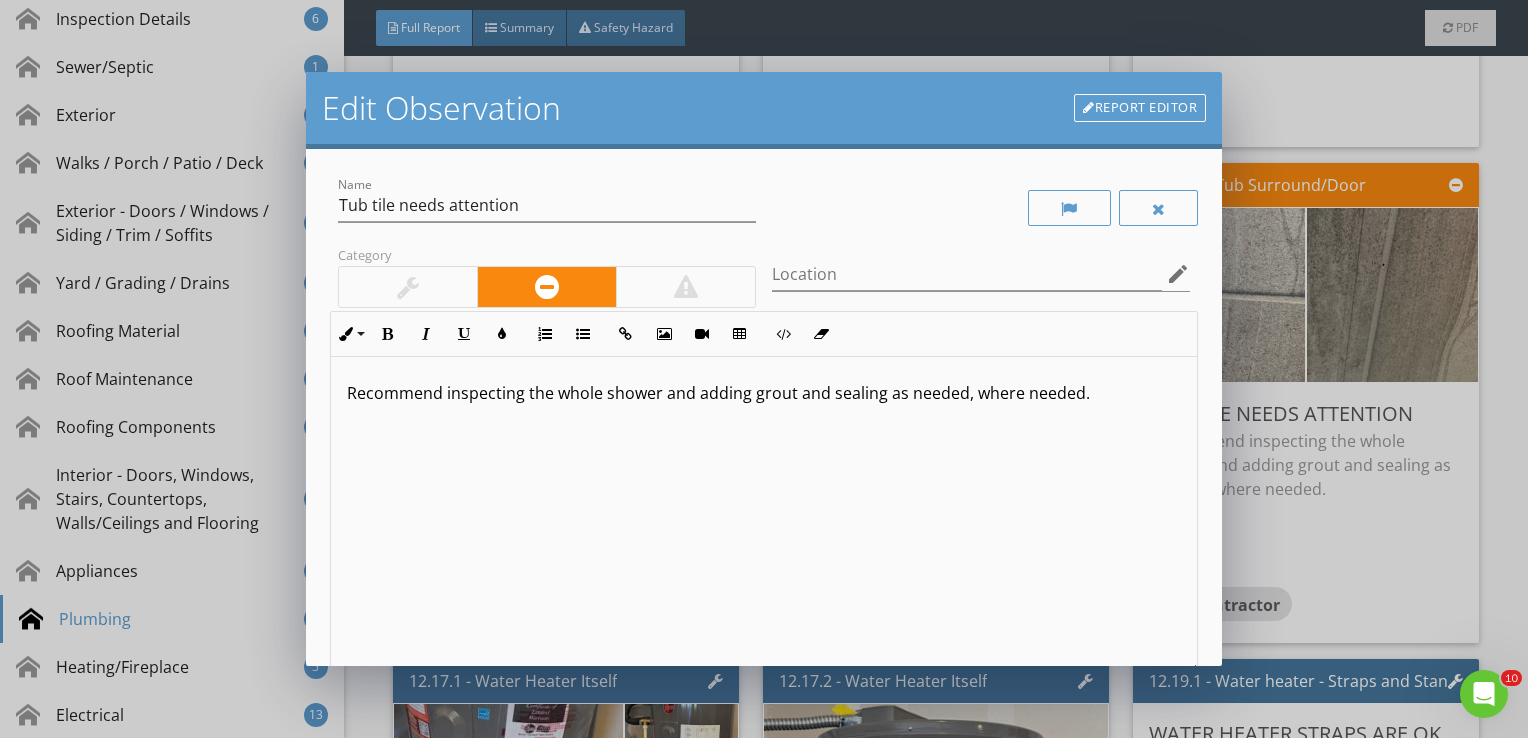 scroll, scrollTop: 0, scrollLeft: 0, axis: both 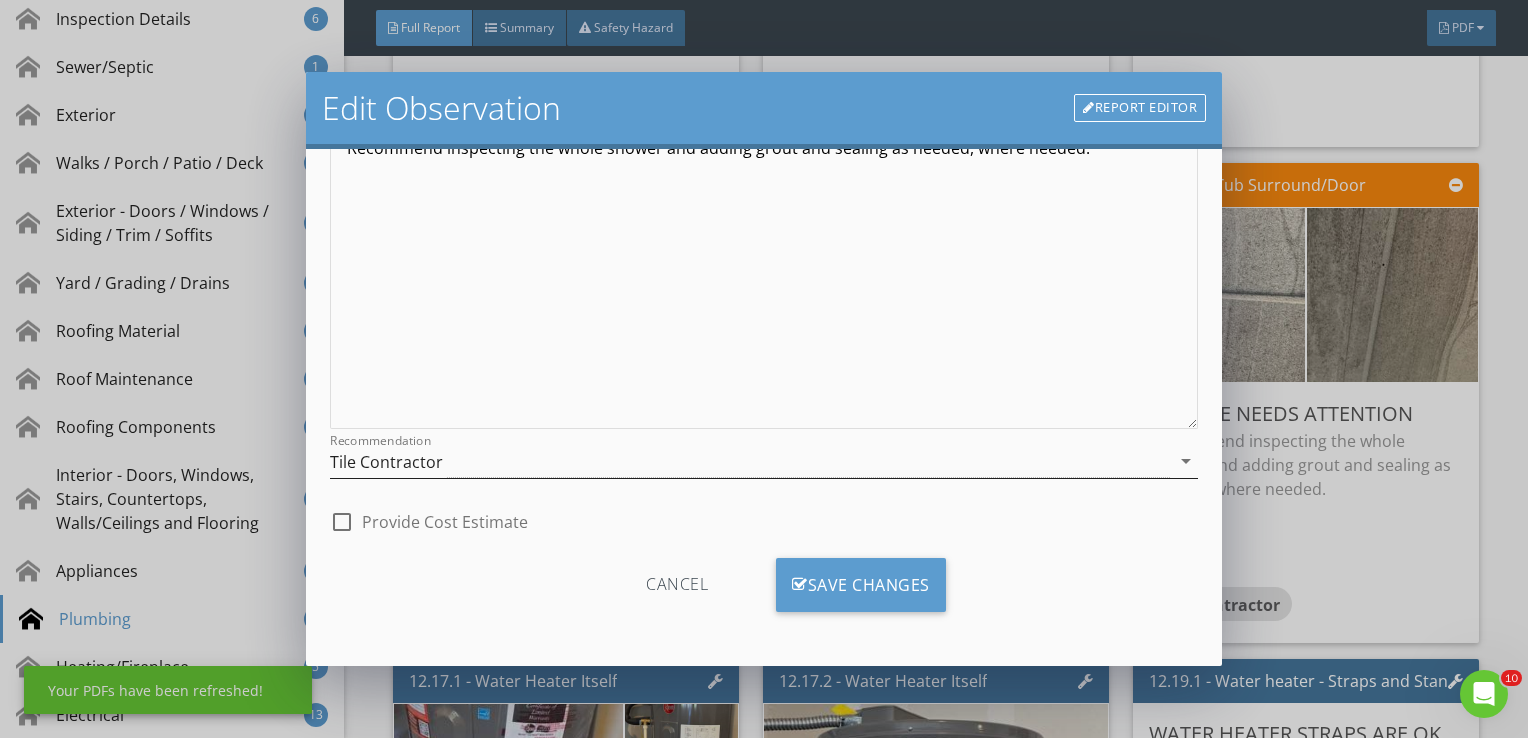 click on "Tile Contractor" at bounding box center [750, 461] 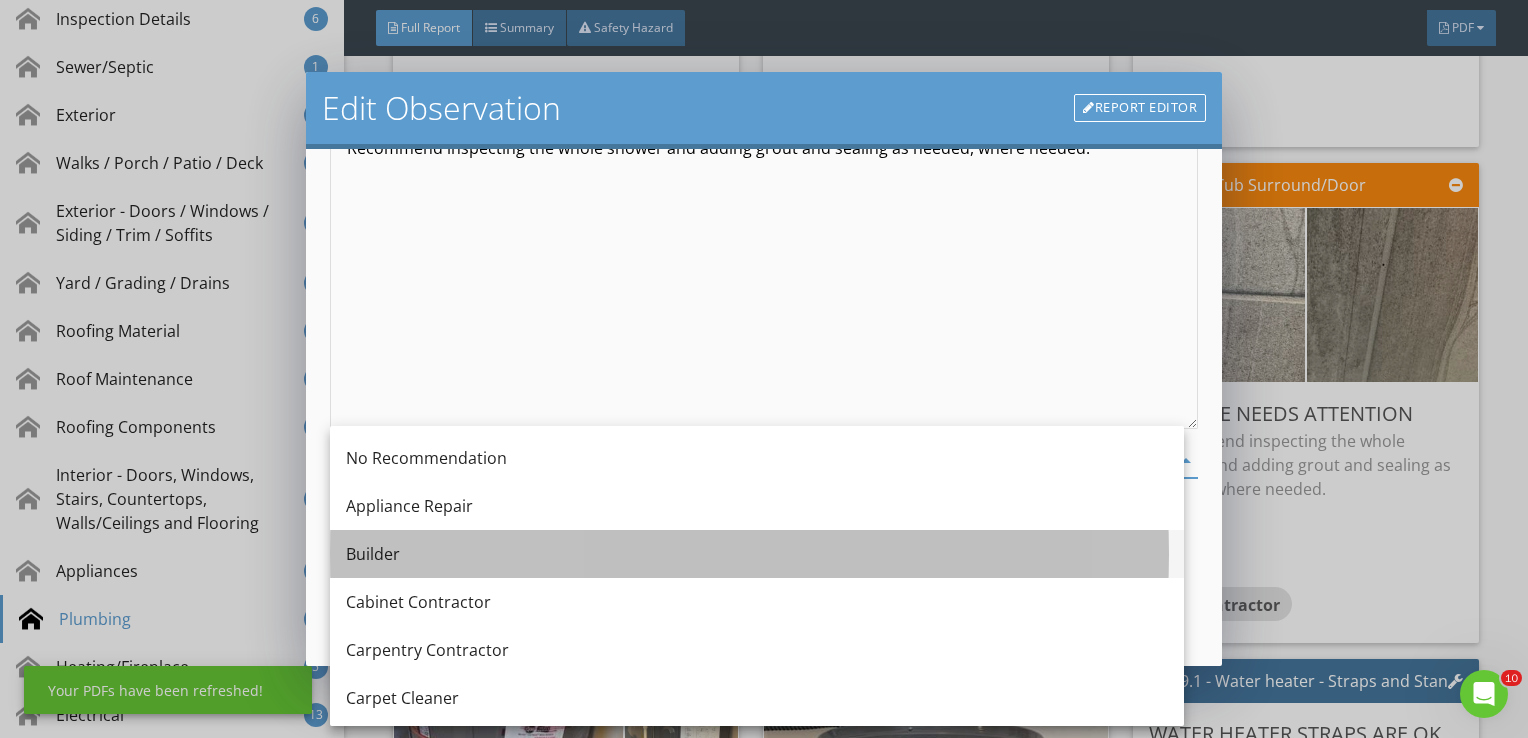 click on "Builder" at bounding box center [757, 554] 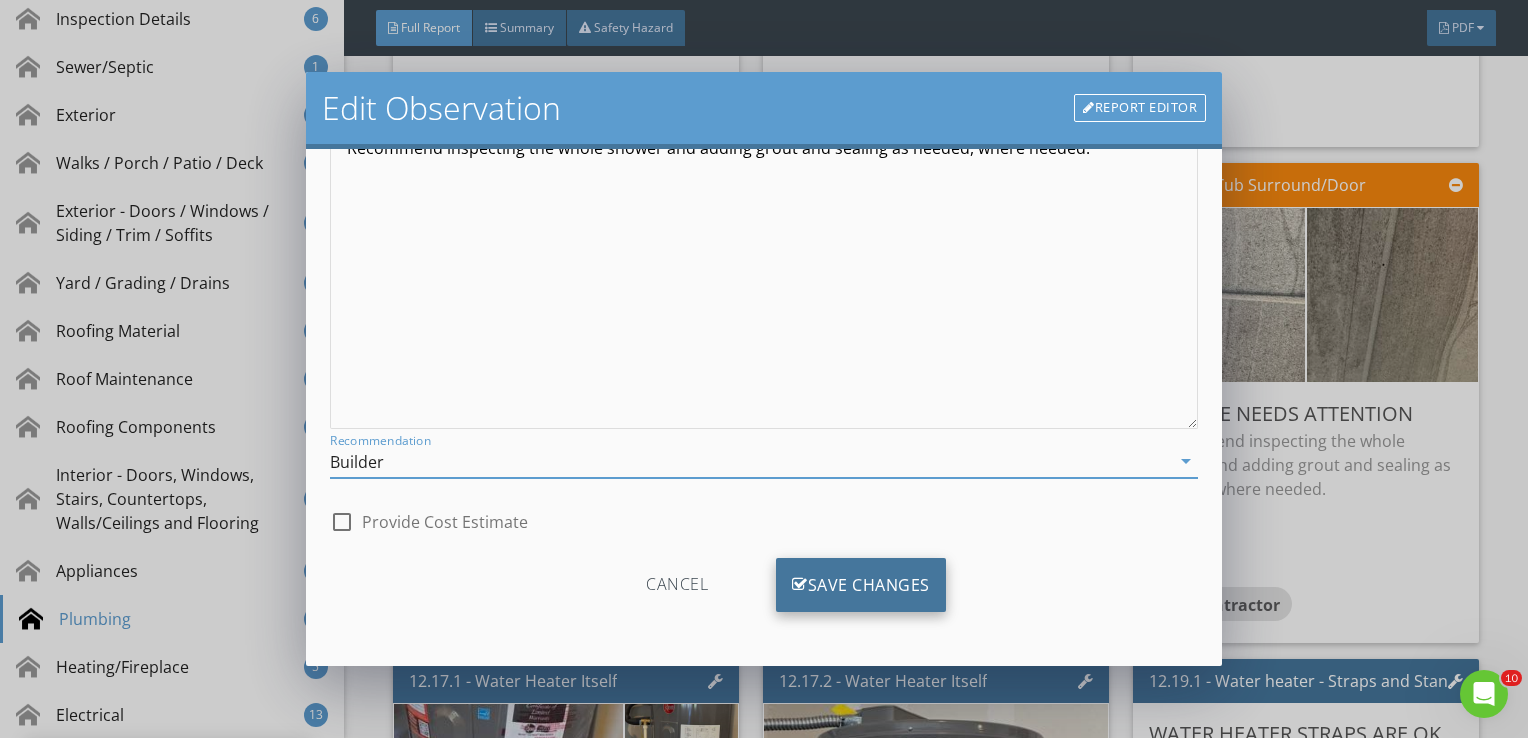 click on "Save Changes" at bounding box center (861, 585) 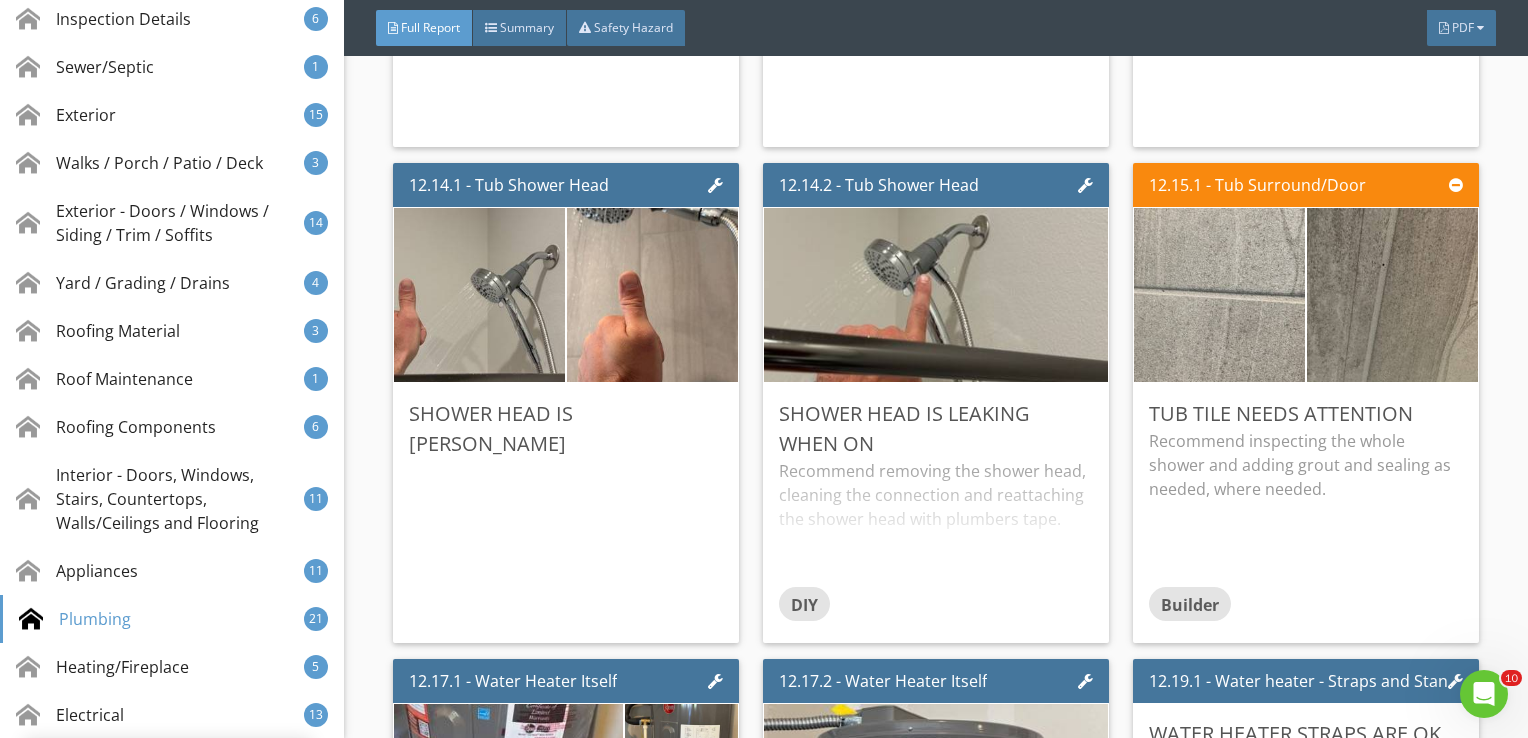 scroll, scrollTop: 8, scrollLeft: 0, axis: vertical 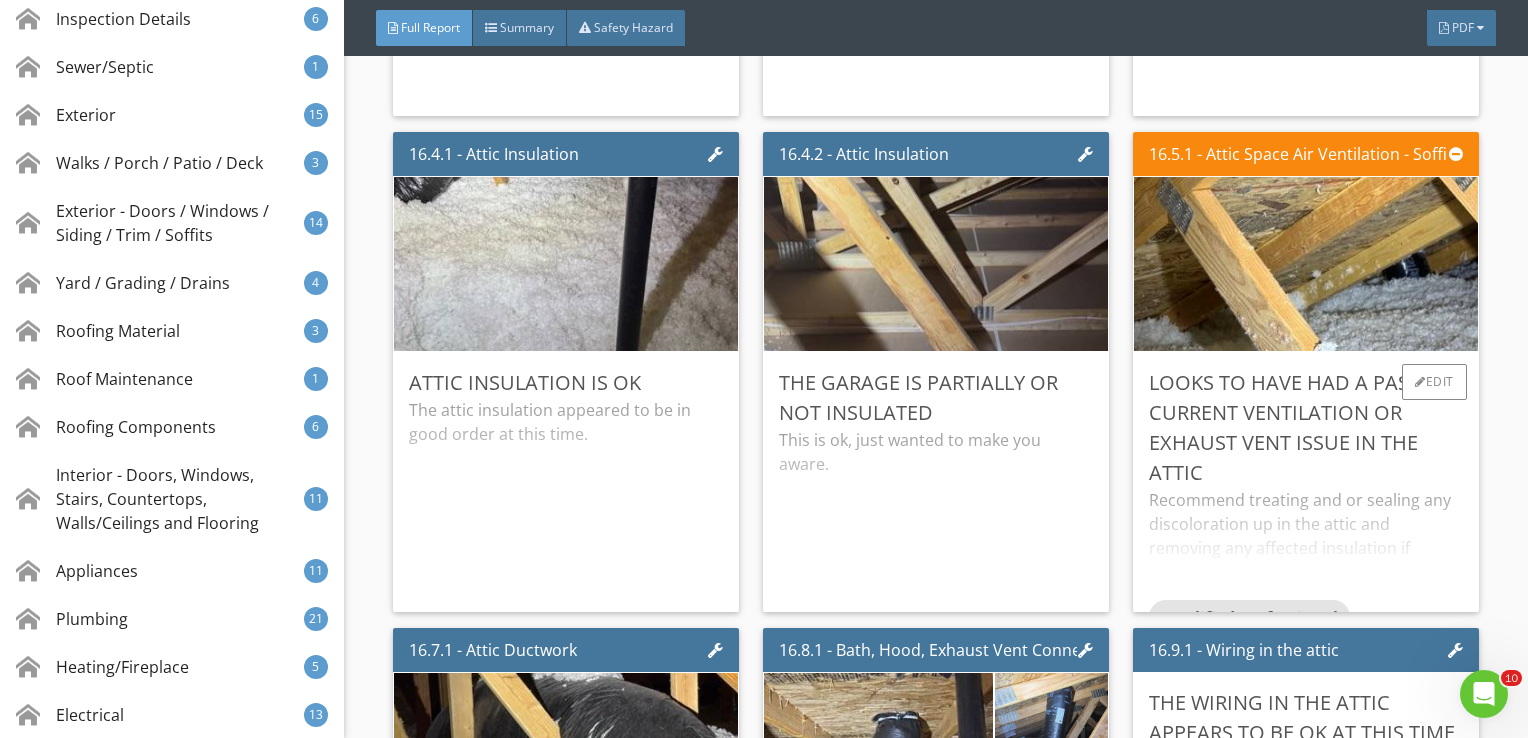 click on "Looks to have had a past or current ventilation or exhaust vent issue in the attic" at bounding box center (1306, 428) 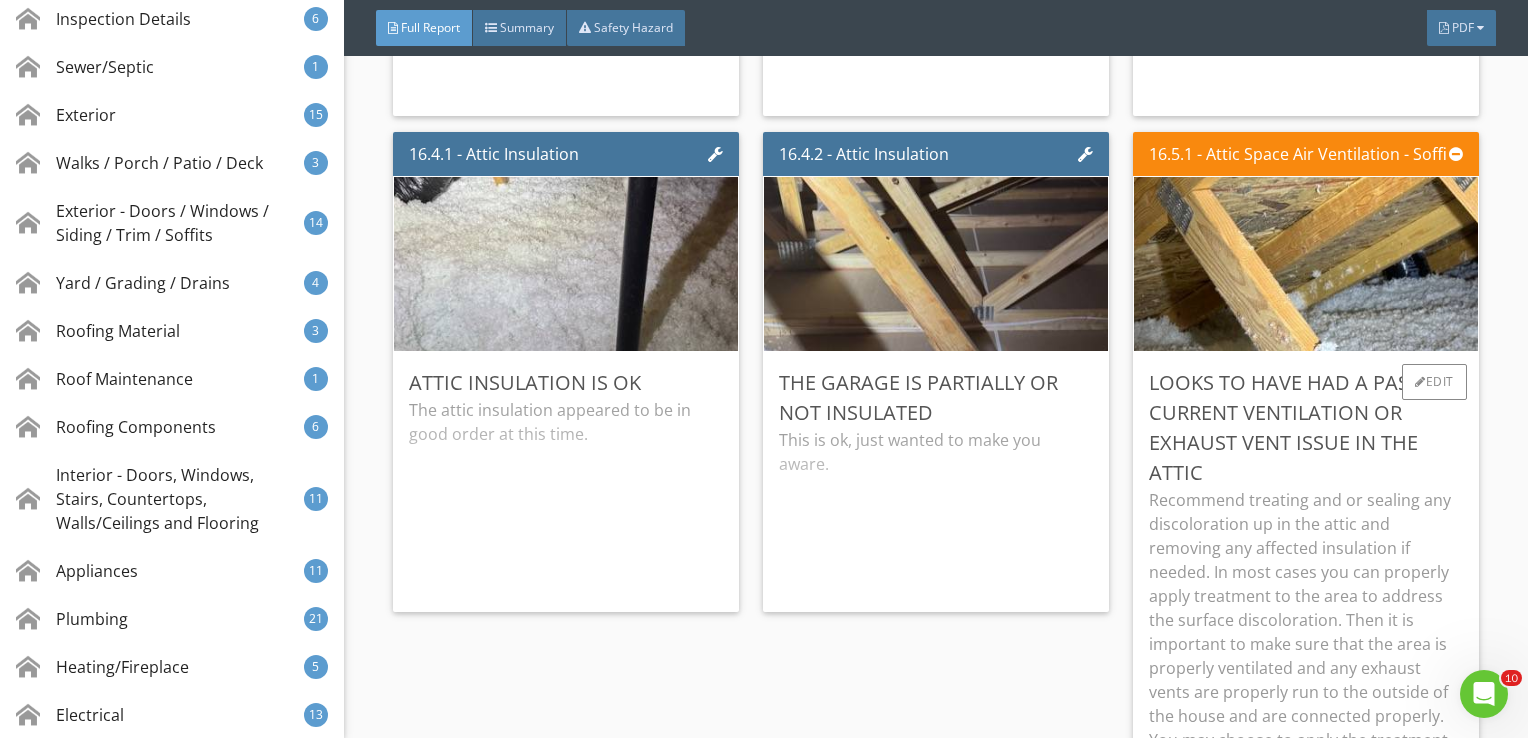 click on "Looks to have had a past or current ventilation or exhaust vent issue in the attic" at bounding box center (1306, 428) 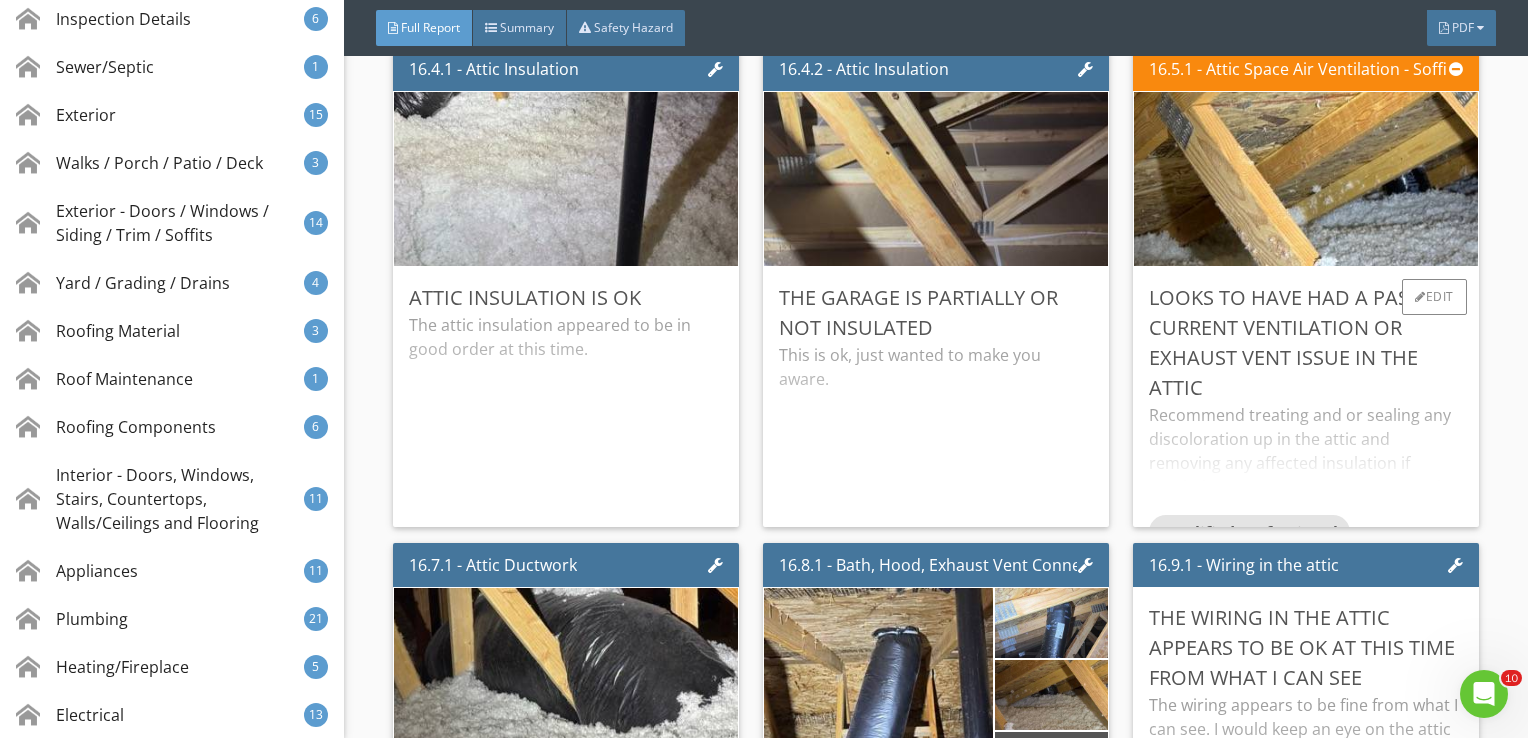 scroll, scrollTop: 31787, scrollLeft: 0, axis: vertical 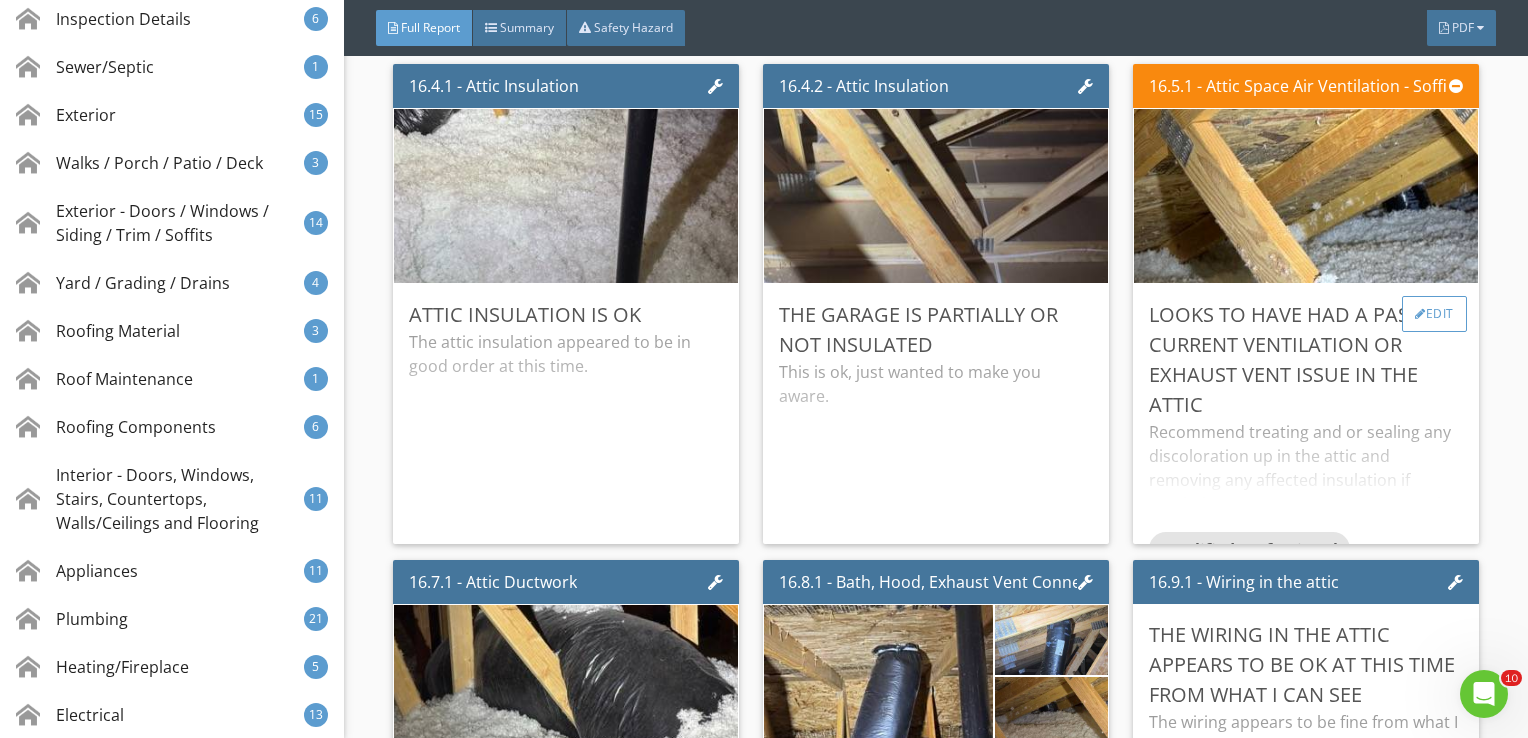 click on "Edit" at bounding box center [1434, 314] 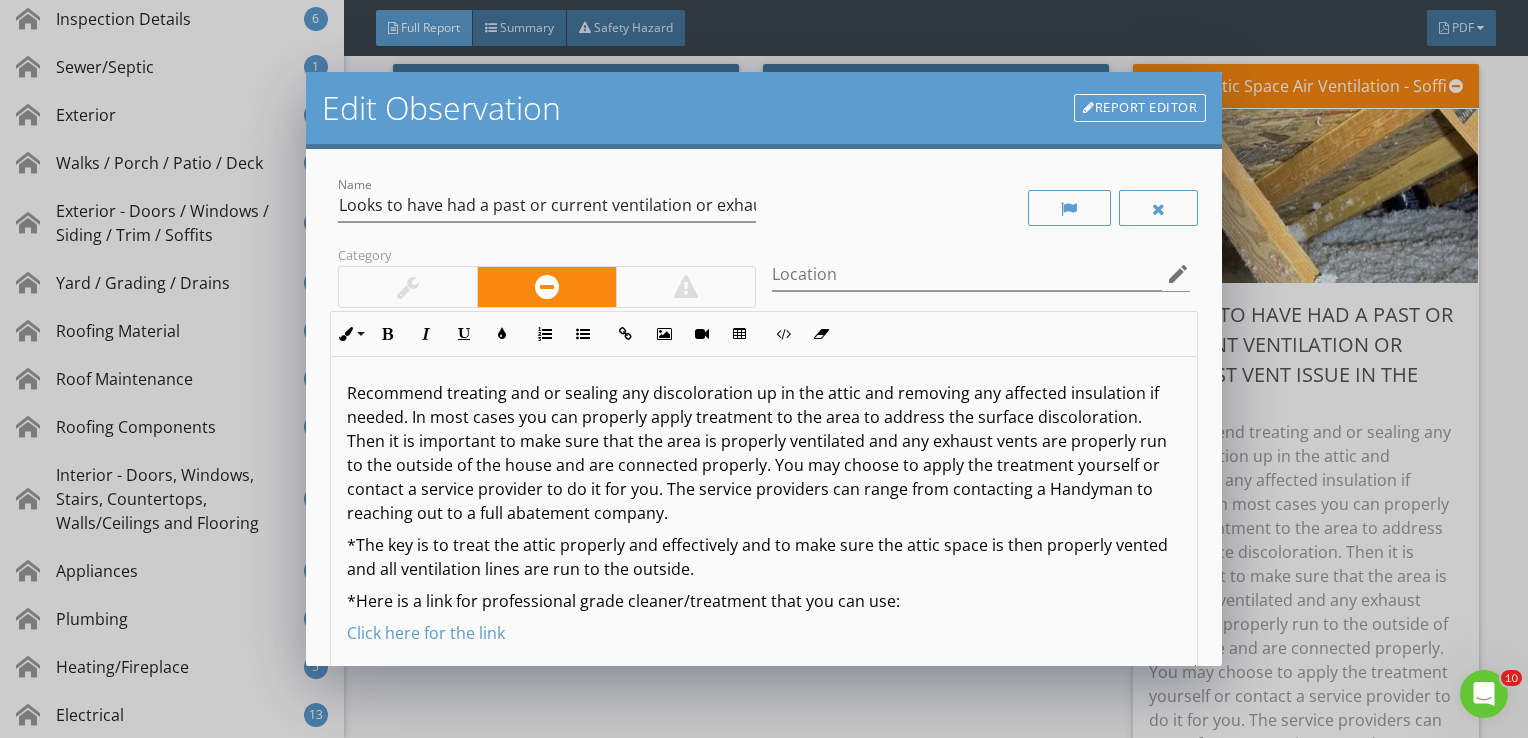 scroll, scrollTop: 0, scrollLeft: 0, axis: both 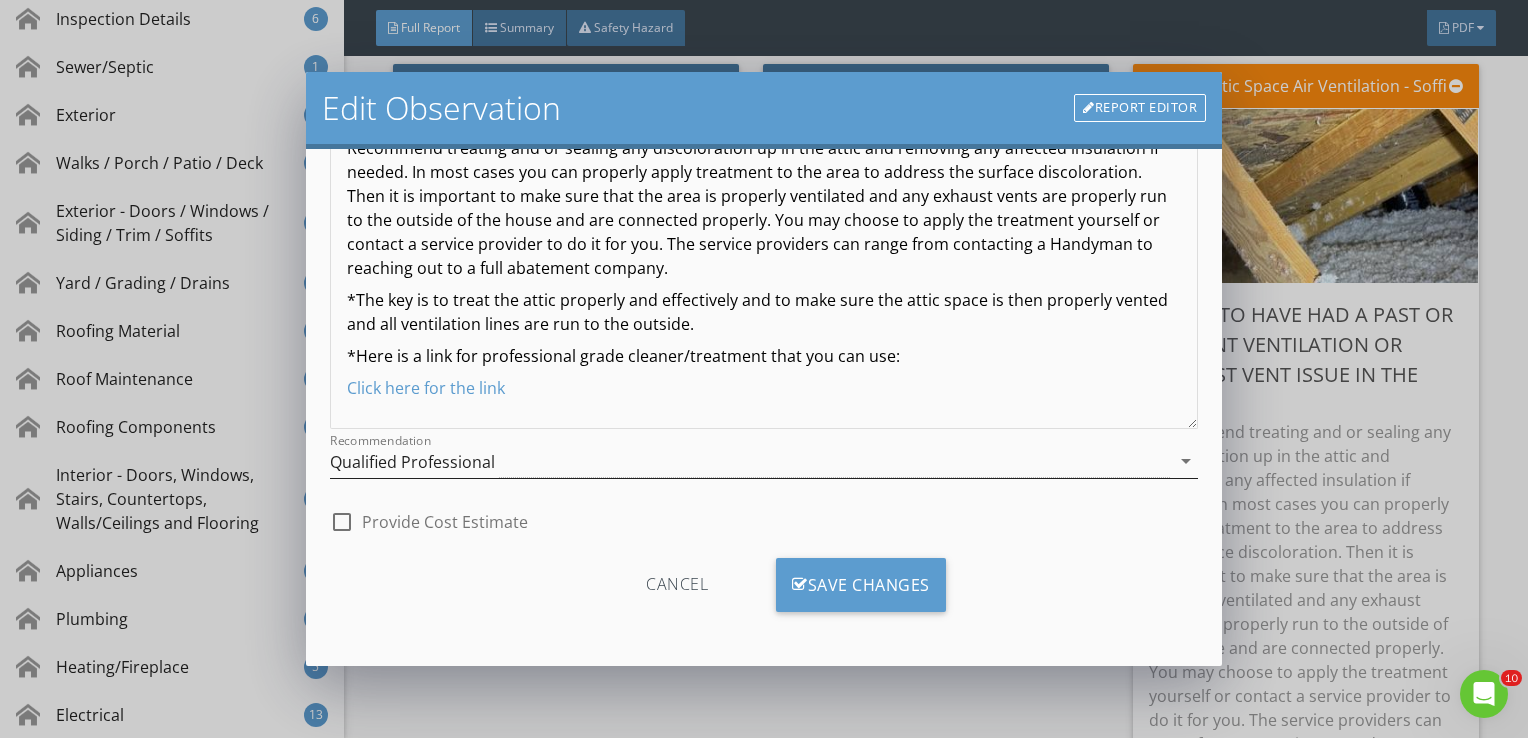click on "Qualified Professional" at bounding box center (750, 461) 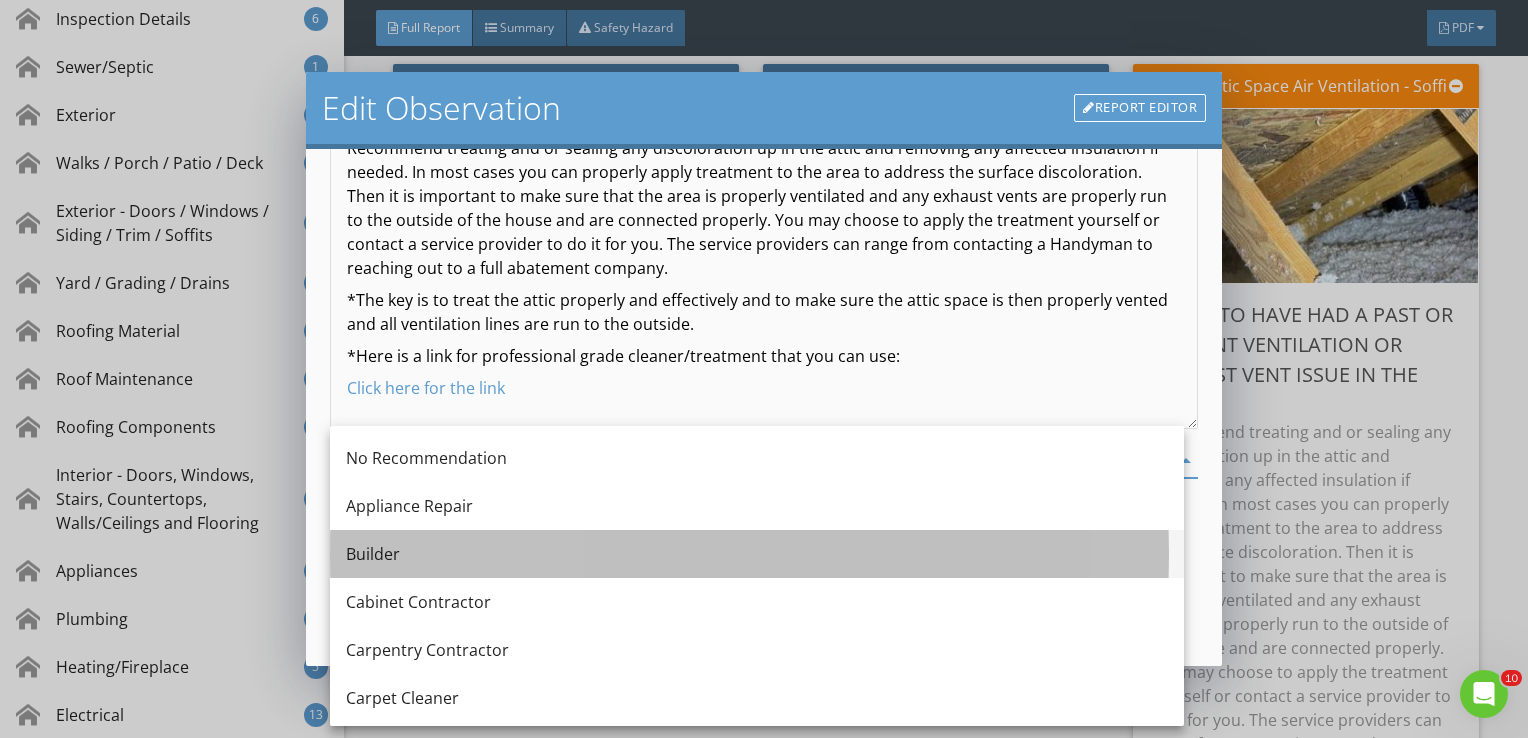 click on "Builder" at bounding box center (757, 554) 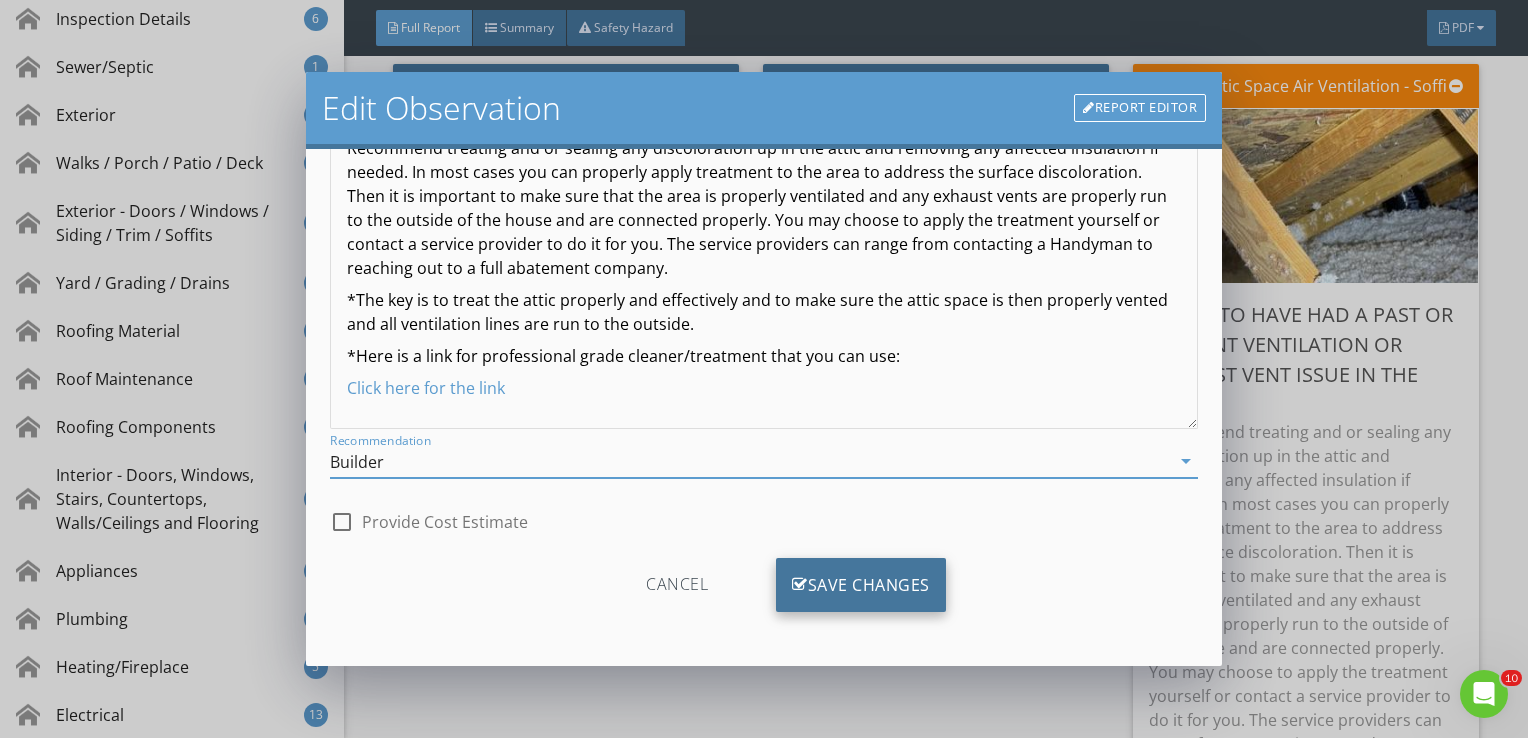click on "Save Changes" at bounding box center [861, 585] 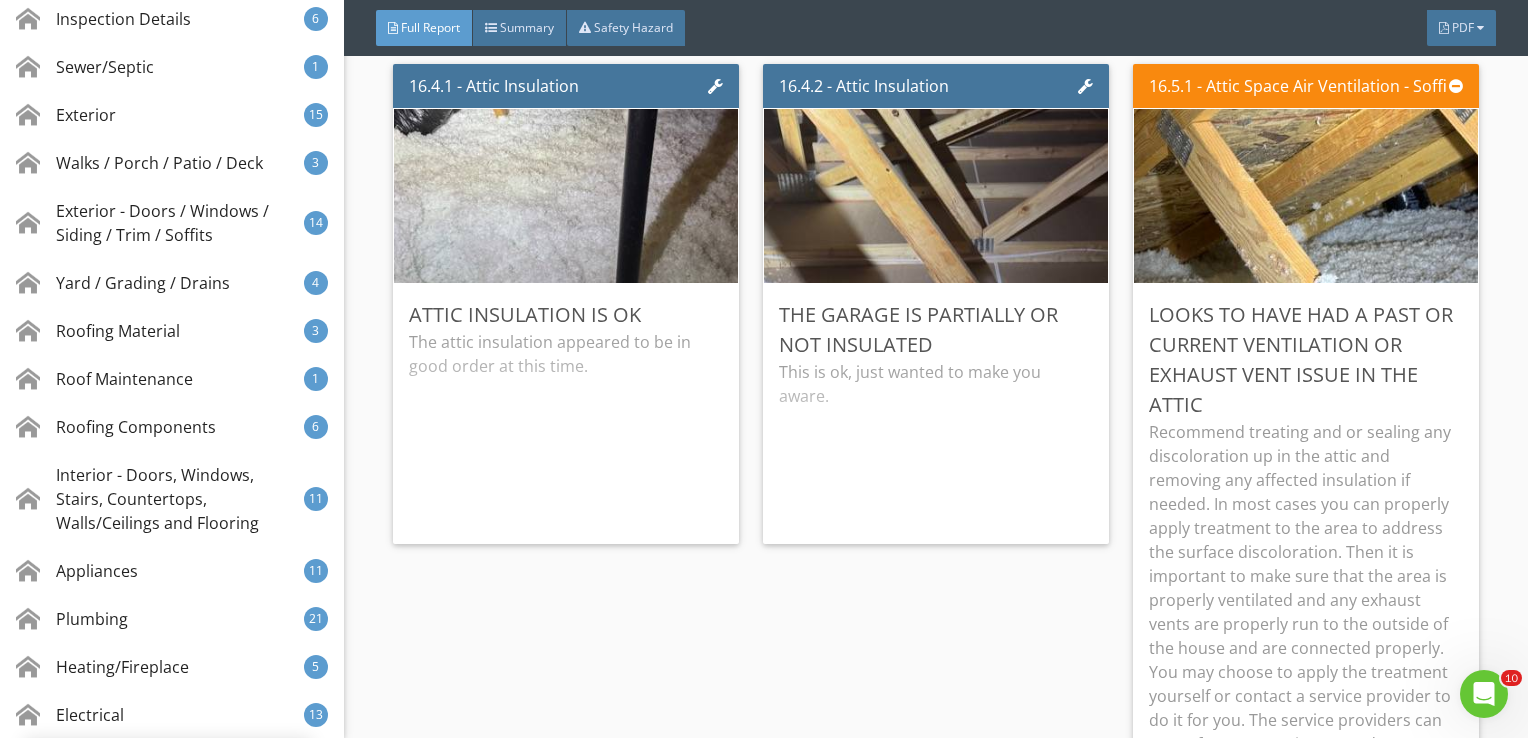 scroll, scrollTop: 8, scrollLeft: 0, axis: vertical 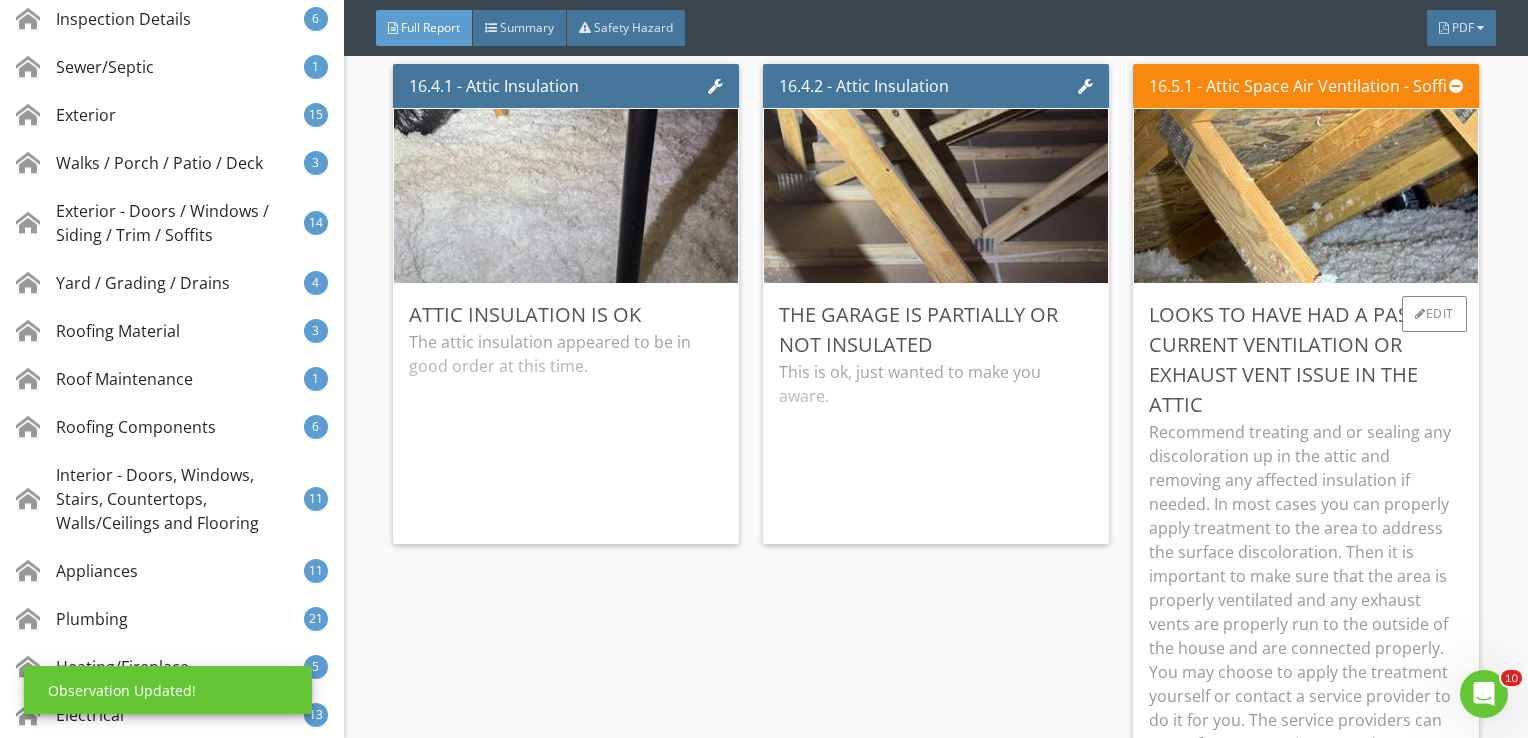 click on "Recommend treating and or sealing any discoloration up in the attic and removing any affected insulation if needed. In most cases you can properly apply treatment to the area to address the surface discoloration. Then it is important to make sure that the area is properly ventilated and any exhaust vents are properly run to the outside of the house and are connected properly. You may choose to apply the treatment yourself or contact a service provider to do it for you. The service providers can range from contacting a Handyman to reaching out to a full abatement company." at bounding box center (1306, 612) 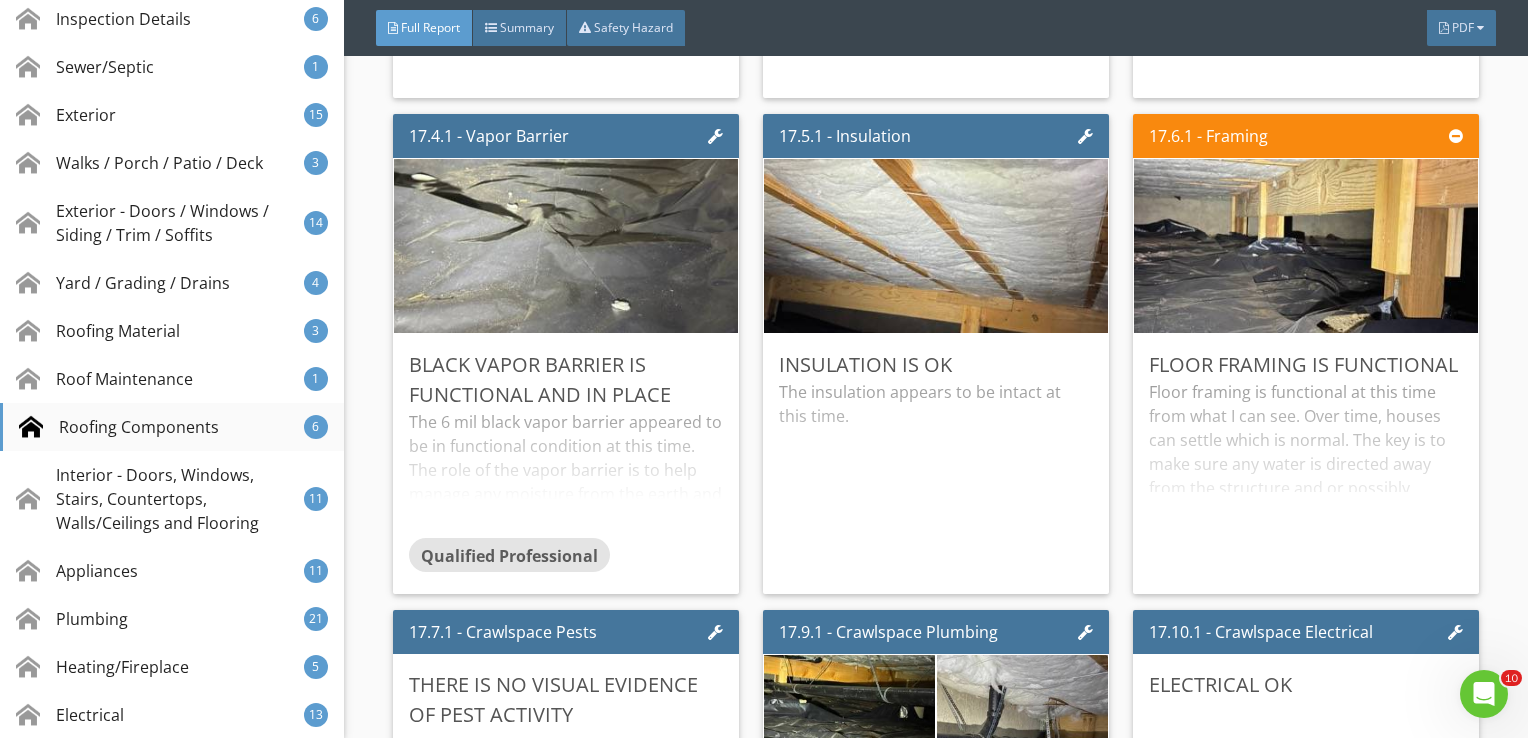 scroll, scrollTop: 34189, scrollLeft: 0, axis: vertical 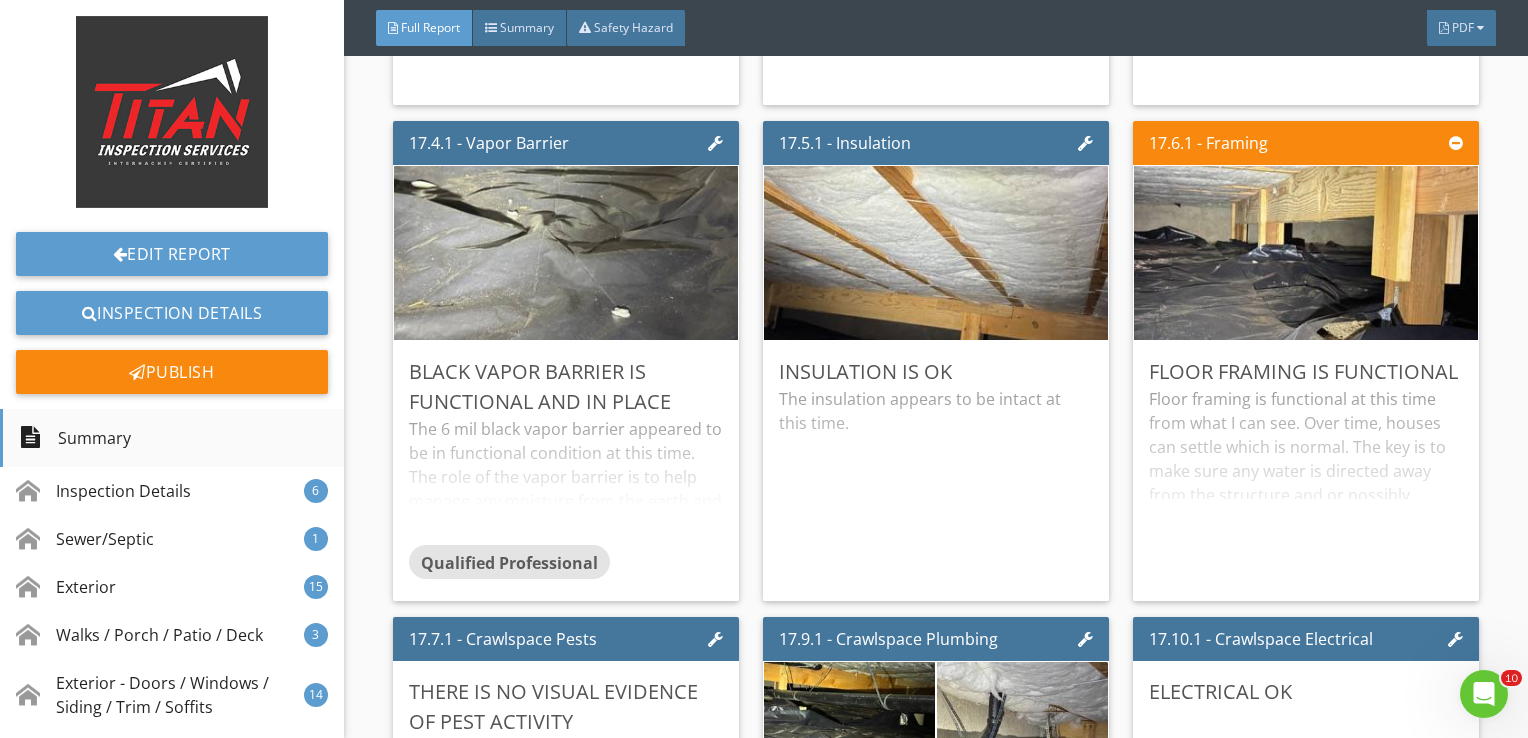 click on "Summary" at bounding box center (172, 438) 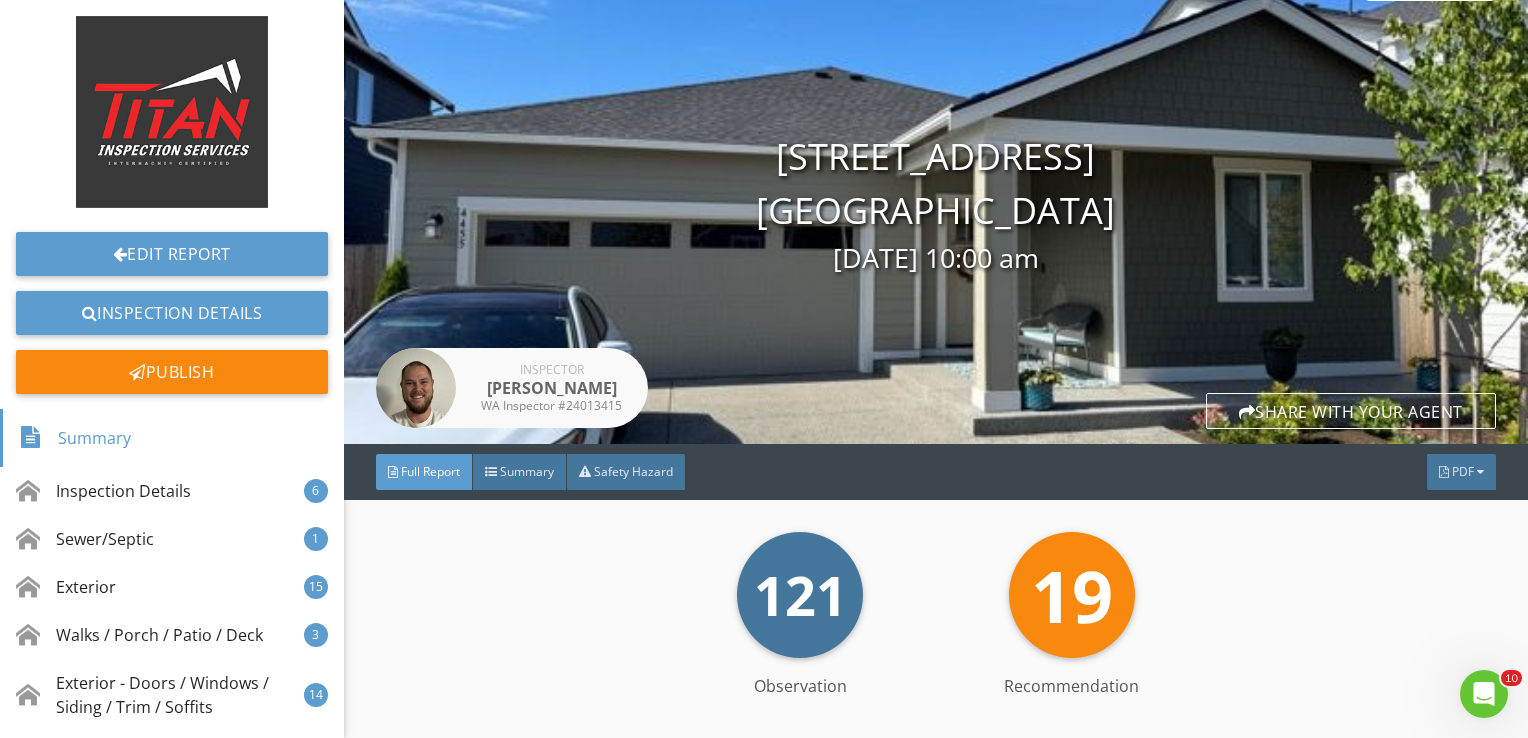 scroll, scrollTop: 28, scrollLeft: 0, axis: vertical 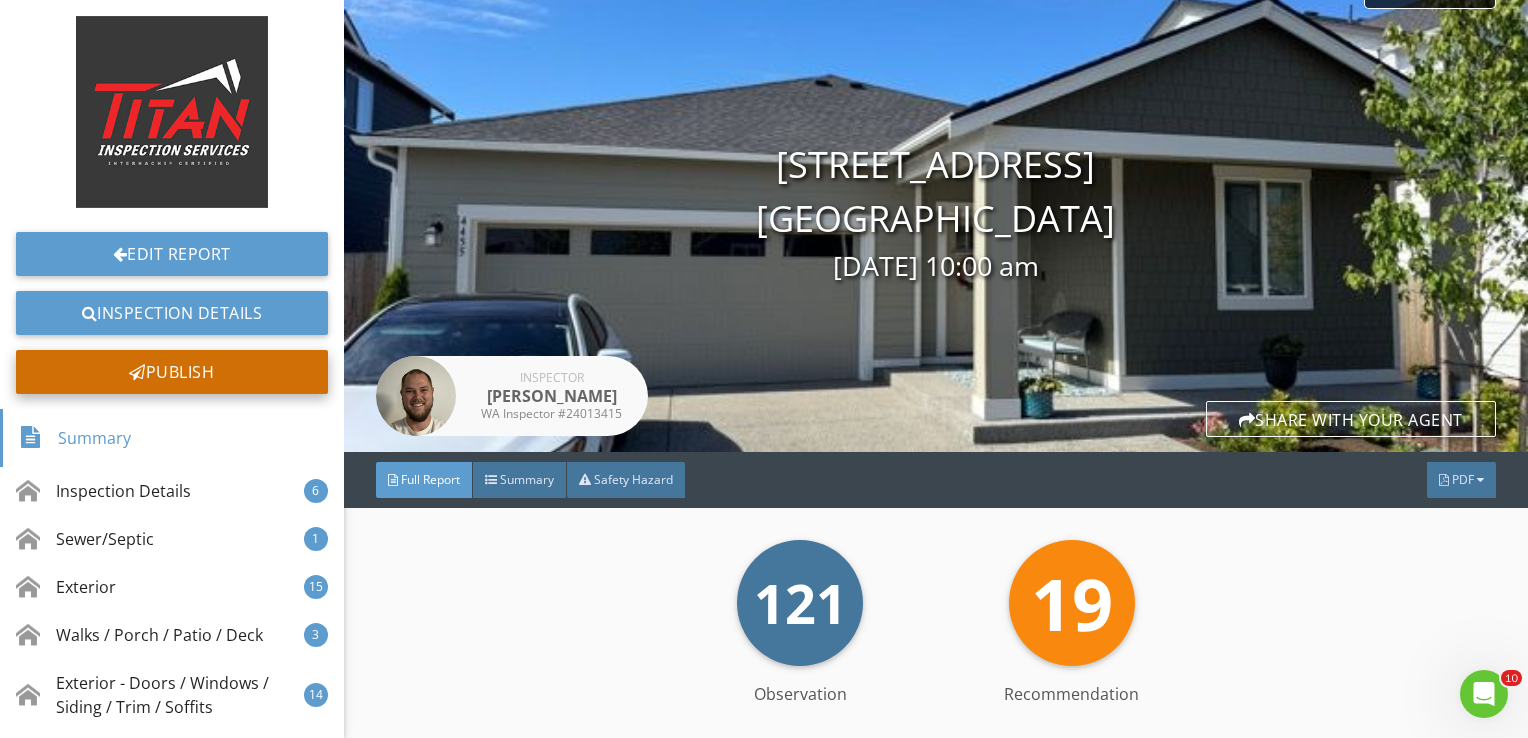 click on "Publish" at bounding box center [172, 372] 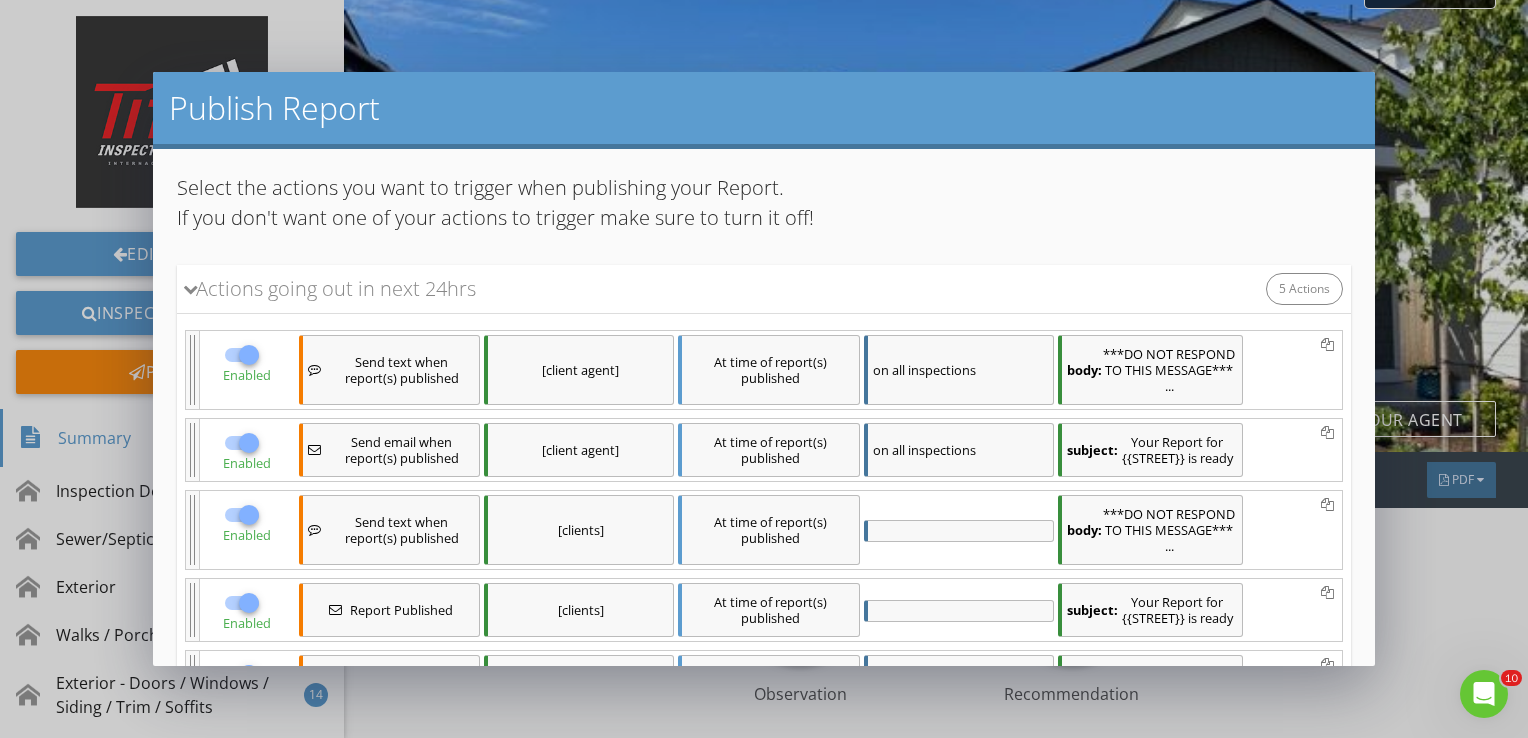 scroll, scrollTop: 359, scrollLeft: 0, axis: vertical 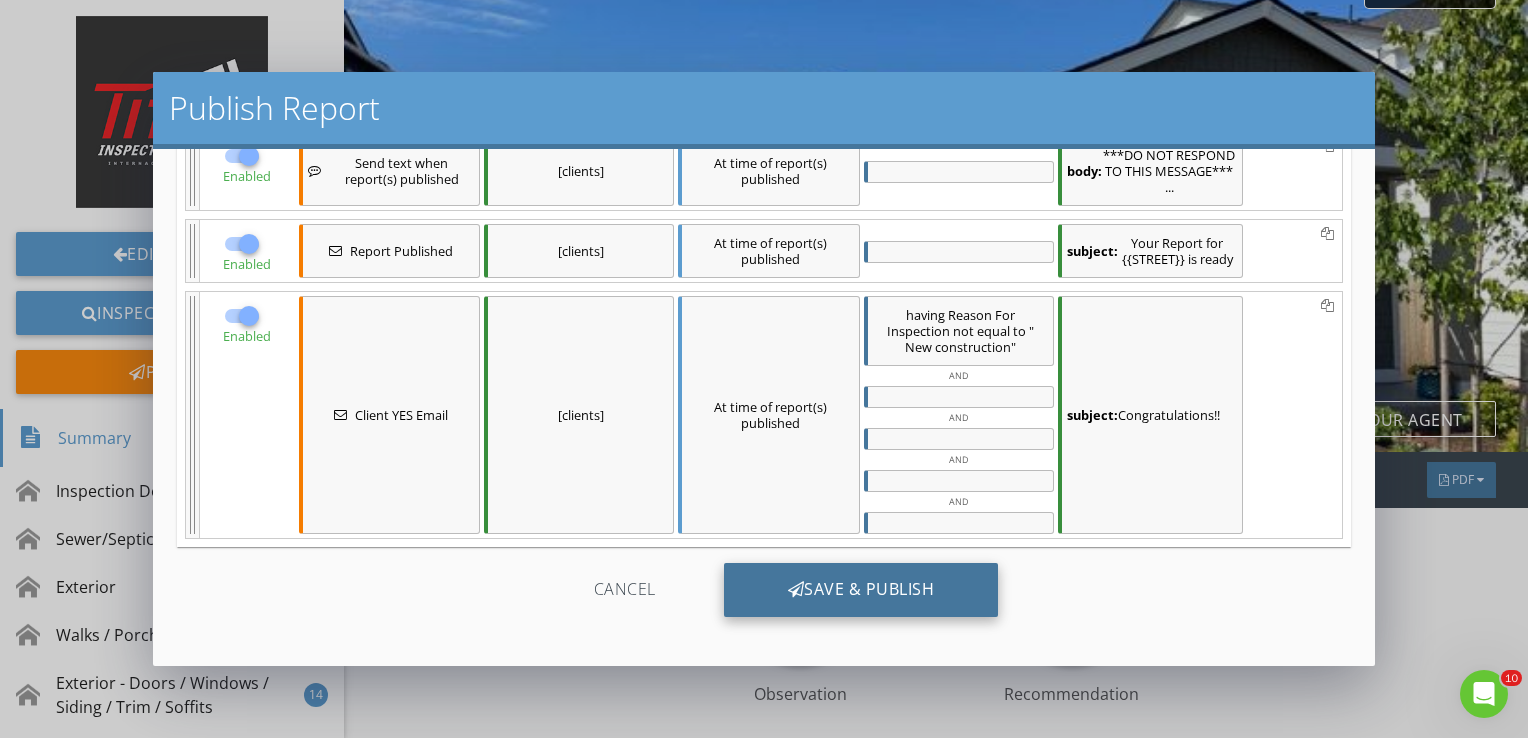 click on "Save & Publish" at bounding box center [861, 590] 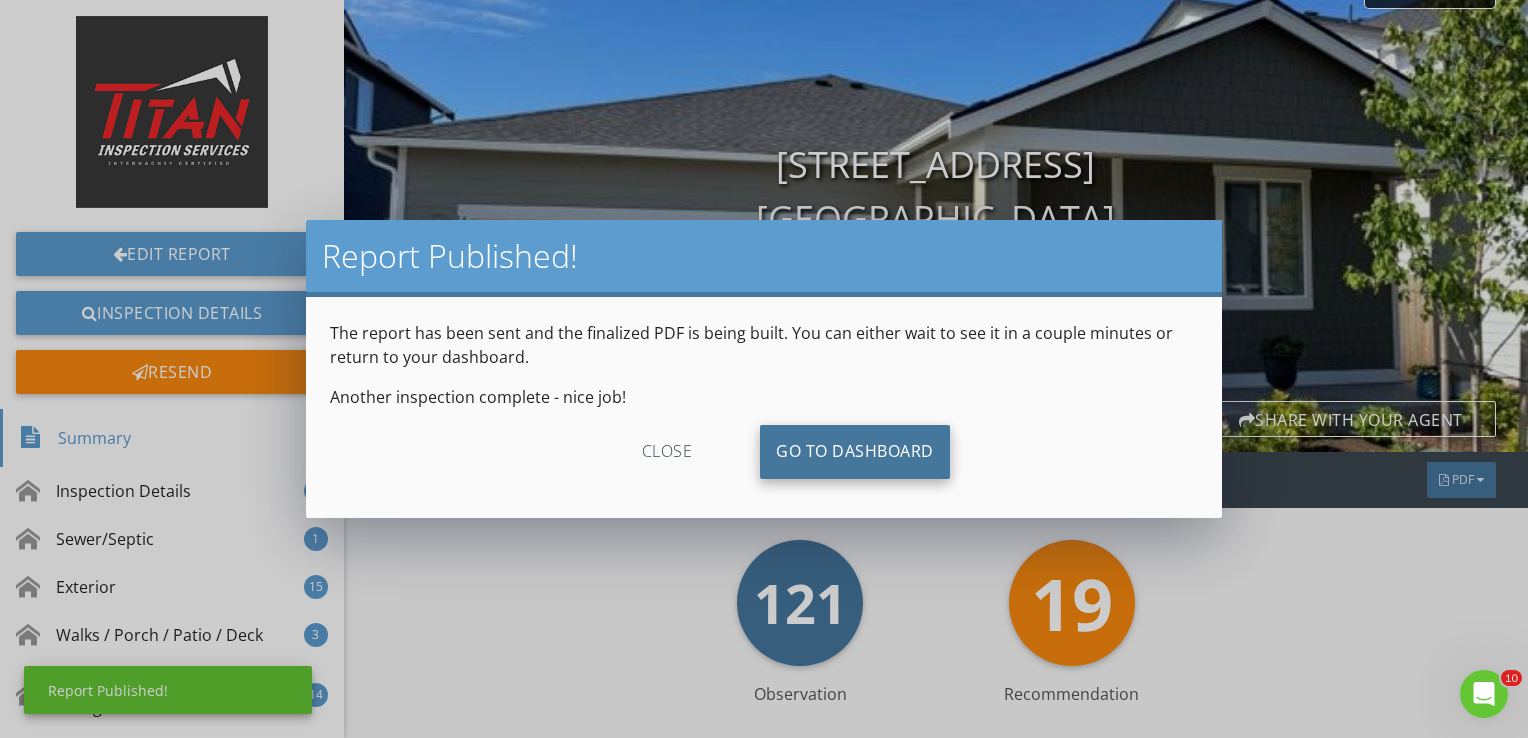 click on "Go To Dashboard" at bounding box center [855, 452] 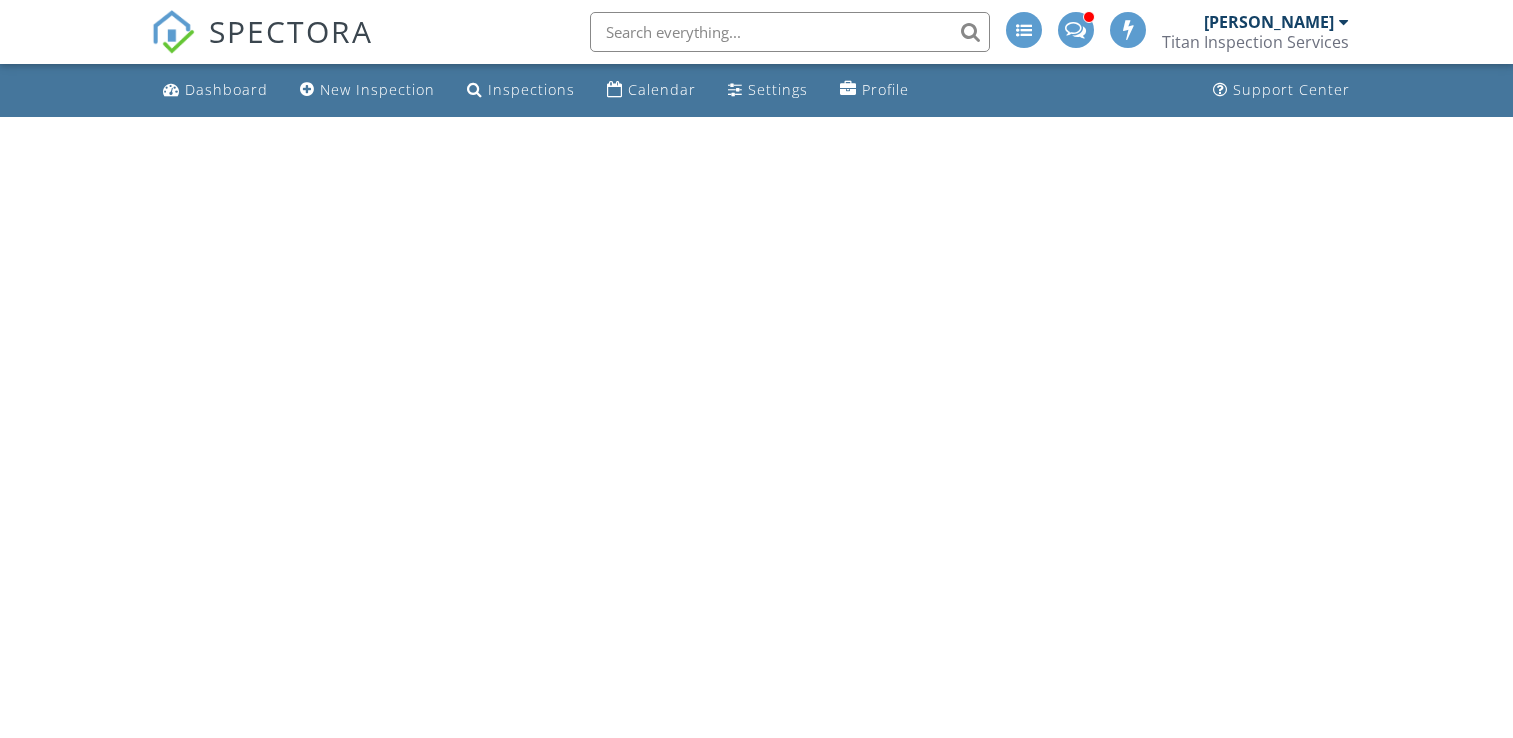 scroll, scrollTop: 0, scrollLeft: 0, axis: both 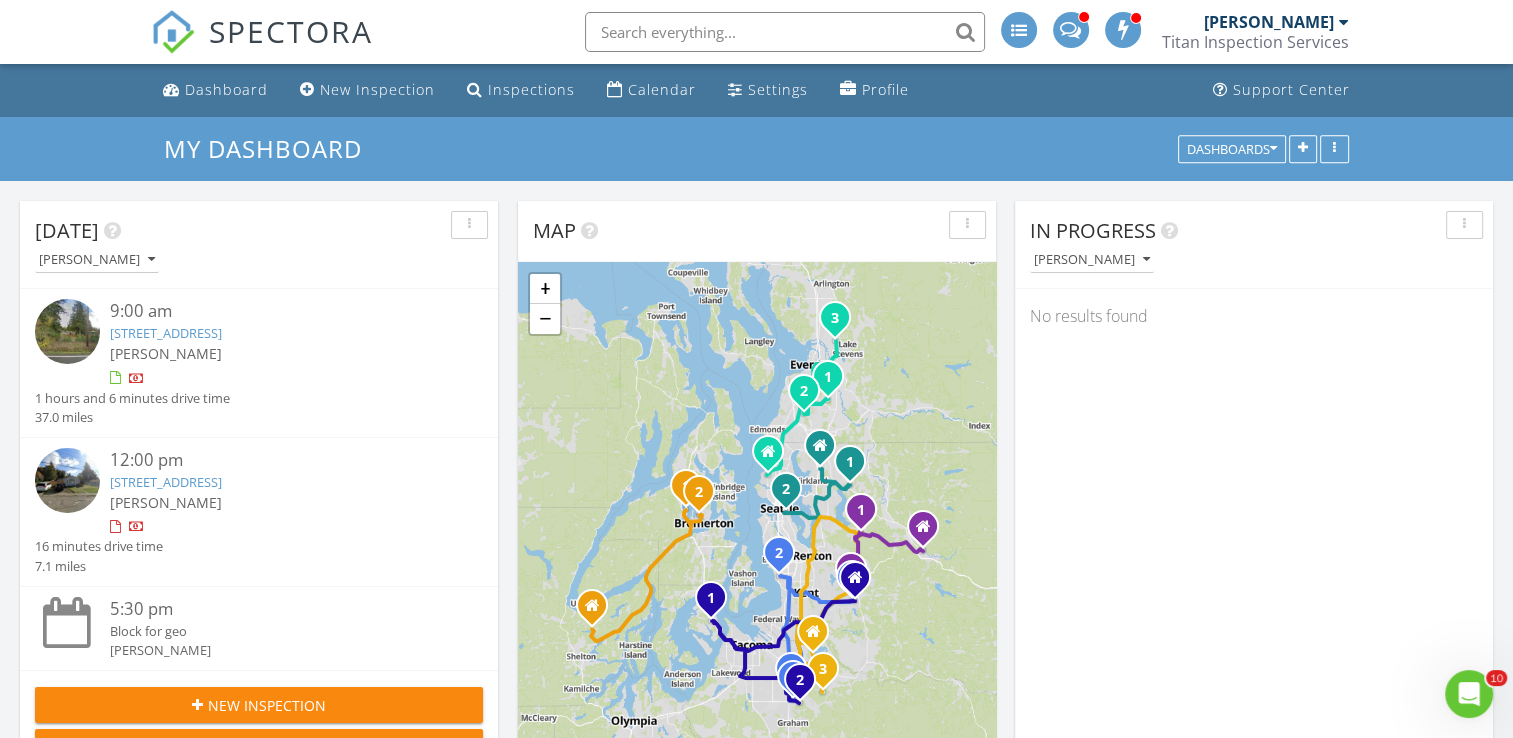 click on "[STREET_ADDRESS]" at bounding box center (166, 333) 